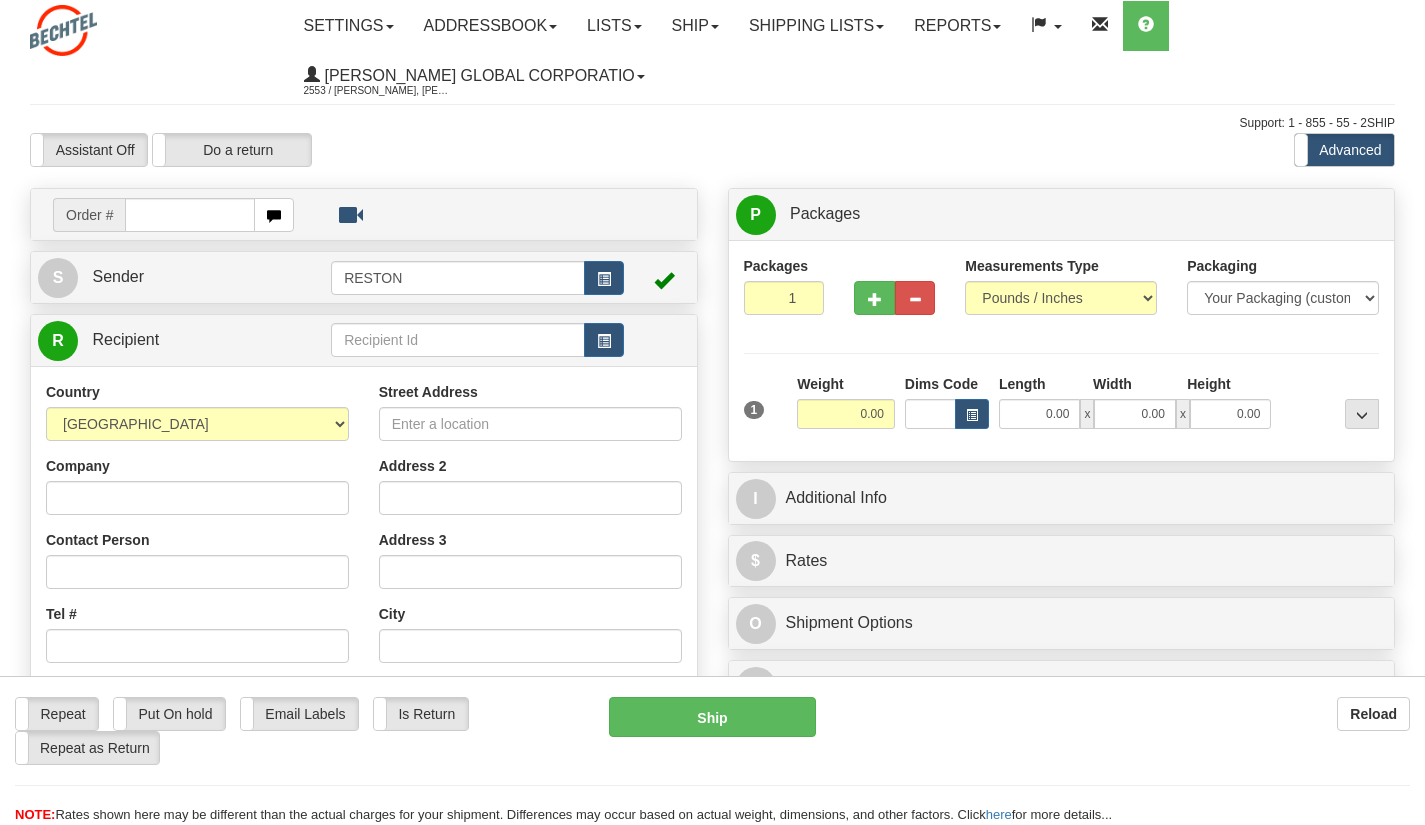 scroll, scrollTop: 0, scrollLeft: 0, axis: both 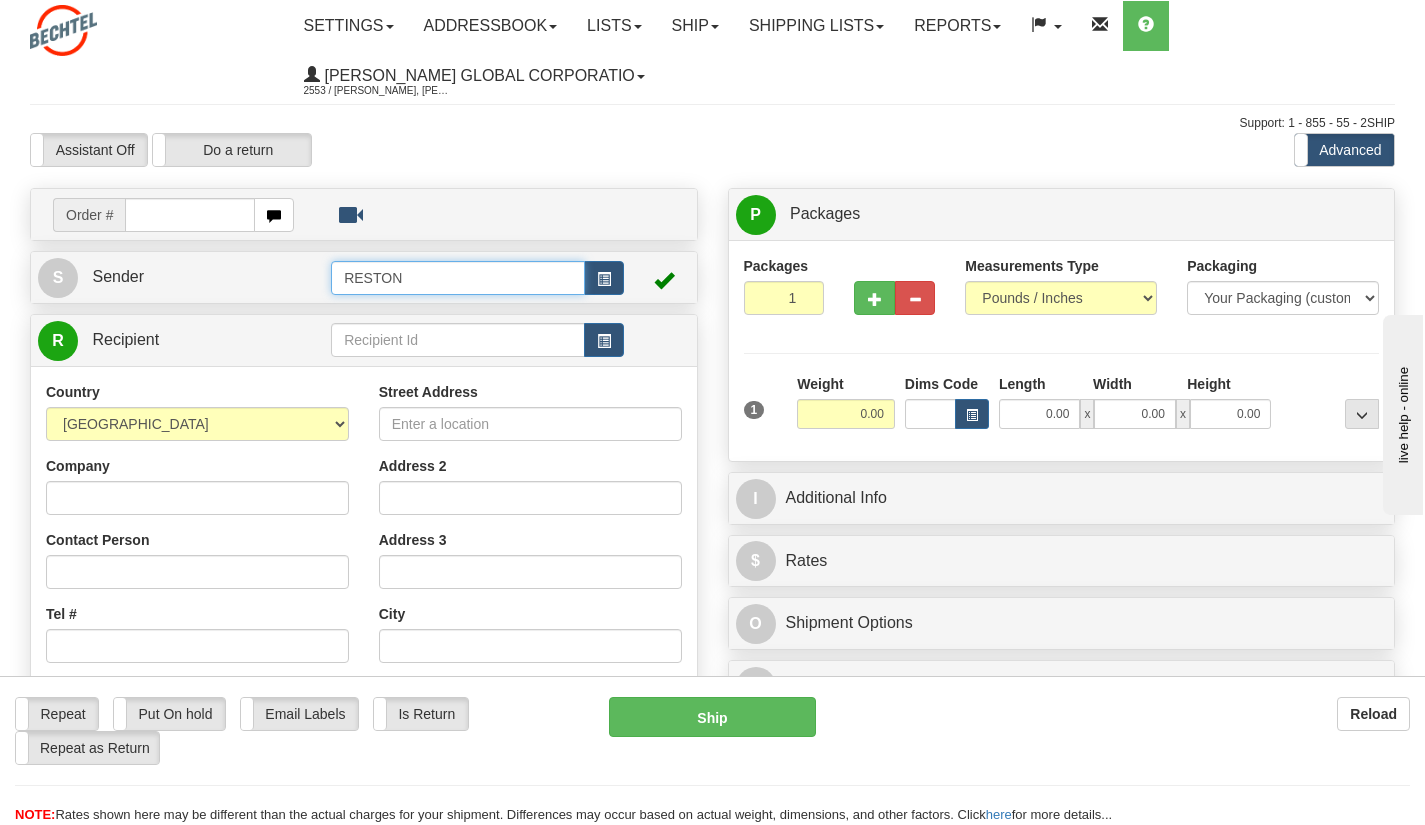 click on "RESTON" at bounding box center (458, 278) 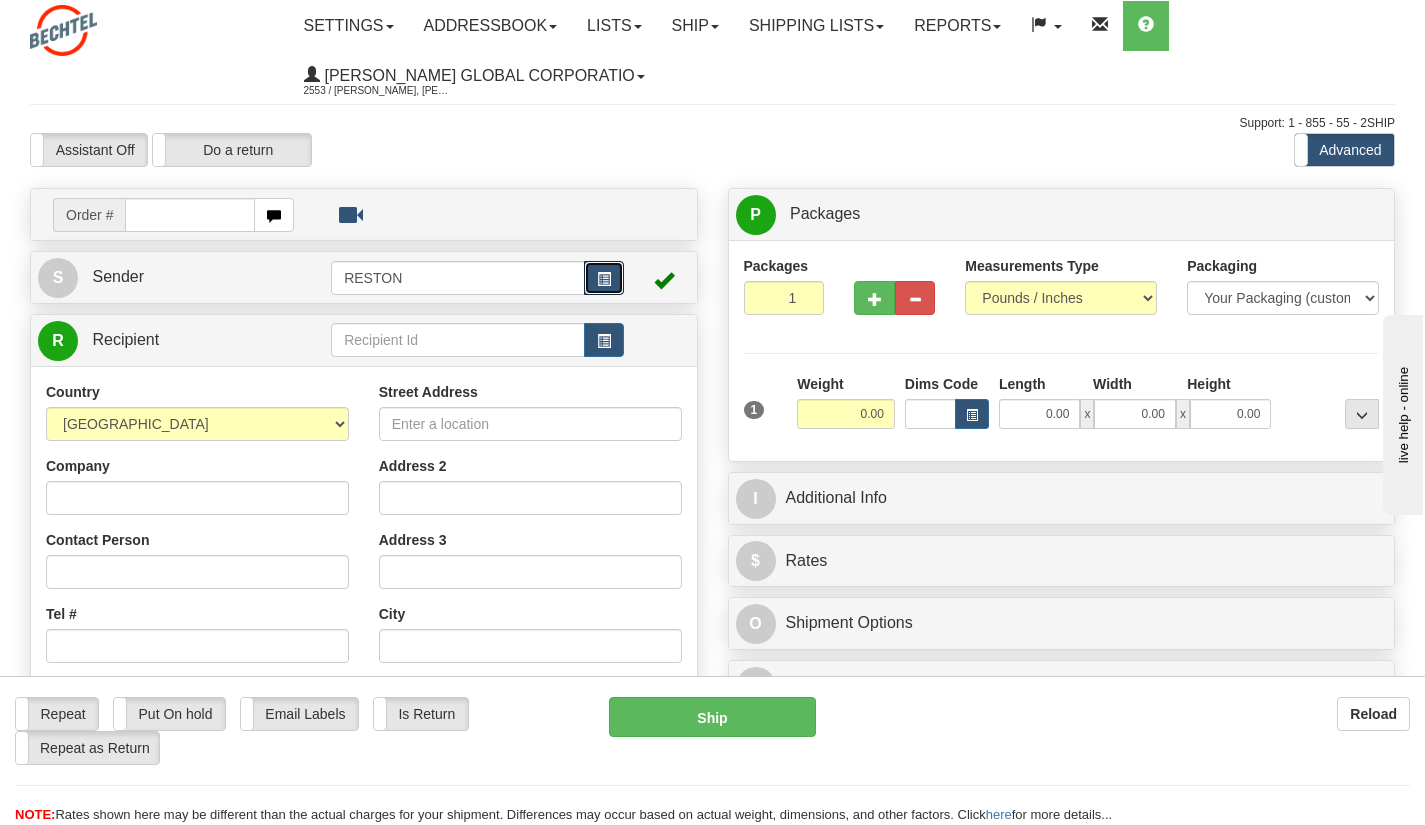 click at bounding box center [604, 279] 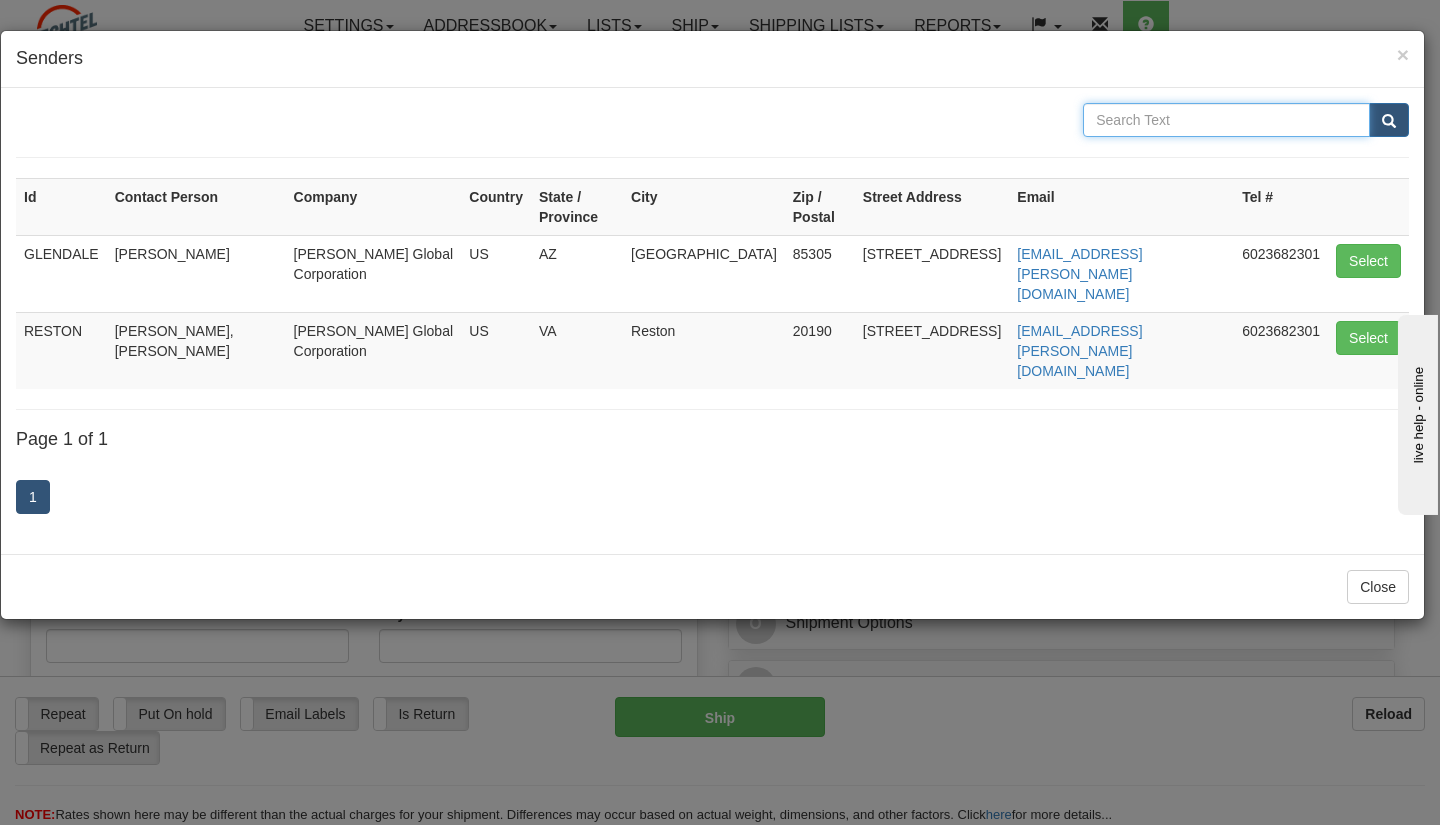 click at bounding box center (1226, 120) 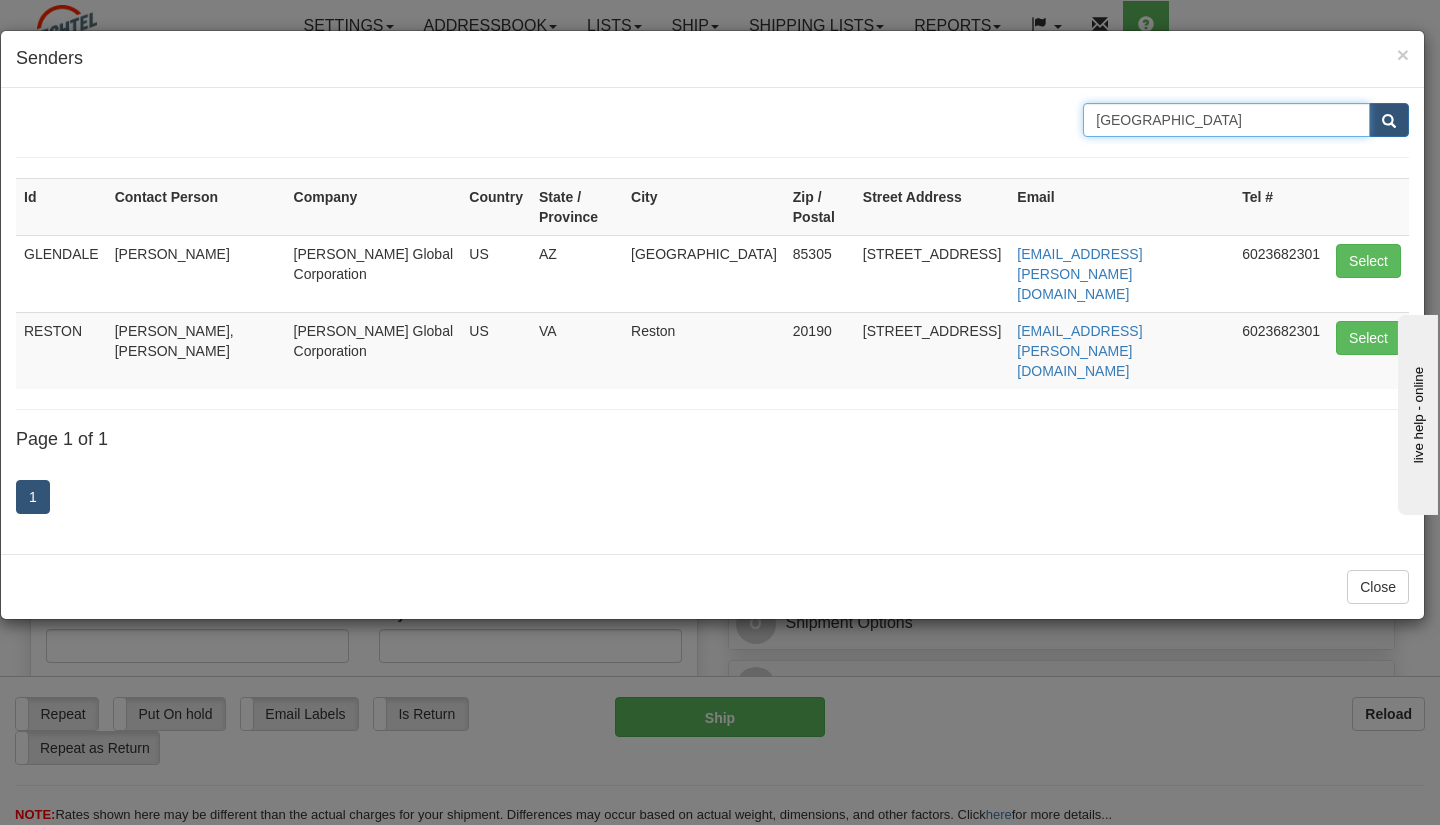 type on "houston" 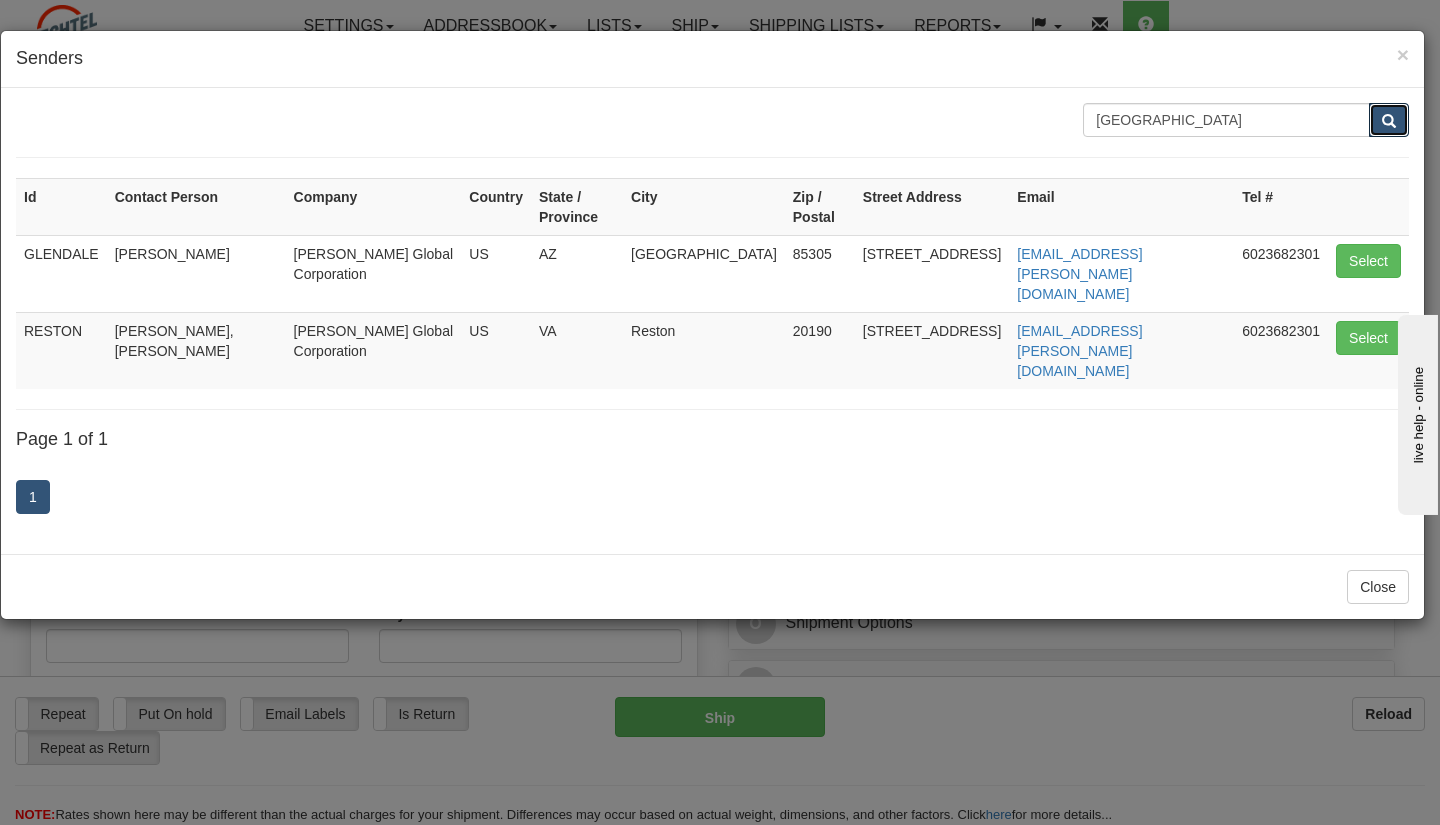 click at bounding box center (1389, 120) 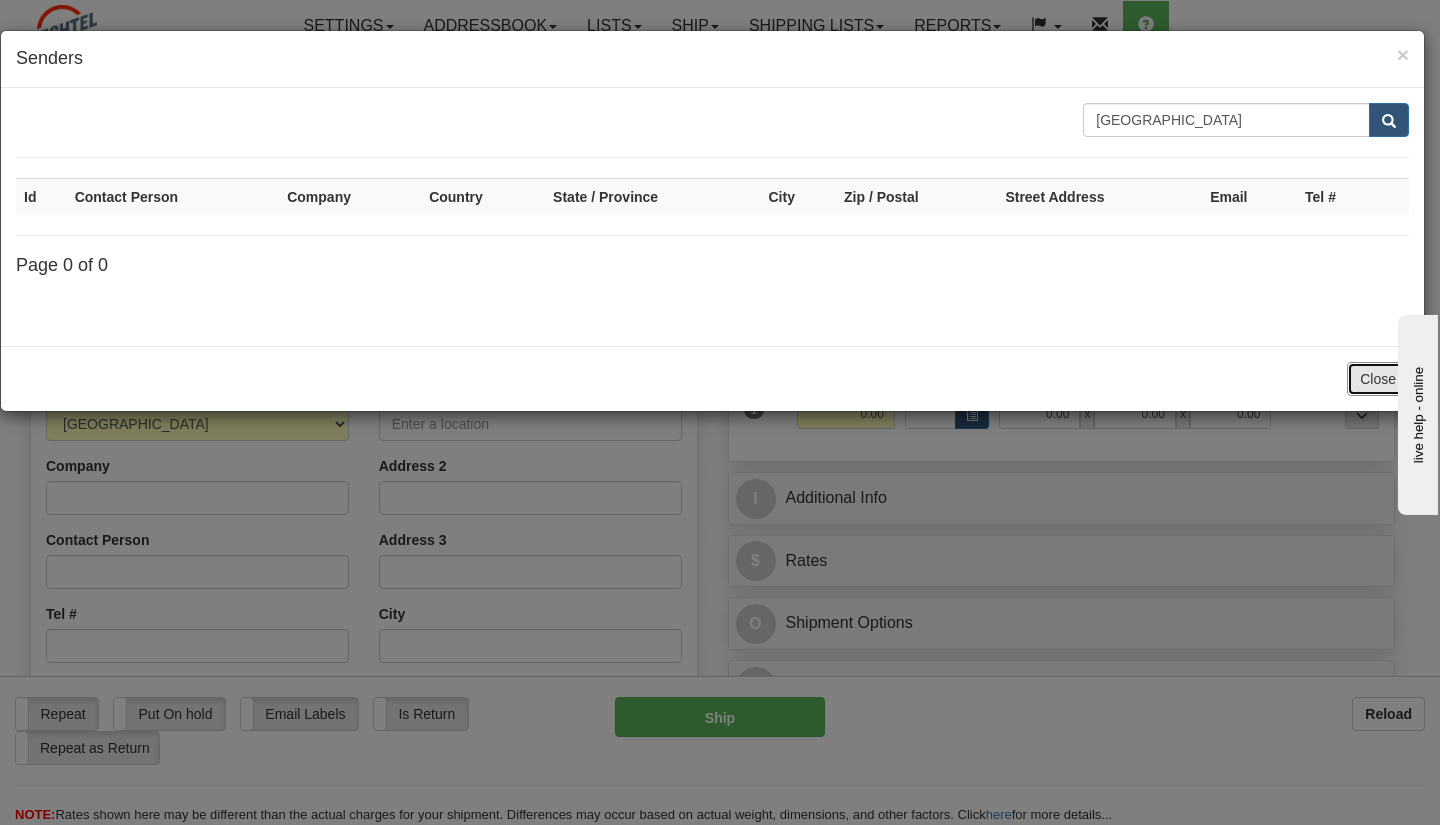 click on "Close" at bounding box center (1378, 379) 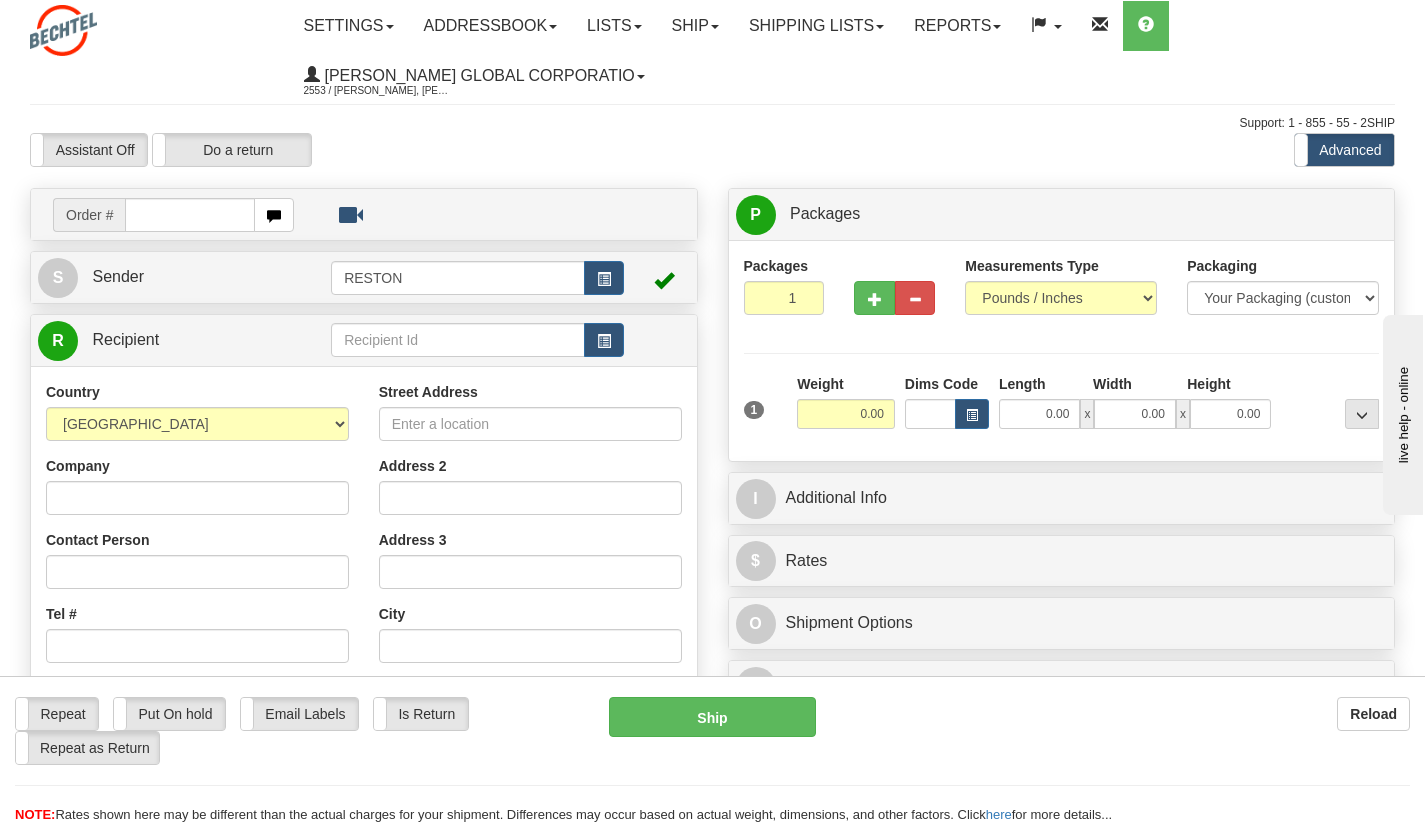 click on "RESTON" at bounding box center [477, 277] 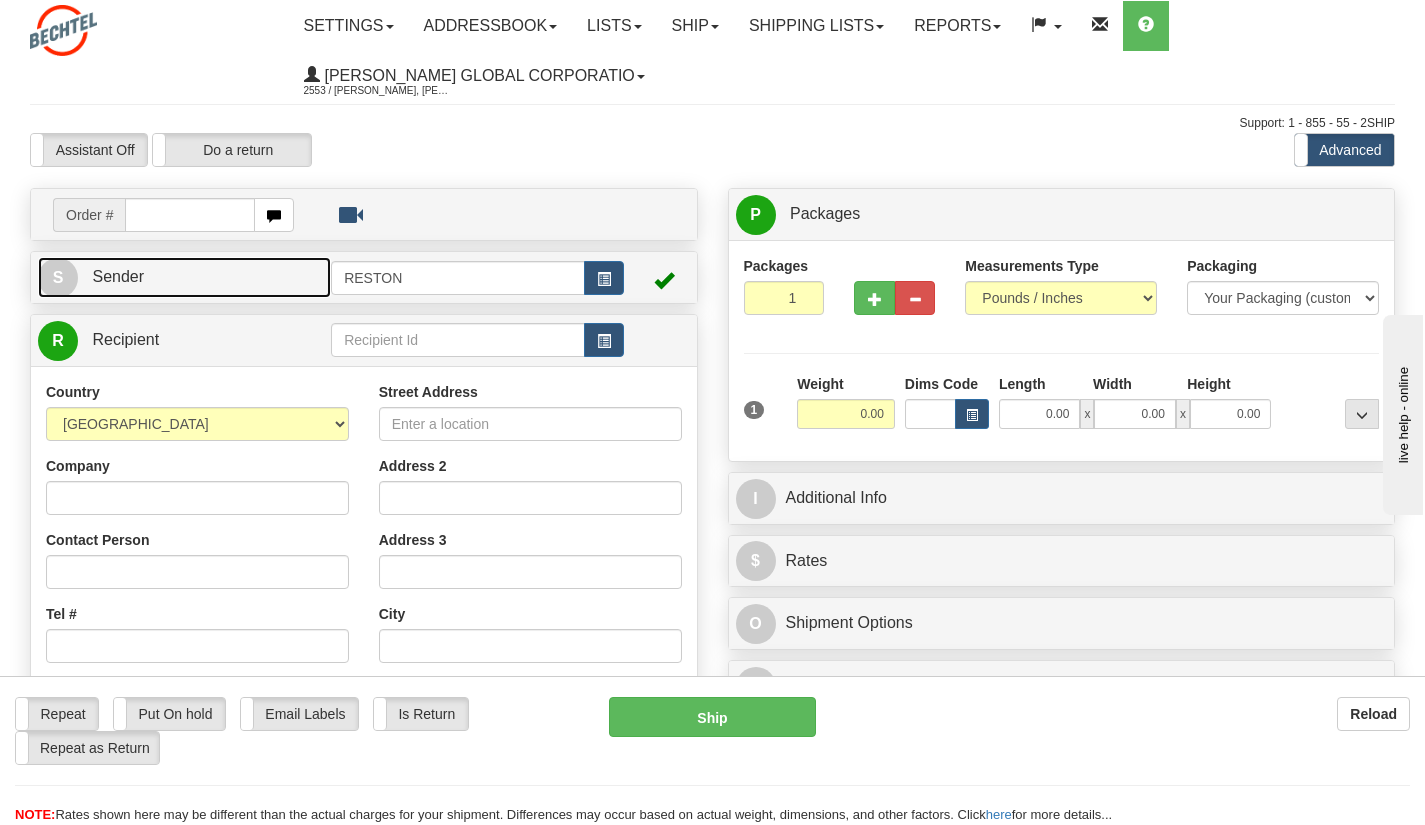 click on "S
Sender" at bounding box center [184, 277] 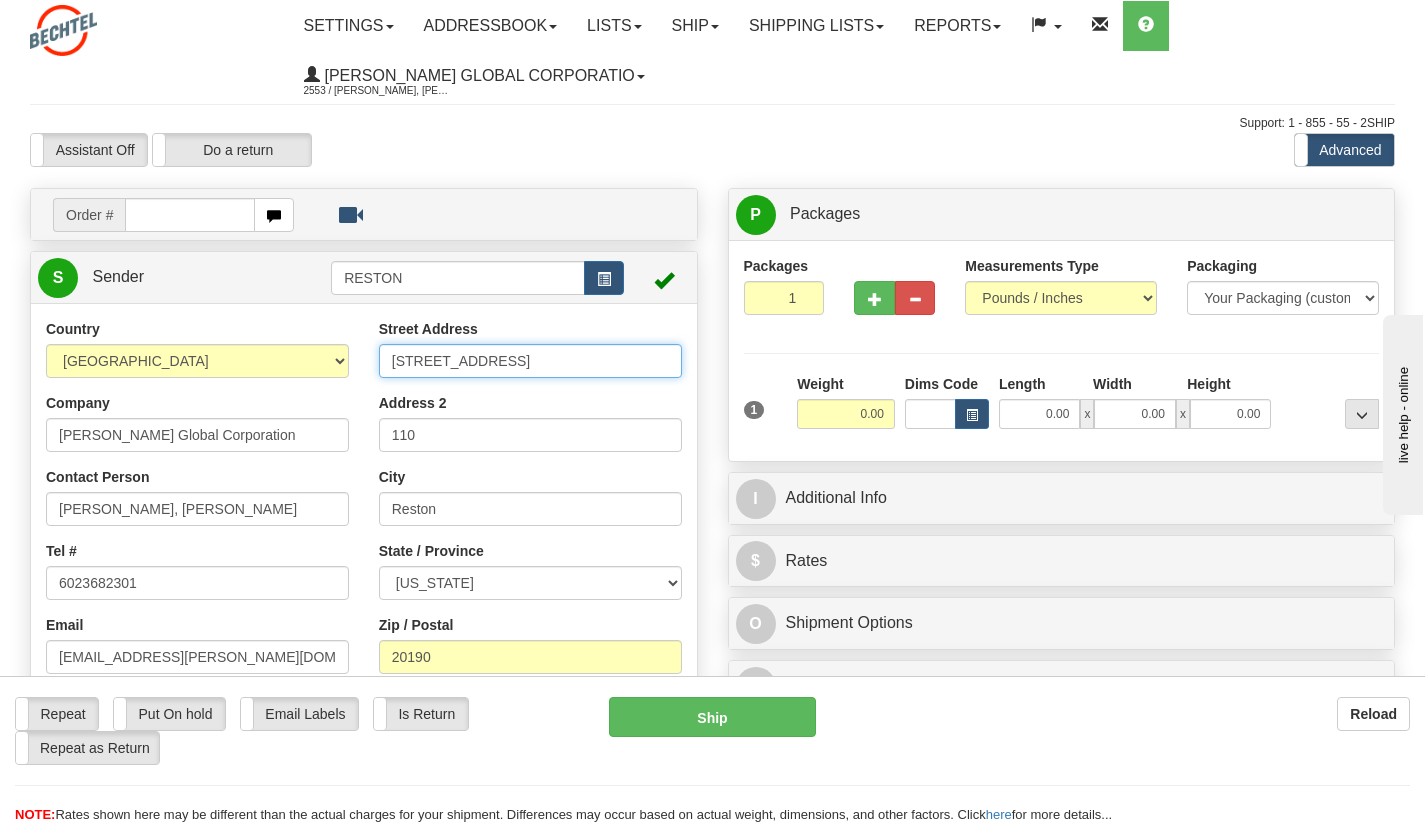 drag, startPoint x: 514, startPoint y: 364, endPoint x: 343, endPoint y: 365, distance: 171.00293 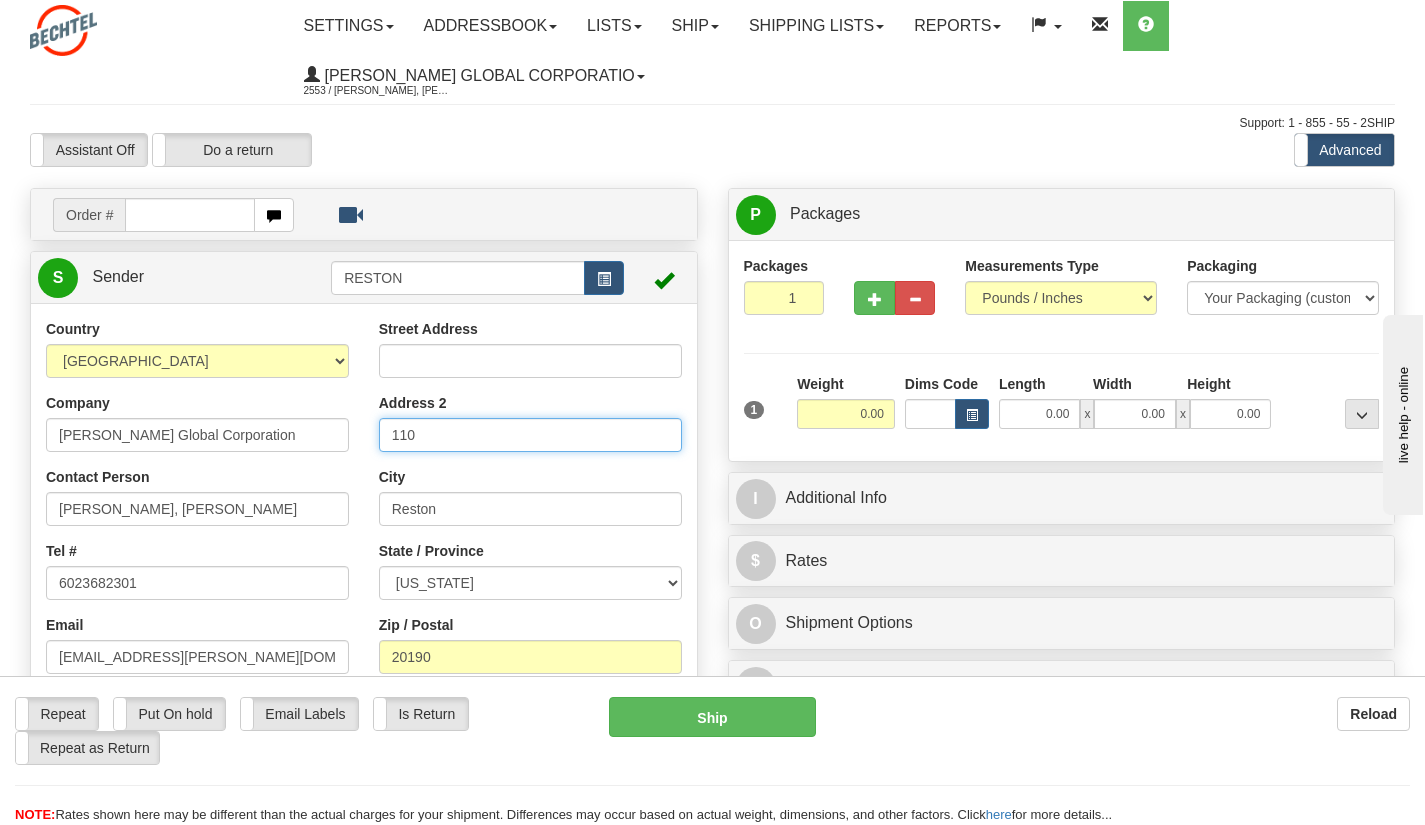 click on "110" at bounding box center (530, 435) 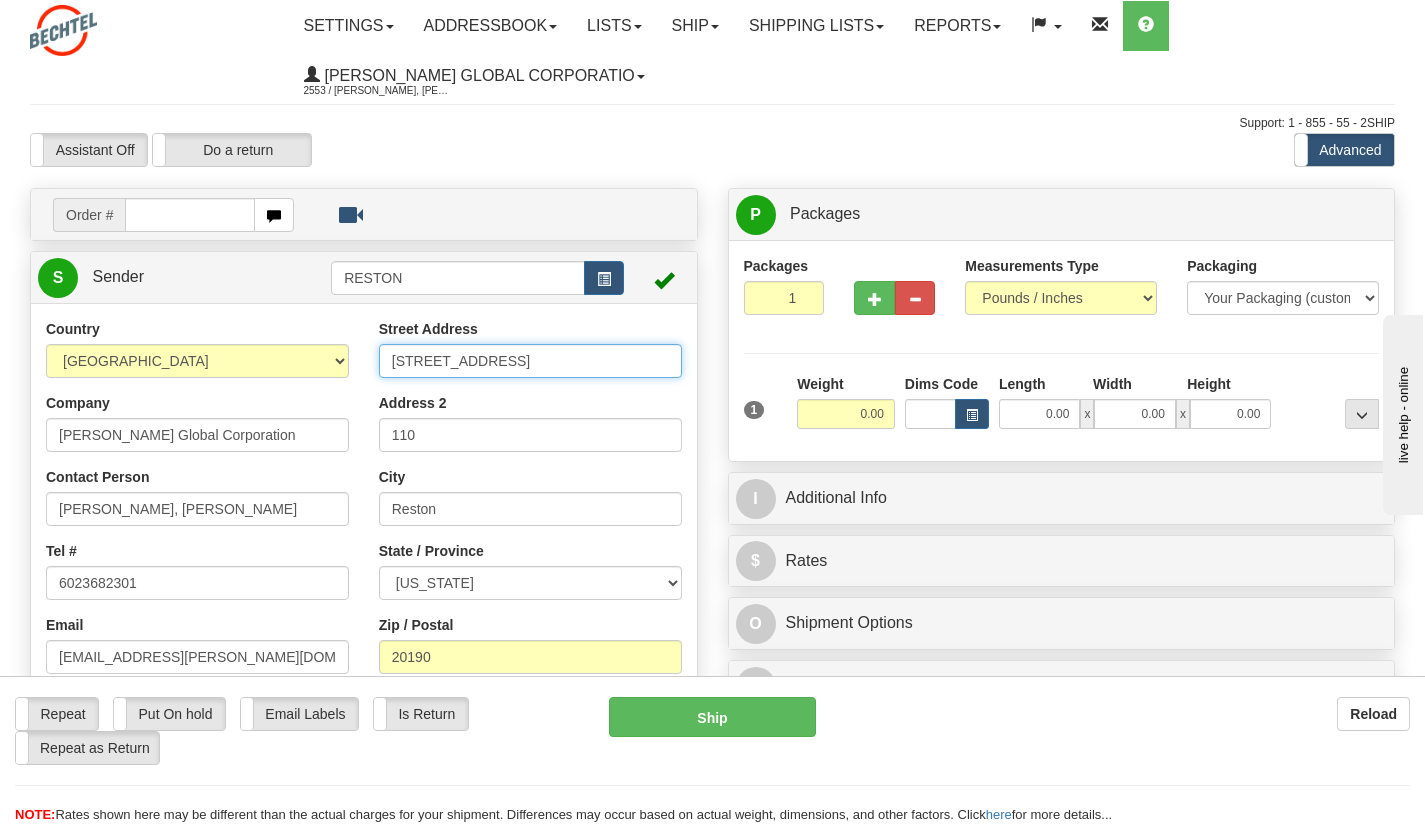 type on "12011 Sunset Hills Rd" 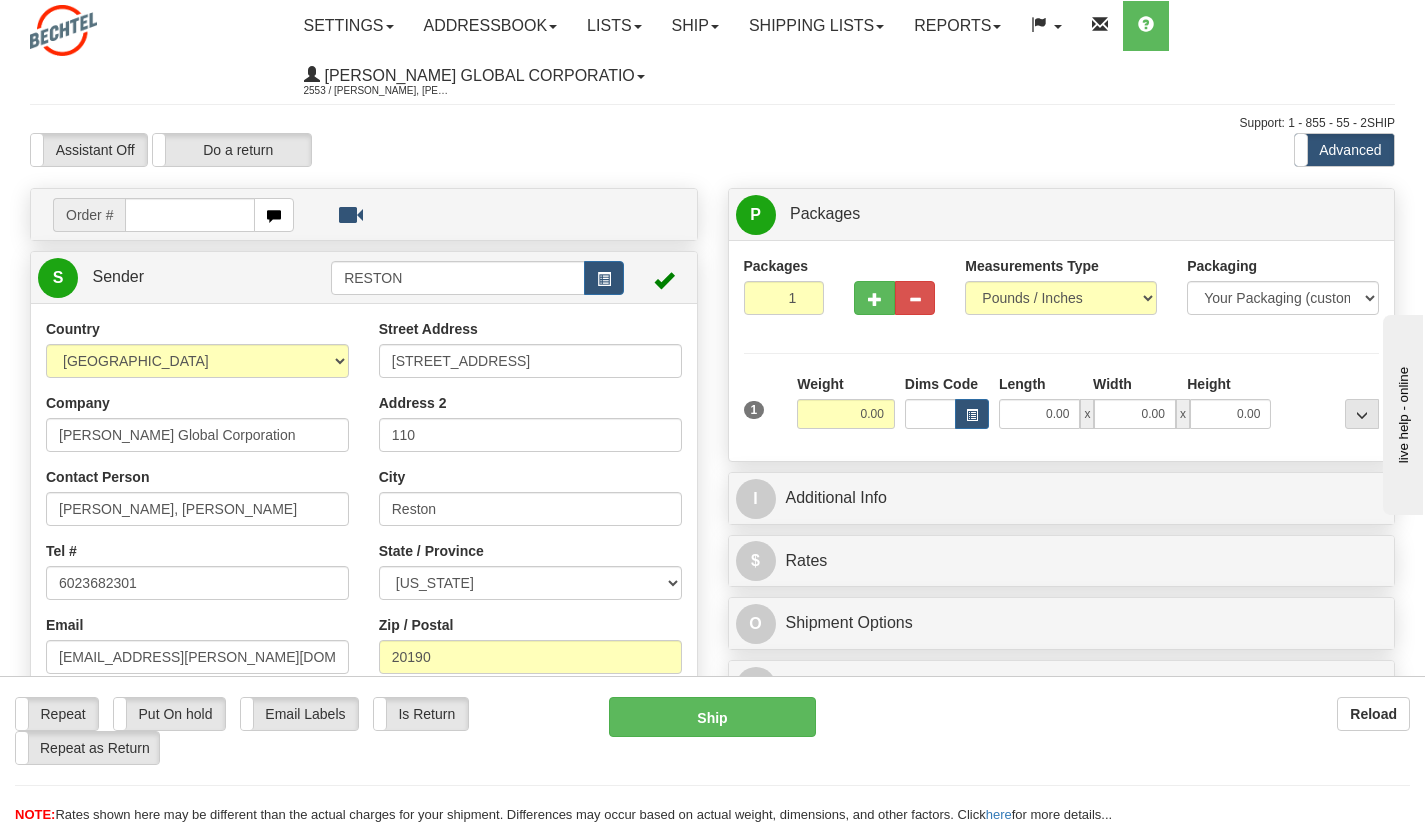 click on "Country
AFGHANISTAN
ALAND ISLANDS
ALBANIA
ALGERIA
AMERICAN SAMOA
ANDORRA
ANGOLA
ANGUILLA
ANTIGUA AND BARBUDA
ARGENTINA
ARMENIA
ARUBA
AUSTRALIA
AUSTRIA
AZERBAIJAN
AZORES
BAHAMAS
BAHRAIN
BANGLADESH
BARBADOS
BELARUS
BELGIUM
BELIZE
BENIN
BERMUDA
BHUTAN
BOLIVIA
BONAIRE, SAINT EUSTATIUS AND SABA
BOSNIA
BOTSWANA
BOUVET ISLAND
BRAZIL
BRITISH INDIAN OCEAN TERRITORY
BRITISH VIRGIN ISLANDS
BRUNEI
BULGARIA
BURKINA FASO
BURUNDI
CAMBODIA
CAMEROON
CANADA
CANARY ISLANDS
CAPE VERDE
CAYMAN ISLANDS
CENTRAL AFRICAN REPUBLIC
CHAD
CHILE
CHINA
CHRISTMAS ISLAND
COCOS (KEELING) ISLANDS
COLOMBIA
COMOROS
CONGO
CONGO, DEMOCRATIC REPUBLIC OF
COOK ISLANDS
COSTA RICA
CROATIA
CURAÇAO
CYPRUS" at bounding box center (364, 595) 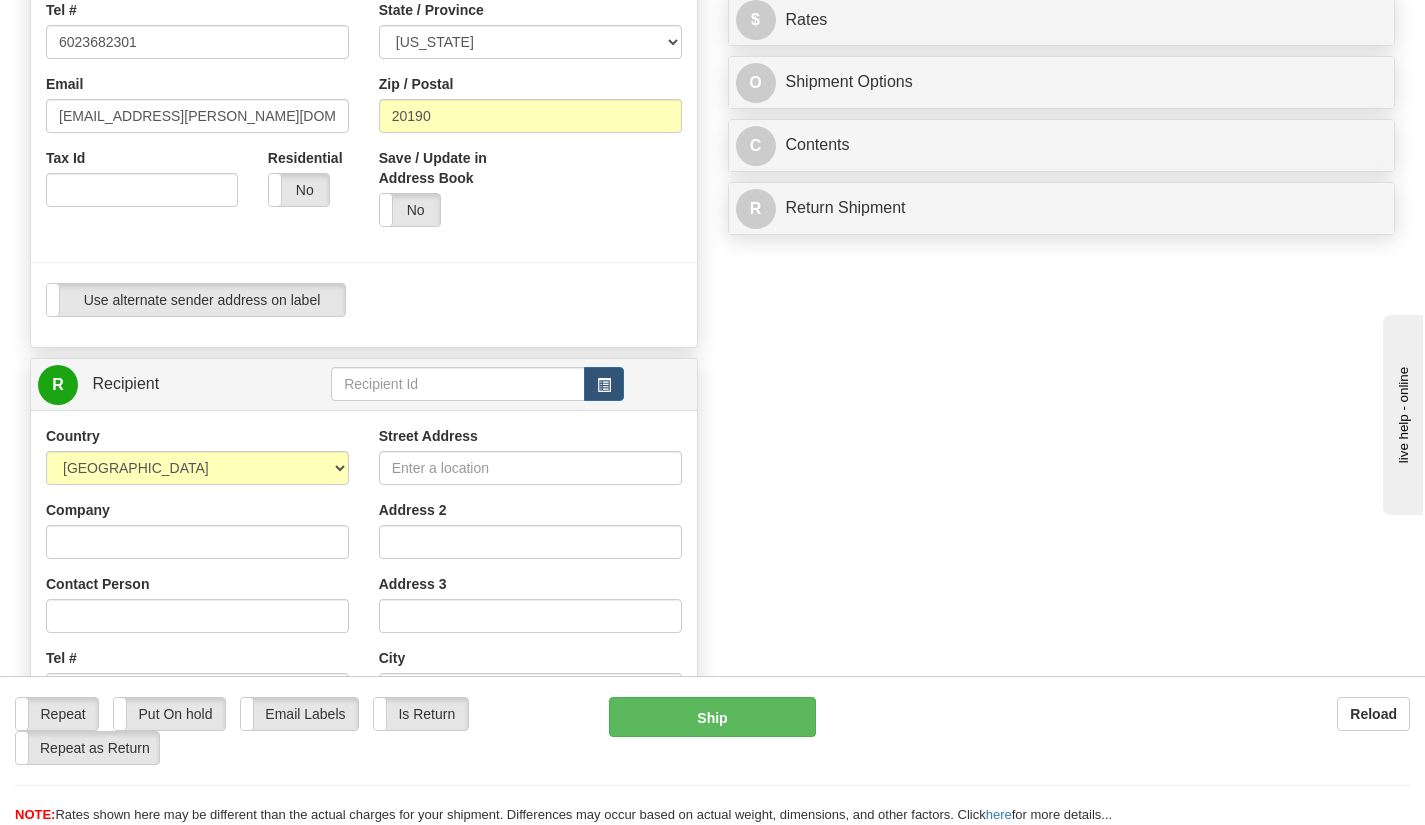 scroll, scrollTop: 562, scrollLeft: 0, axis: vertical 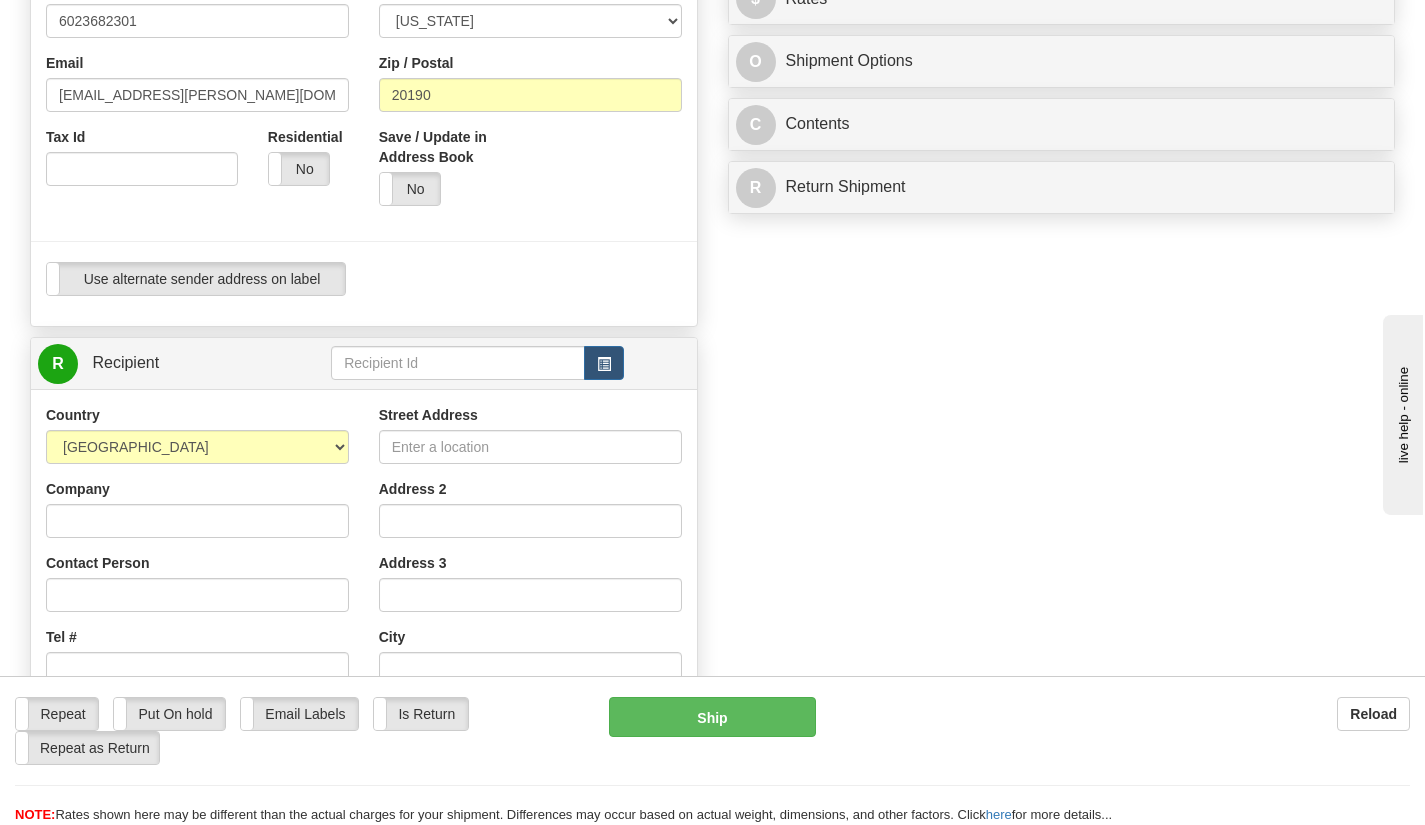 click on "Save / Update in Address Book
Yes No" at bounding box center [530, 174] 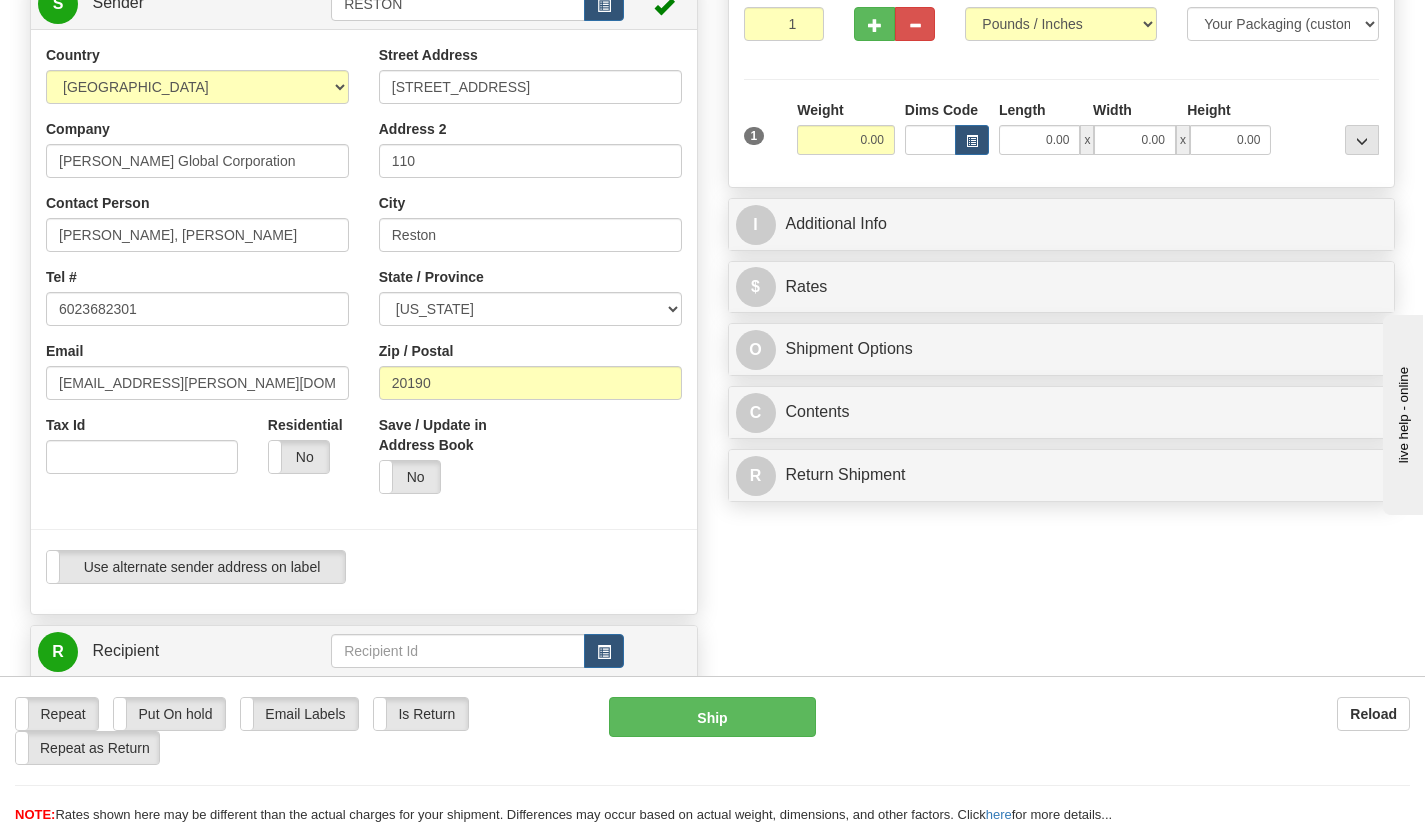 scroll, scrollTop: 281, scrollLeft: 0, axis: vertical 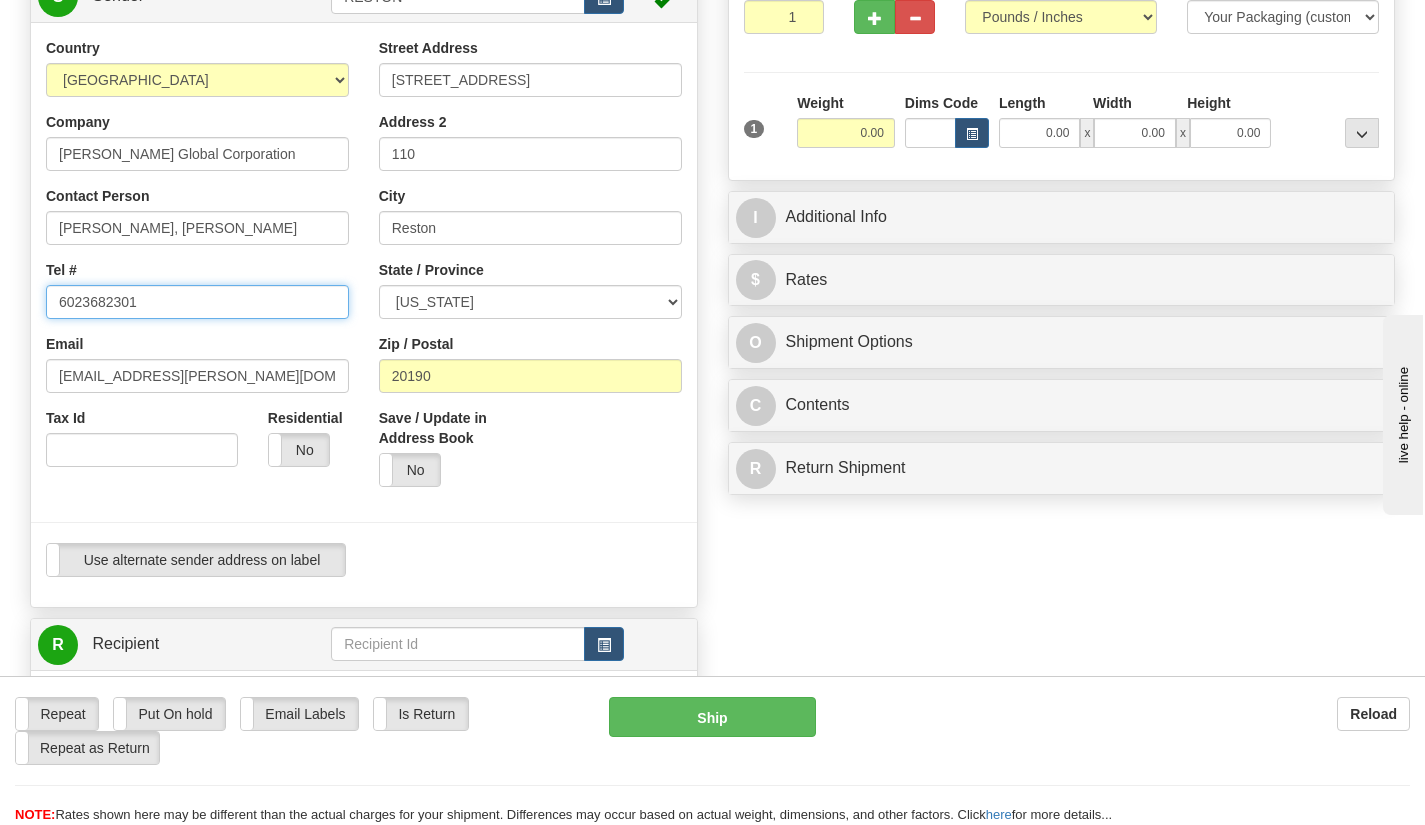 drag, startPoint x: 183, startPoint y: 299, endPoint x: 9, endPoint y: 300, distance: 174.00287 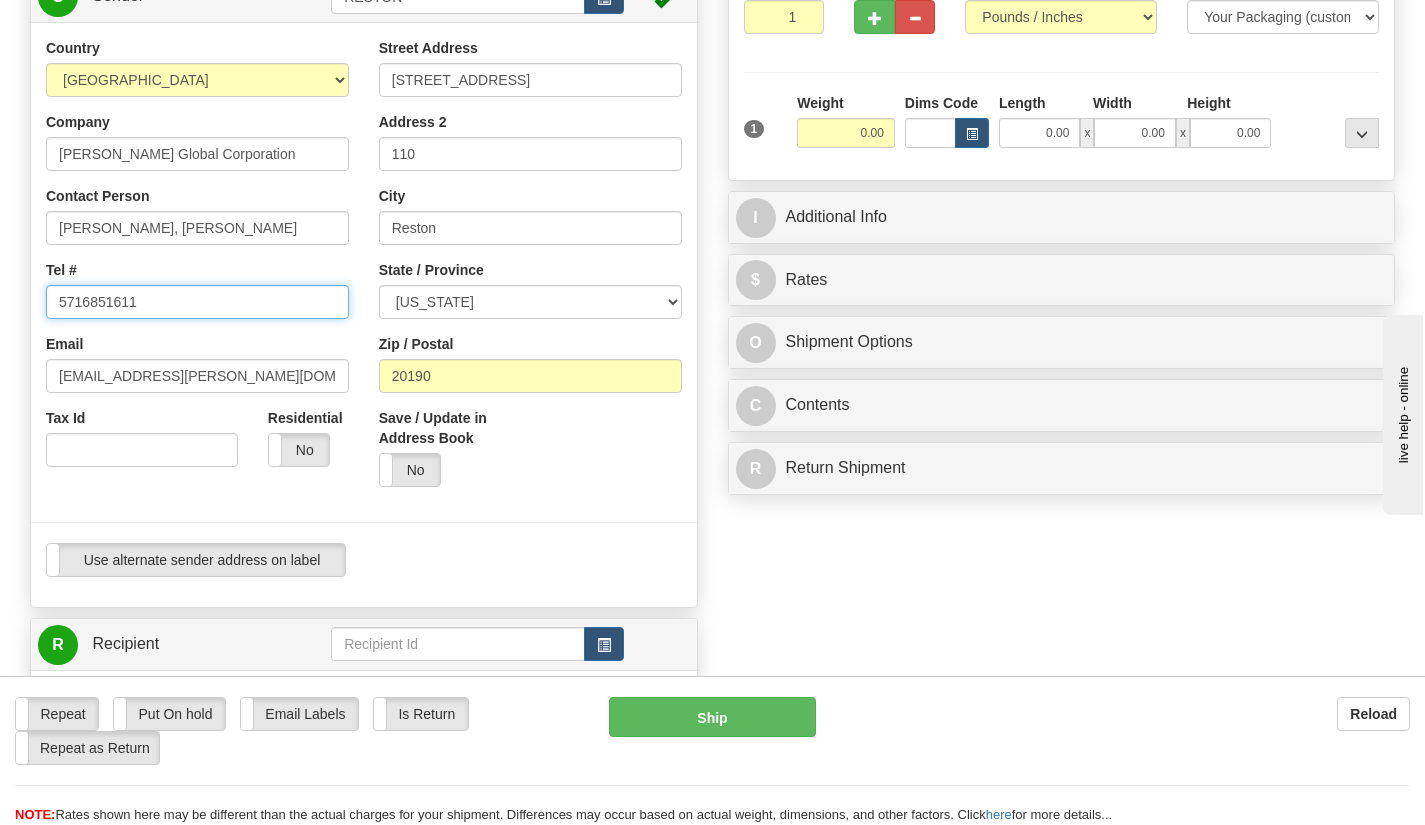 type on "5716851611" 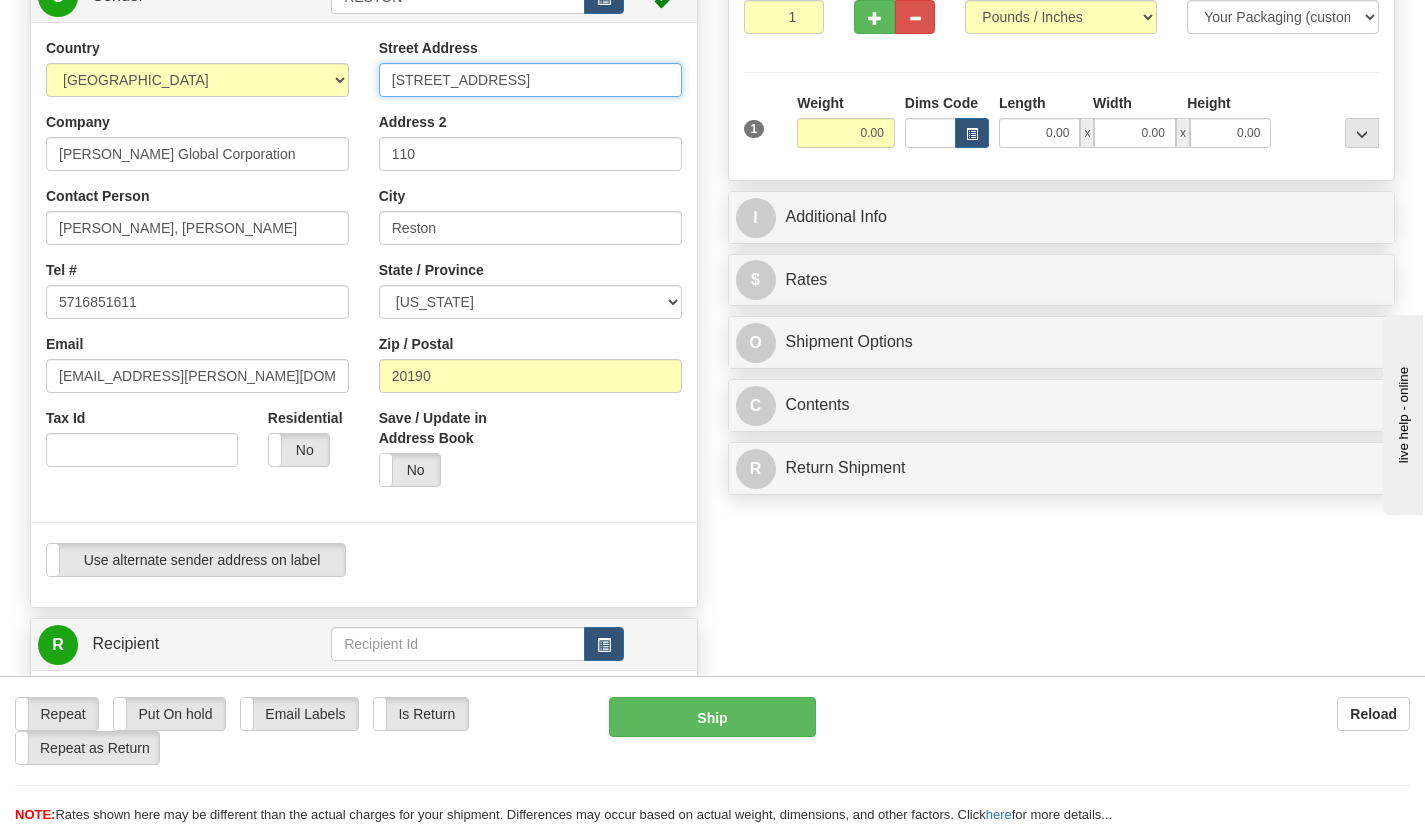 drag, startPoint x: 431, startPoint y: 85, endPoint x: 387, endPoint y: 84, distance: 44.011364 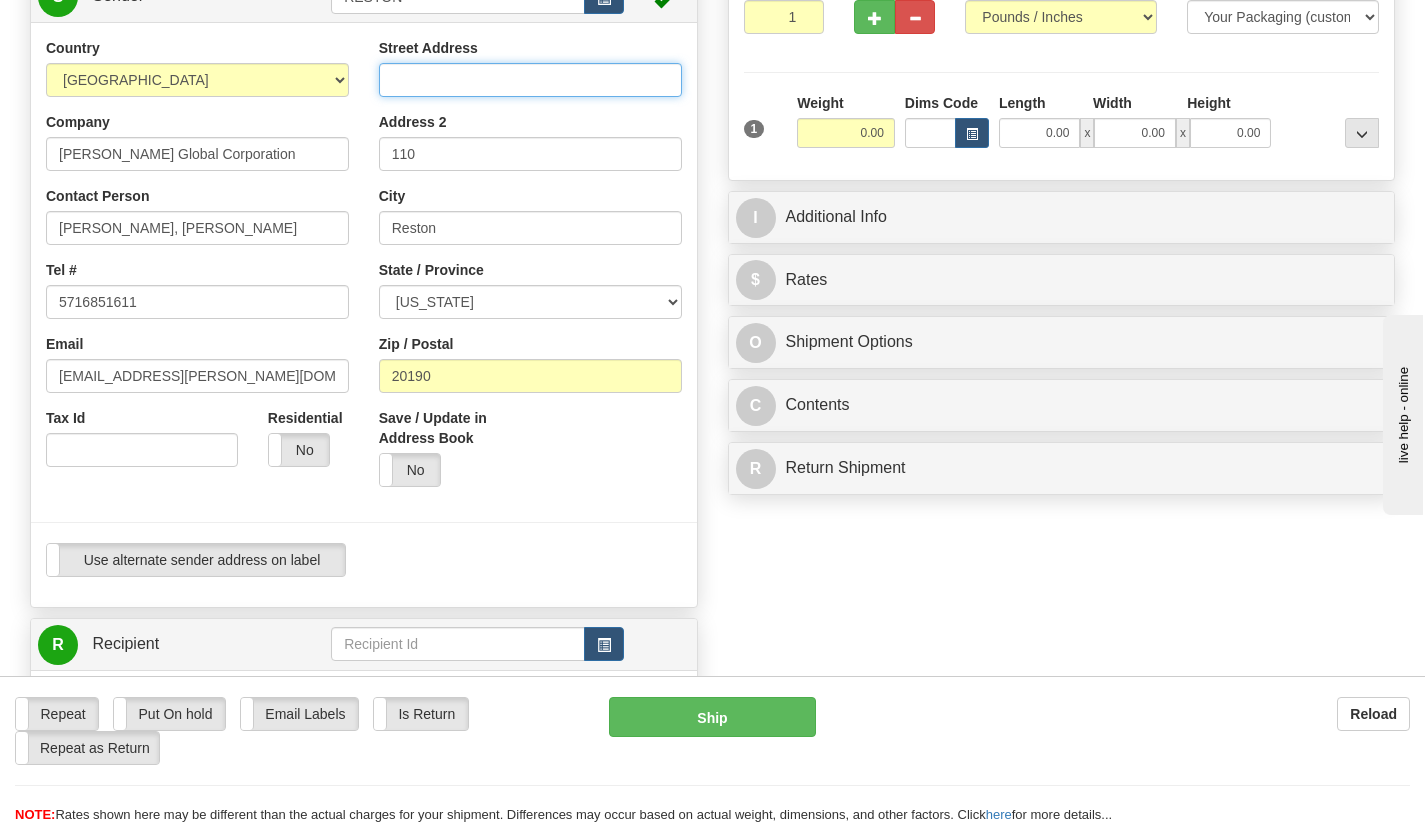 type 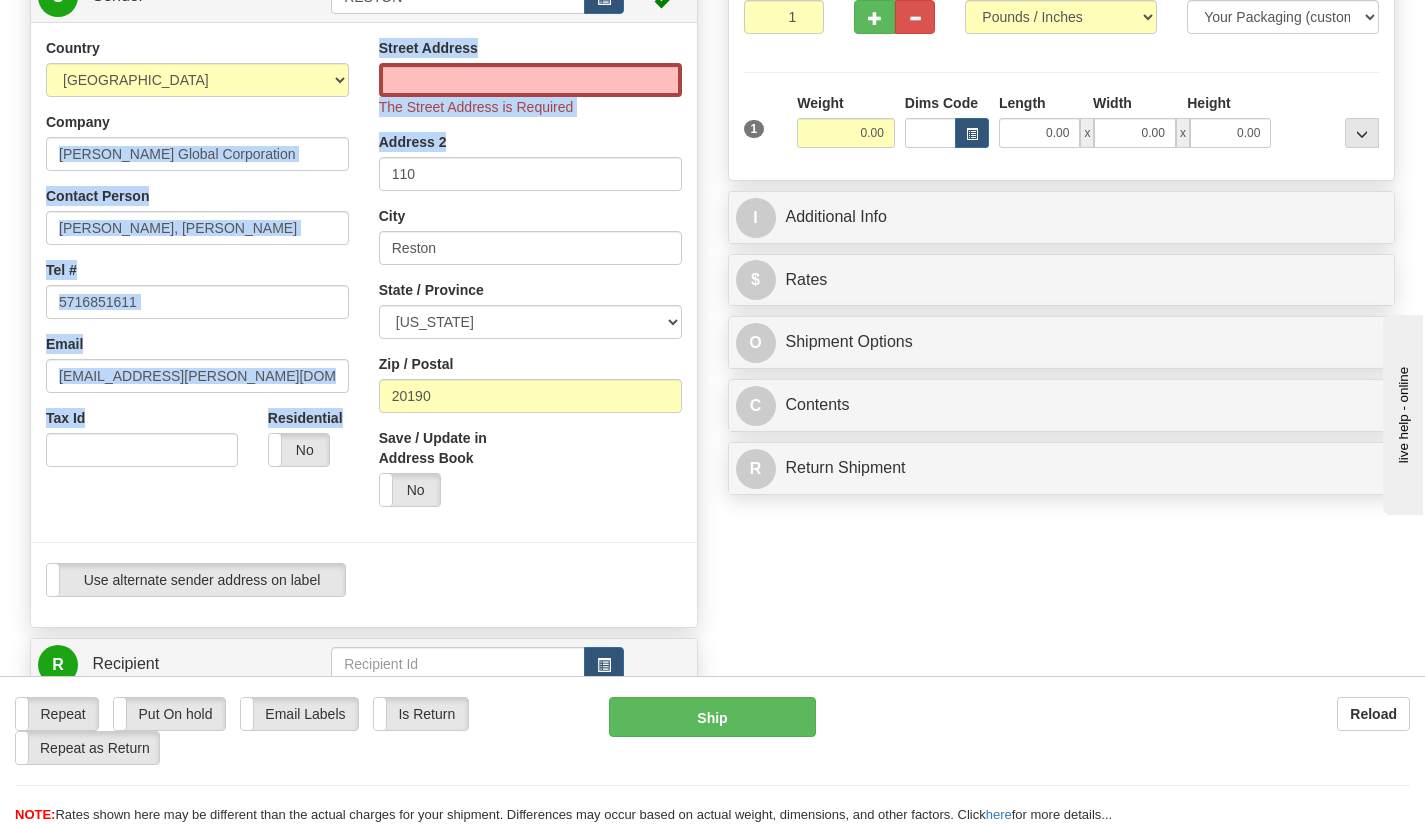 drag, startPoint x: 442, startPoint y: 153, endPoint x: 313, endPoint y: 160, distance: 129.18979 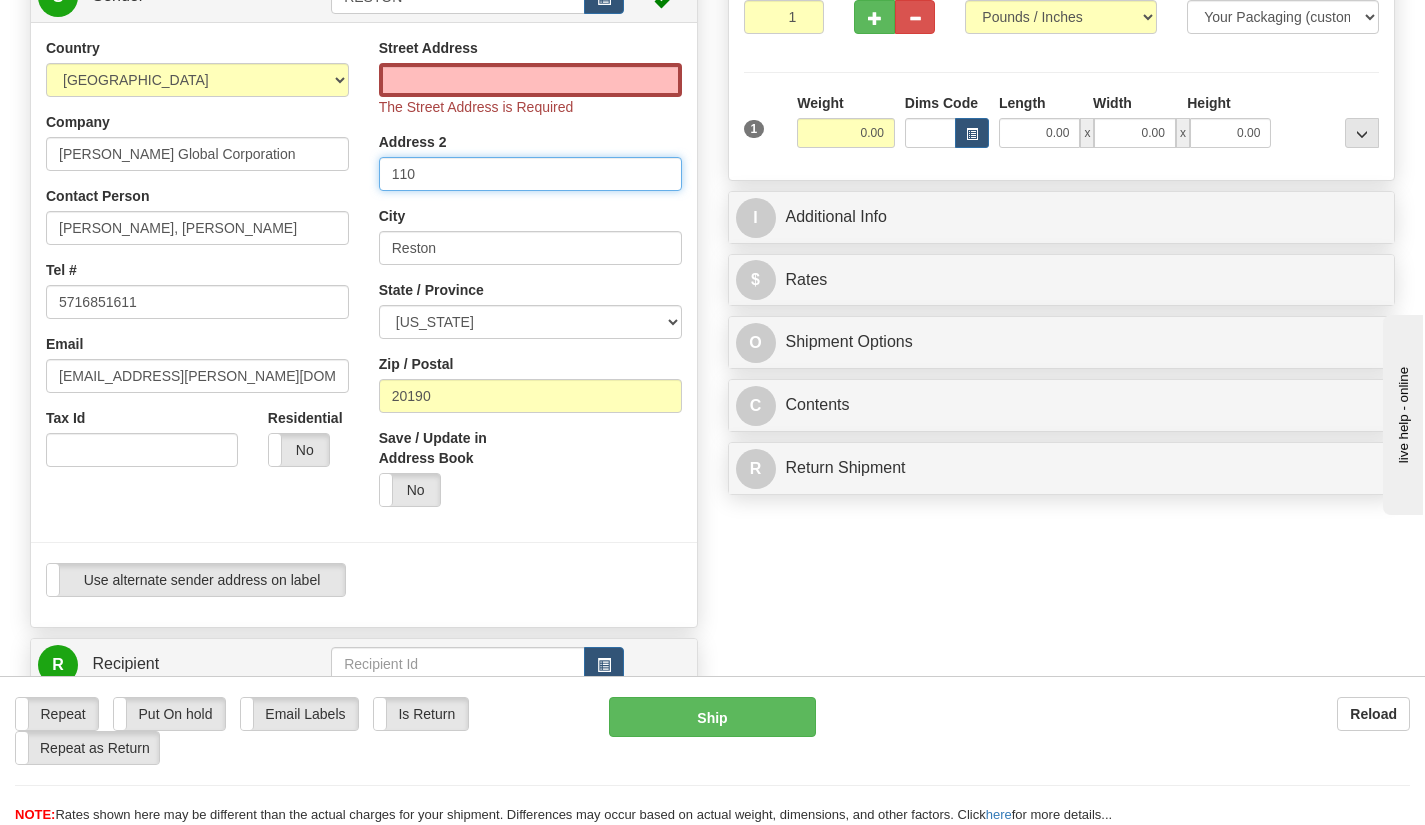 click on "110" at bounding box center [530, 174] 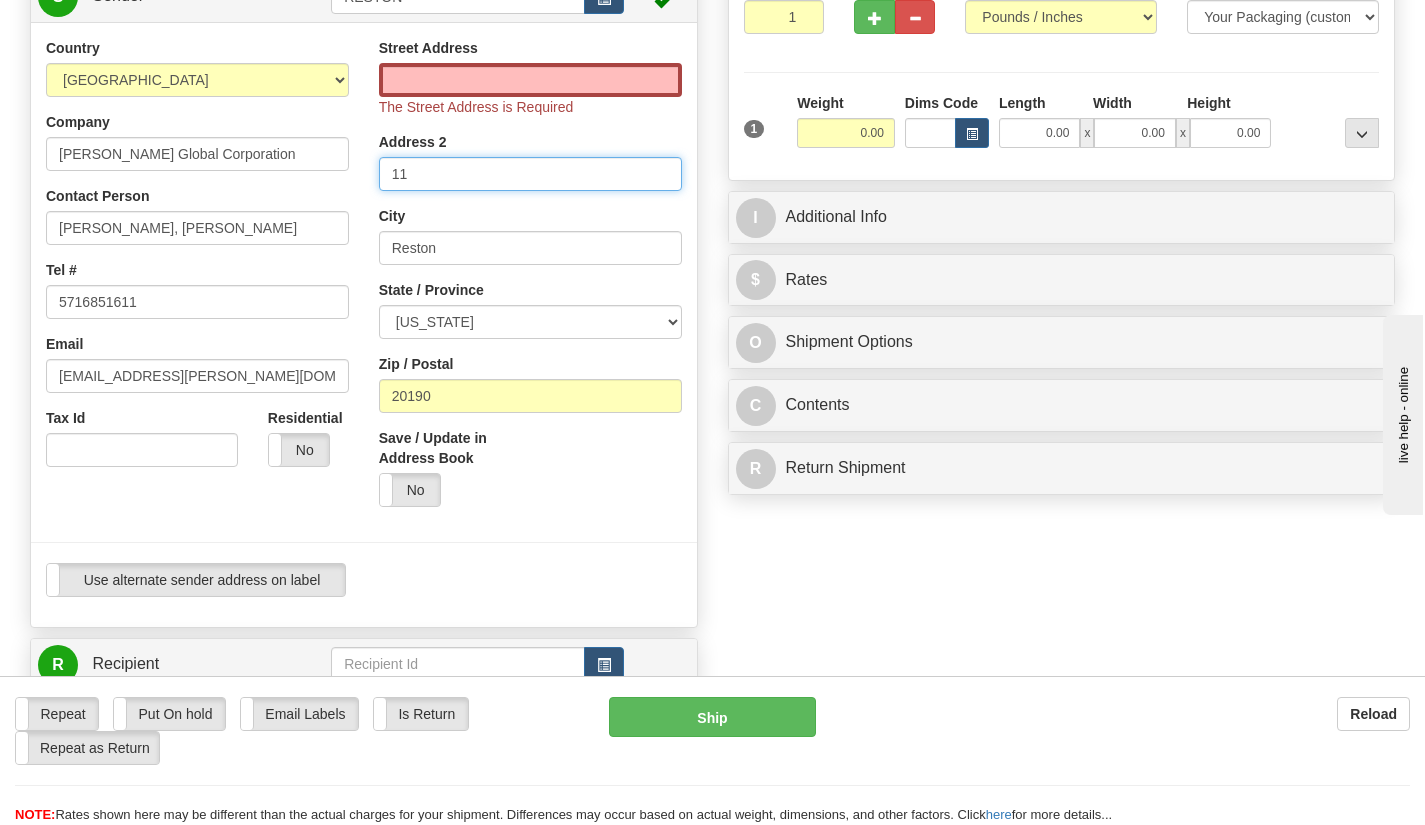 type on "1" 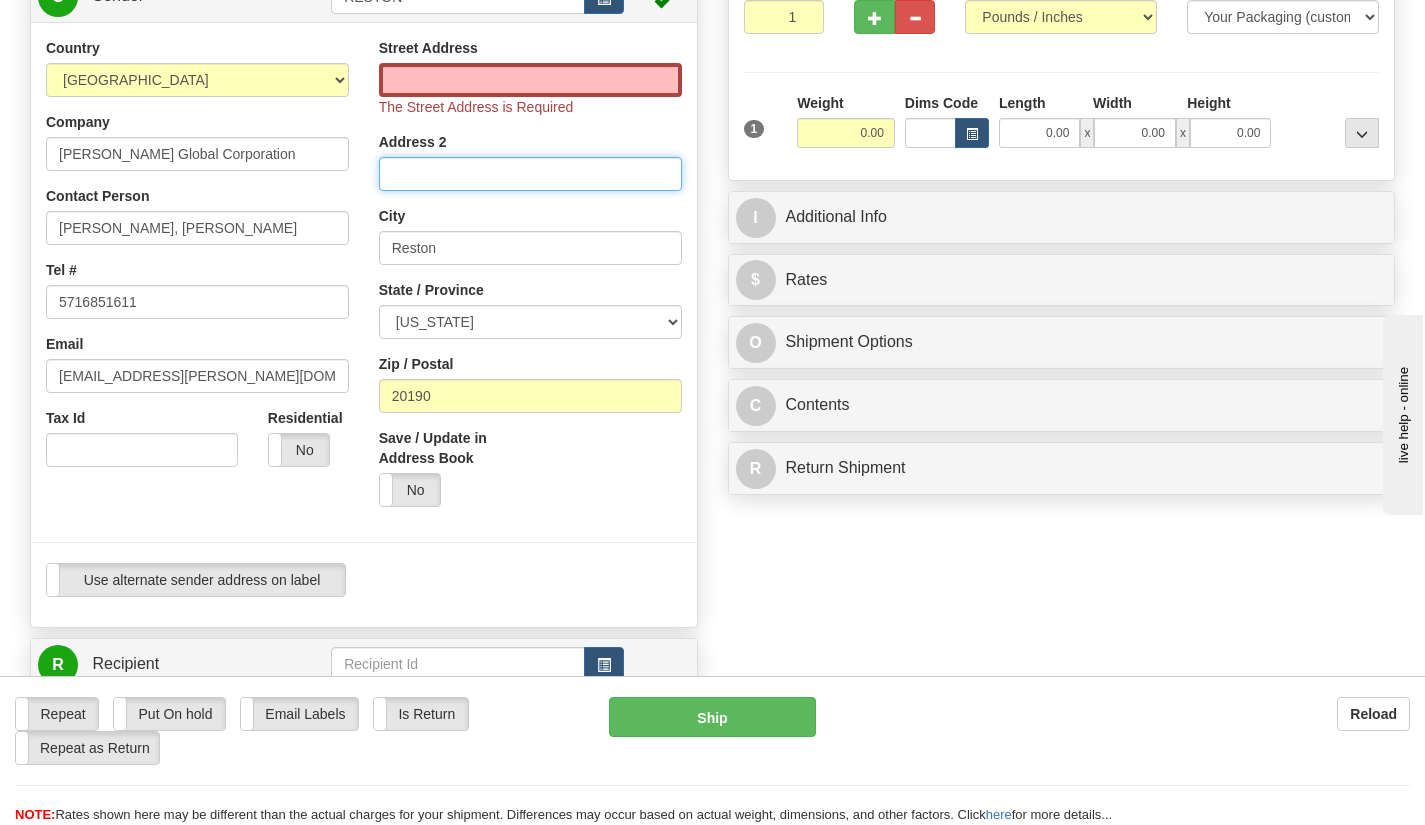 type 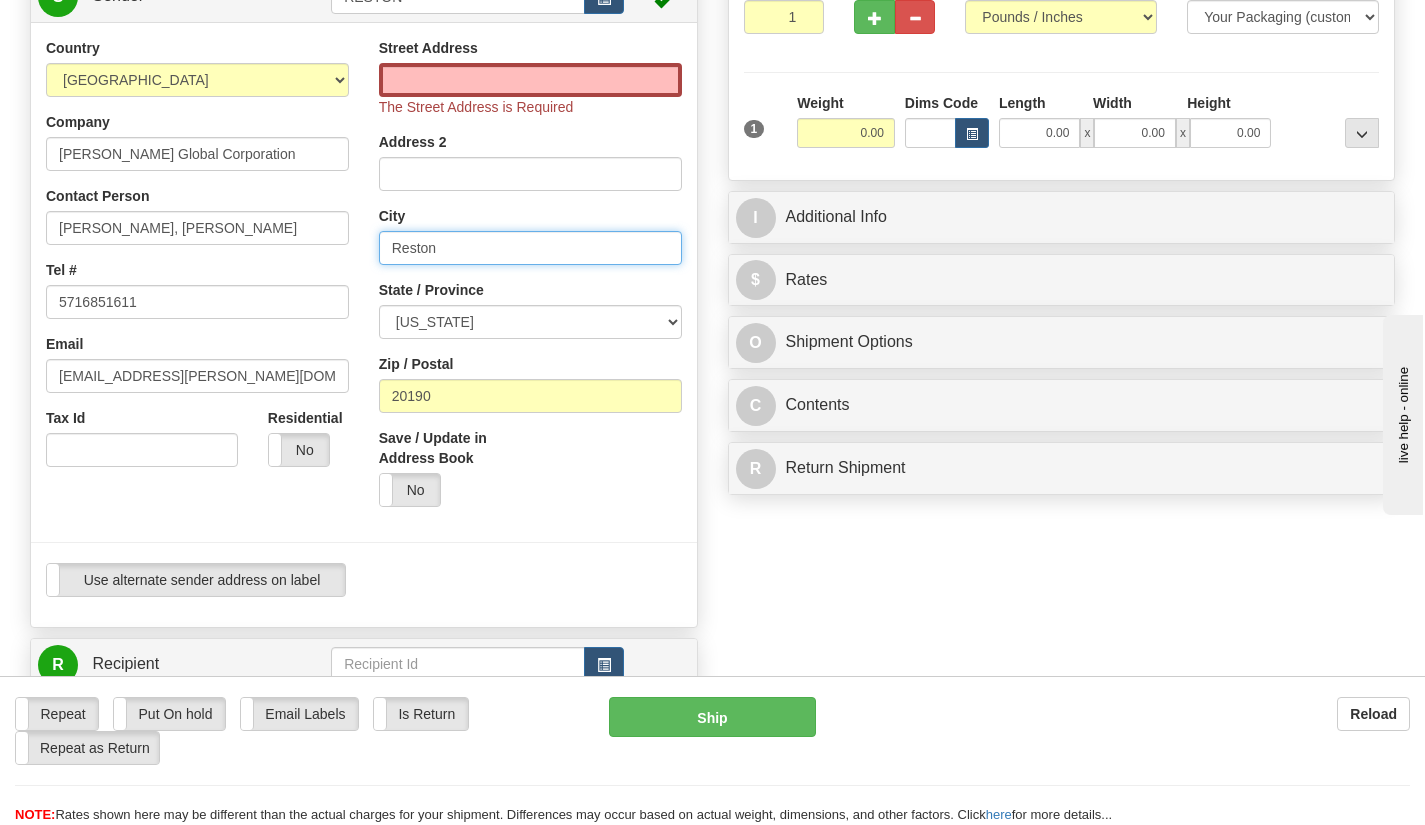 click on "Reston" at bounding box center (530, 248) 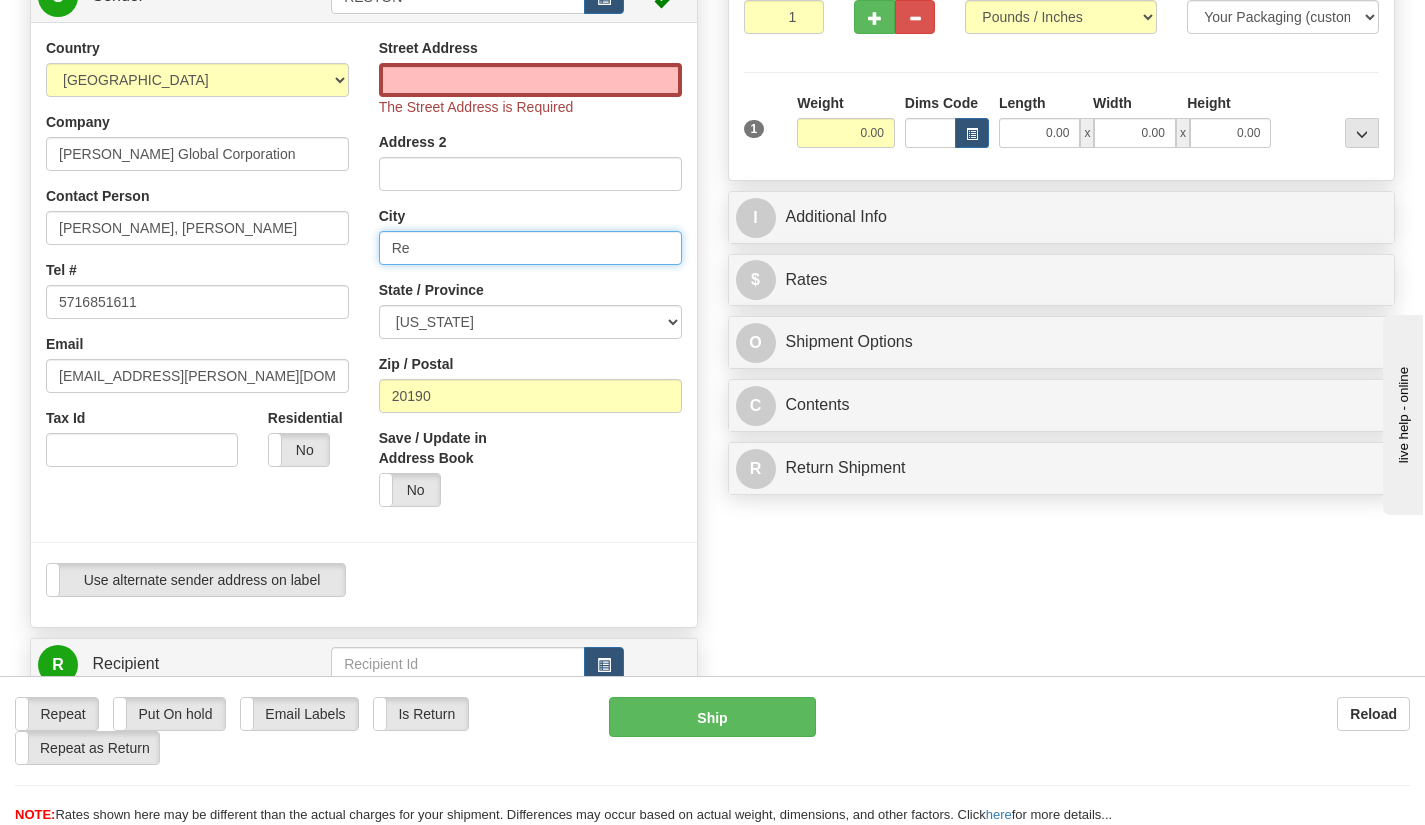 type on "R" 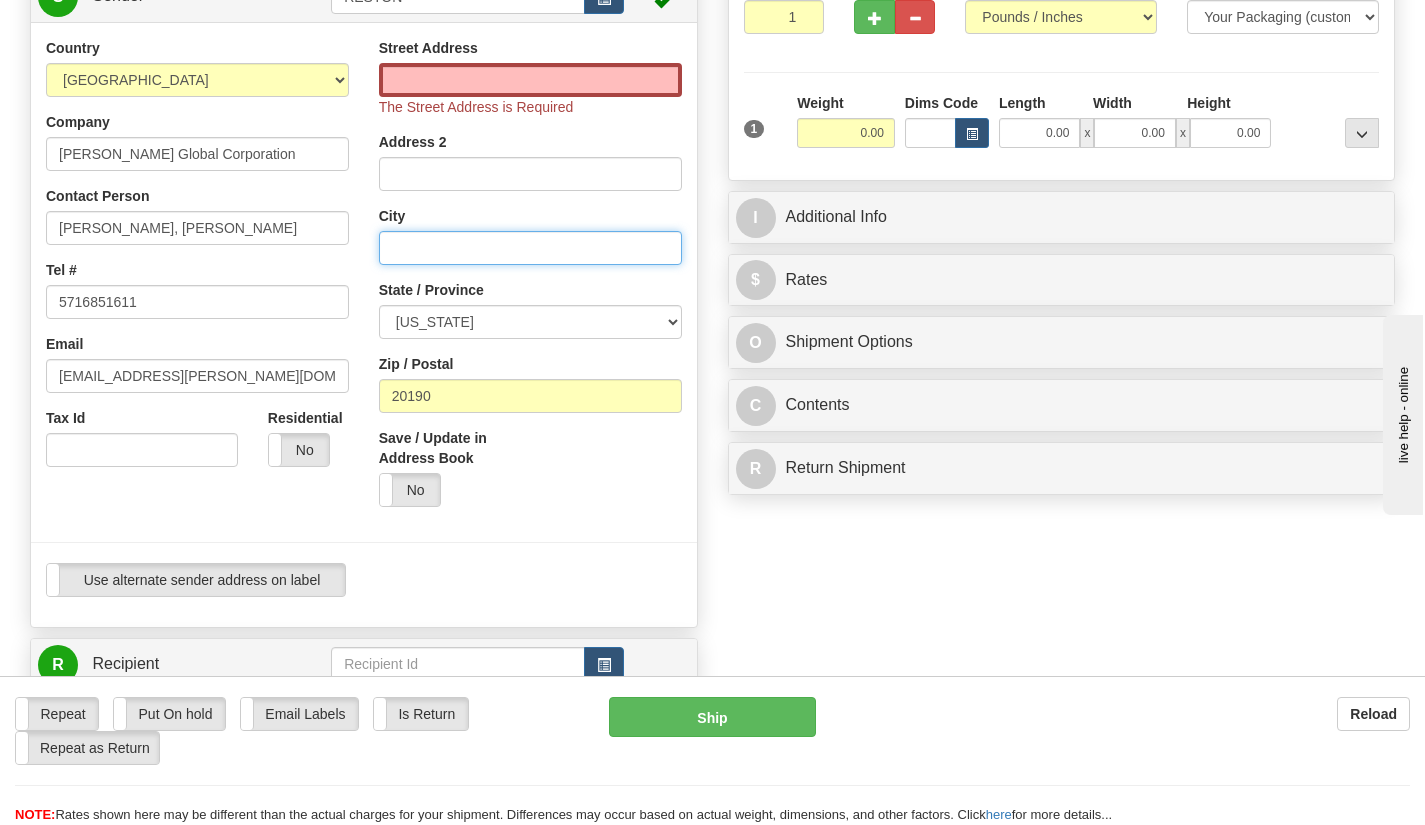 type 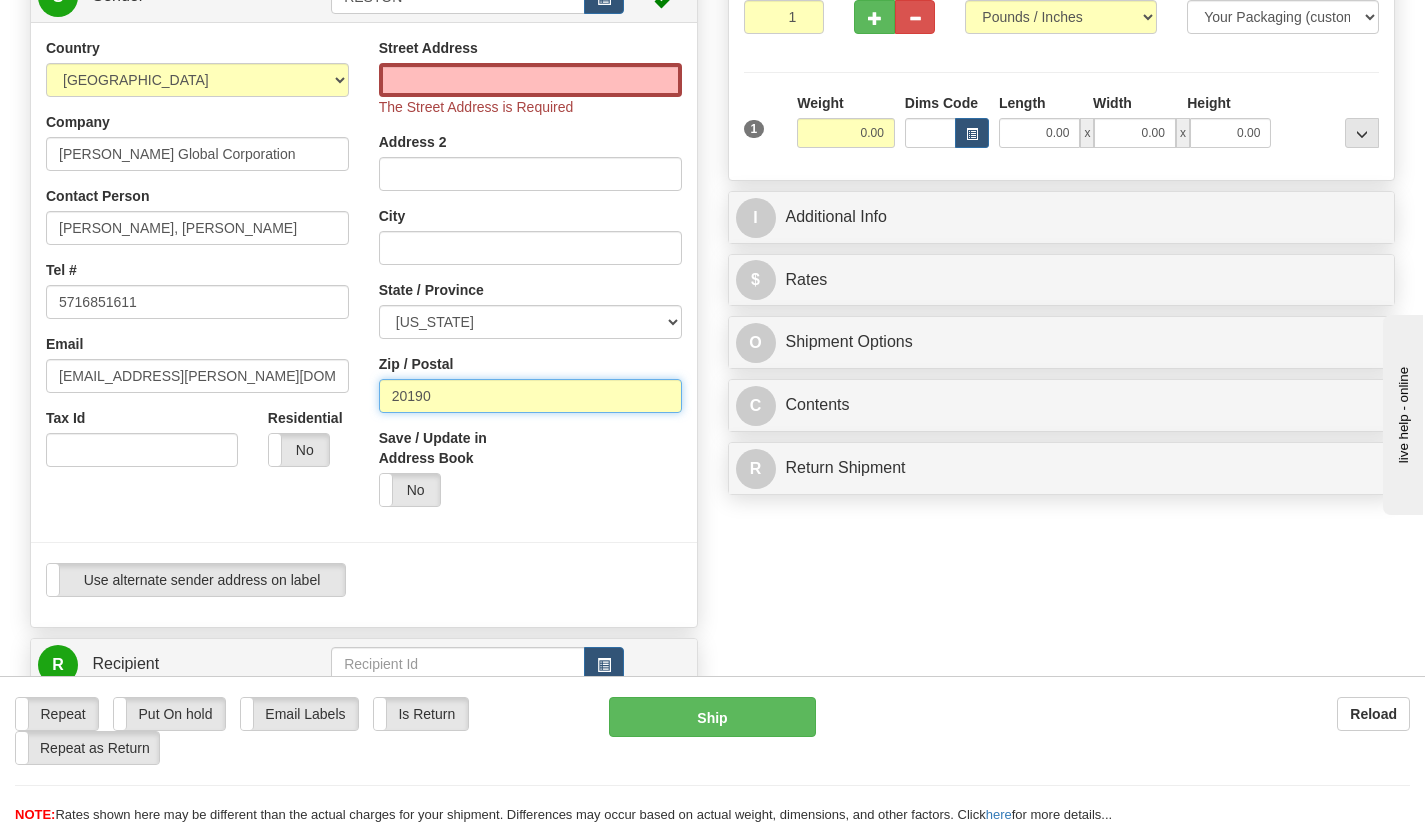 drag, startPoint x: 451, startPoint y: 399, endPoint x: 353, endPoint y: 384, distance: 99.14131 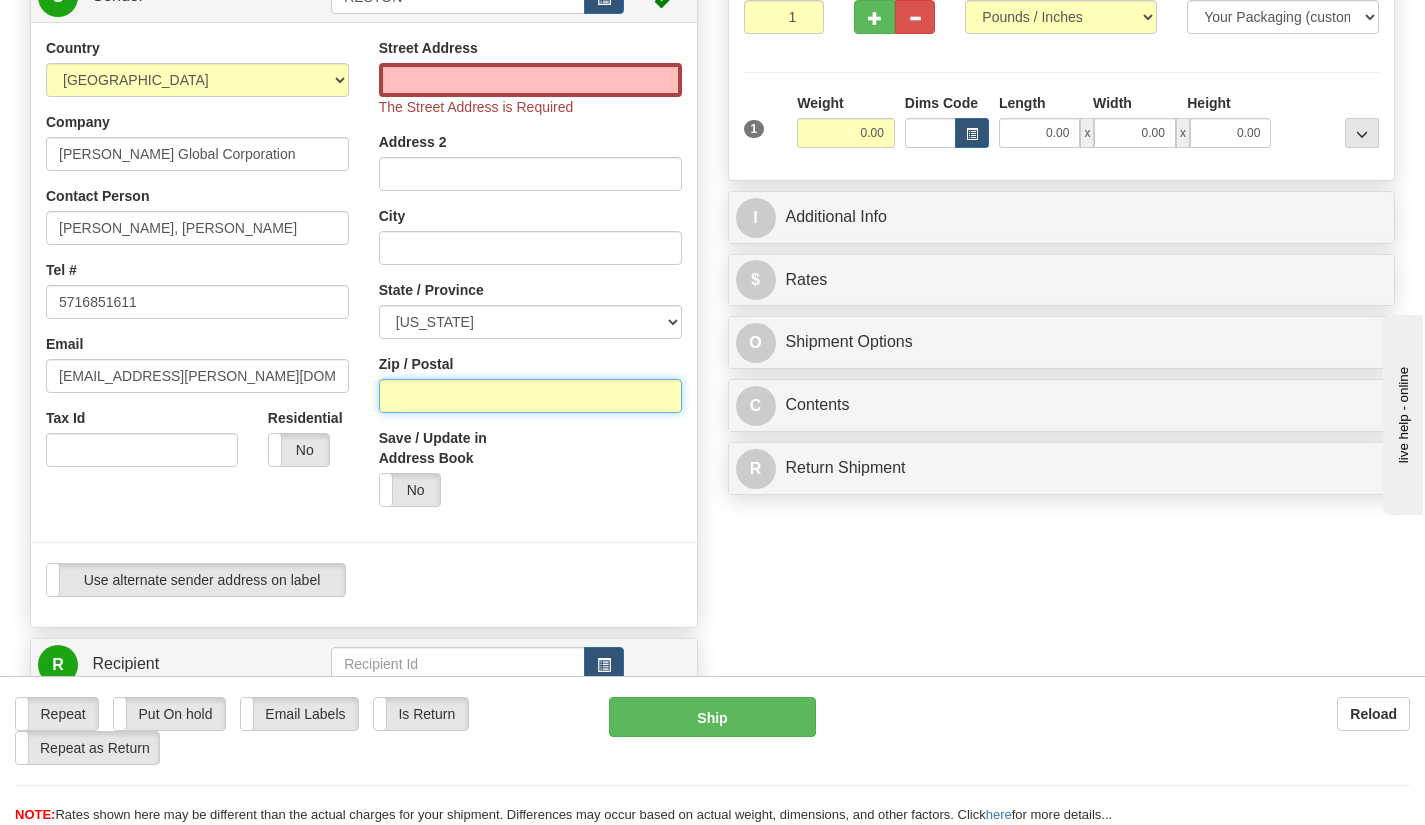 type 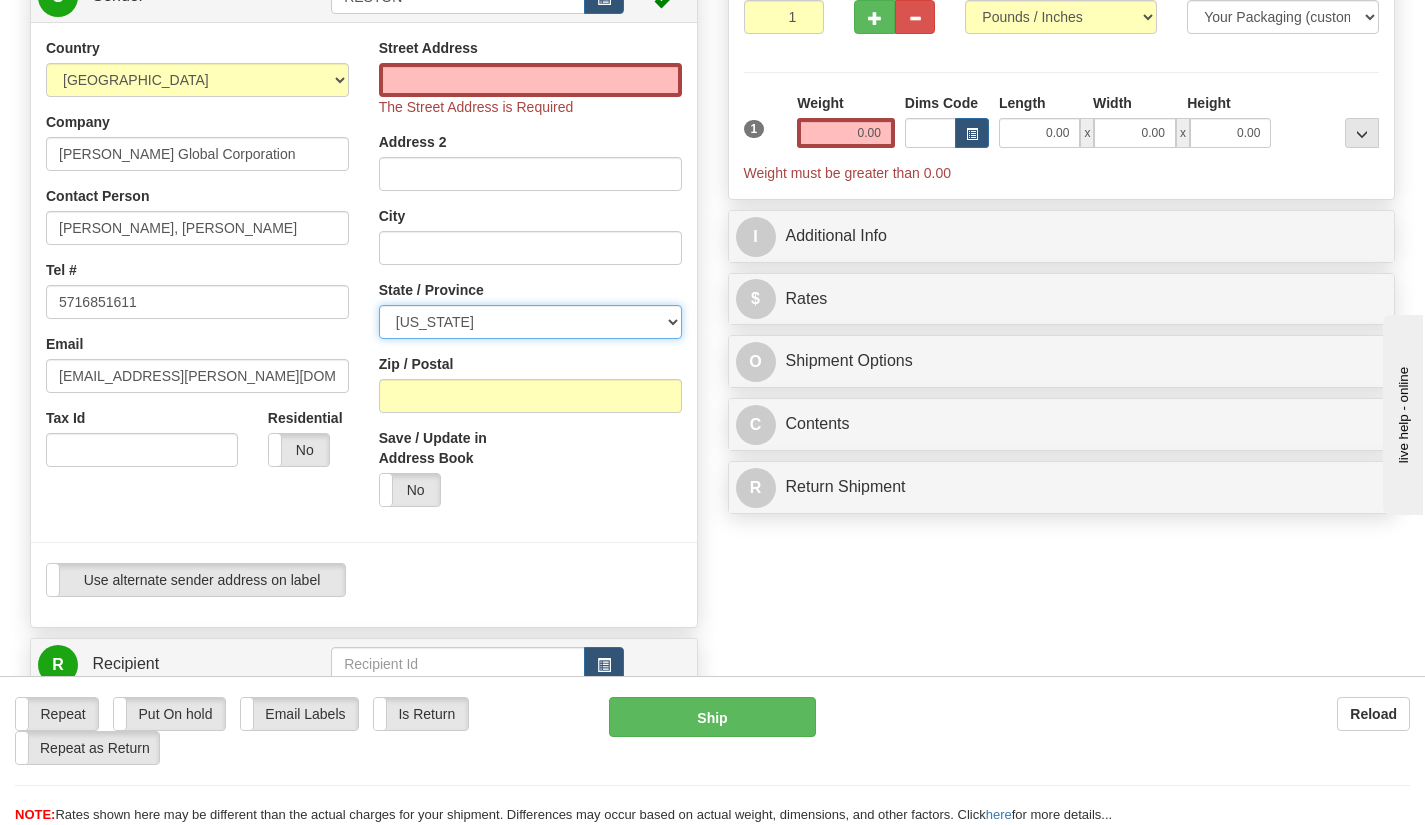 click on "ALABAMA ALASKA ARIZONA ARKANSAS Armed Forces America Armed Forces Europe Armed Forces Pacific CALIFORNIA COLORADO CONNECTICUT DELAWARE DISTRICT OF COLUMBIA FLORIDA GEORGIA HAWAII IDAHO ILLINOIS INDIANA IOWA KANSAS KENTUCKY LOUISIANA MAINE MARYLAND MASSACHUSETTS MICHIGAN MINNESOTA MISSISSIPPI MISSOURI MONTANA NEBRASKA NEVADA NEW HAMPSHIRE NEW JERSEY NEW MEXICO NEW YORK NORTH CAROLINA NORTH DAKOTA OHIO OKLAHOMA OREGON PENNSYLVANIA PUERTO RICO RHODE ISLAND SOUTH CAROLINA SOUTH DAKOTA TENNESSEE TEXAS UTAH VERMONT VIRGINIA WASHINGTON STATE WEST VIRGINIA WISCONSIN WYOMING" at bounding box center (530, 322) 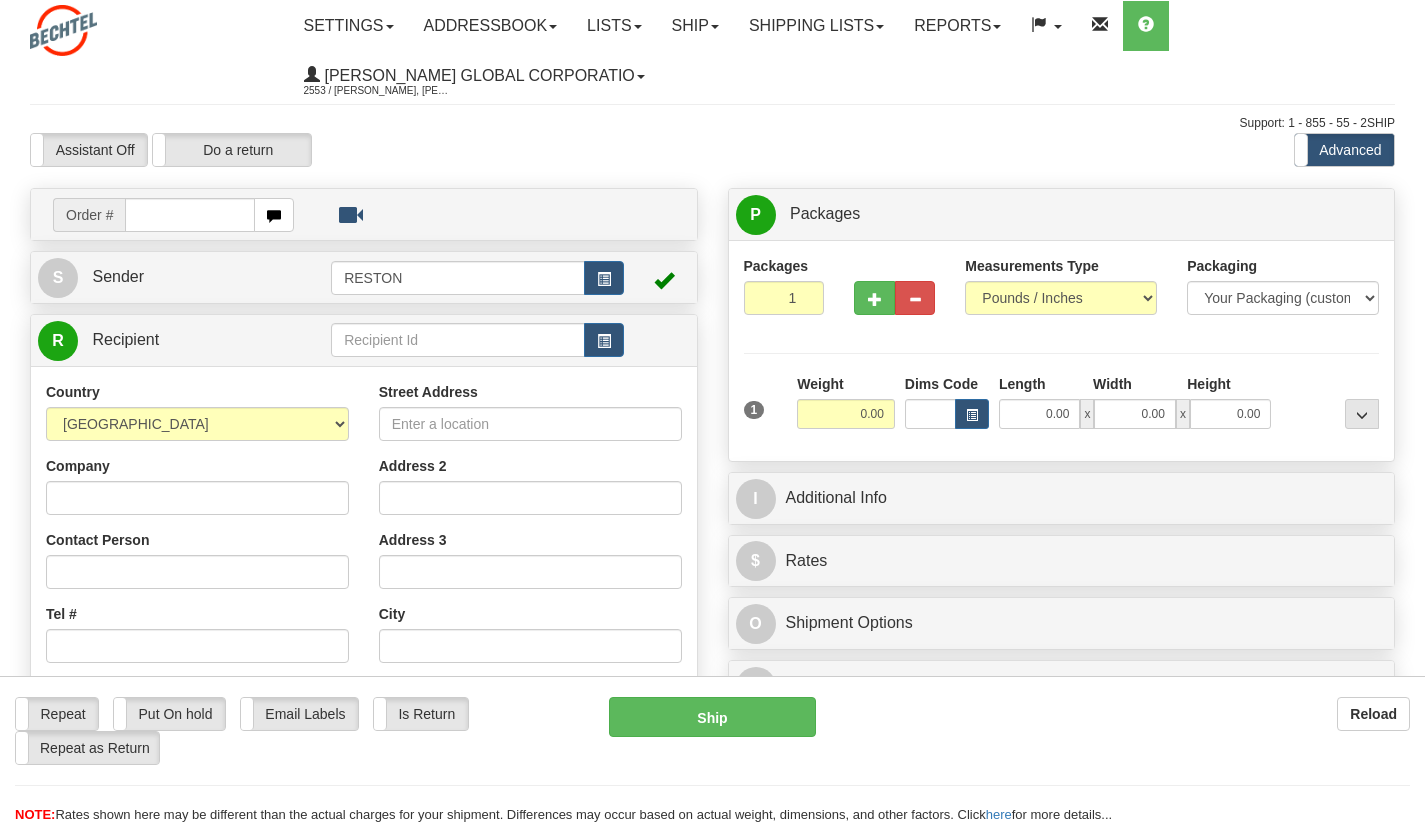 scroll, scrollTop: 0, scrollLeft: 0, axis: both 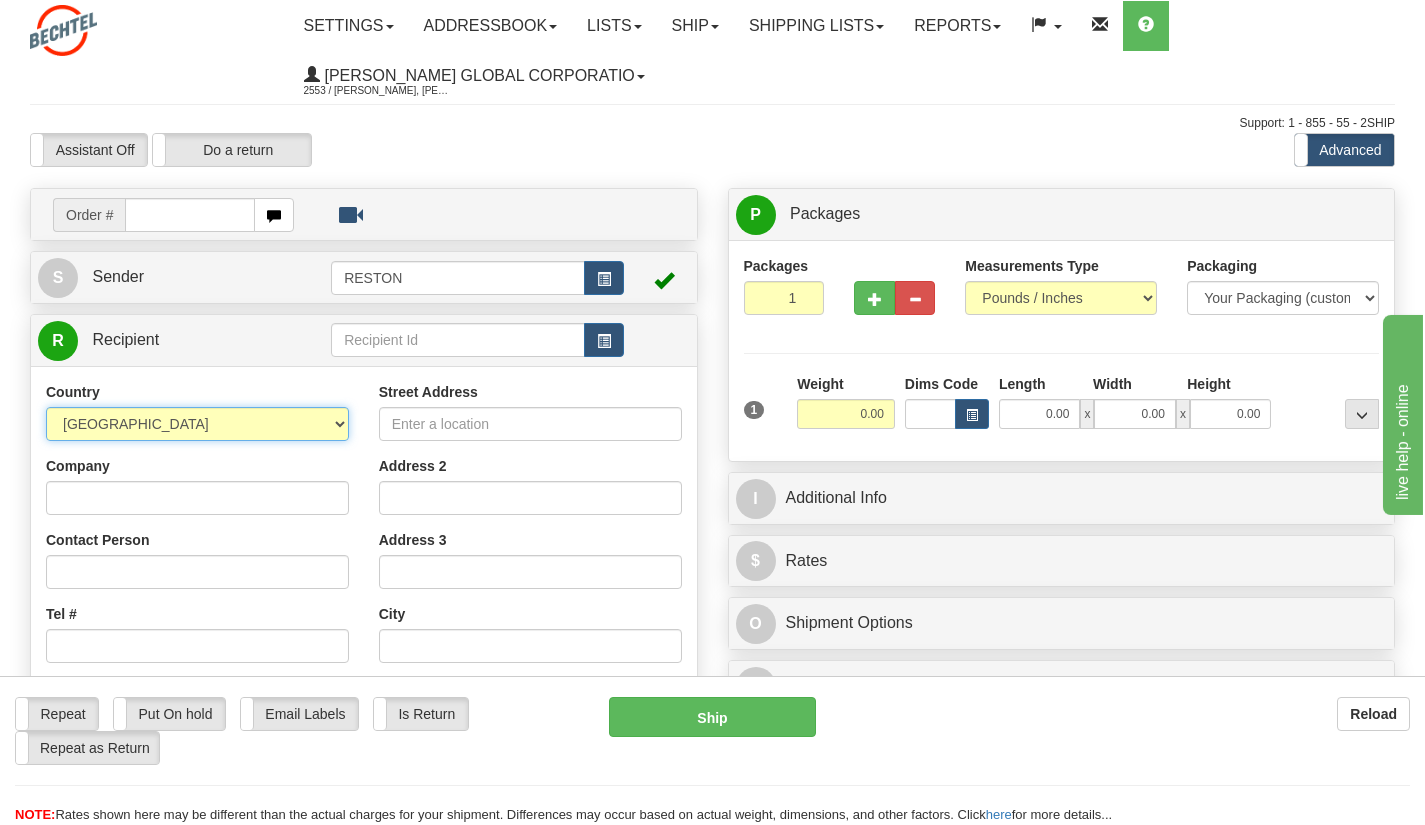 click on "[GEOGRAPHIC_DATA]
[GEOGRAPHIC_DATA]
[GEOGRAPHIC_DATA]
[GEOGRAPHIC_DATA]
[US_STATE]
[GEOGRAPHIC_DATA]
[GEOGRAPHIC_DATA]
[GEOGRAPHIC_DATA]
[GEOGRAPHIC_DATA]
[GEOGRAPHIC_DATA]
[GEOGRAPHIC_DATA]
[GEOGRAPHIC_DATA]
[GEOGRAPHIC_DATA]
[GEOGRAPHIC_DATA]
[GEOGRAPHIC_DATA]
[GEOGRAPHIC_DATA]
[GEOGRAPHIC_DATA]
[GEOGRAPHIC_DATA]
[GEOGRAPHIC_DATA]
[GEOGRAPHIC_DATA]
[GEOGRAPHIC_DATA]
[GEOGRAPHIC_DATA]
[GEOGRAPHIC_DATA]
[GEOGRAPHIC_DATA]
[GEOGRAPHIC_DATA]
[GEOGRAPHIC_DATA]
[GEOGRAPHIC_DATA]
[GEOGRAPHIC_DATA], [GEOGRAPHIC_DATA] AND [GEOGRAPHIC_DATA]
[GEOGRAPHIC_DATA]
[GEOGRAPHIC_DATA]
[GEOGRAPHIC_DATA]
[GEOGRAPHIC_DATA]
[GEOGRAPHIC_DATA]
[GEOGRAPHIC_DATA]
[GEOGRAPHIC_DATA]
[GEOGRAPHIC_DATA]
[GEOGRAPHIC_DATA]
[GEOGRAPHIC_DATA]
[GEOGRAPHIC_DATA]
[GEOGRAPHIC_DATA]
[GEOGRAPHIC_DATA]
[GEOGRAPHIC_DATA]
[GEOGRAPHIC_DATA]
[GEOGRAPHIC_DATA]
[GEOGRAPHIC_DATA]
[GEOGRAPHIC_DATA]
[GEOGRAPHIC_DATA]
[GEOGRAPHIC_DATA]
[GEOGRAPHIC_DATA]
COCOS ([GEOGRAPHIC_DATA]) ISLANDS
[GEOGRAPHIC_DATA]
[GEOGRAPHIC_DATA]
[GEOGRAPHIC_DATA]
[GEOGRAPHIC_DATA], [GEOGRAPHIC_DATA]
[GEOGRAPHIC_DATA]
[GEOGRAPHIC_DATA]
[GEOGRAPHIC_DATA]
[GEOGRAPHIC_DATA]
[GEOGRAPHIC_DATA]
[GEOGRAPHIC_DATA]
[GEOGRAPHIC_DATA]
[GEOGRAPHIC_DATA]
[GEOGRAPHIC_DATA]
[GEOGRAPHIC_DATA]
[GEOGRAPHIC_DATA]
[GEOGRAPHIC_DATA]
[GEOGRAPHIC_DATA]
[GEOGRAPHIC_DATA]
[GEOGRAPHIC_DATA]
[GEOGRAPHIC_DATA]
[GEOGRAPHIC_DATA]
[GEOGRAPHIC_DATA] ([GEOGRAPHIC_DATA])
[GEOGRAPHIC_DATA]
[GEOGRAPHIC_DATA]
[GEOGRAPHIC_DATA]
[GEOGRAPHIC_DATA]" at bounding box center (197, 424) 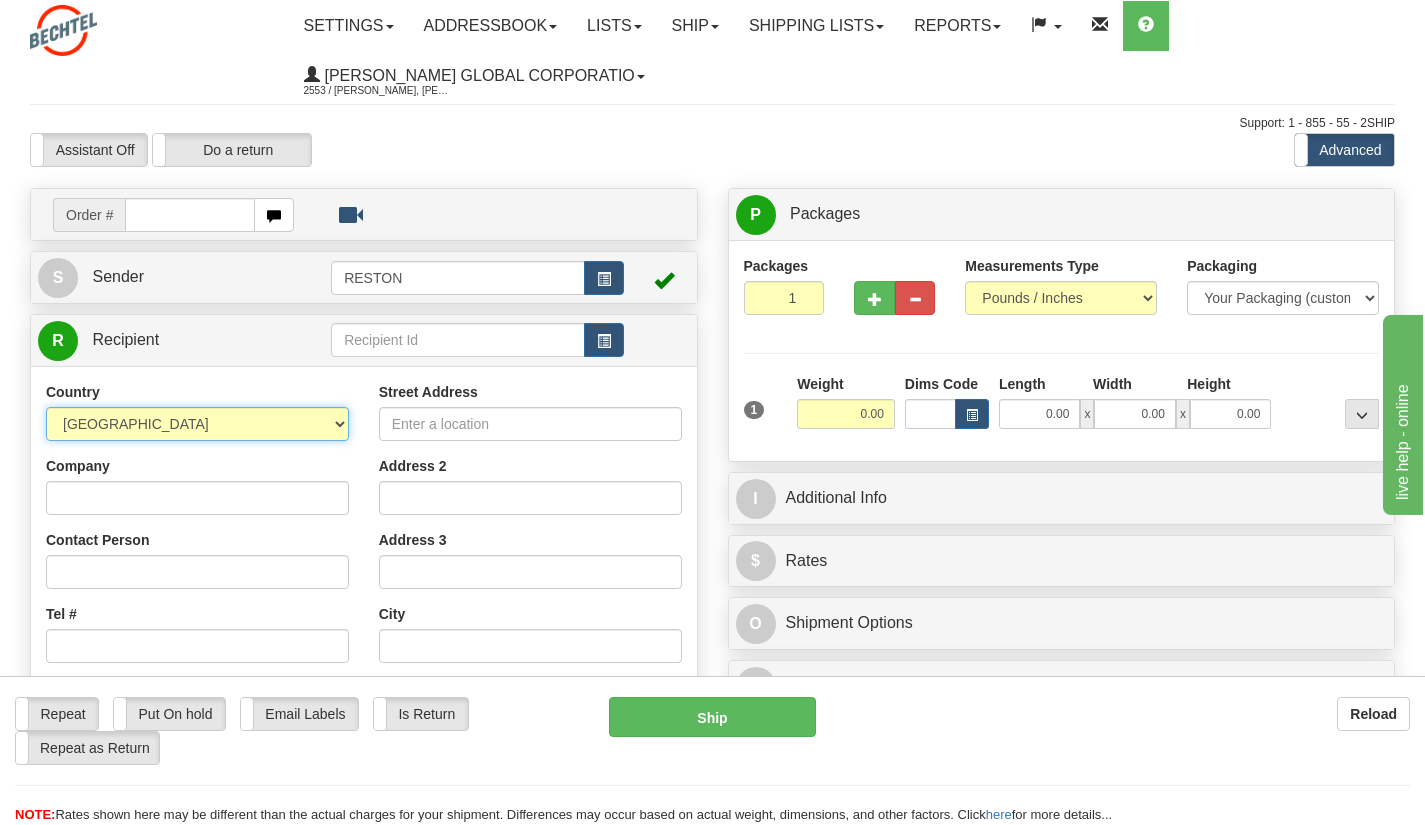 select on "AU" 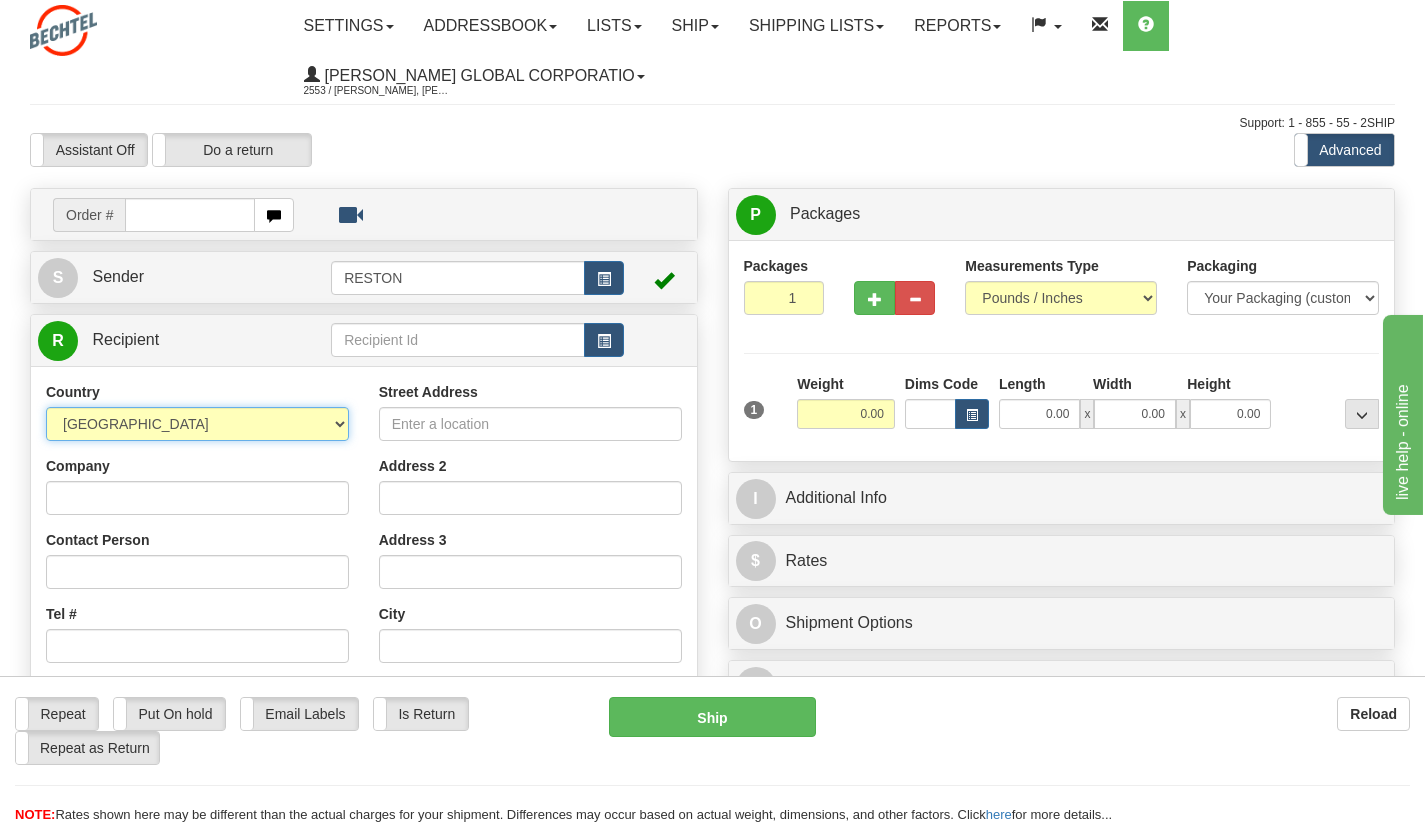 click on "[GEOGRAPHIC_DATA]
[GEOGRAPHIC_DATA]
[GEOGRAPHIC_DATA]
[GEOGRAPHIC_DATA]
[US_STATE]
[GEOGRAPHIC_DATA]
[GEOGRAPHIC_DATA]
[GEOGRAPHIC_DATA]
[GEOGRAPHIC_DATA]
[GEOGRAPHIC_DATA]
[GEOGRAPHIC_DATA]
[GEOGRAPHIC_DATA]
[GEOGRAPHIC_DATA]
[GEOGRAPHIC_DATA]
[GEOGRAPHIC_DATA]
[GEOGRAPHIC_DATA]
[GEOGRAPHIC_DATA]
[GEOGRAPHIC_DATA]
[GEOGRAPHIC_DATA]
[GEOGRAPHIC_DATA]
[GEOGRAPHIC_DATA]
[GEOGRAPHIC_DATA]
[GEOGRAPHIC_DATA]
[GEOGRAPHIC_DATA]
[GEOGRAPHIC_DATA]
[GEOGRAPHIC_DATA]
[GEOGRAPHIC_DATA]
[GEOGRAPHIC_DATA], [GEOGRAPHIC_DATA] AND [GEOGRAPHIC_DATA]
[GEOGRAPHIC_DATA]
[GEOGRAPHIC_DATA]
[GEOGRAPHIC_DATA]
[GEOGRAPHIC_DATA]
[GEOGRAPHIC_DATA]
[GEOGRAPHIC_DATA]
[GEOGRAPHIC_DATA]
[GEOGRAPHIC_DATA]
[GEOGRAPHIC_DATA]
[GEOGRAPHIC_DATA]
[GEOGRAPHIC_DATA]
[GEOGRAPHIC_DATA]
[GEOGRAPHIC_DATA]
[GEOGRAPHIC_DATA]
[GEOGRAPHIC_DATA]
[GEOGRAPHIC_DATA]
[GEOGRAPHIC_DATA]
[GEOGRAPHIC_DATA]
[GEOGRAPHIC_DATA]
[GEOGRAPHIC_DATA]
[GEOGRAPHIC_DATA]
COCOS ([GEOGRAPHIC_DATA]) ISLANDS
[GEOGRAPHIC_DATA]
[GEOGRAPHIC_DATA]
[GEOGRAPHIC_DATA]
[GEOGRAPHIC_DATA], [GEOGRAPHIC_DATA]
[GEOGRAPHIC_DATA]
[GEOGRAPHIC_DATA]
[GEOGRAPHIC_DATA]
[GEOGRAPHIC_DATA]
[GEOGRAPHIC_DATA]
[GEOGRAPHIC_DATA]
[GEOGRAPHIC_DATA]
[GEOGRAPHIC_DATA]
[GEOGRAPHIC_DATA]
[GEOGRAPHIC_DATA]
[GEOGRAPHIC_DATA]
[GEOGRAPHIC_DATA]
[GEOGRAPHIC_DATA]
[GEOGRAPHIC_DATA]
[GEOGRAPHIC_DATA]
[GEOGRAPHIC_DATA]
[GEOGRAPHIC_DATA]
[GEOGRAPHIC_DATA] ([GEOGRAPHIC_DATA])
[GEOGRAPHIC_DATA]
[GEOGRAPHIC_DATA]
[GEOGRAPHIC_DATA]
[GEOGRAPHIC_DATA]" at bounding box center (197, 424) 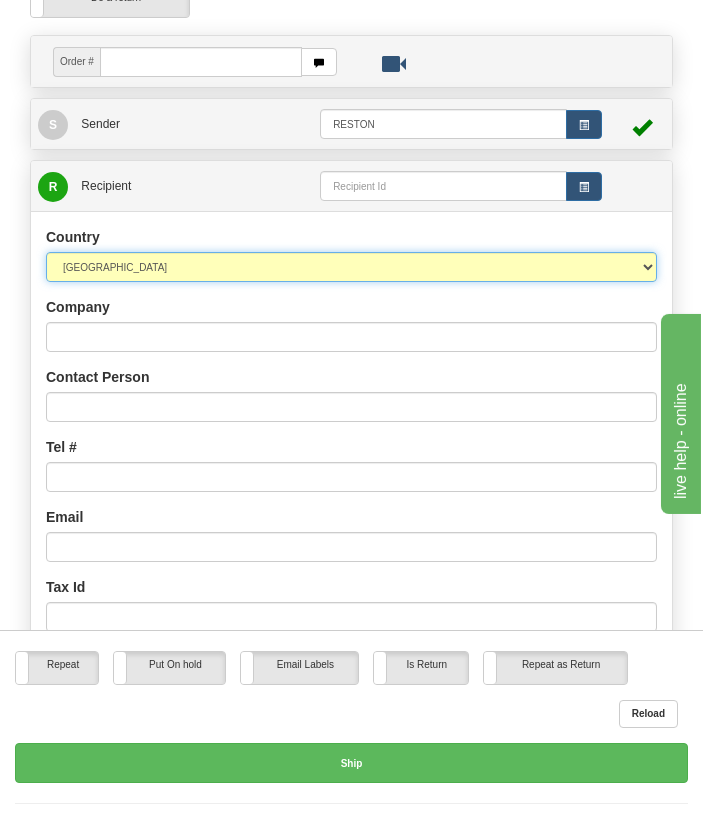 scroll, scrollTop: 195, scrollLeft: 0, axis: vertical 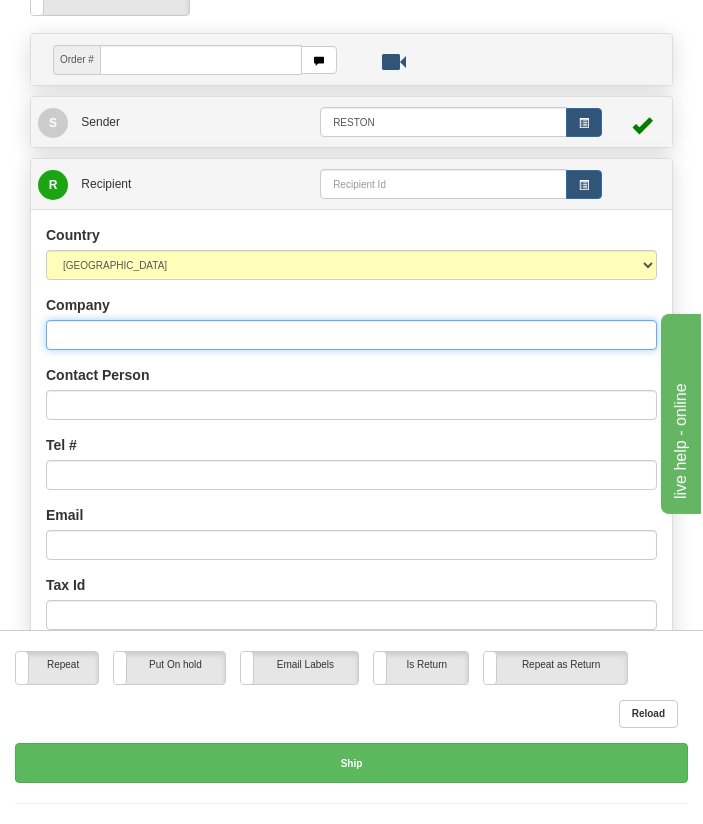 click on "Company" at bounding box center (351, 335) 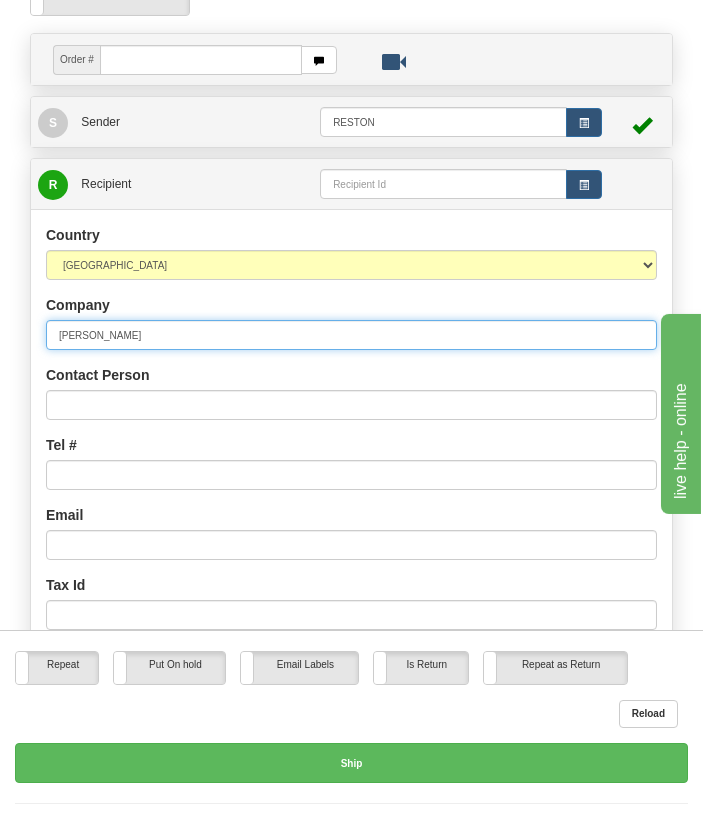type on "[PERSON_NAME]" 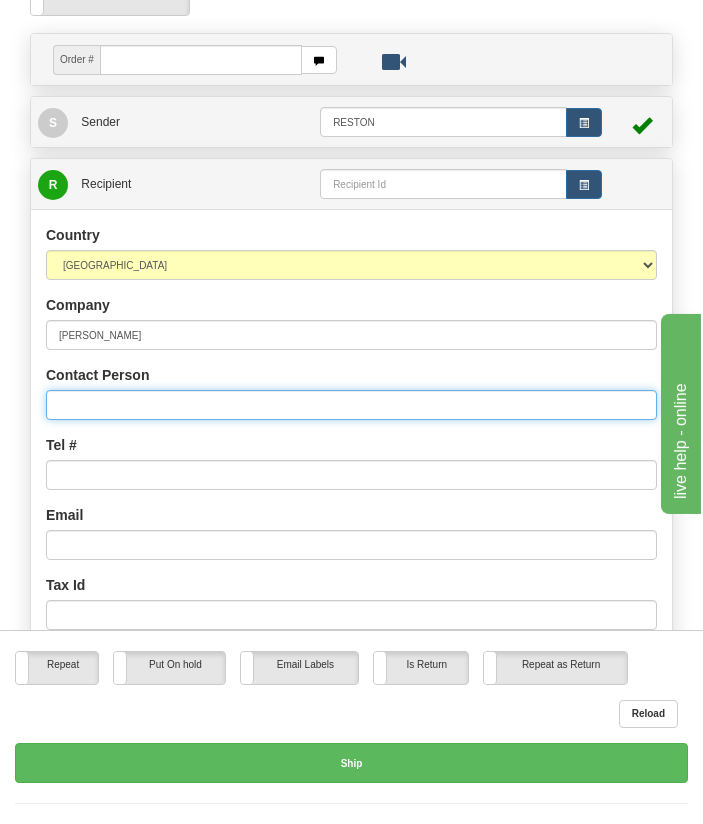 click on "Contact Person" at bounding box center (351, 405) 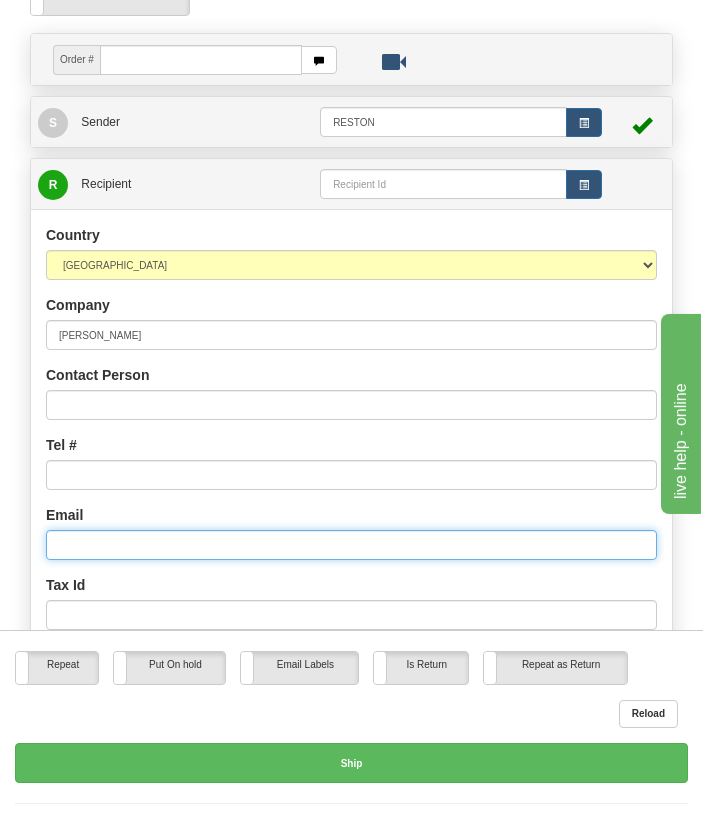 click on "Email" at bounding box center [351, 545] 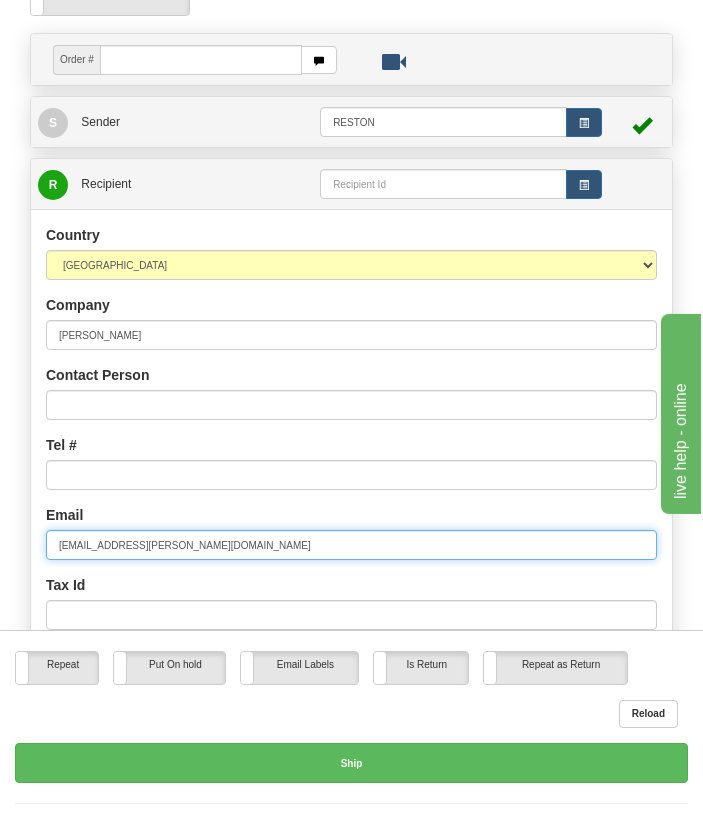 type on "[EMAIL_ADDRESS][PERSON_NAME][DOMAIN_NAME]" 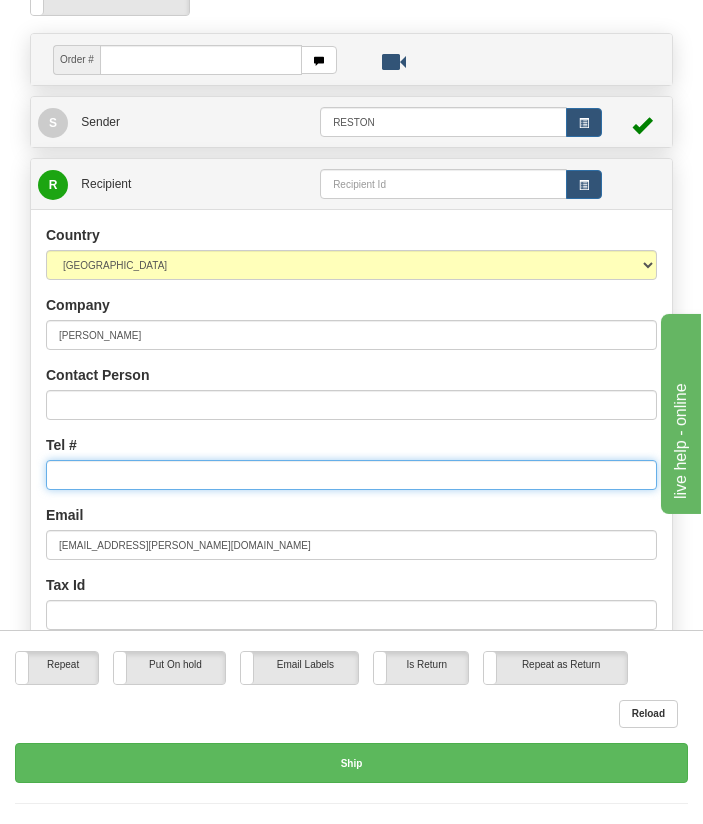 click on "Tel #" at bounding box center (351, 475) 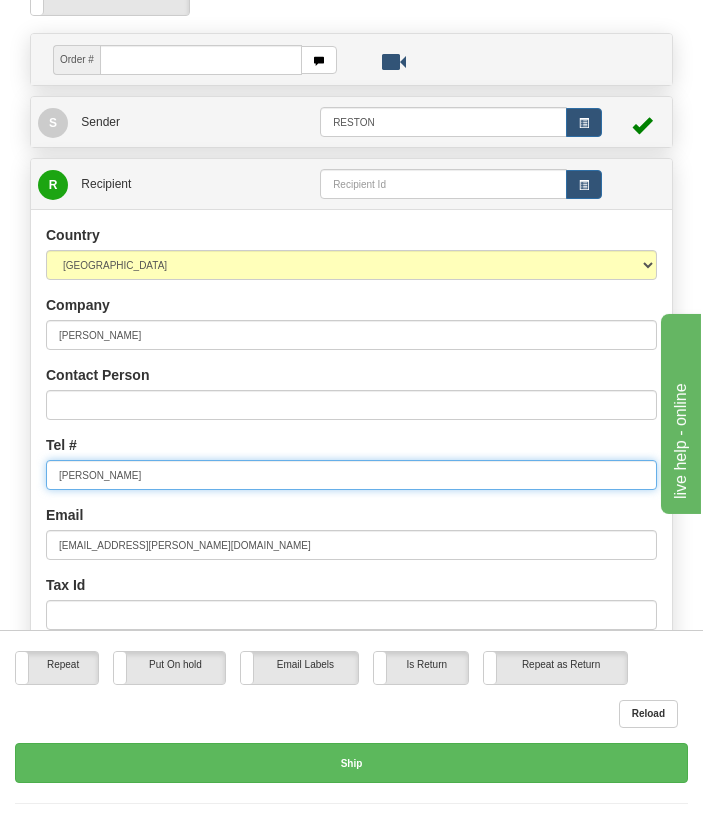 drag, startPoint x: 185, startPoint y: 474, endPoint x: 8, endPoint y: 470, distance: 177.0452 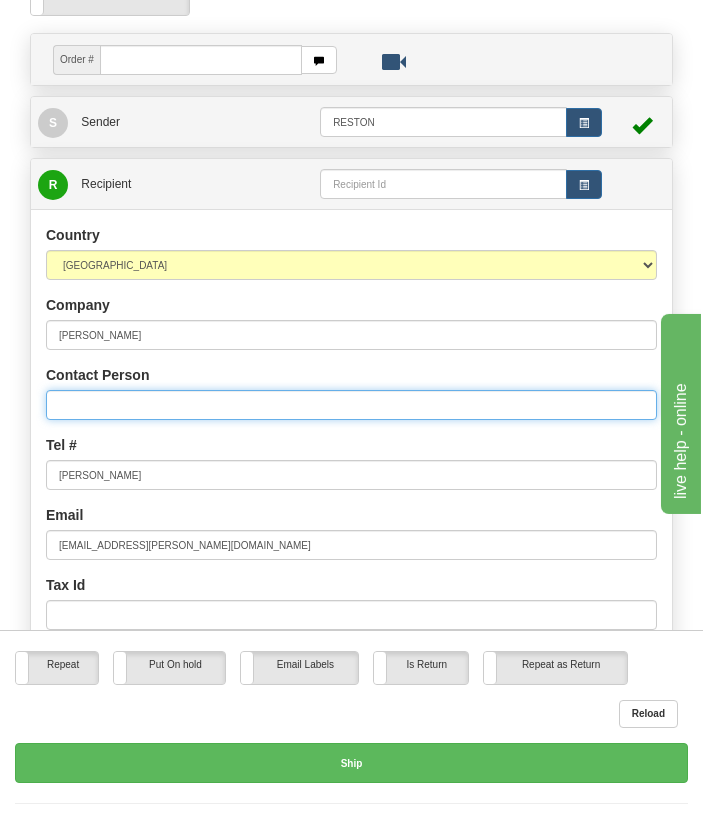 click on "Contact Person" at bounding box center (351, 405) 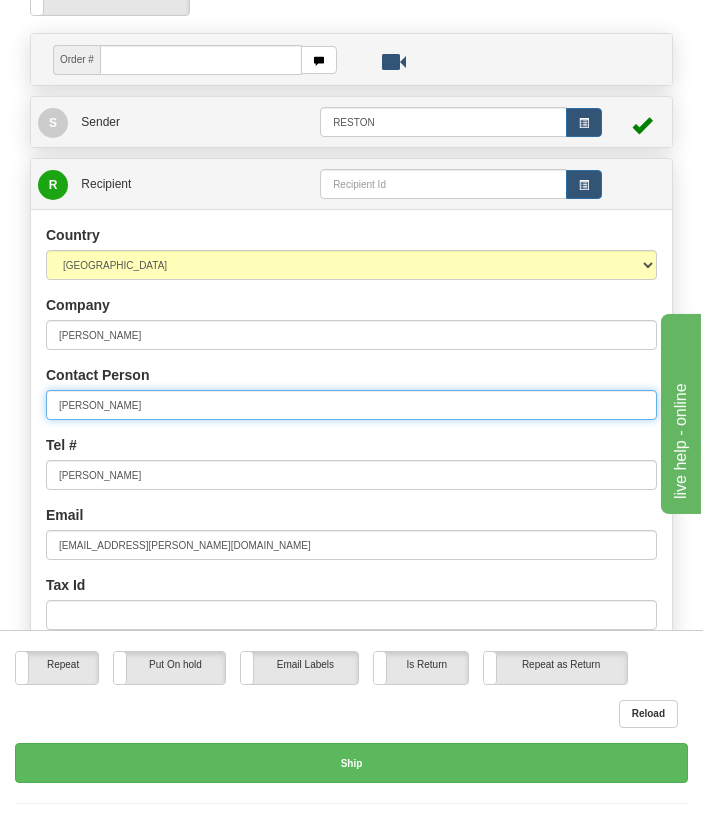 type on "[PERSON_NAME]" 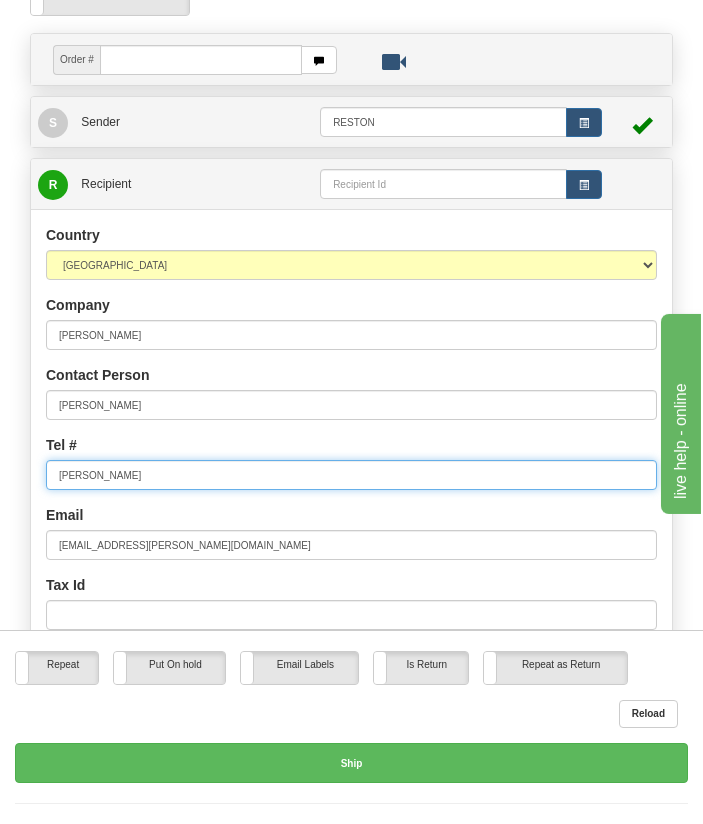 click on "[PERSON_NAME]" at bounding box center [351, 475] 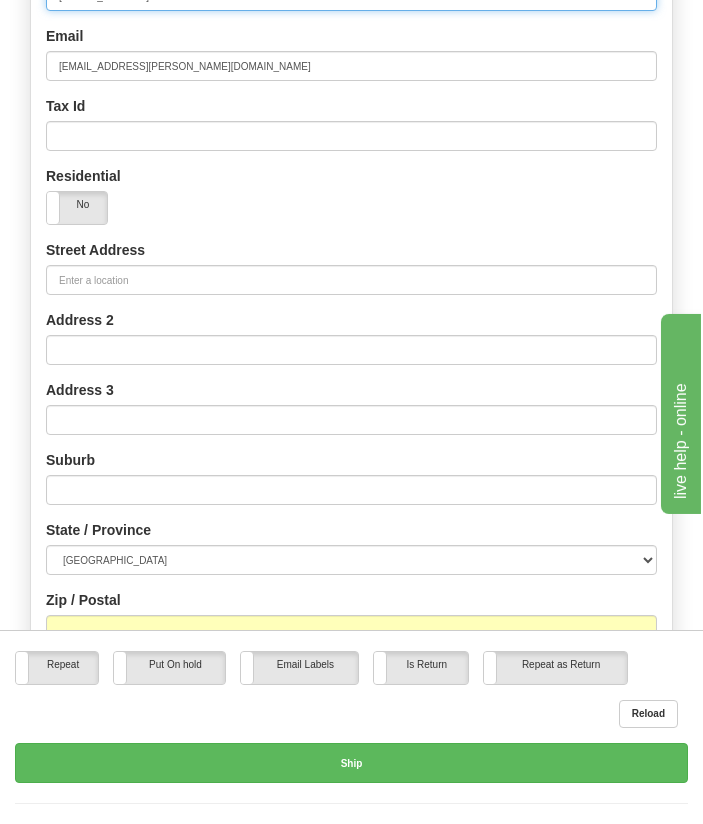 scroll, scrollTop: 697, scrollLeft: 0, axis: vertical 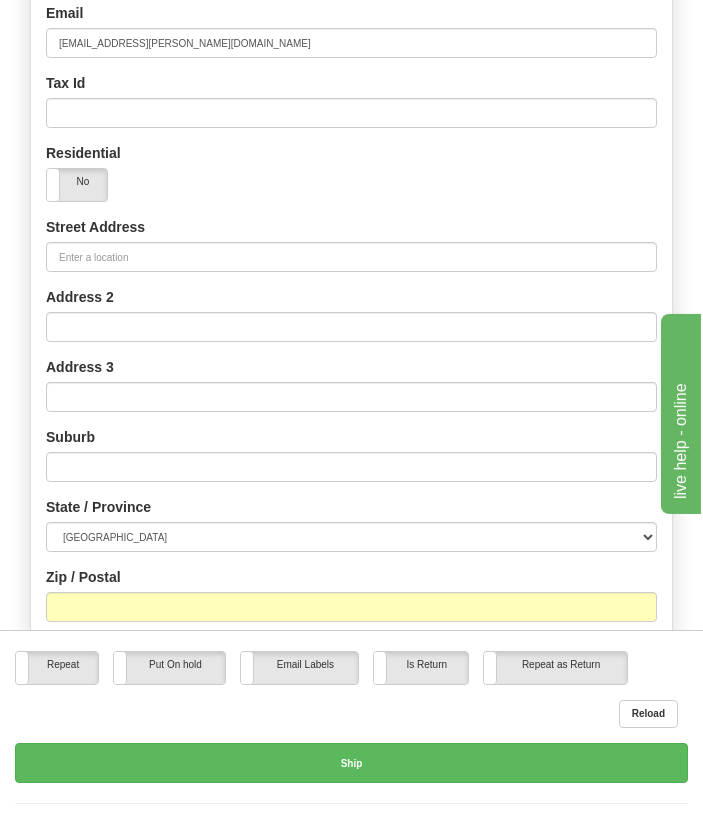 type on "[PHONE_NUMBER]" 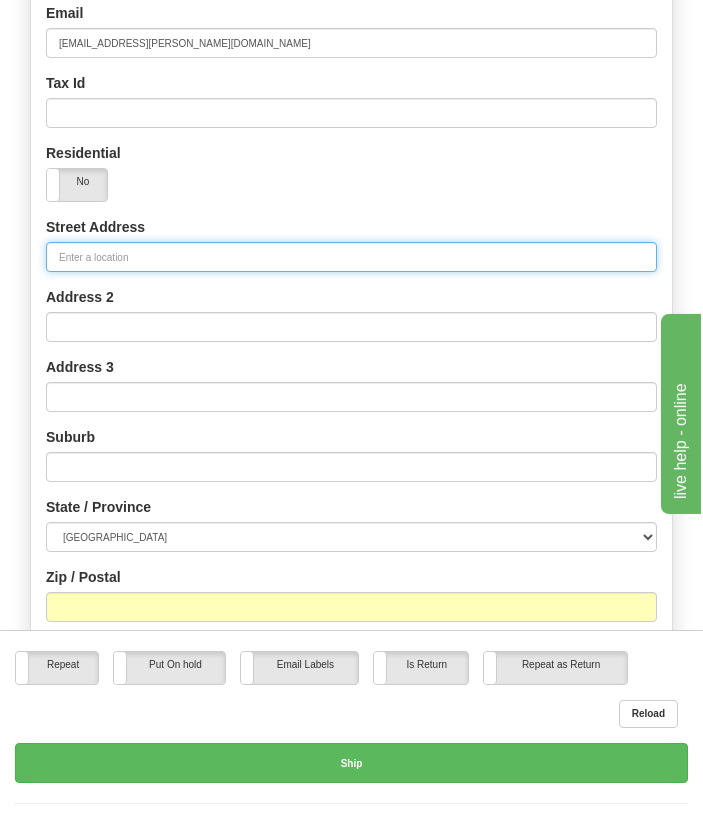 click on "Street Address" at bounding box center (351, 257) 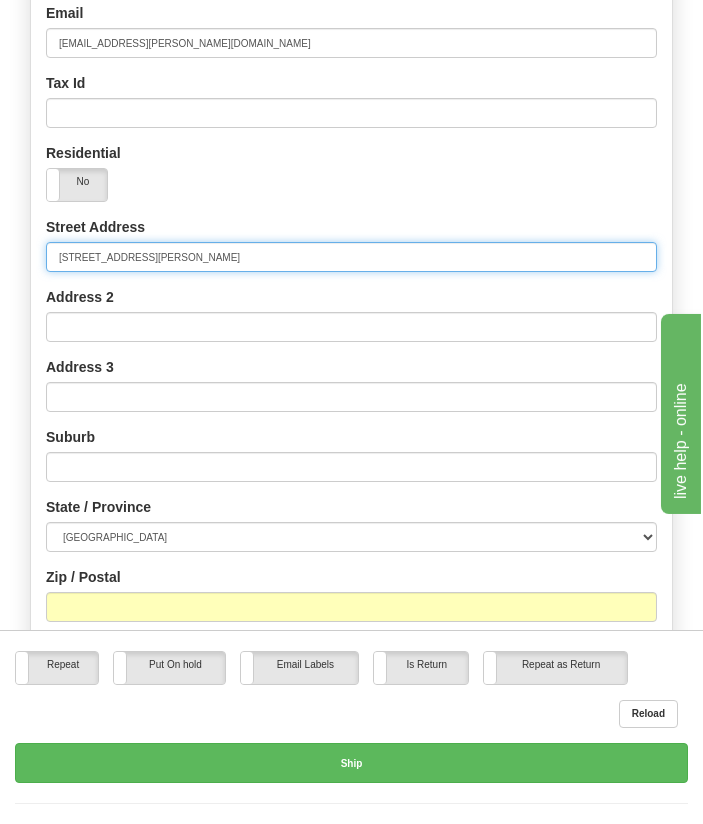 type on "[STREET_ADDRESS][PERSON_NAME]" 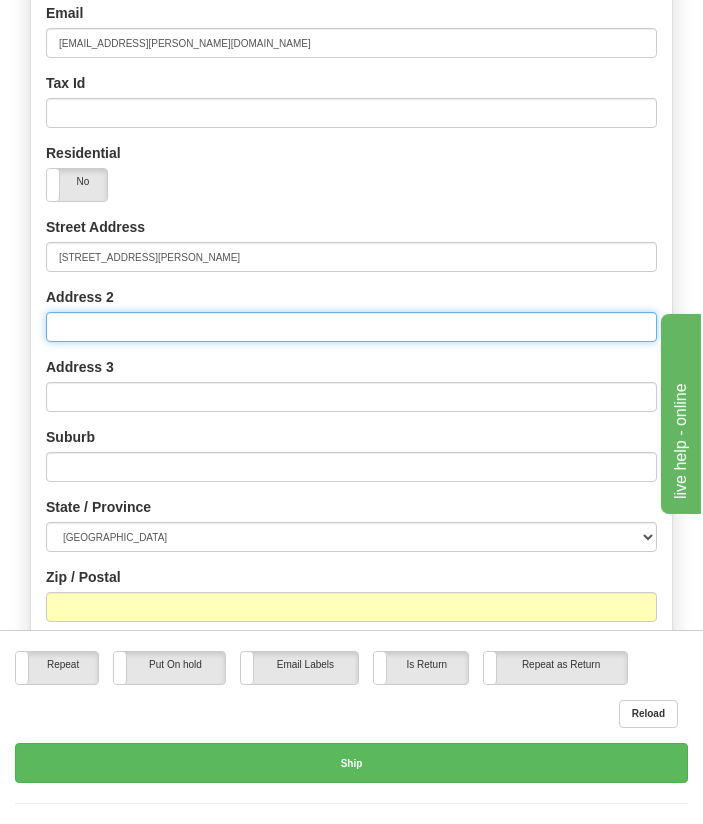 click on "Address 2" at bounding box center [351, 327] 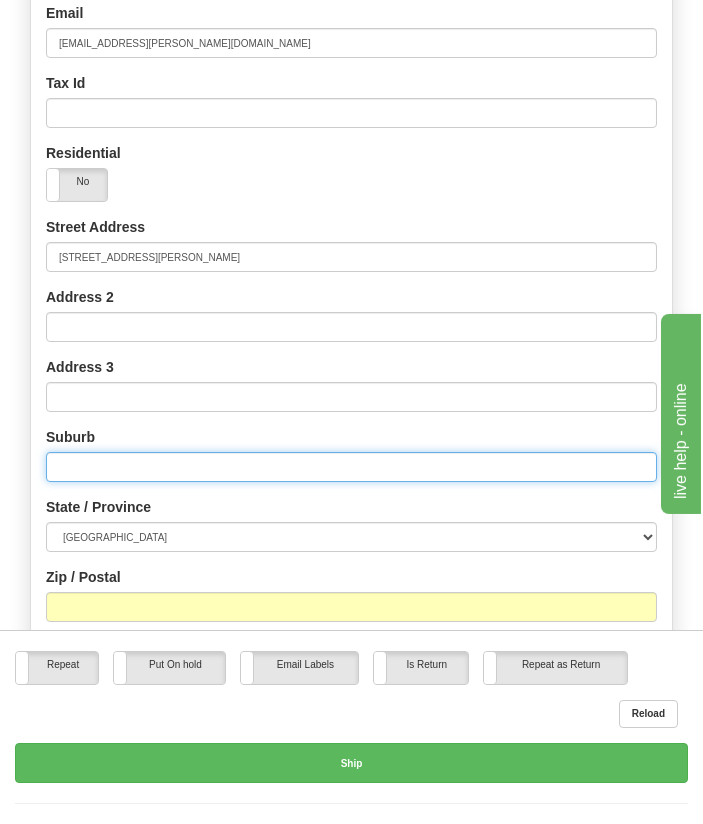 click at bounding box center (351, 467) 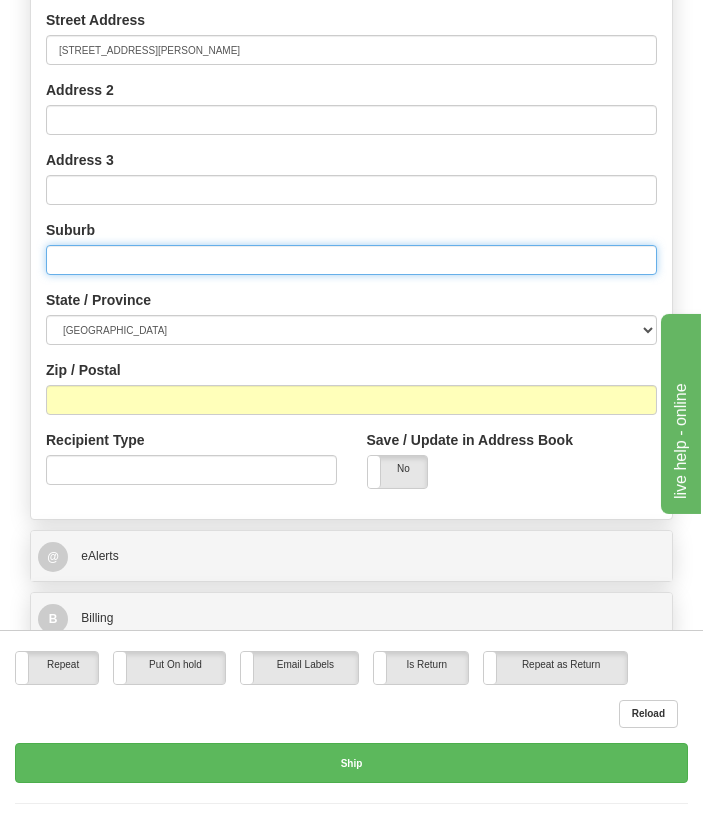 scroll, scrollTop: 911, scrollLeft: 0, axis: vertical 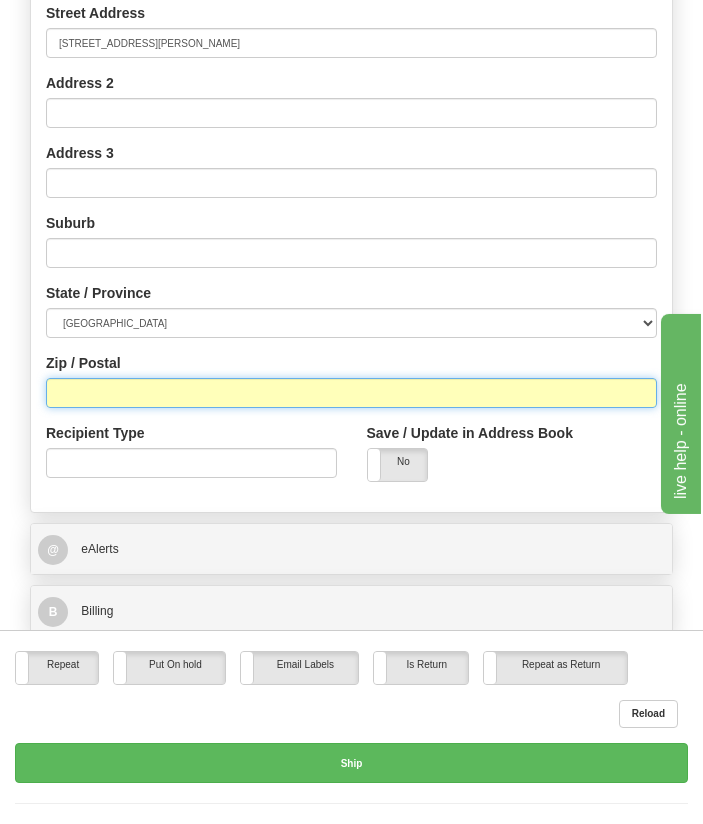 click on "Zip / Postal" at bounding box center [351, 393] 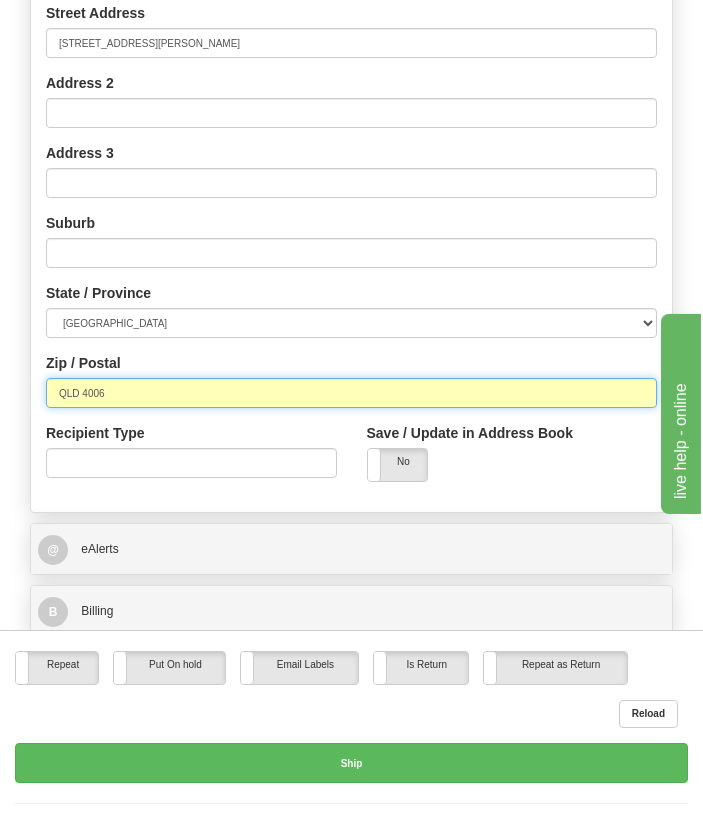 type on "QLD 4006" 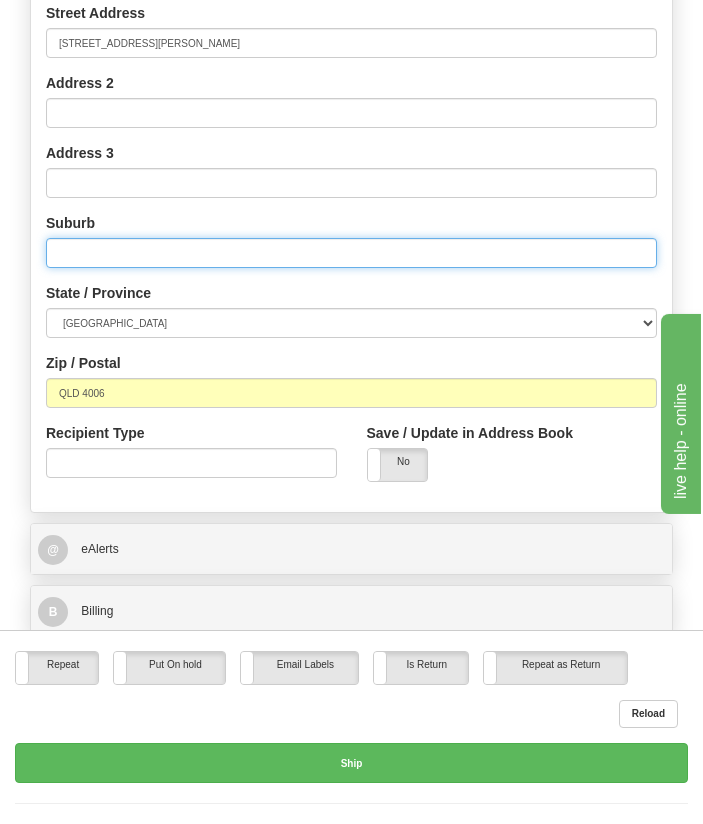 click at bounding box center (351, 253) 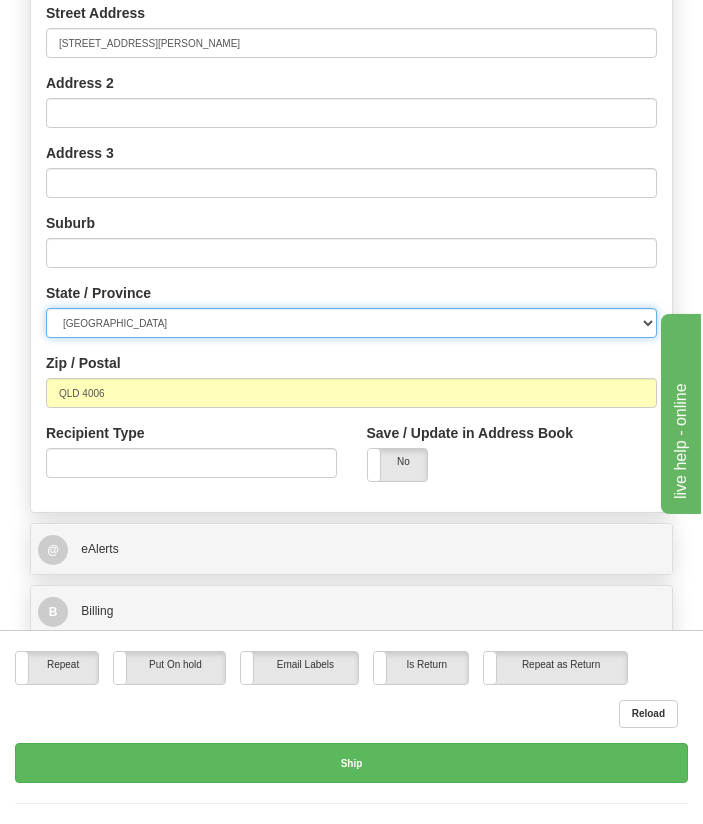 drag, startPoint x: 467, startPoint y: 316, endPoint x: 334, endPoint y: 267, distance: 141.7392 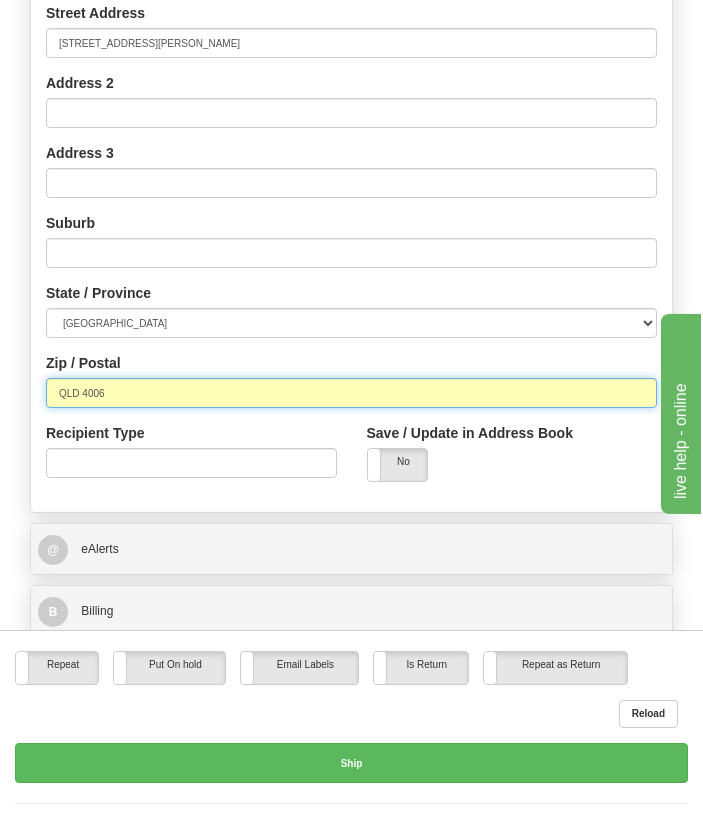 drag, startPoint x: 81, startPoint y: 394, endPoint x: -1, endPoint y: 399, distance: 82.1523 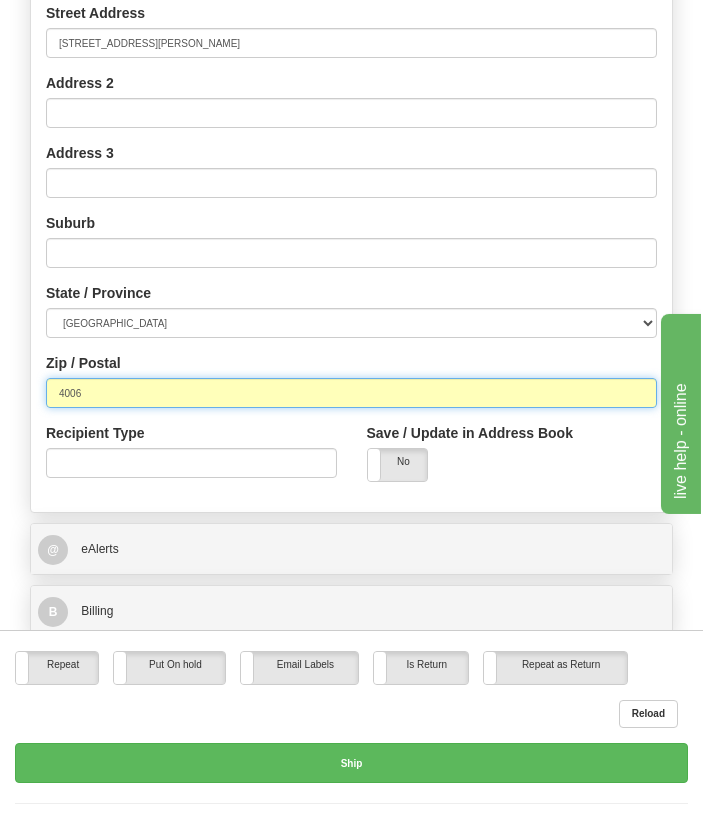 type on "4006" 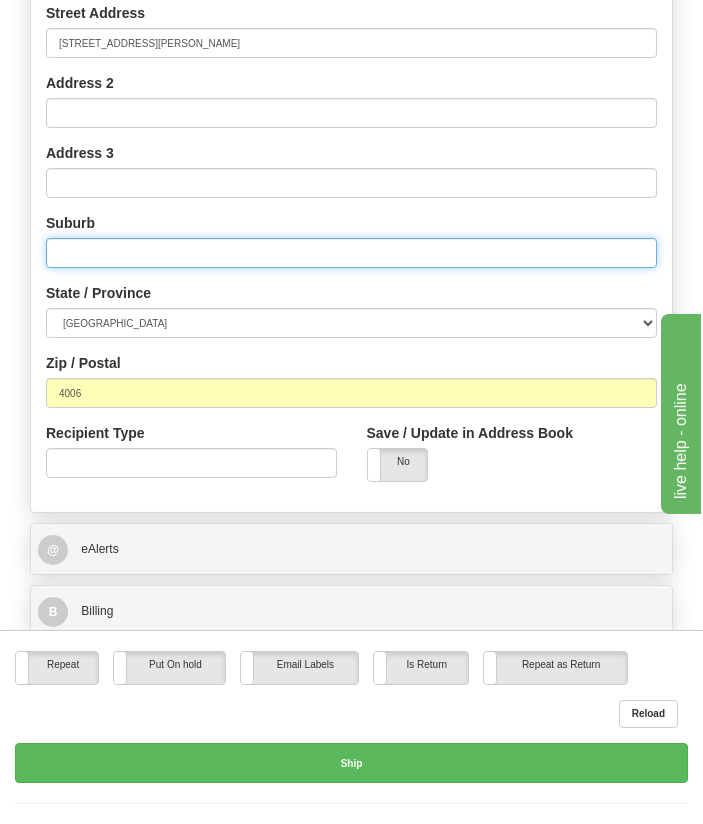 click at bounding box center (351, 253) 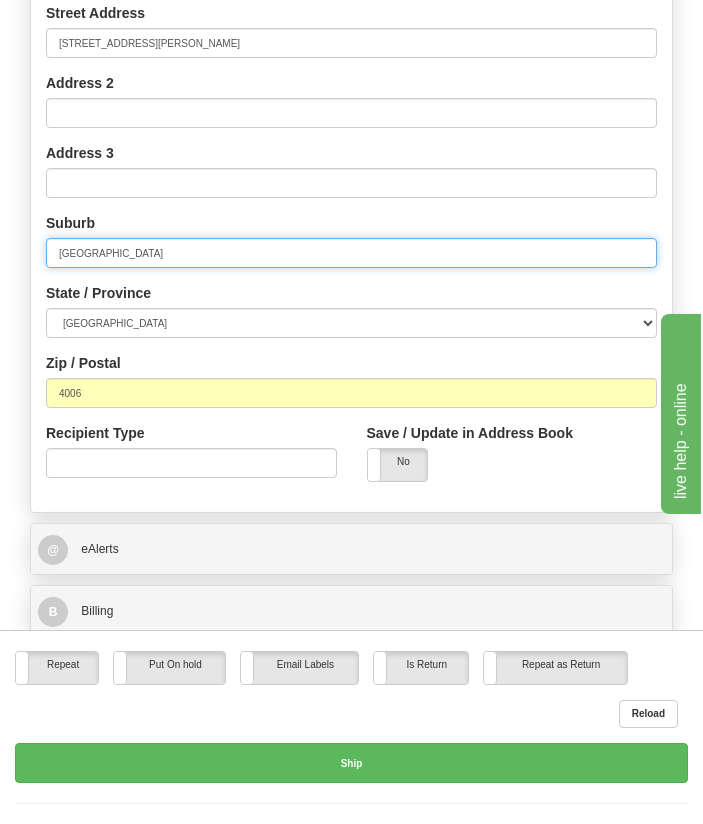 type on "Brisbane" 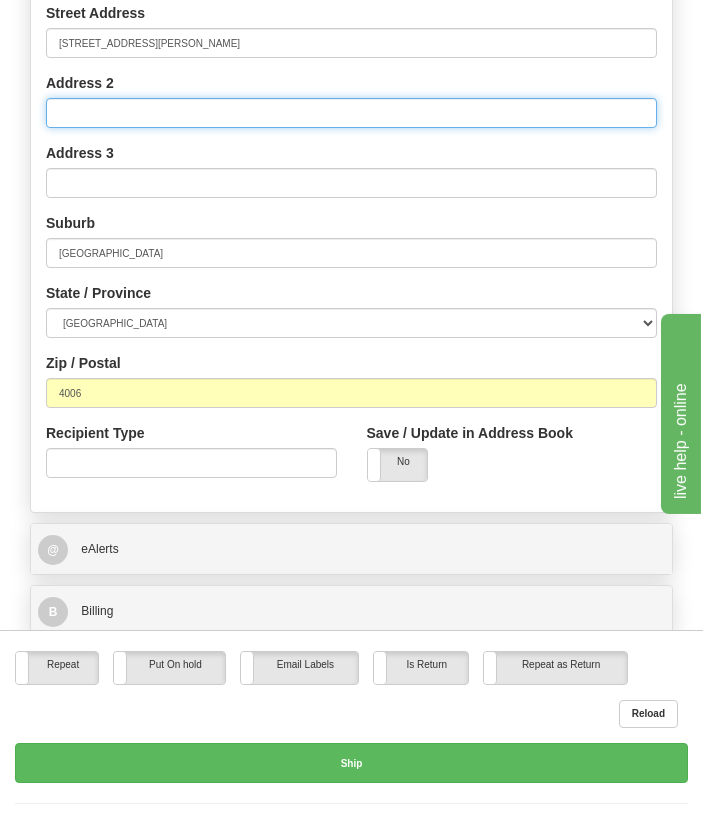 click on "Address 2" at bounding box center (351, 113) 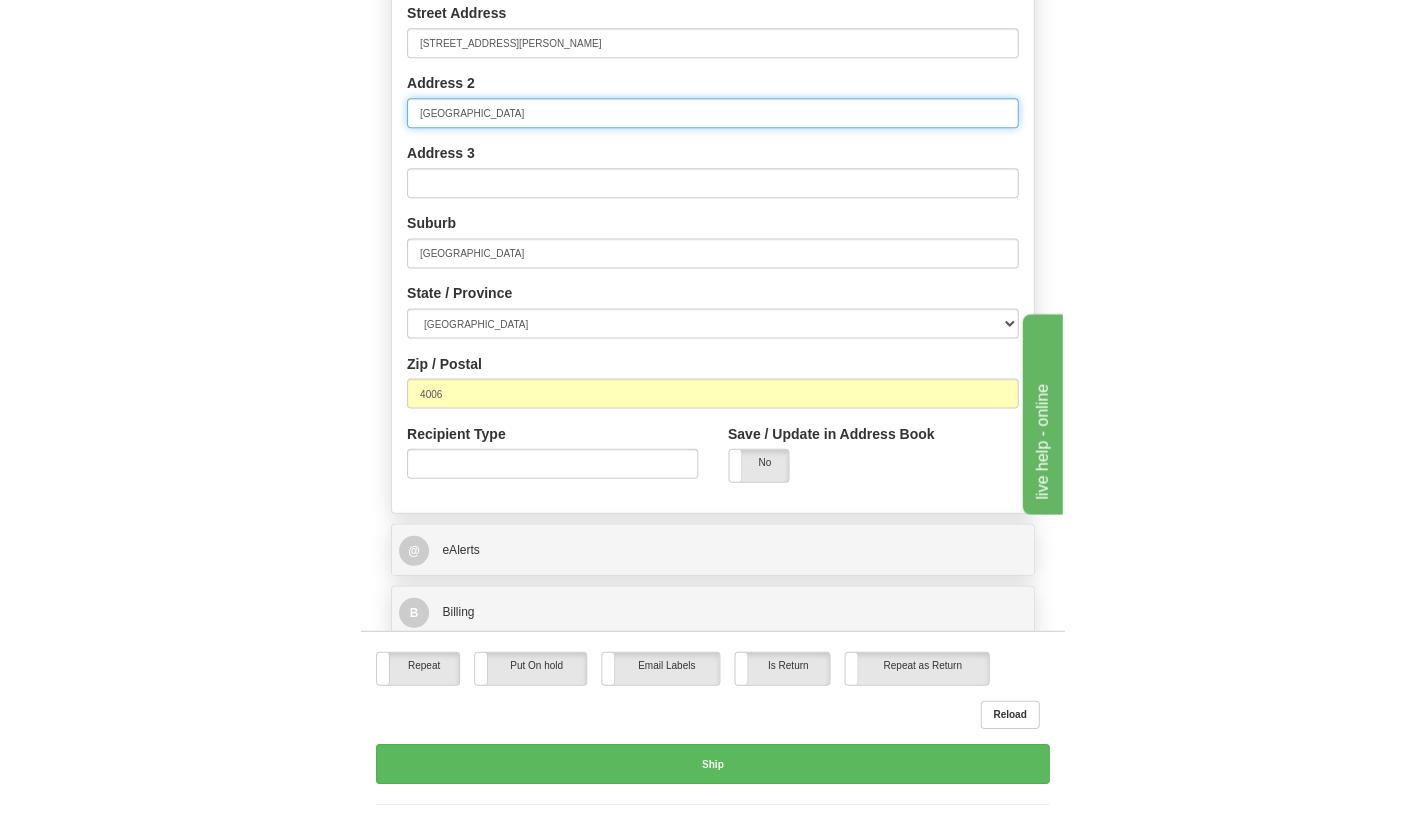 scroll, scrollTop: 812, scrollLeft: 0, axis: vertical 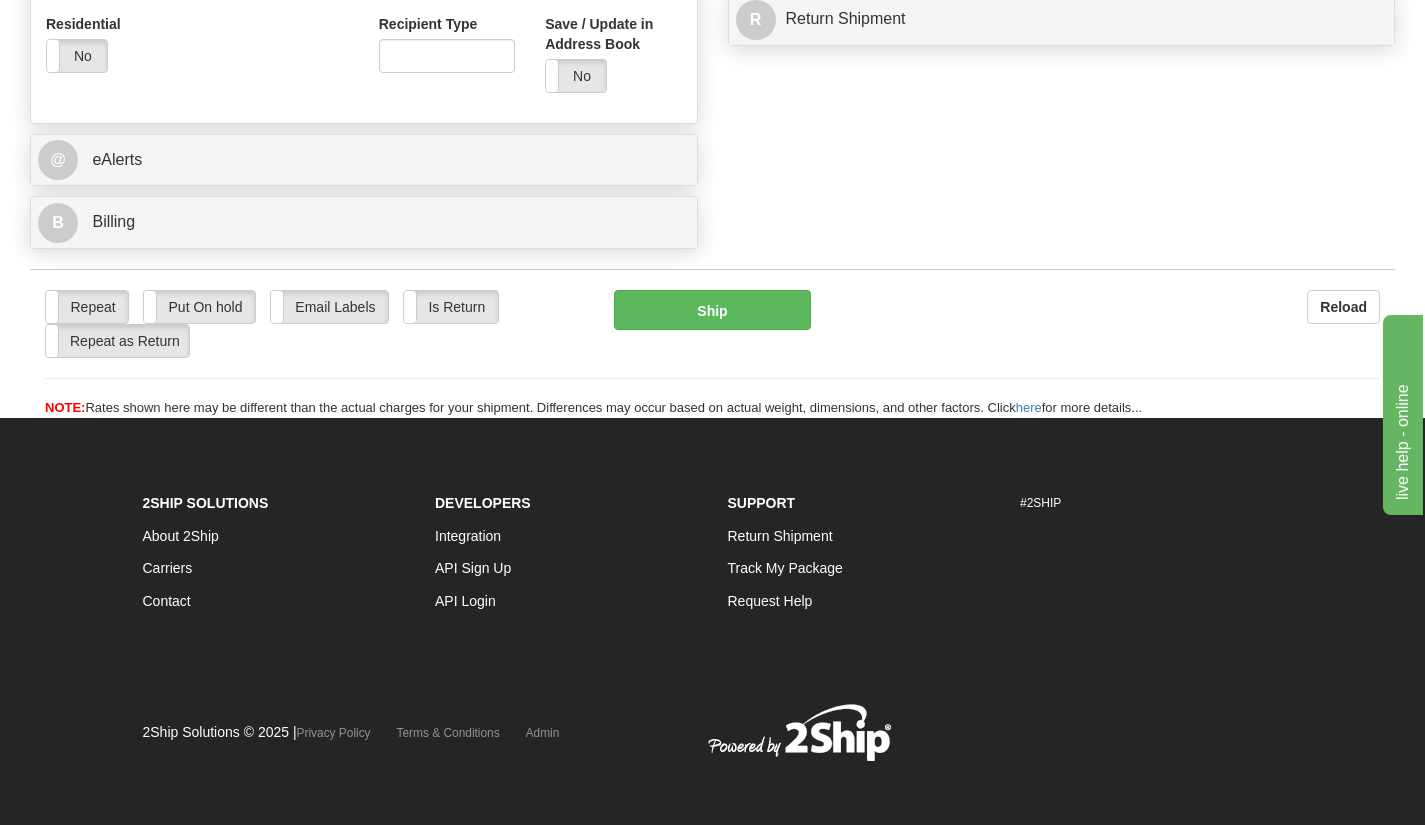 type on "Fortitude Valley" 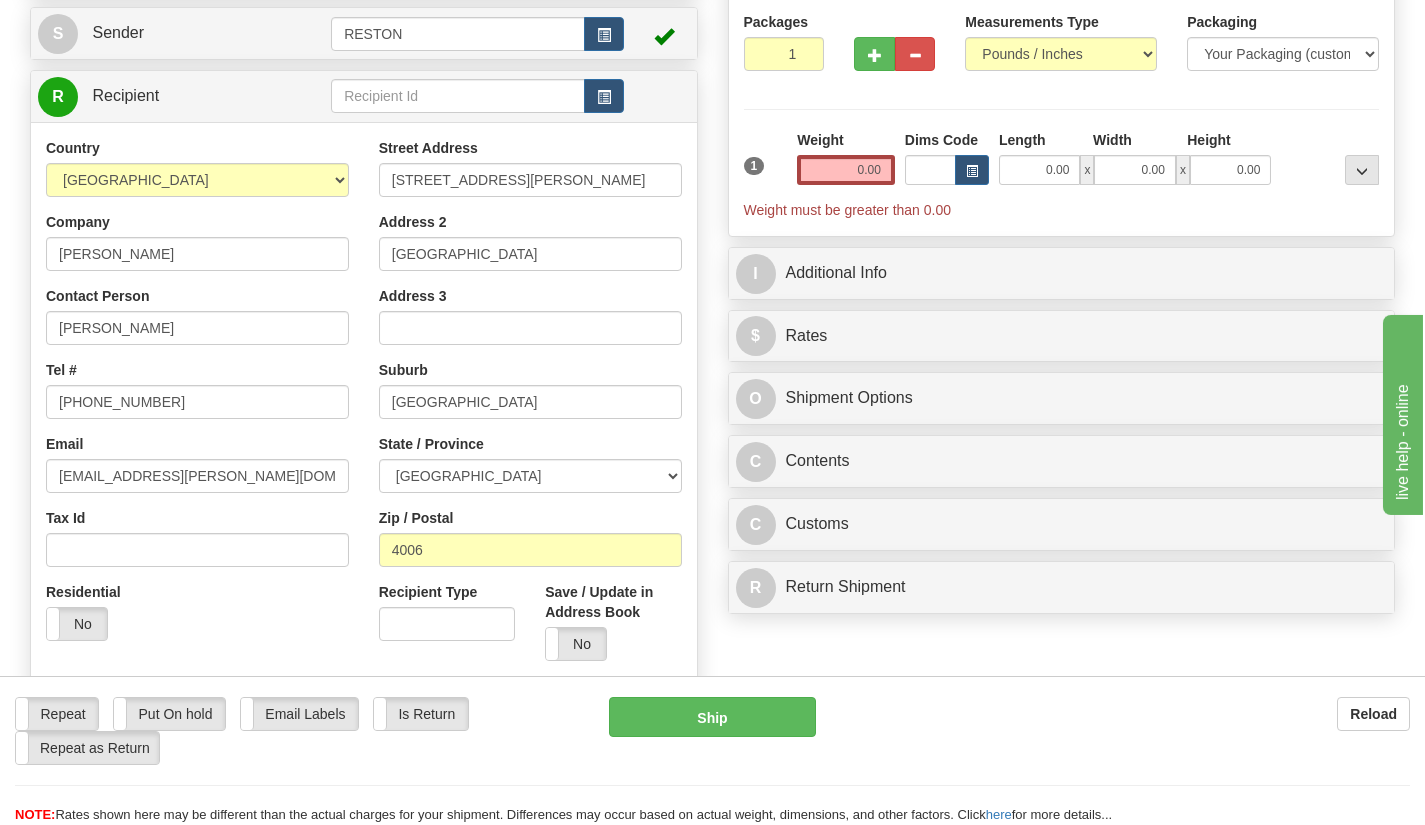 scroll, scrollTop: 241, scrollLeft: 0, axis: vertical 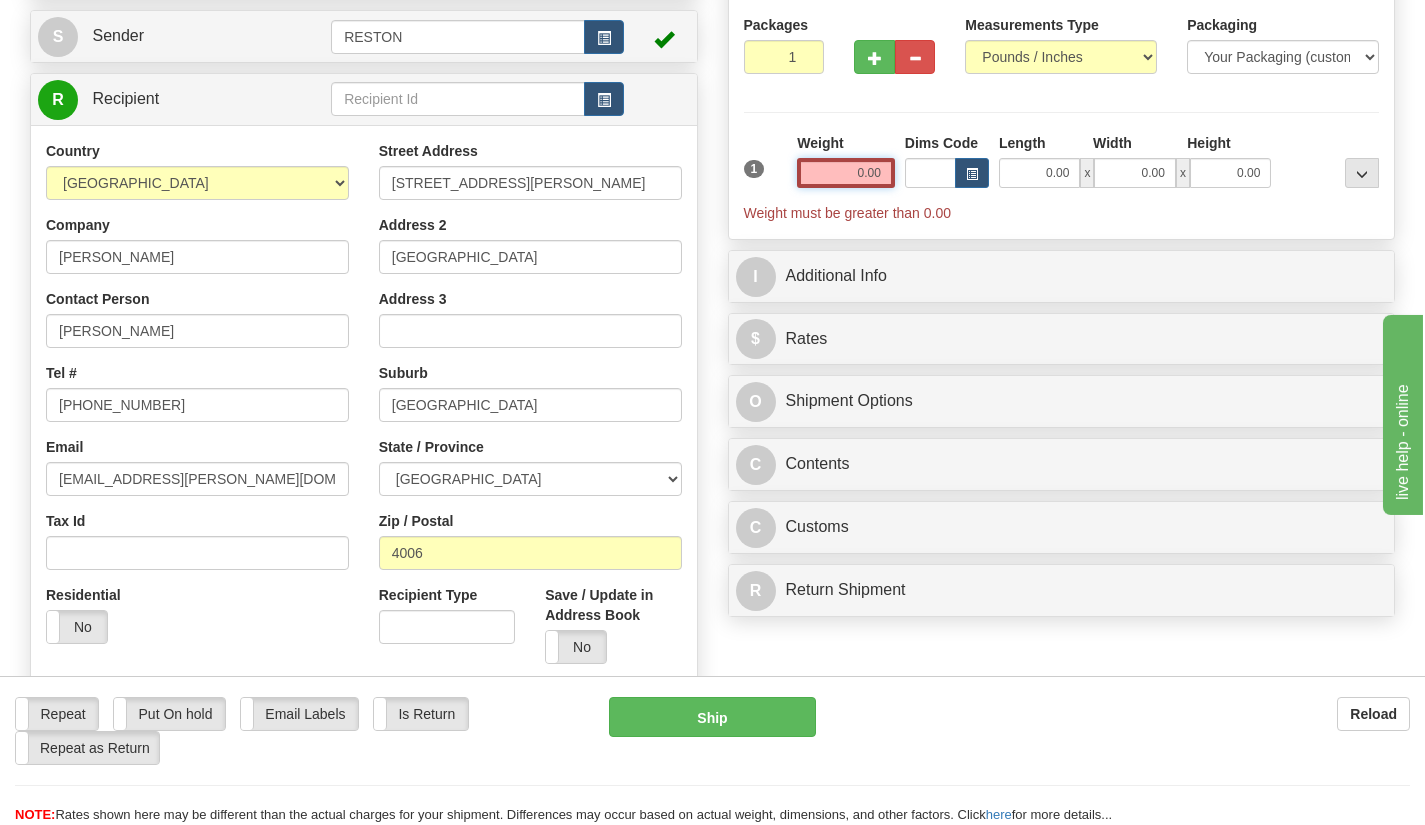 click on "0.00" at bounding box center [846, 173] 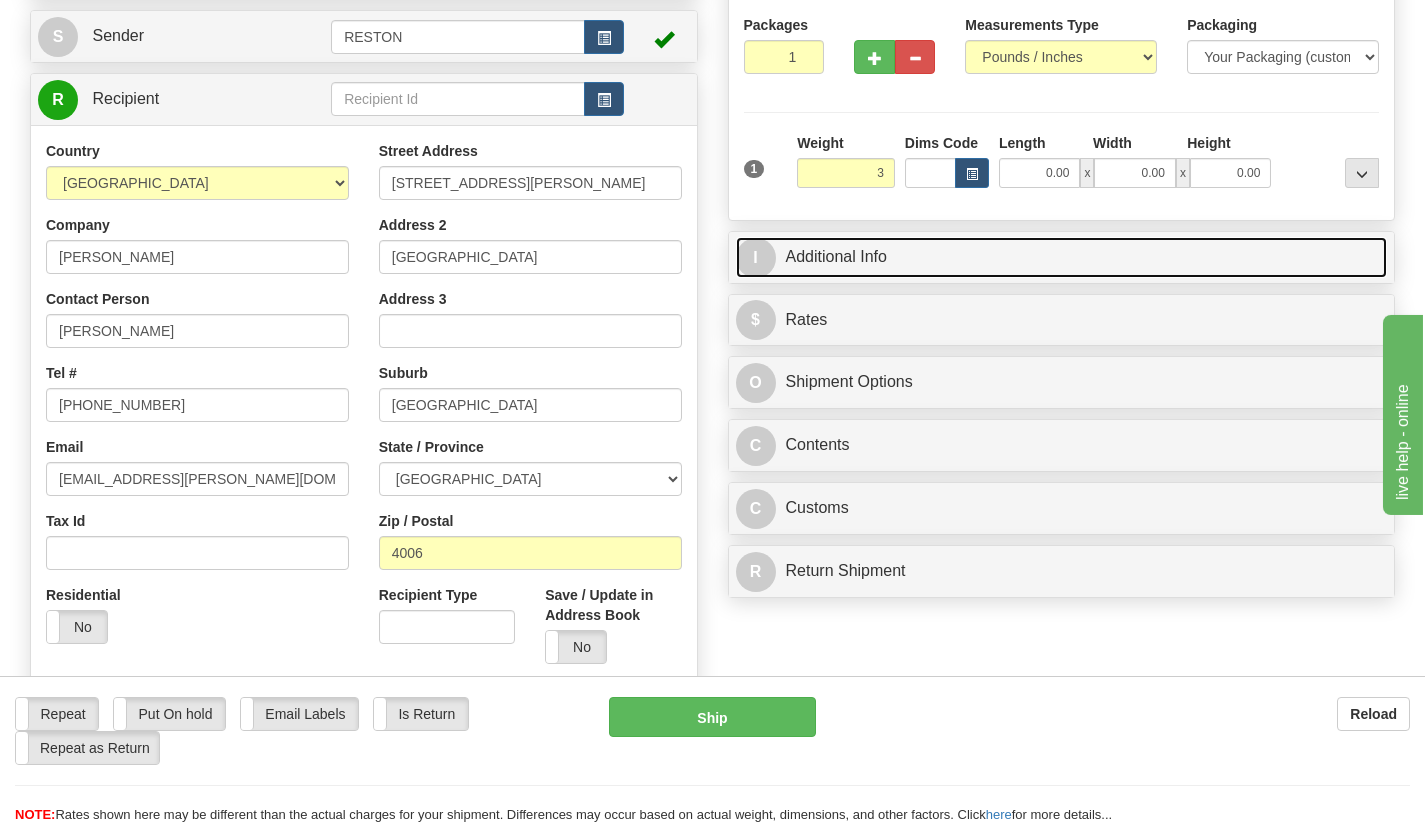 type on "3.00" 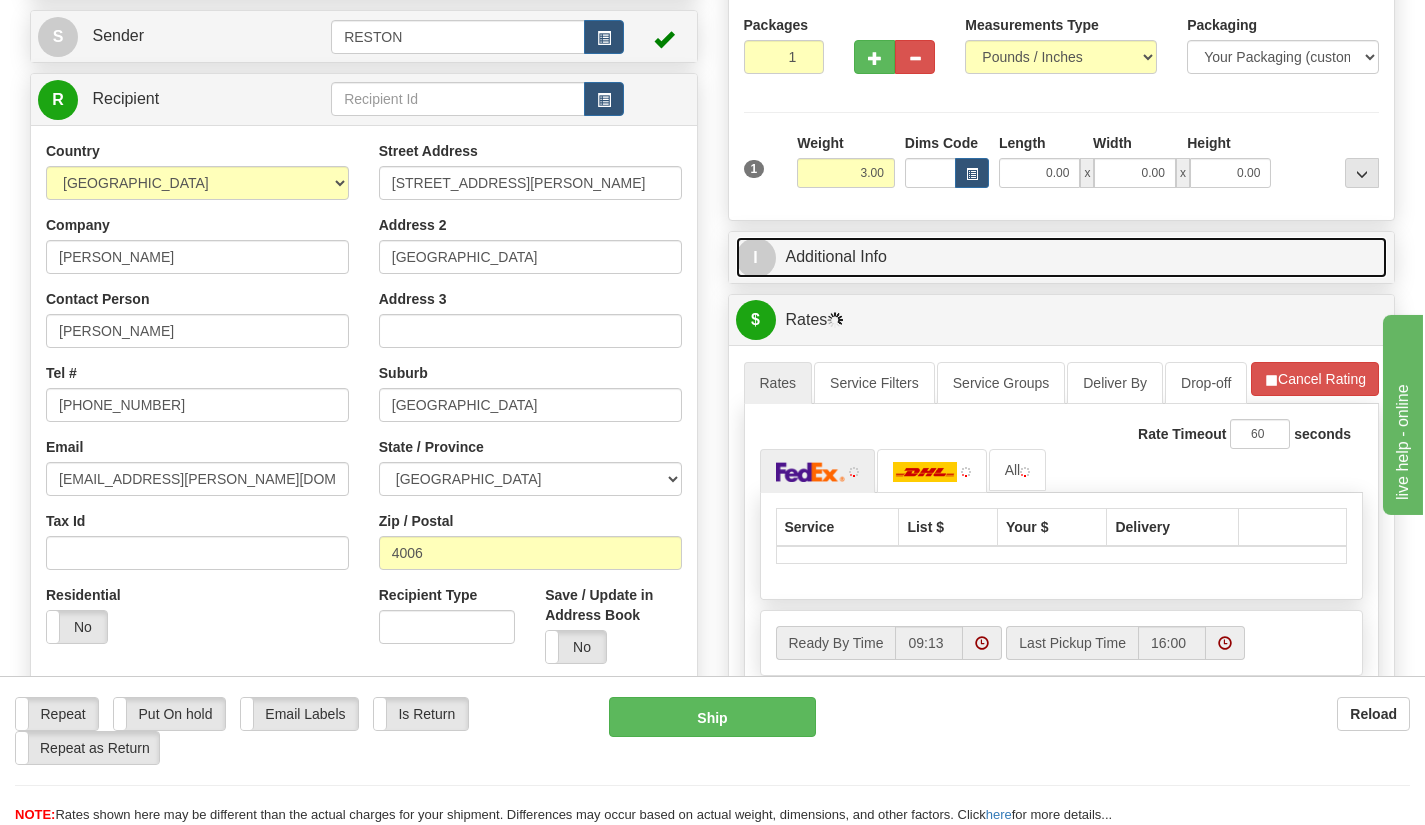 click on "I Additional Info" at bounding box center [1062, 257] 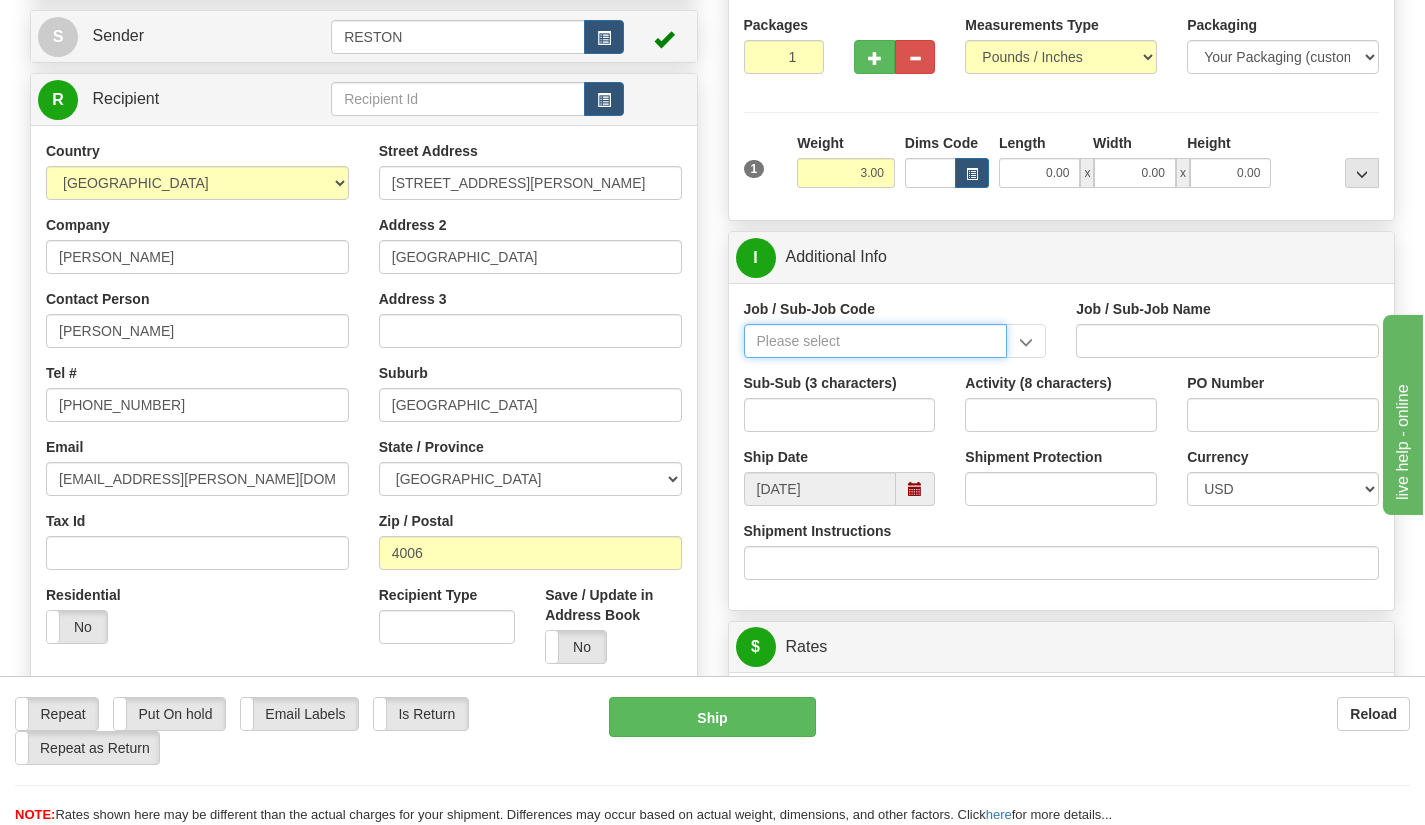 click on "Job / Sub-Job Code" at bounding box center (876, 341) 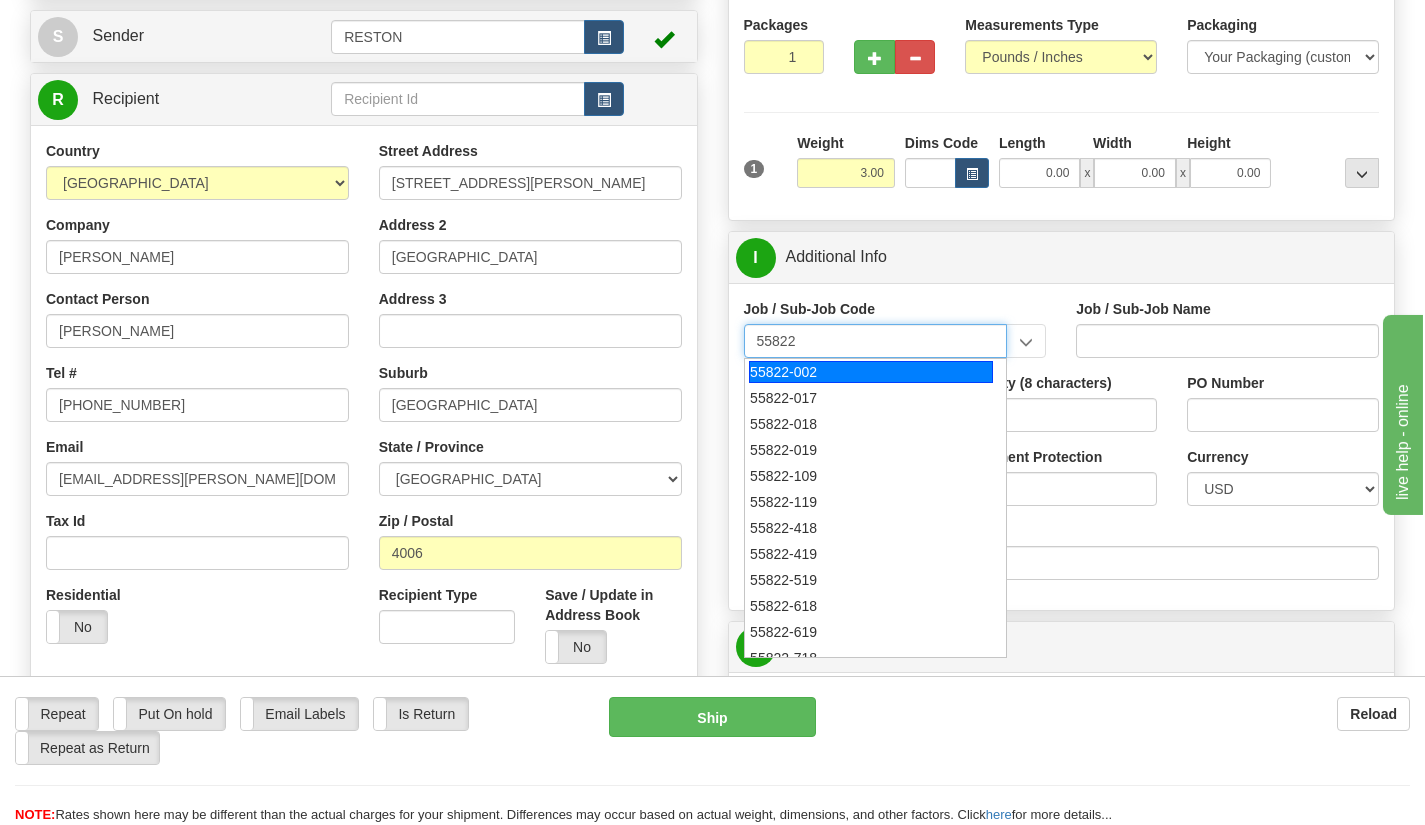type on "55822" 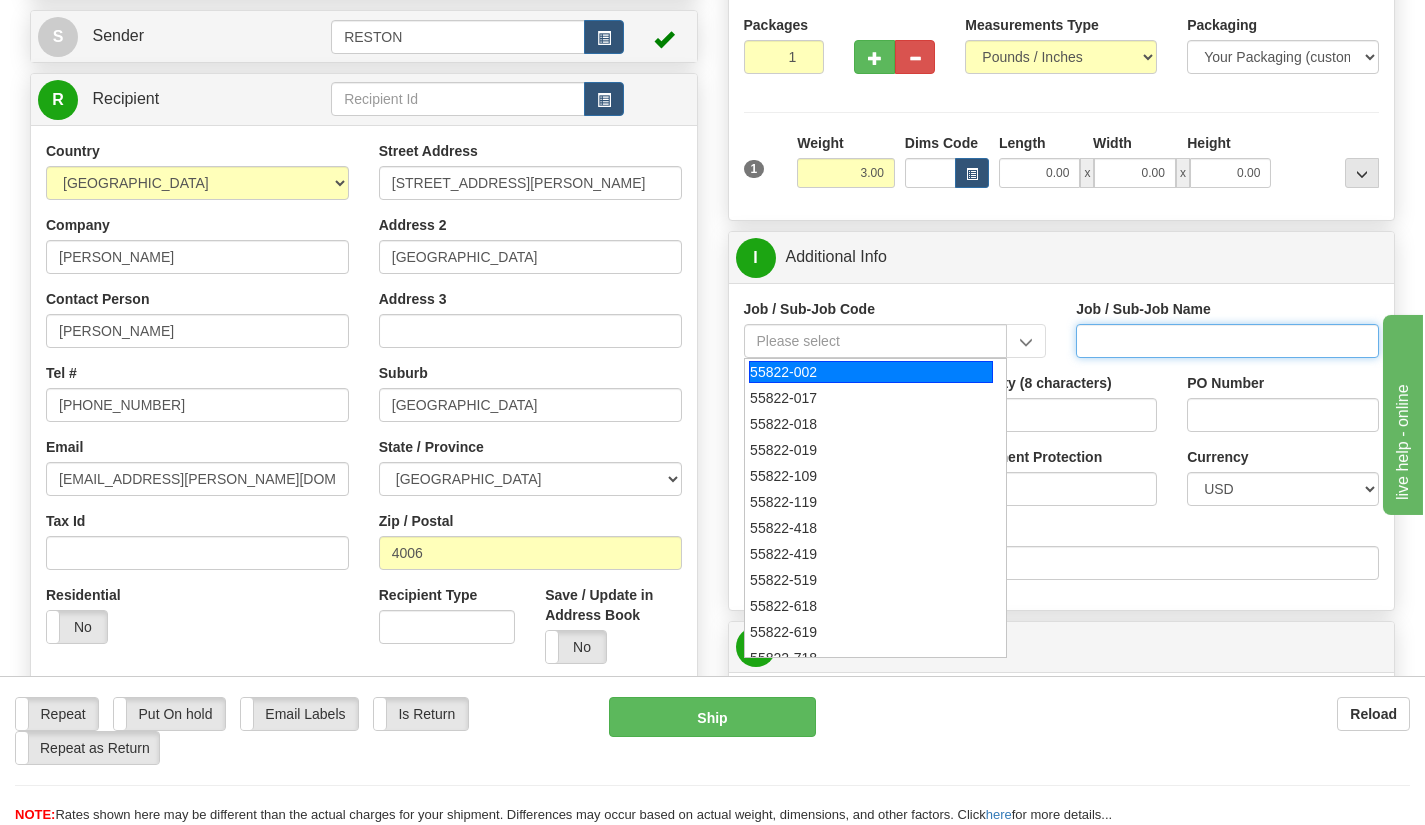 click on "Job / Sub-Job Name" at bounding box center [1227, 341] 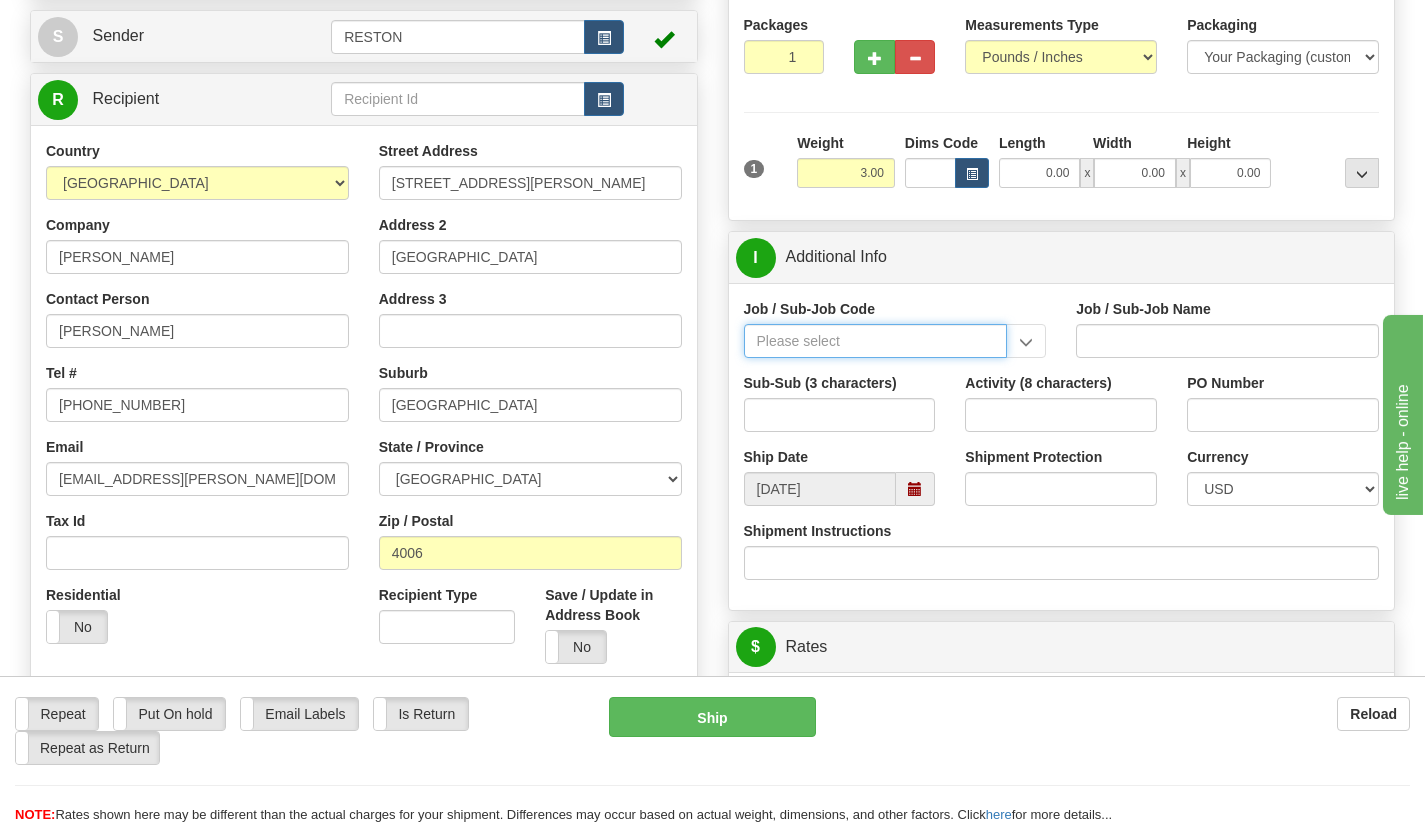 click on "Job / Sub-Job Code" at bounding box center [876, 341] 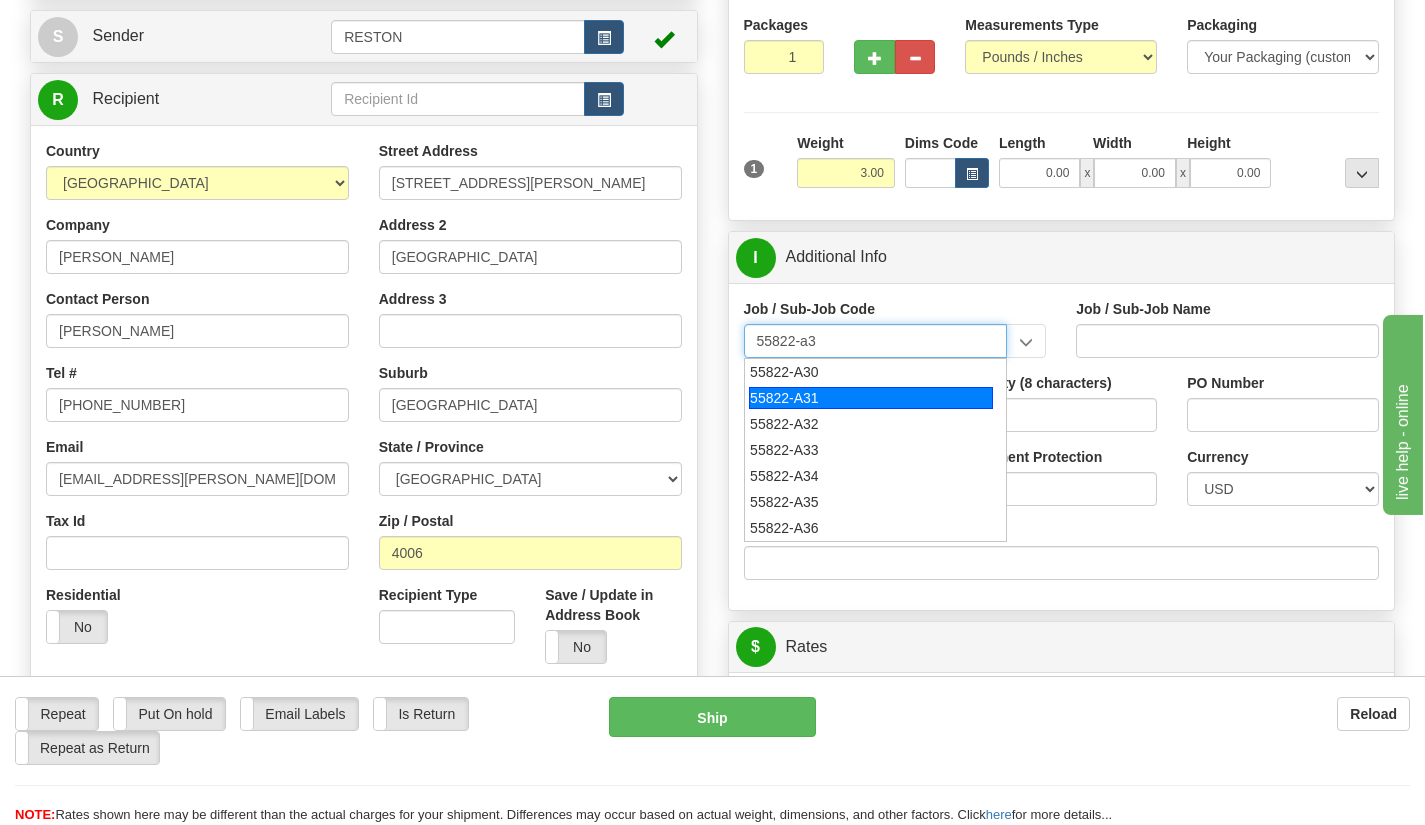 click on "55822-A31" at bounding box center [871, 398] 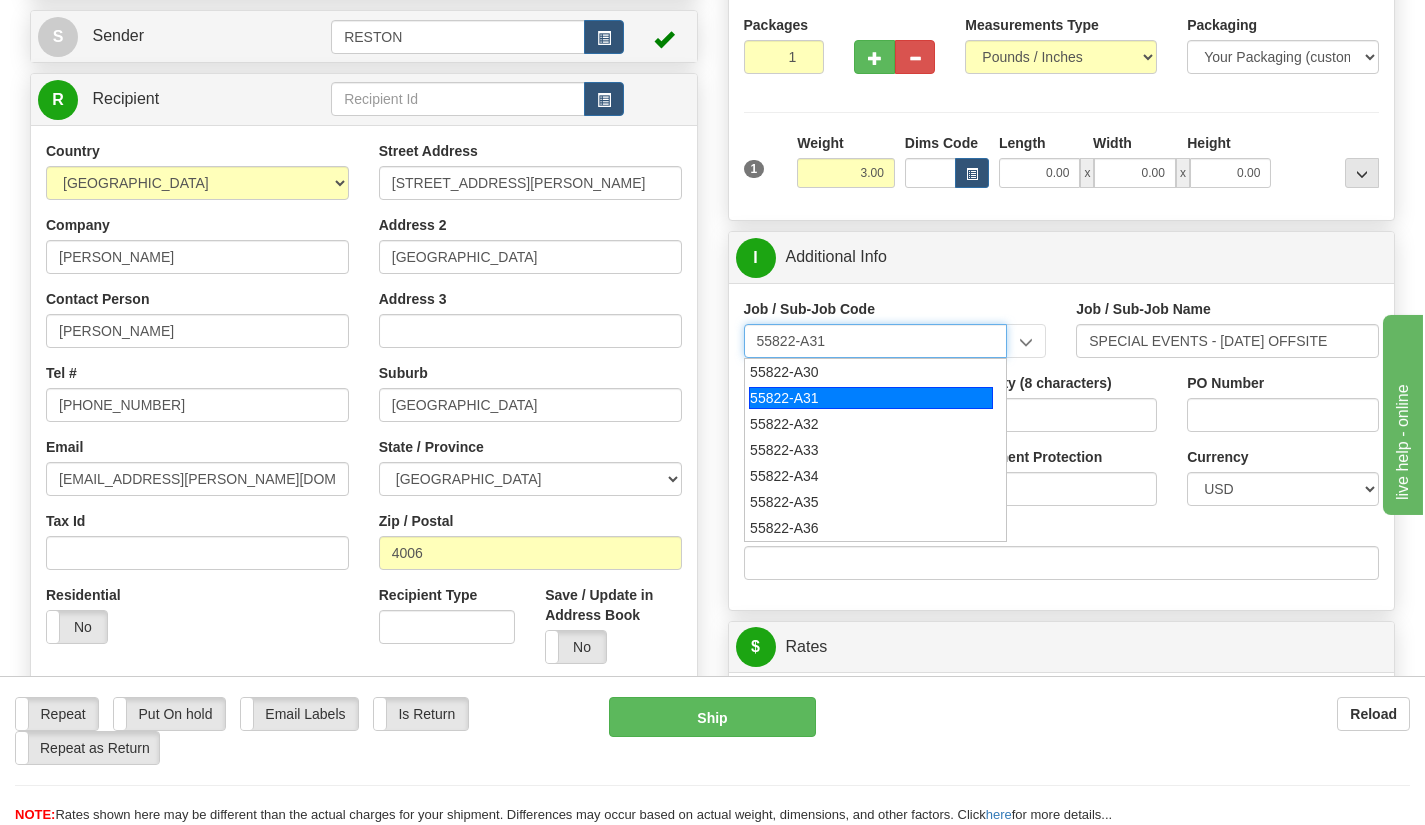 type on "55822-A31" 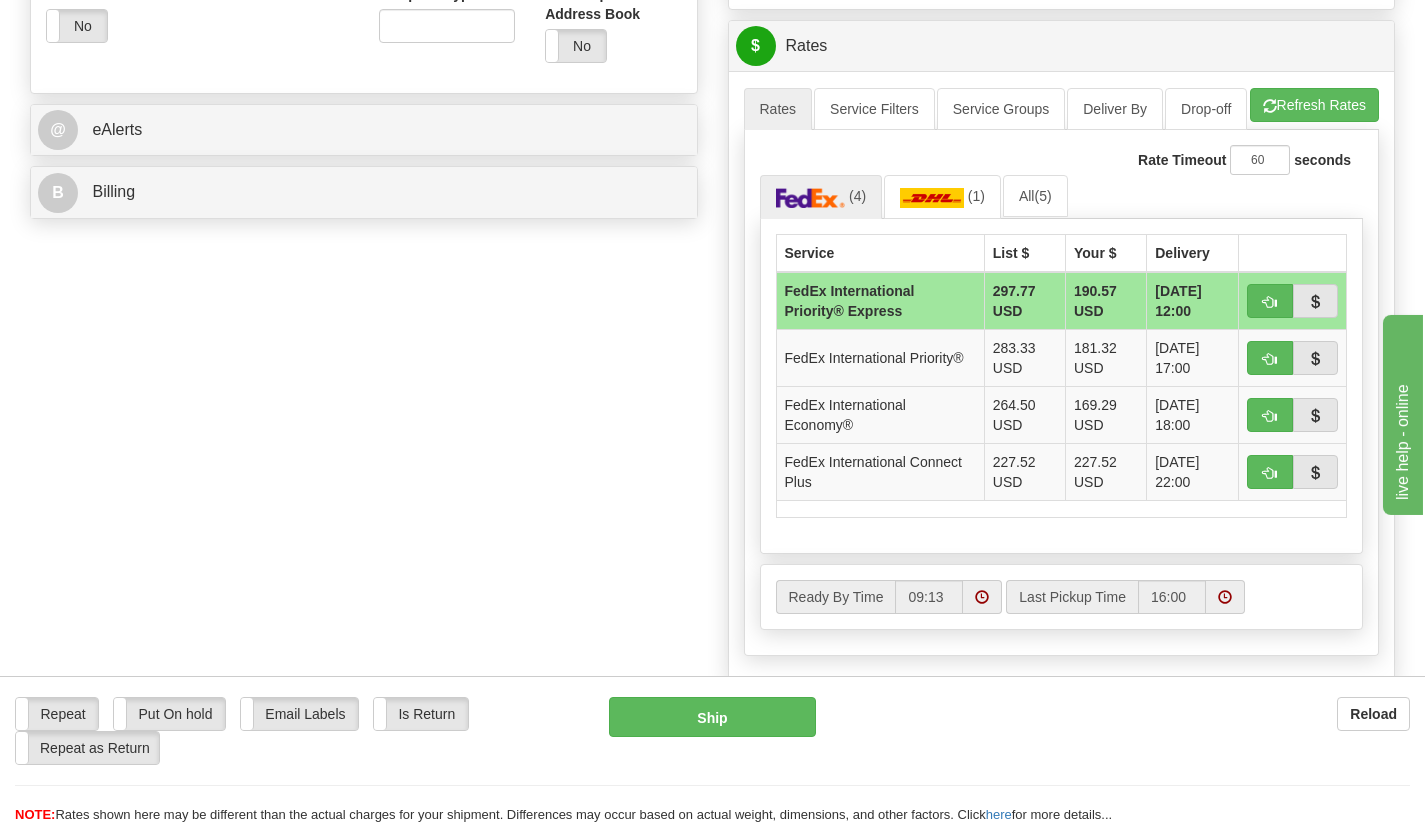 scroll, scrollTop: 843, scrollLeft: 0, axis: vertical 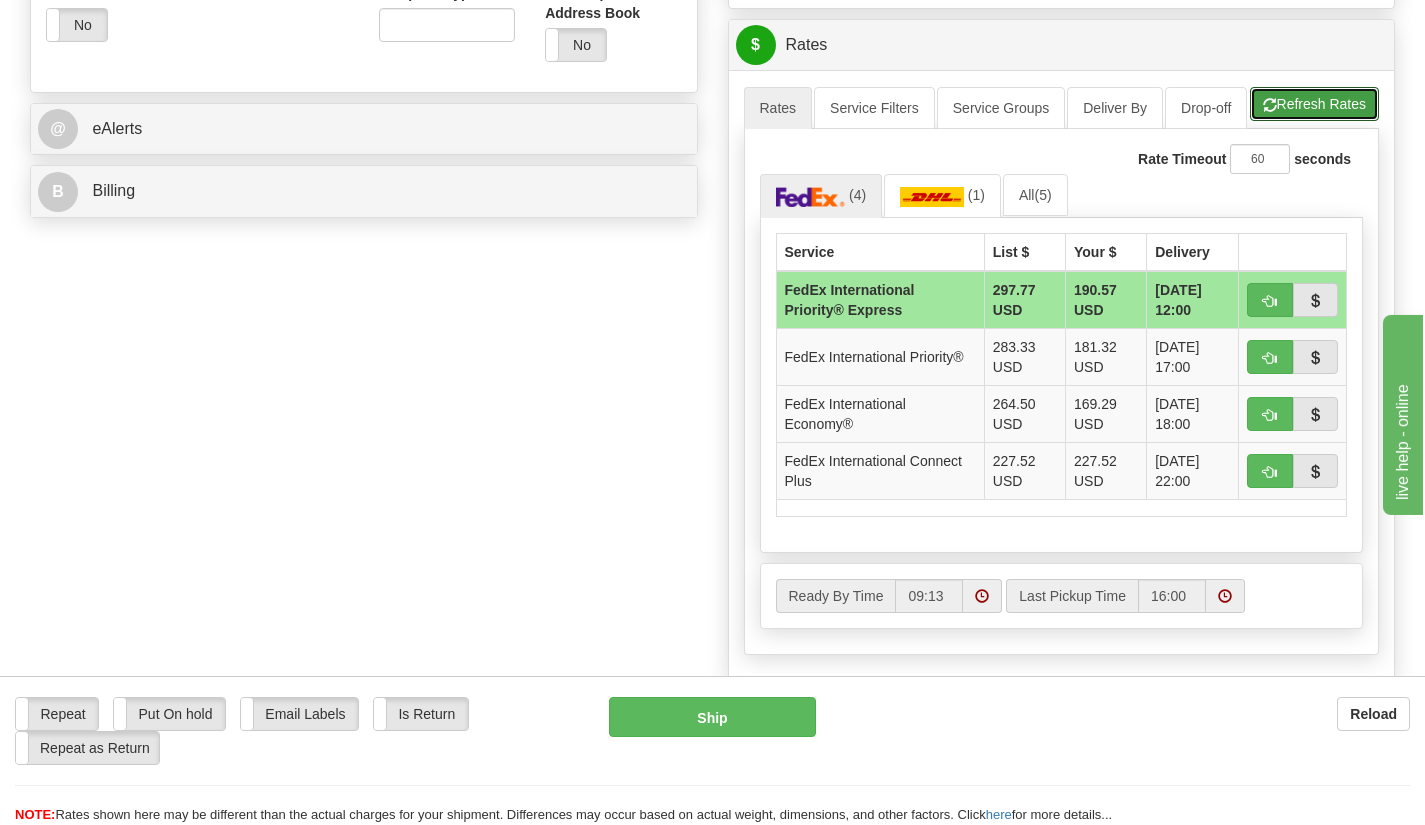 click on "Refresh Rates" at bounding box center [1314, 104] 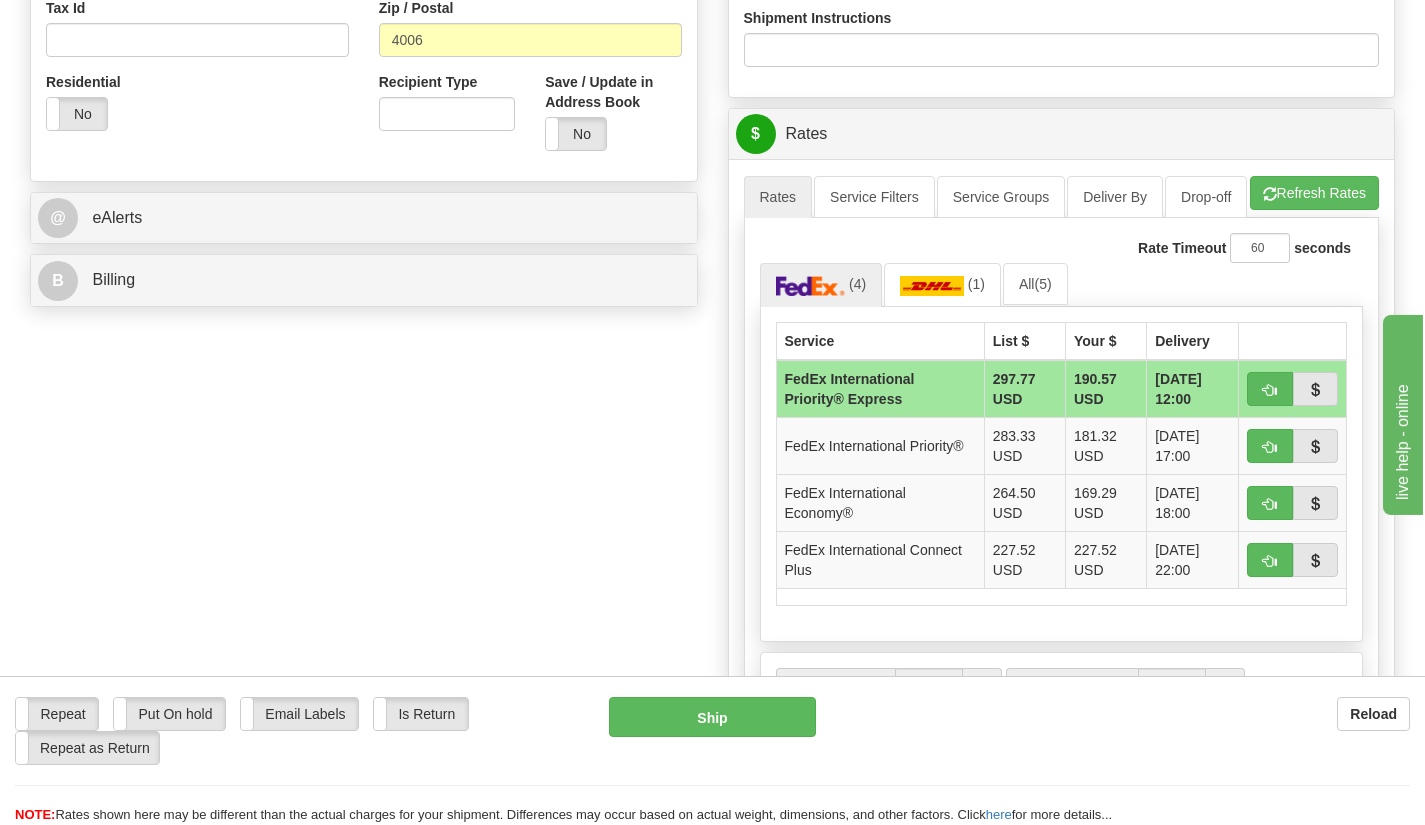 scroll, scrollTop: 765, scrollLeft: 0, axis: vertical 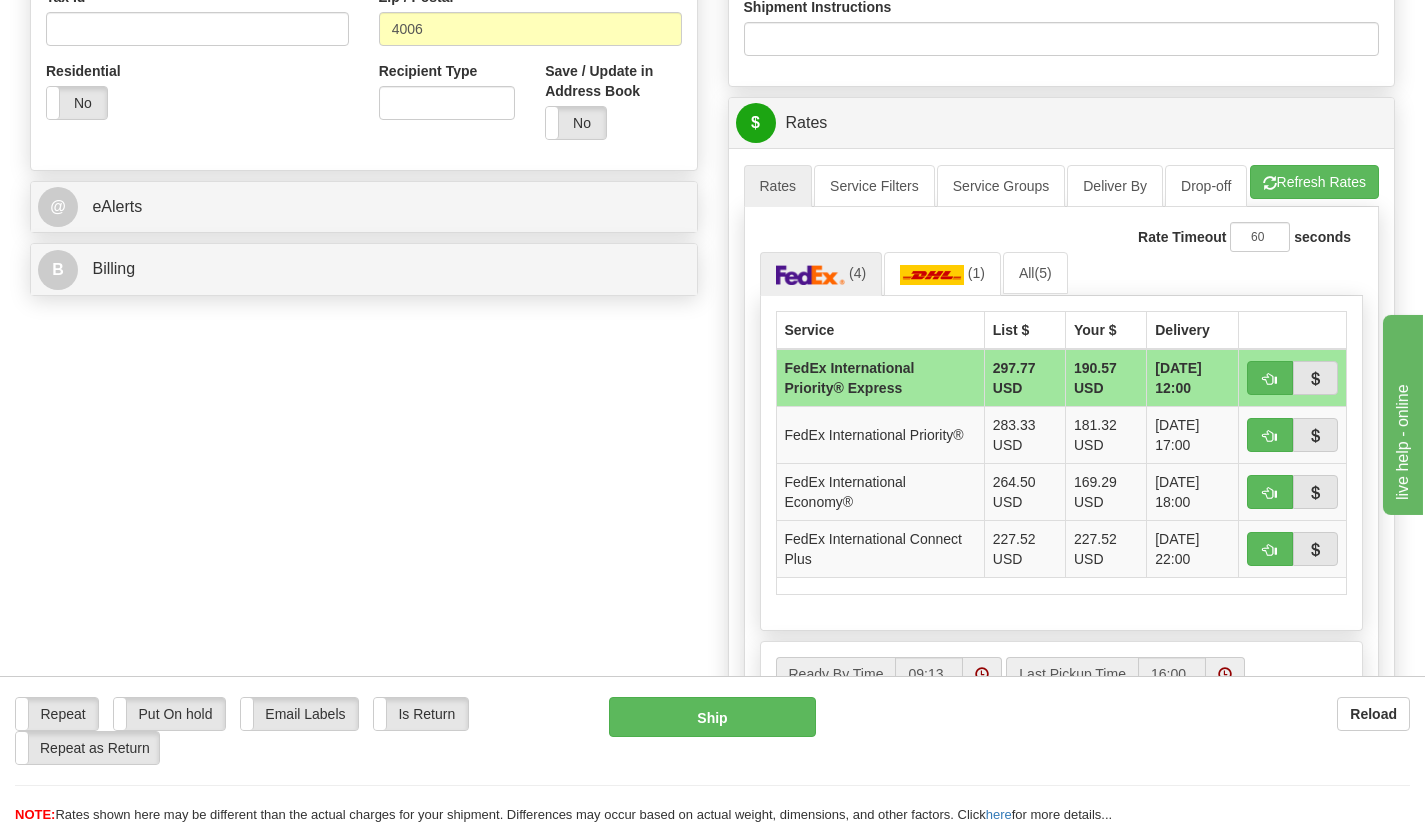 click on "FedEx International Economy®" at bounding box center (880, 491) 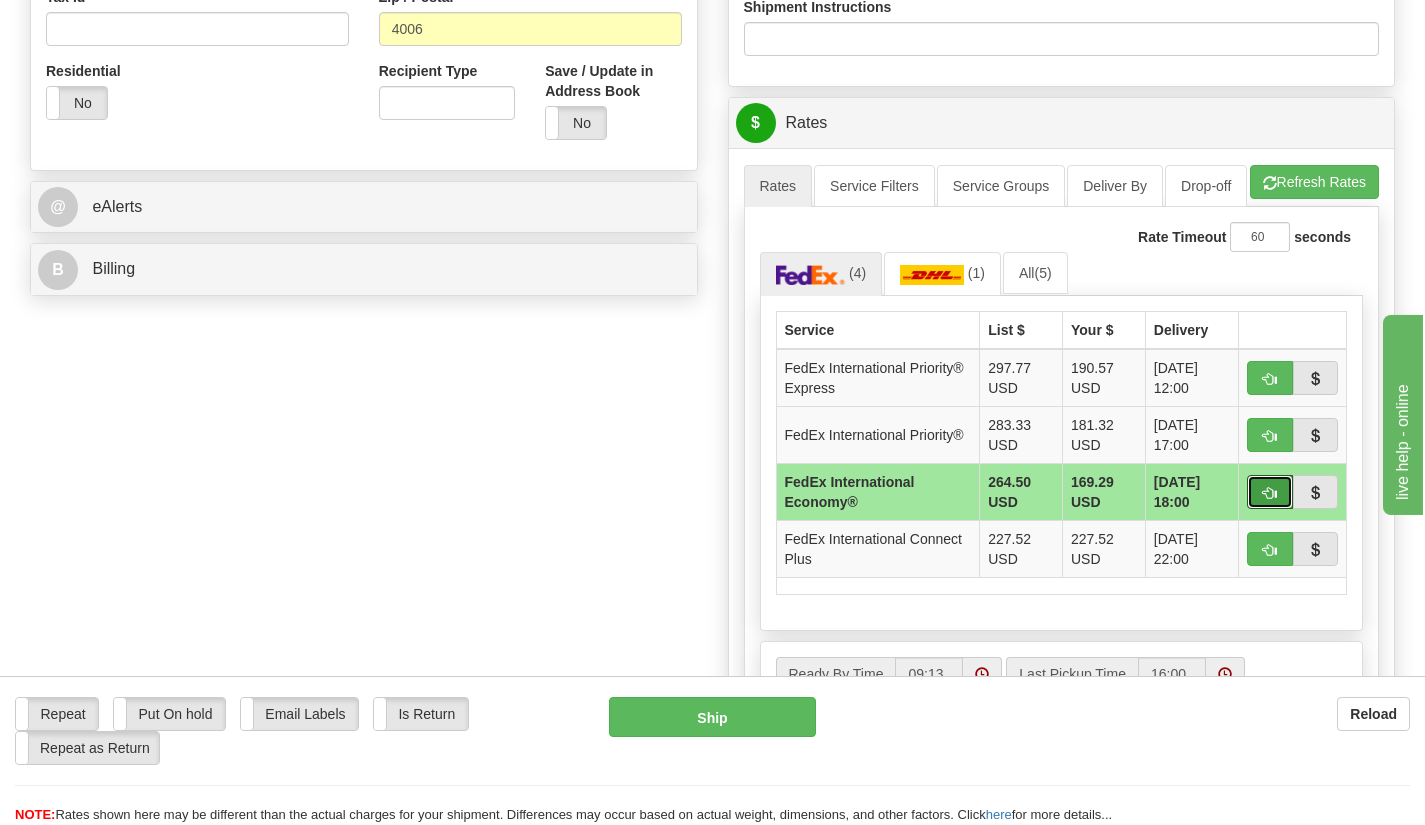 click at bounding box center (1270, 493) 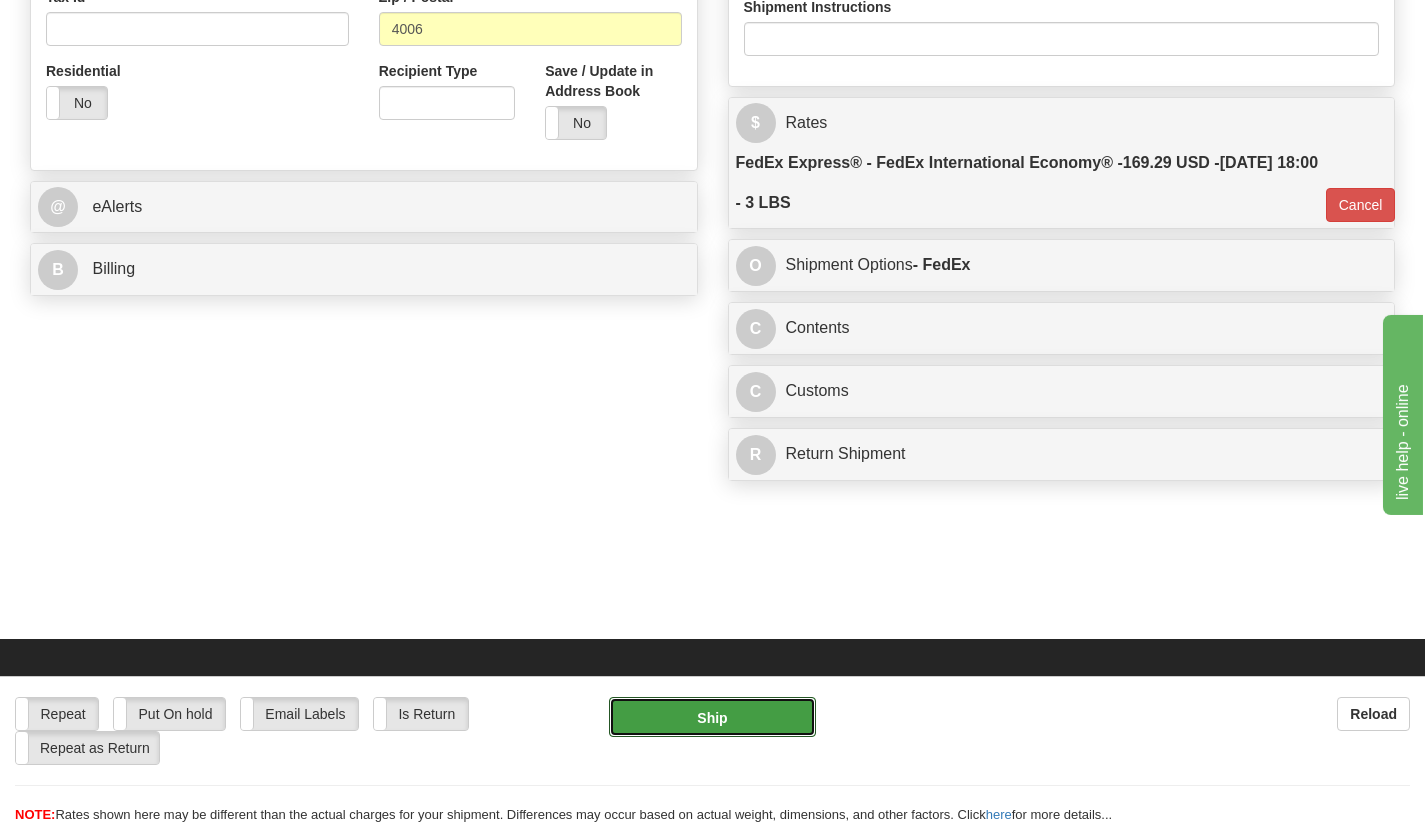 click on "Ship" at bounding box center [713, 717] 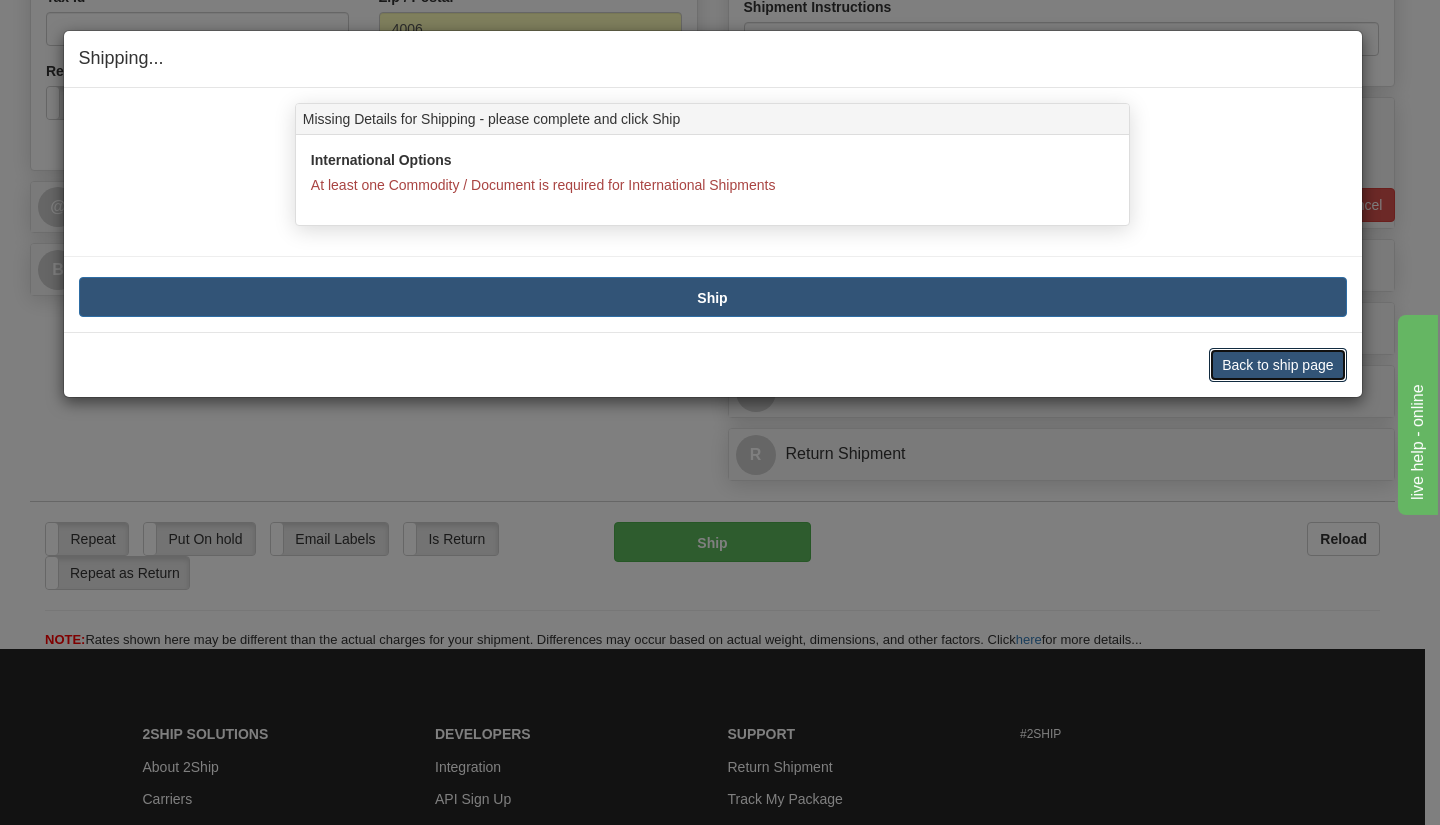 click on "Back to ship page" at bounding box center [1277, 365] 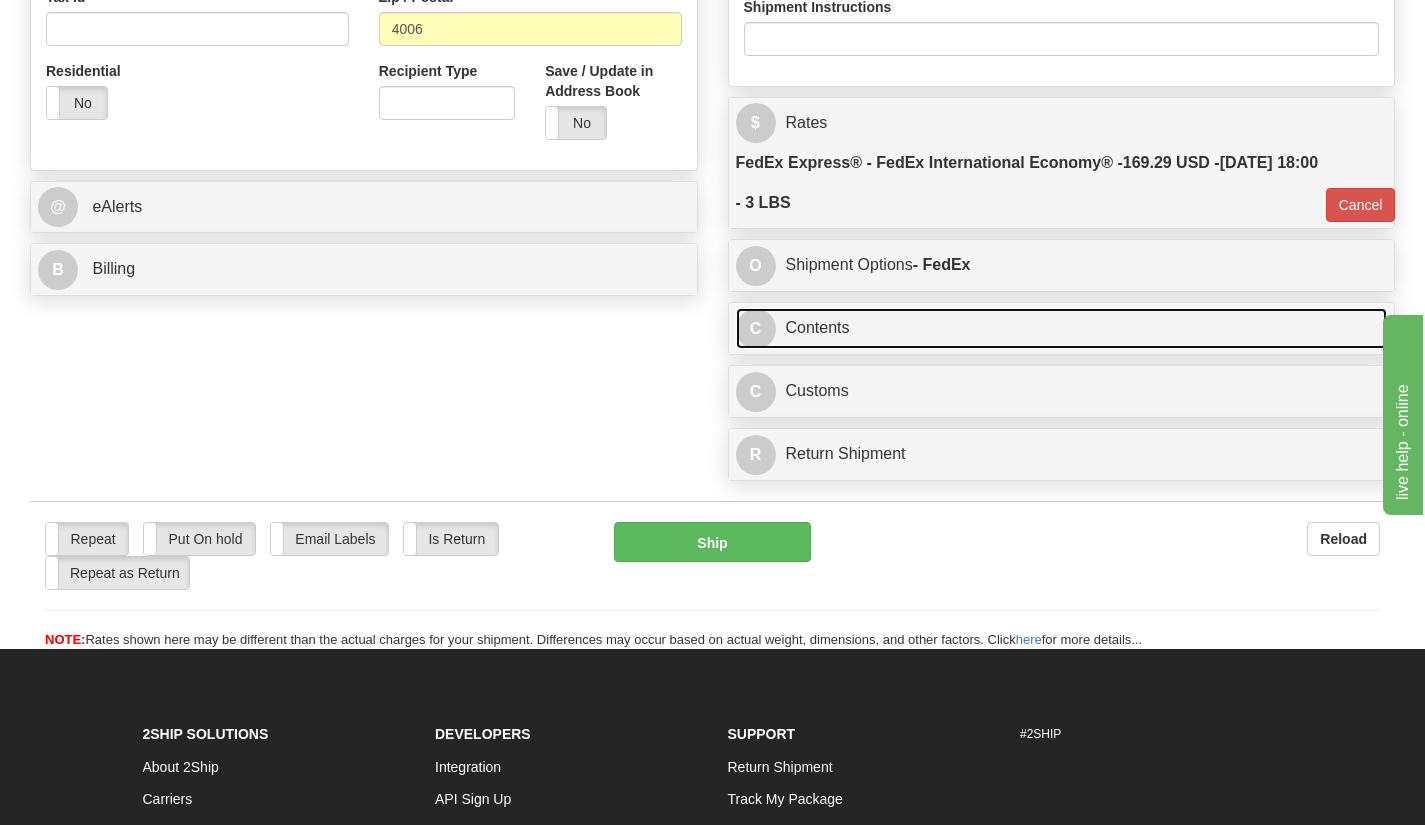 click on "C Contents" at bounding box center (1062, 328) 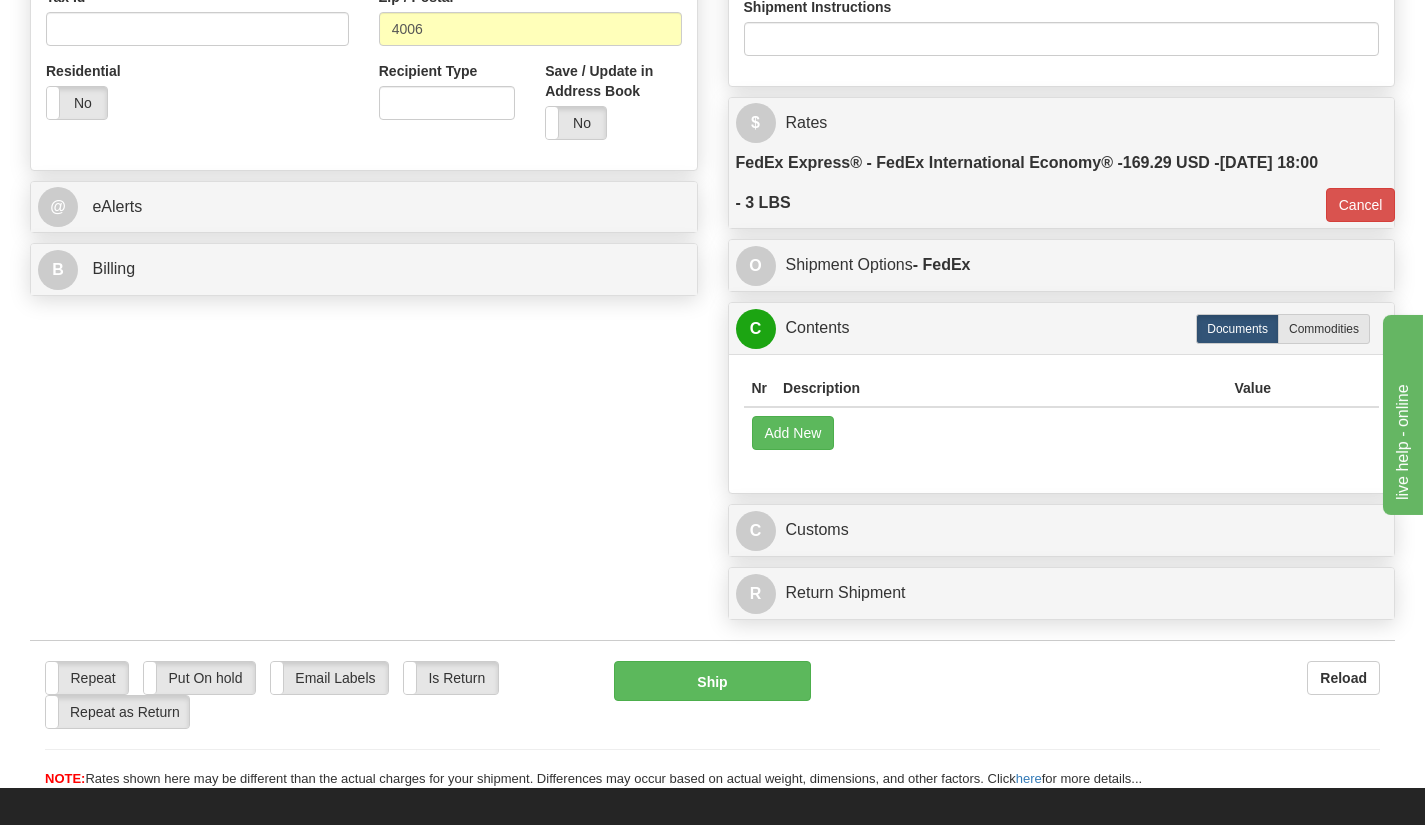 click on "Commodities" at bounding box center [1324, 329] 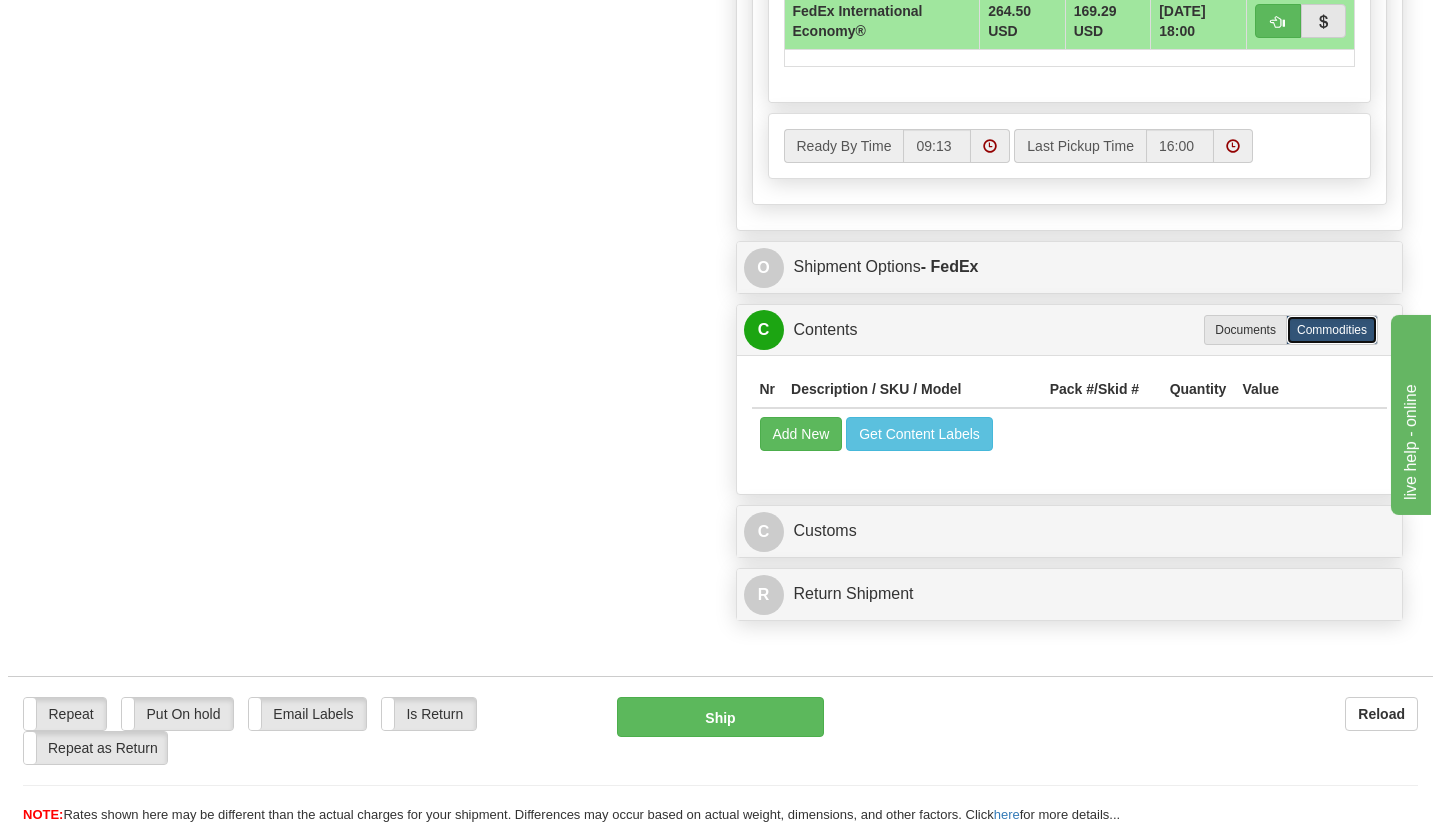 scroll, scrollTop: 1204, scrollLeft: 0, axis: vertical 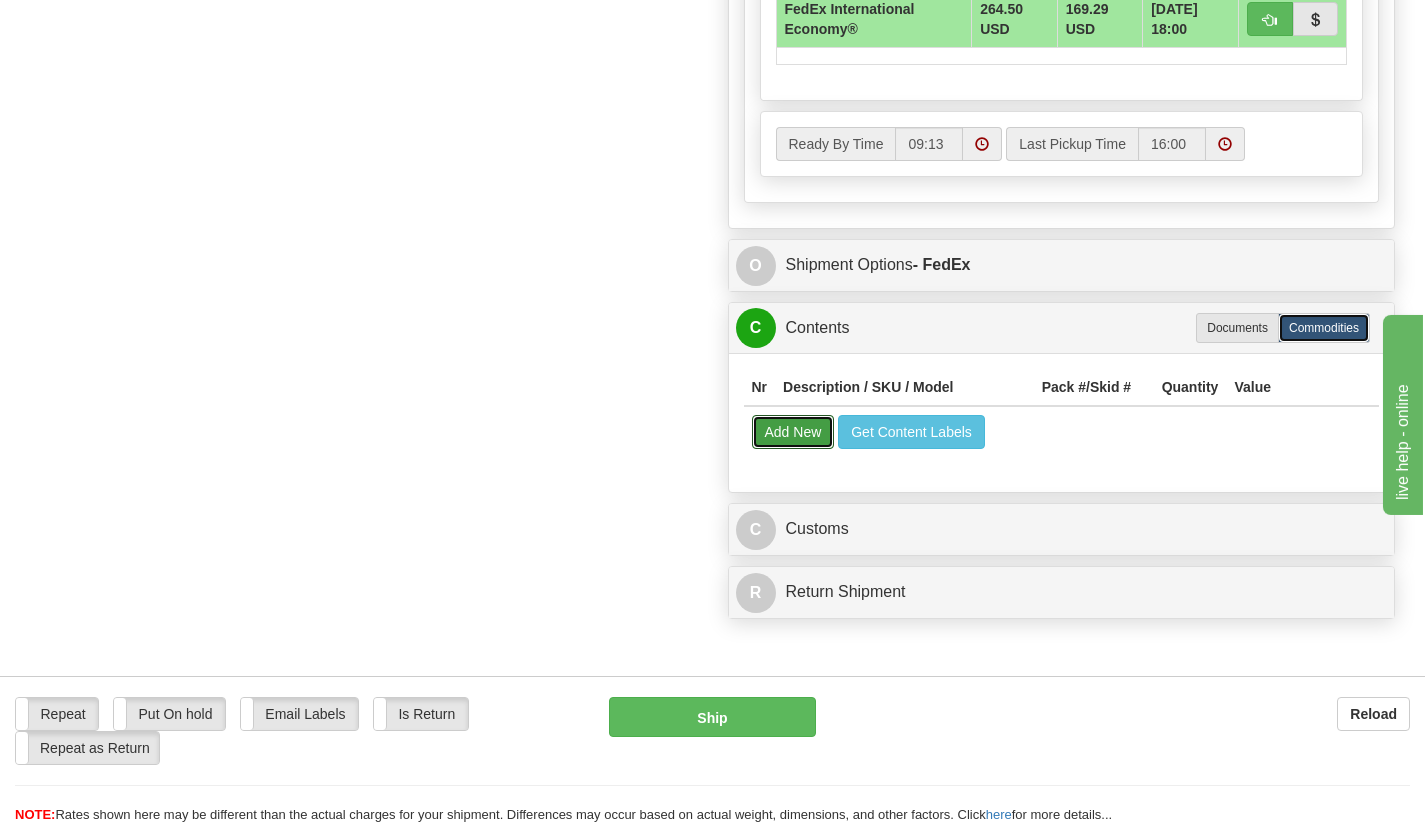 click on "Add New" at bounding box center [793, 432] 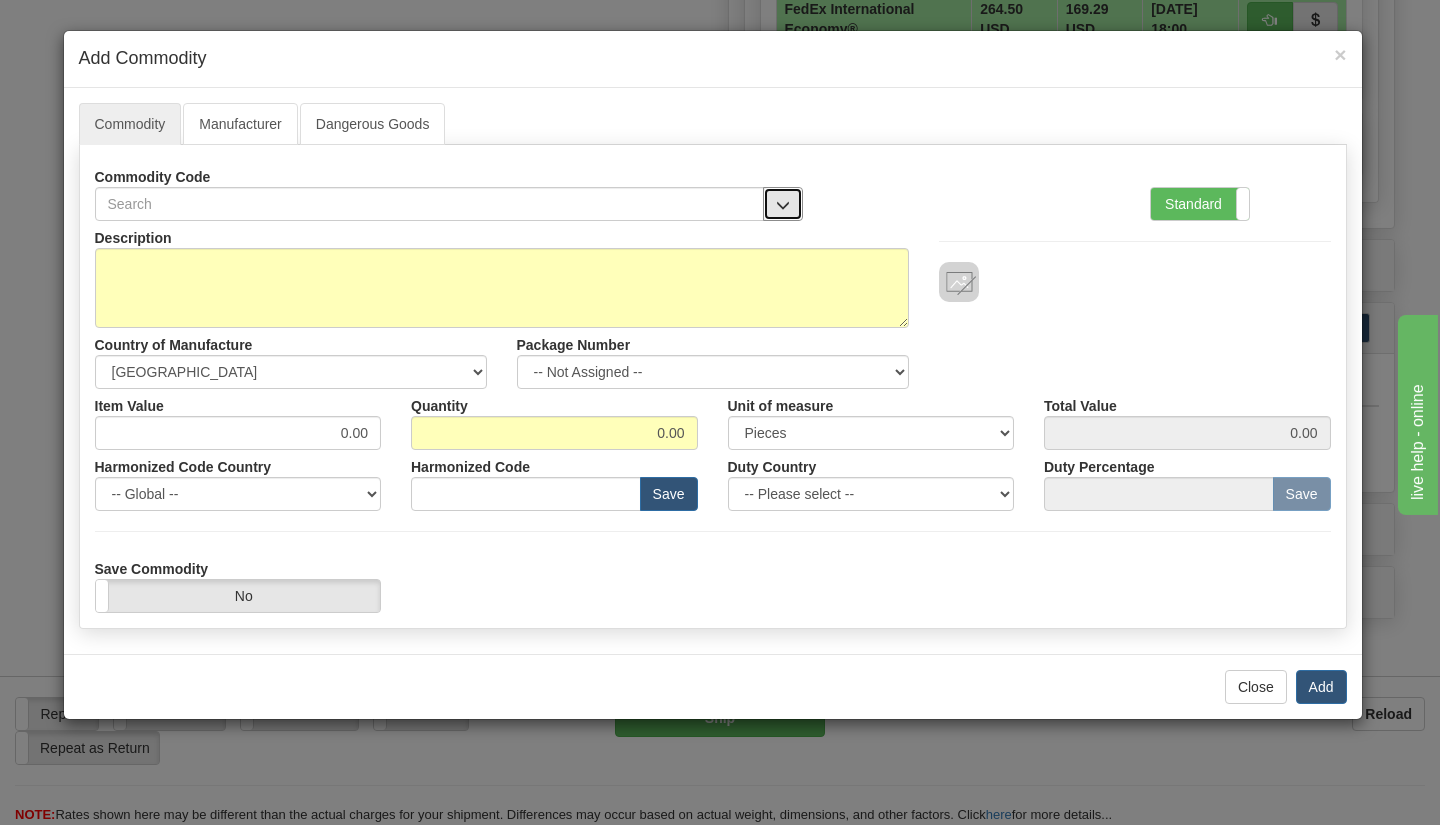click at bounding box center (783, 204) 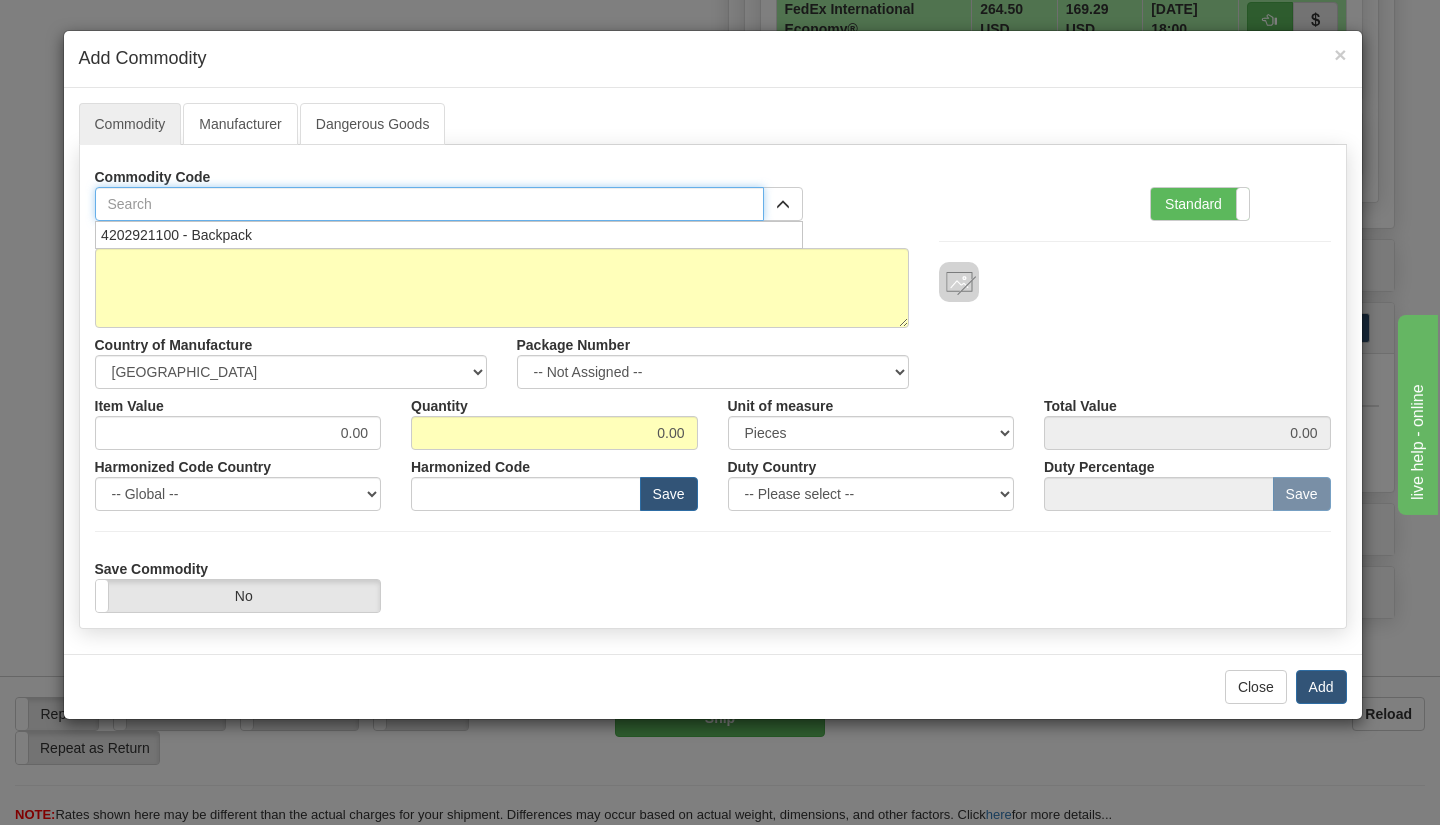 click at bounding box center (430, 204) 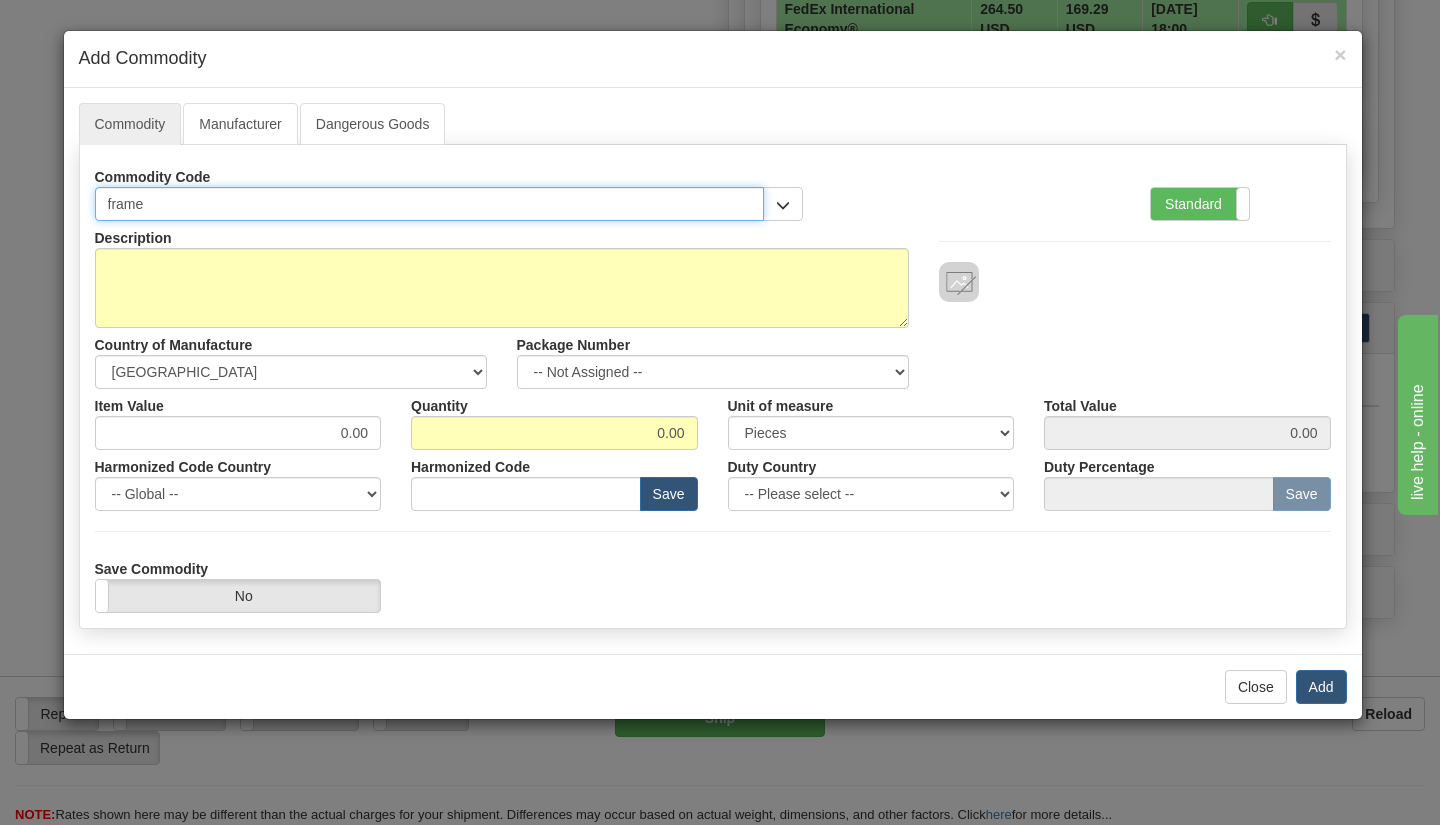type on "frame" 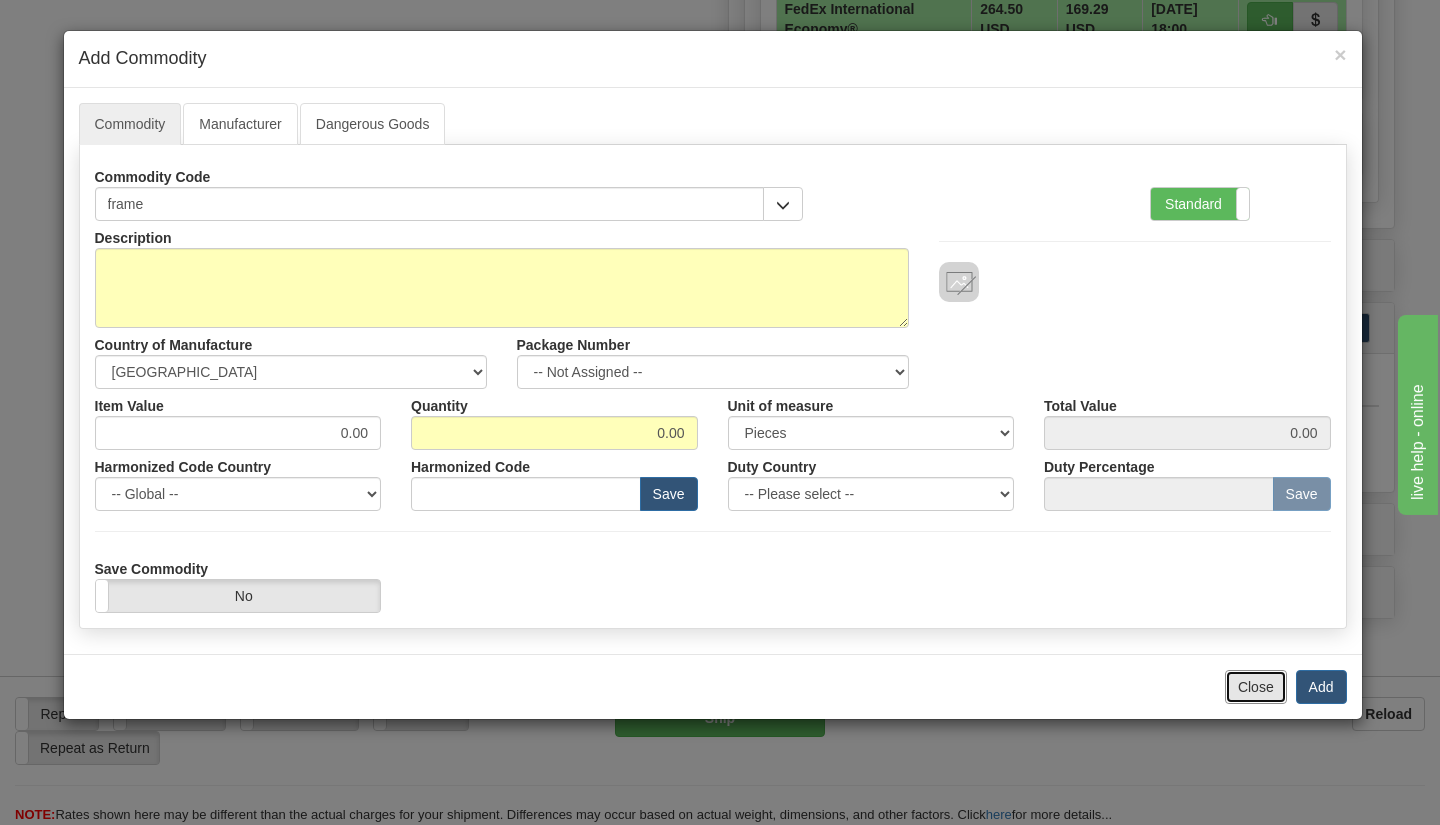 click on "Close" at bounding box center (1256, 687) 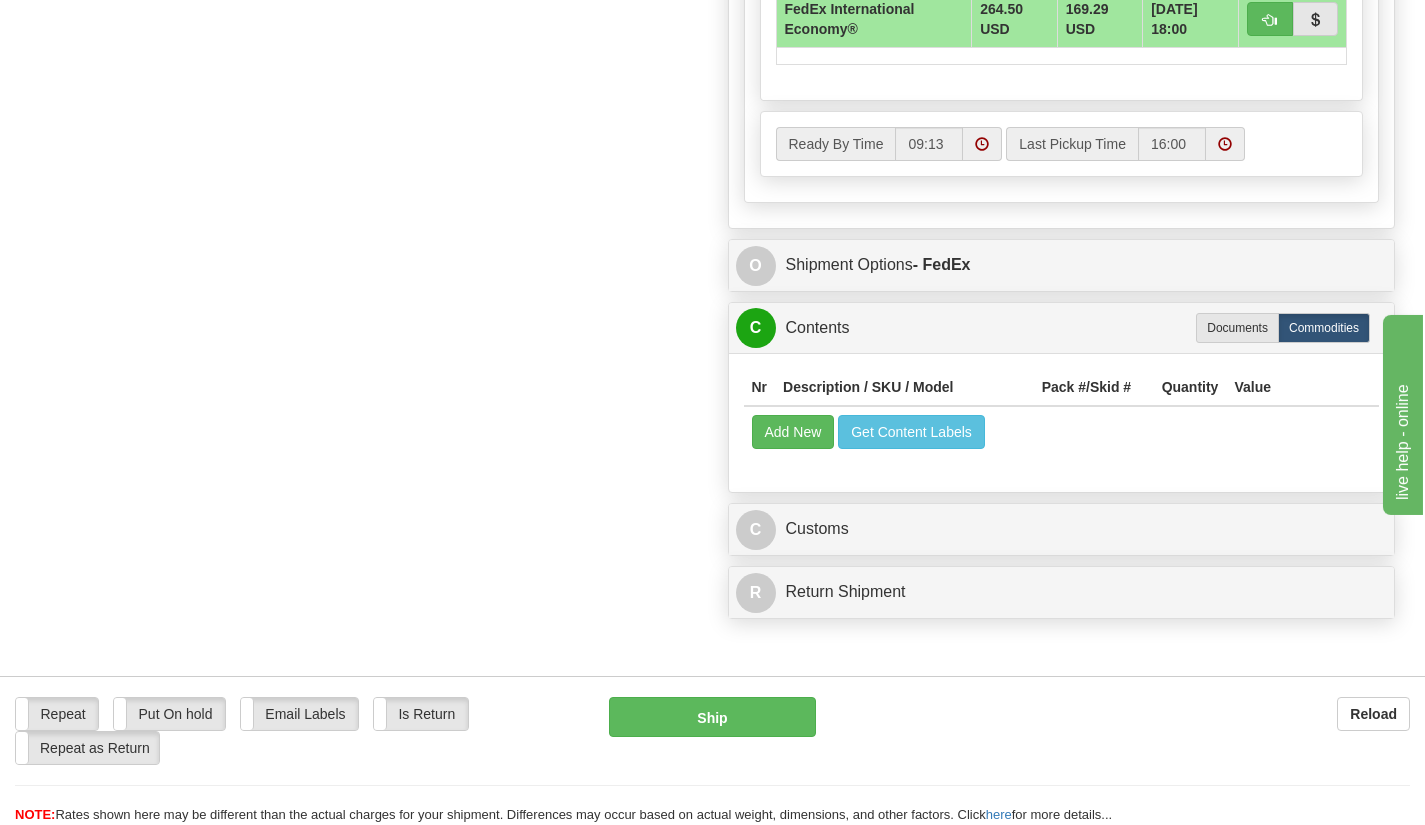 click on "Documents" at bounding box center [1237, 328] 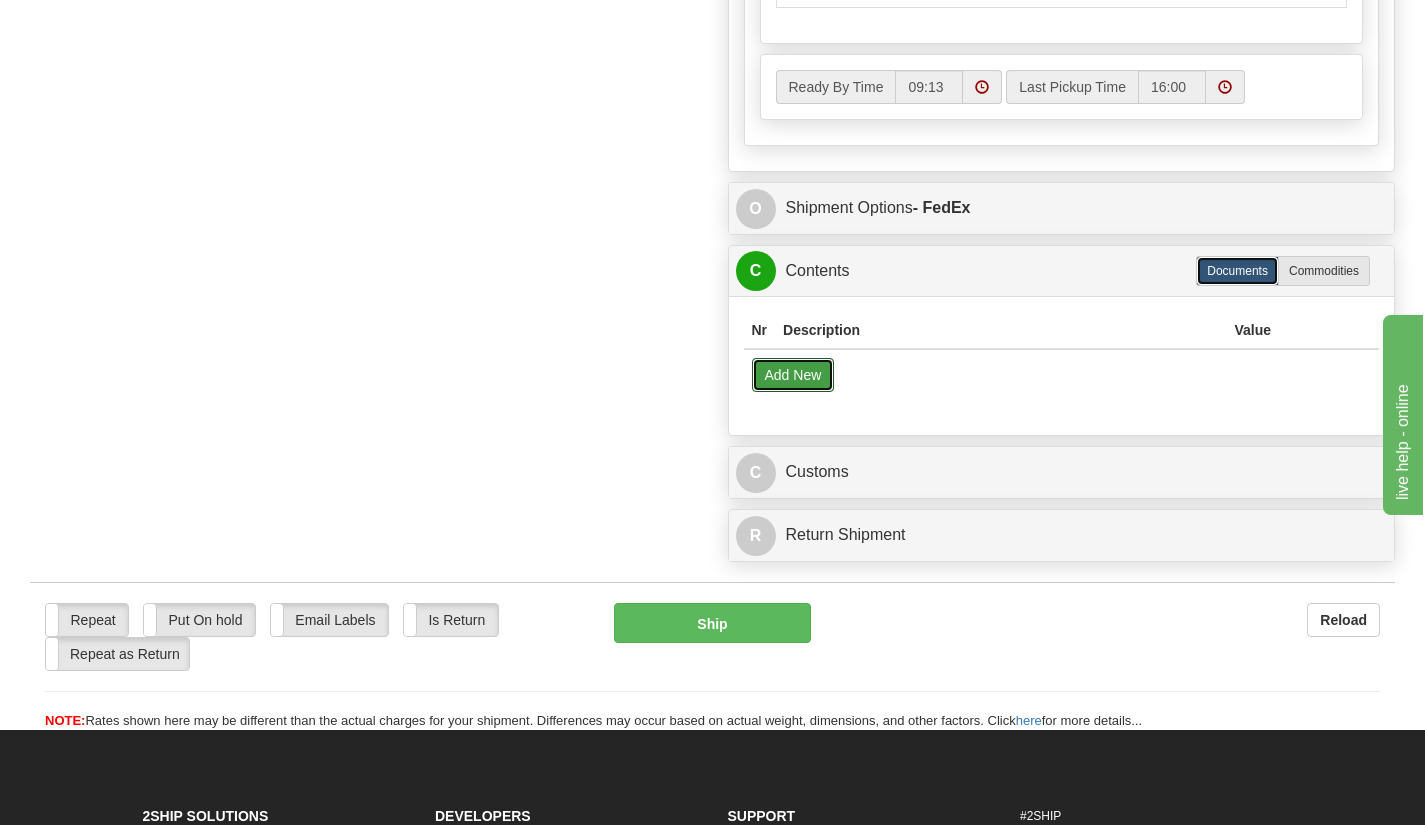 click on "Nr
Description
Value
Add New" at bounding box center (1062, 356) 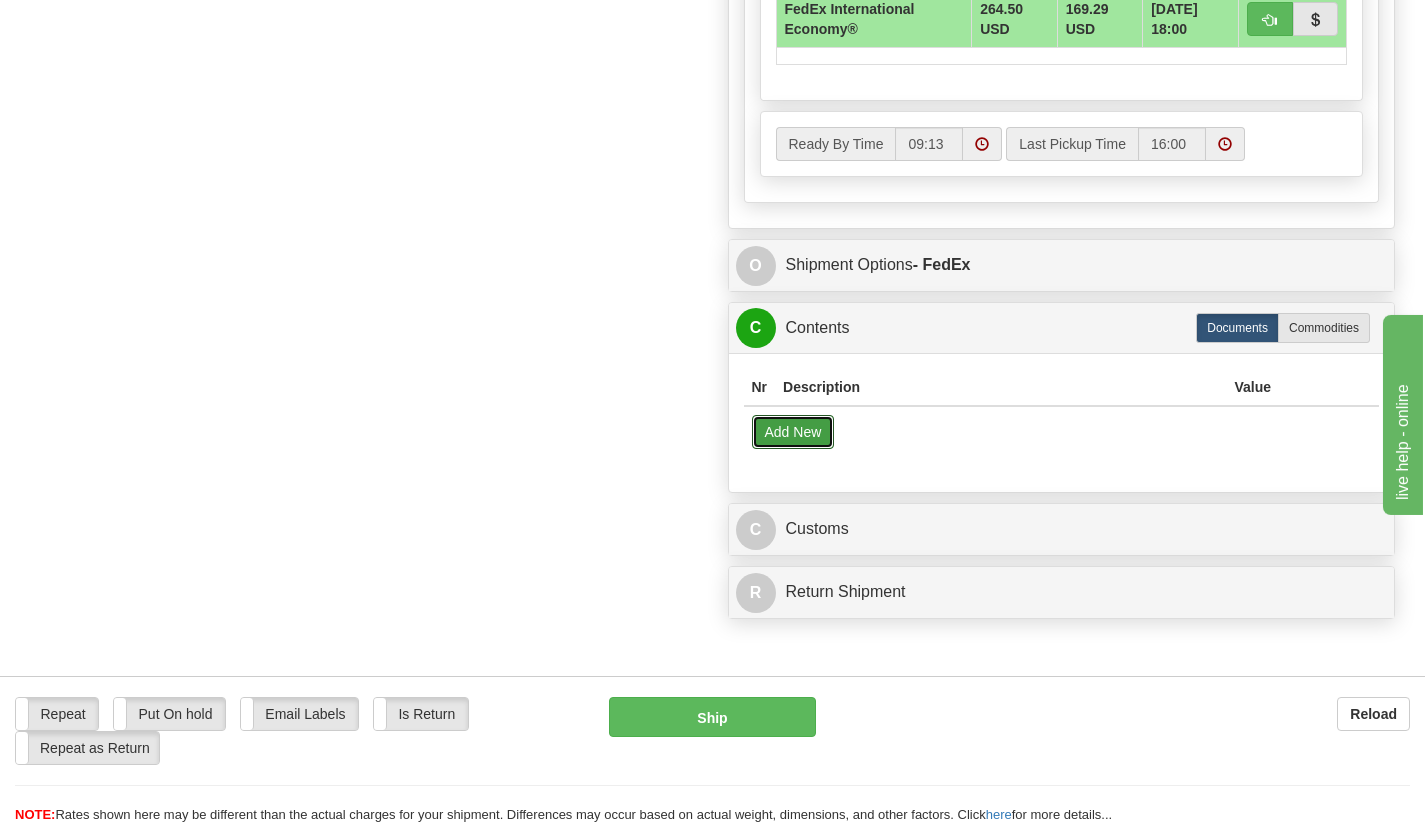 click on "Add New" at bounding box center [793, 432] 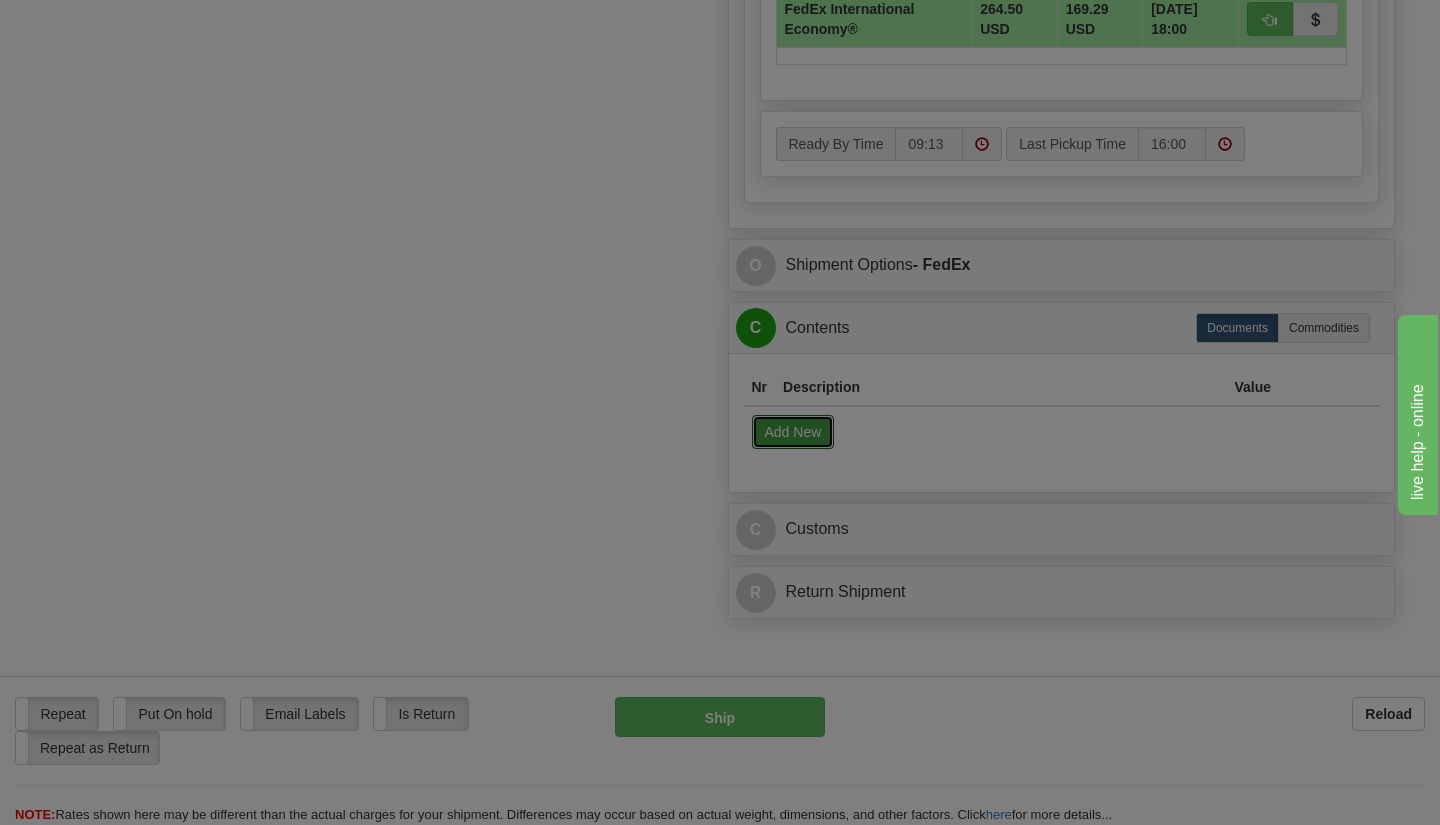 select on "US" 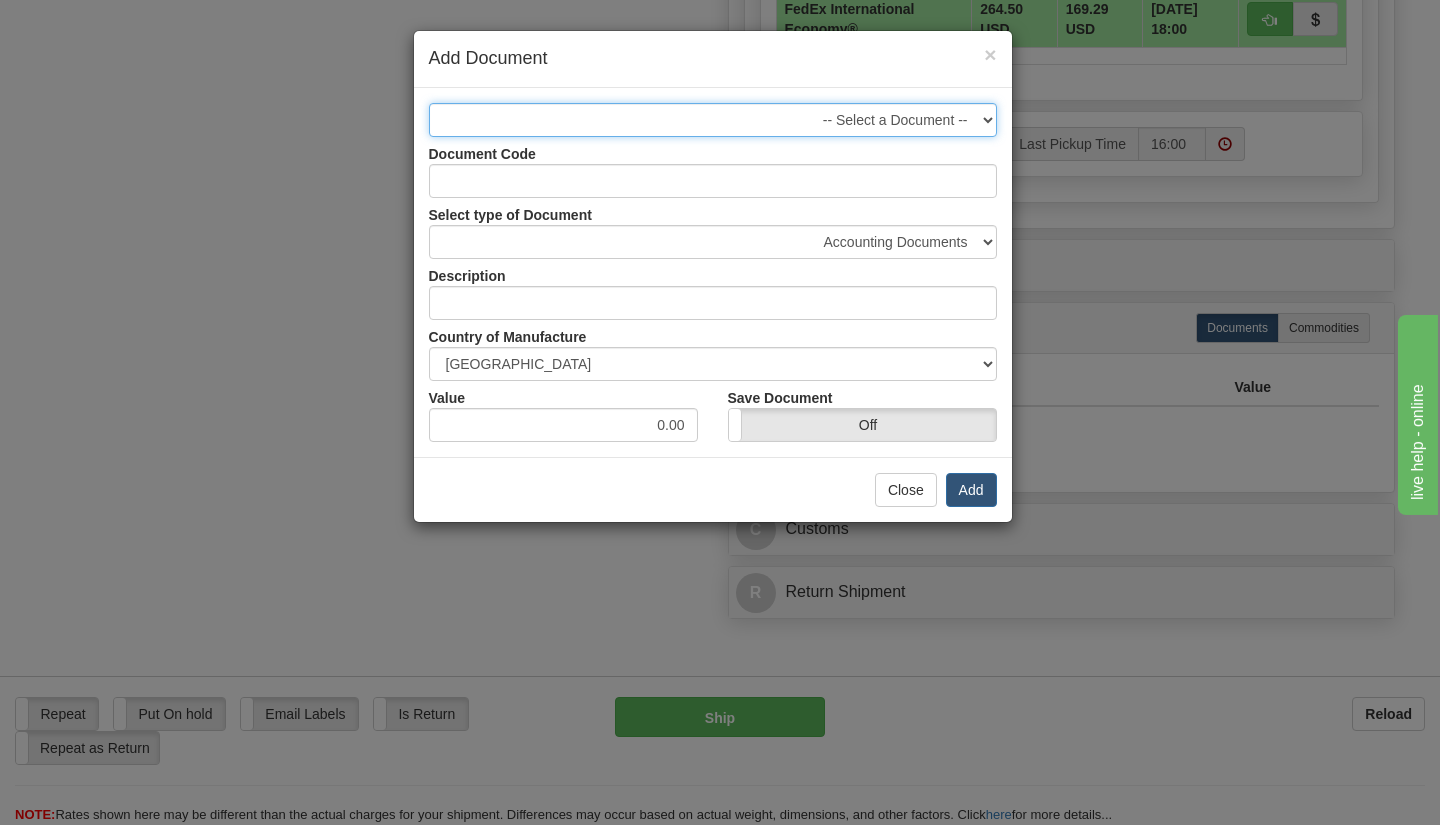 click on "-- Select a Document --" at bounding box center [713, 120] 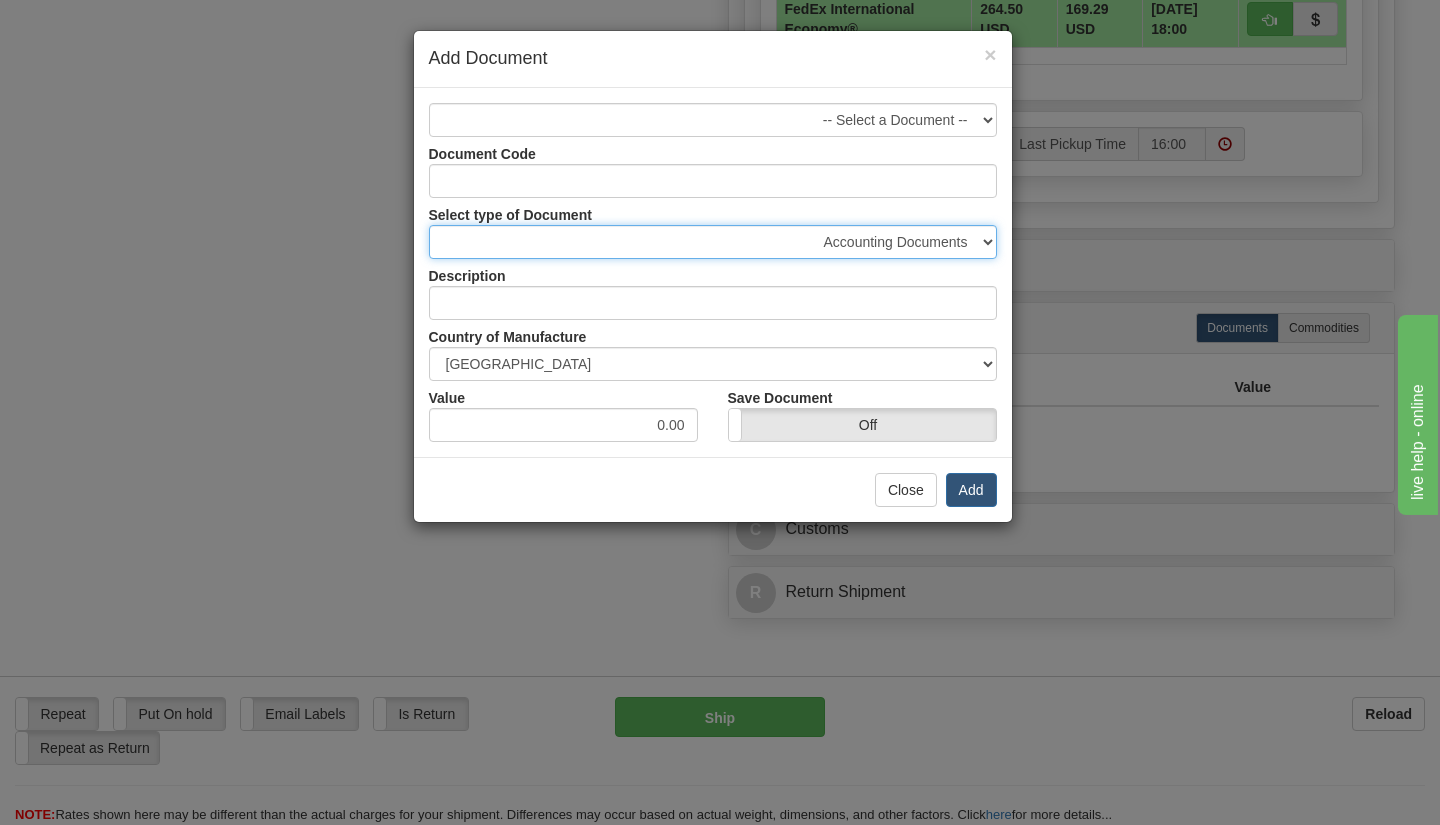 click on "Accounting Documents
Analysis Reports
Applications (Completed)
Bank Statements
Bid Quotations
Birth Certificates
Bills of Sale
Bonds
Checks (Completed)
Claim Files
Closing Statements
Conference Reports
Contracts
Cost Estimates
Court Transcripts
Credit Applications
Data Sheets
Deeds
Employment Papers
Escrow Instructions
Export Papers
Financial Statements
Immigration Papers
Income Statements
Insurance Documents
Interoffice Memos
Inventory Reports
Invoices (Completed)
Leases
Legal Documents
Letters and Cards
Letter of Credit Packets
Loan Documents
Marriage Certificates
Medical Records
Office Records
Operating Agreements
Patent Applications
Permits
Photocopies
Proposals
Prospectuses
Purchase Orders
Quotations
Reservation Confirmation
Resumes
Sales Agreements
Sales Reports
Shipping Documents
Statements/Reports
Statistical Data
Stock Information
Tax Papers
Trade Confirmation
Transcripts
Warranty Deeds" at bounding box center [713, 242] 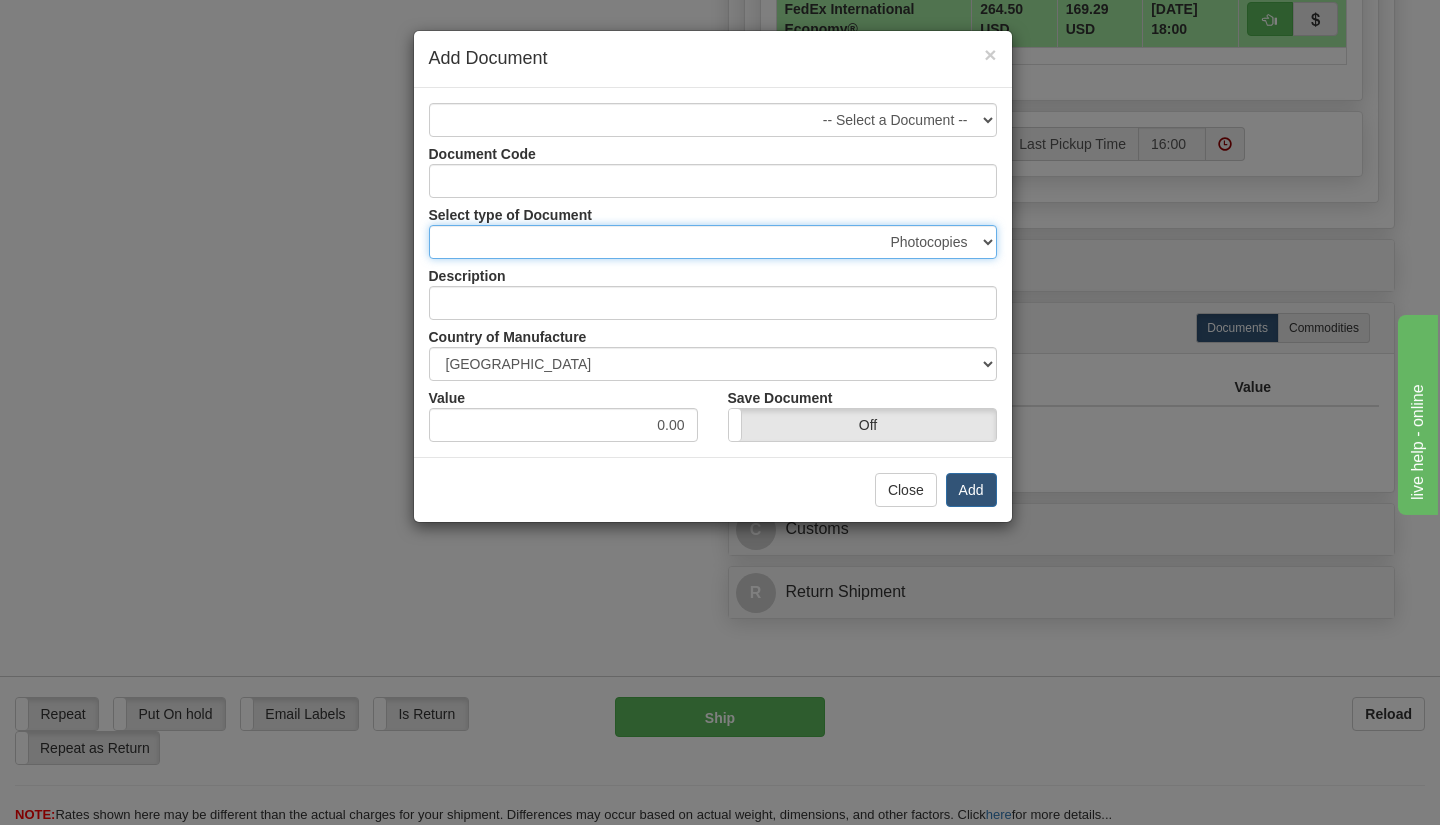 click on "Accounting Documents
Analysis Reports
Applications (Completed)
Bank Statements
Bid Quotations
Birth Certificates
Bills of Sale
Bonds
Checks (Completed)
Claim Files
Closing Statements
Conference Reports
Contracts
Cost Estimates
Court Transcripts
Credit Applications
Data Sheets
Deeds
Employment Papers
Escrow Instructions
Export Papers
Financial Statements
Immigration Papers
Income Statements
Insurance Documents
Interoffice Memos
Inventory Reports
Invoices (Completed)
Leases
Legal Documents
Letters and Cards
Letter of Credit Packets
Loan Documents
Marriage Certificates
Medical Records
Office Records
Operating Agreements
Patent Applications
Permits
Photocopies
Proposals
Prospectuses
Purchase Orders
Quotations
Reservation Confirmation
Resumes
Sales Agreements
Sales Reports
Shipping Documents
Statements/Reports
Statistical Data
Stock Information
Tax Papers
Trade Confirmation
Transcripts
Warranty Deeds" at bounding box center (713, 242) 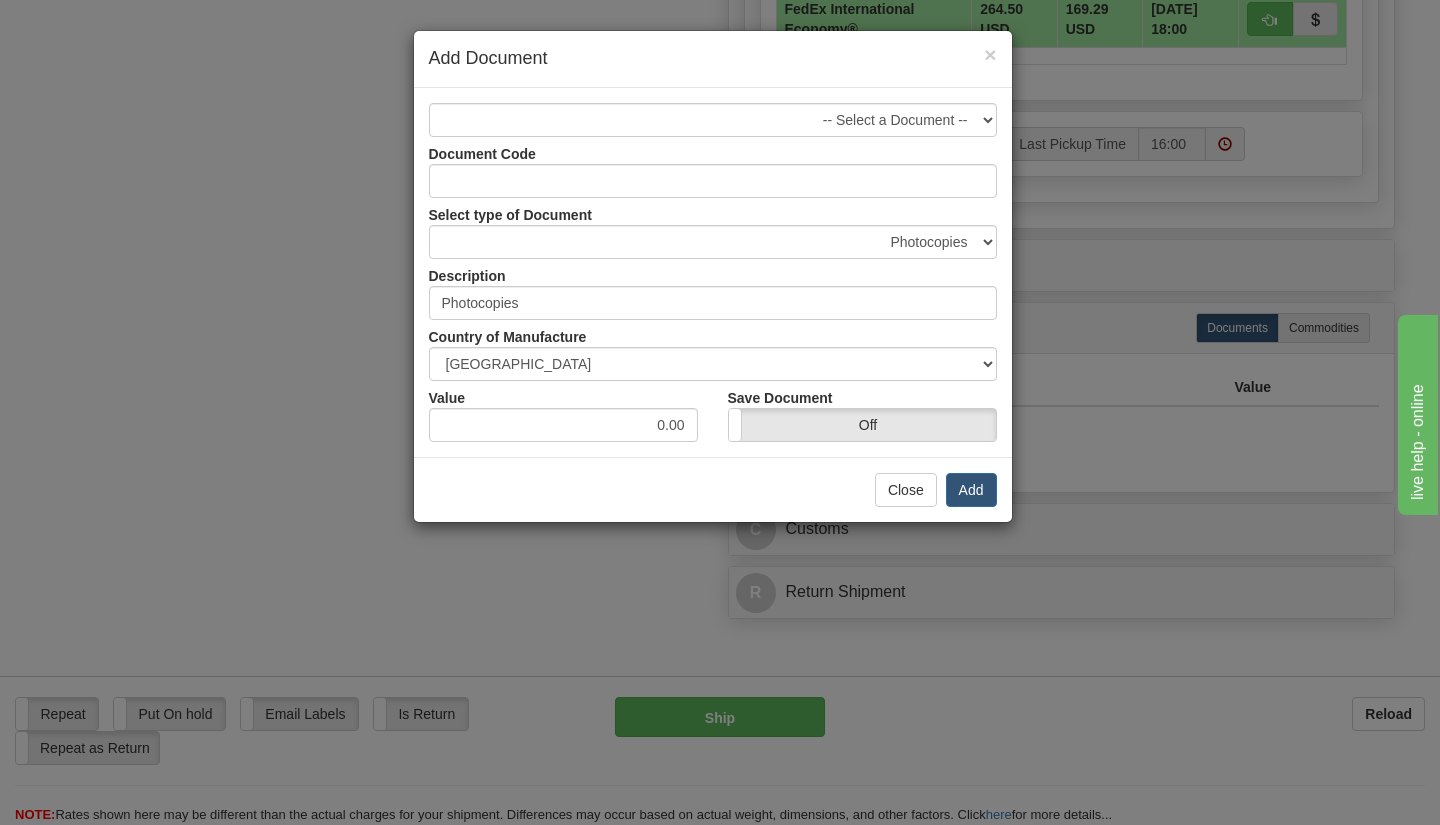 click on "Close
Add" at bounding box center [713, 489] 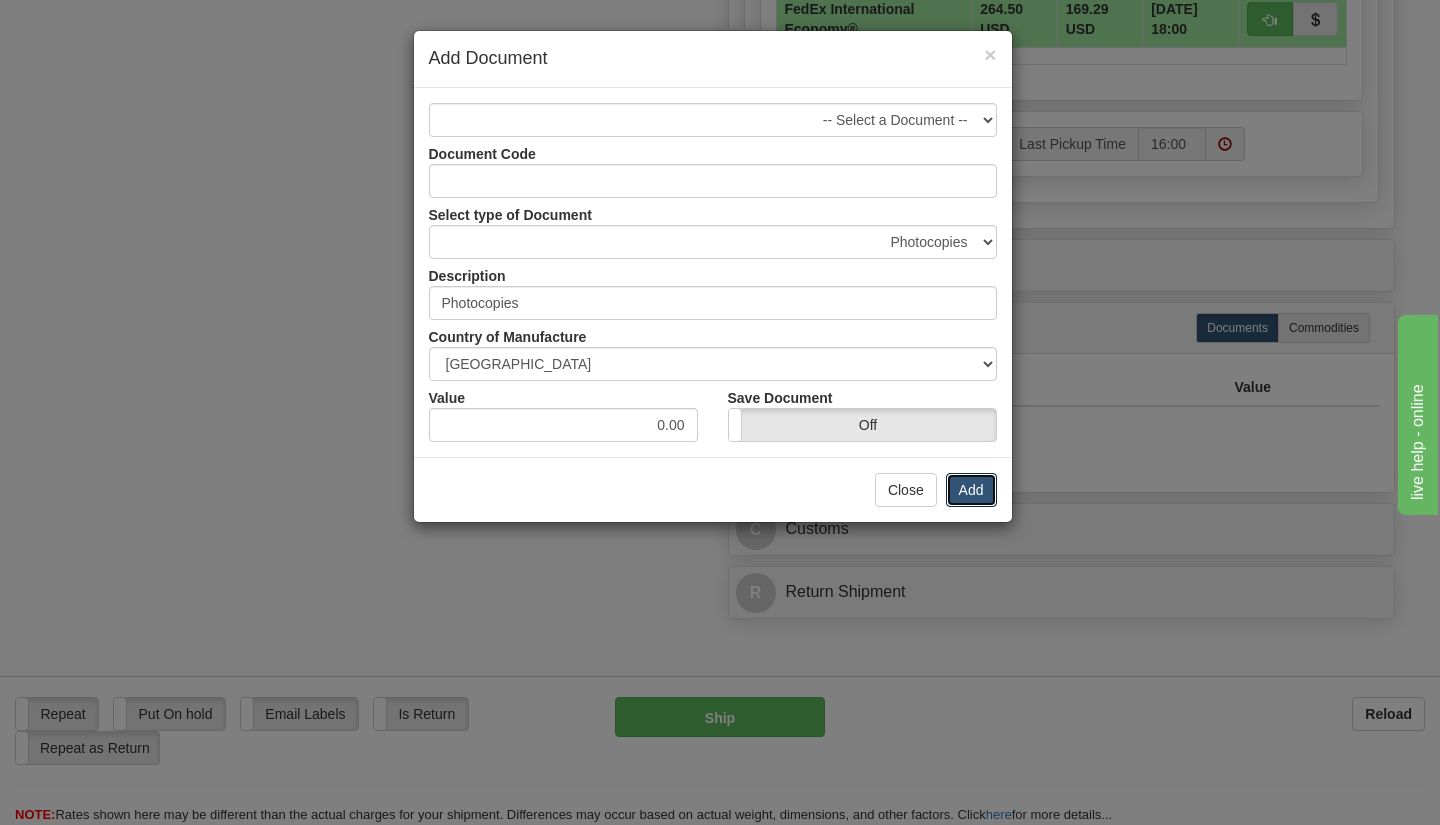 click on "Add" at bounding box center (971, 490) 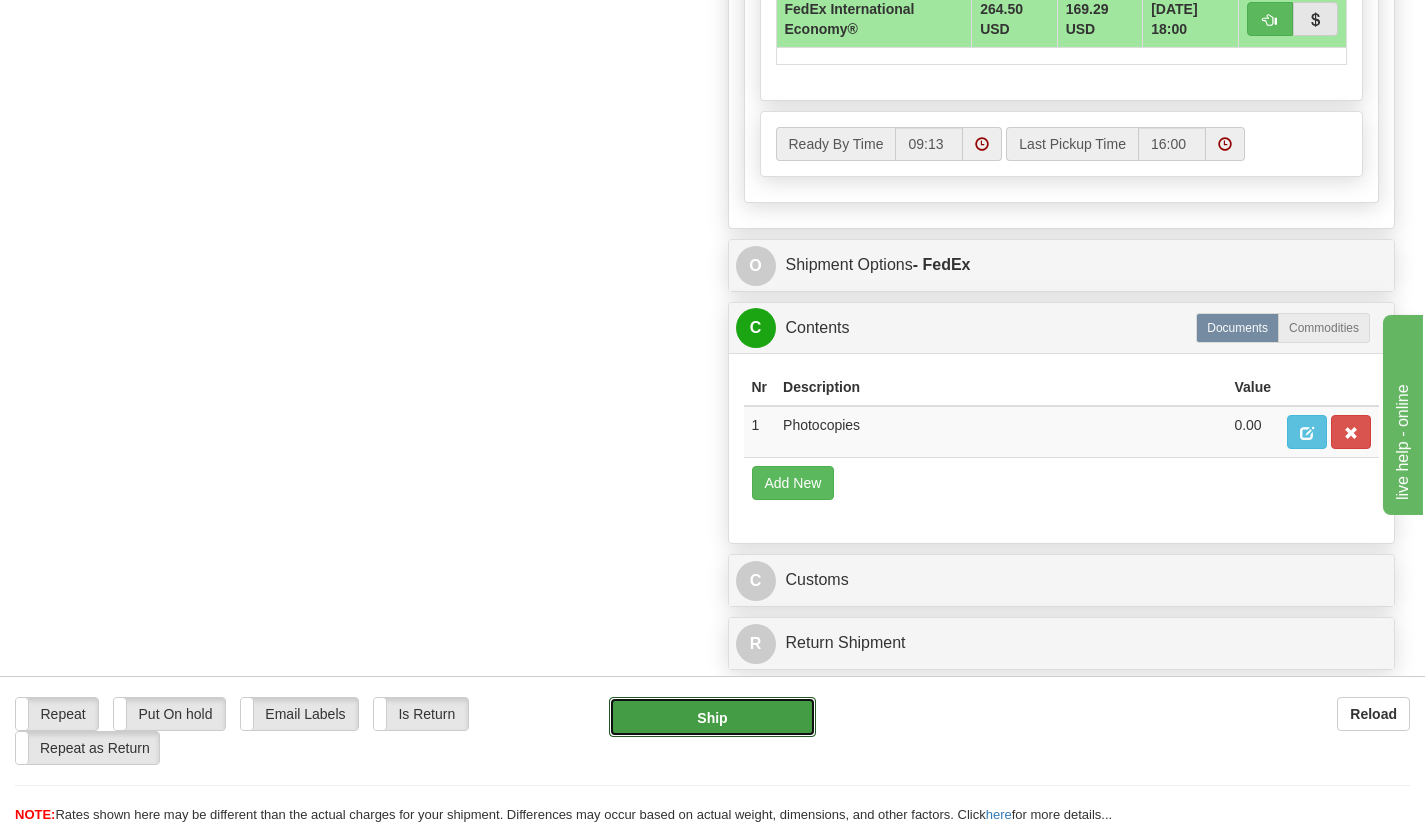 click on "Ship" at bounding box center [713, 717] 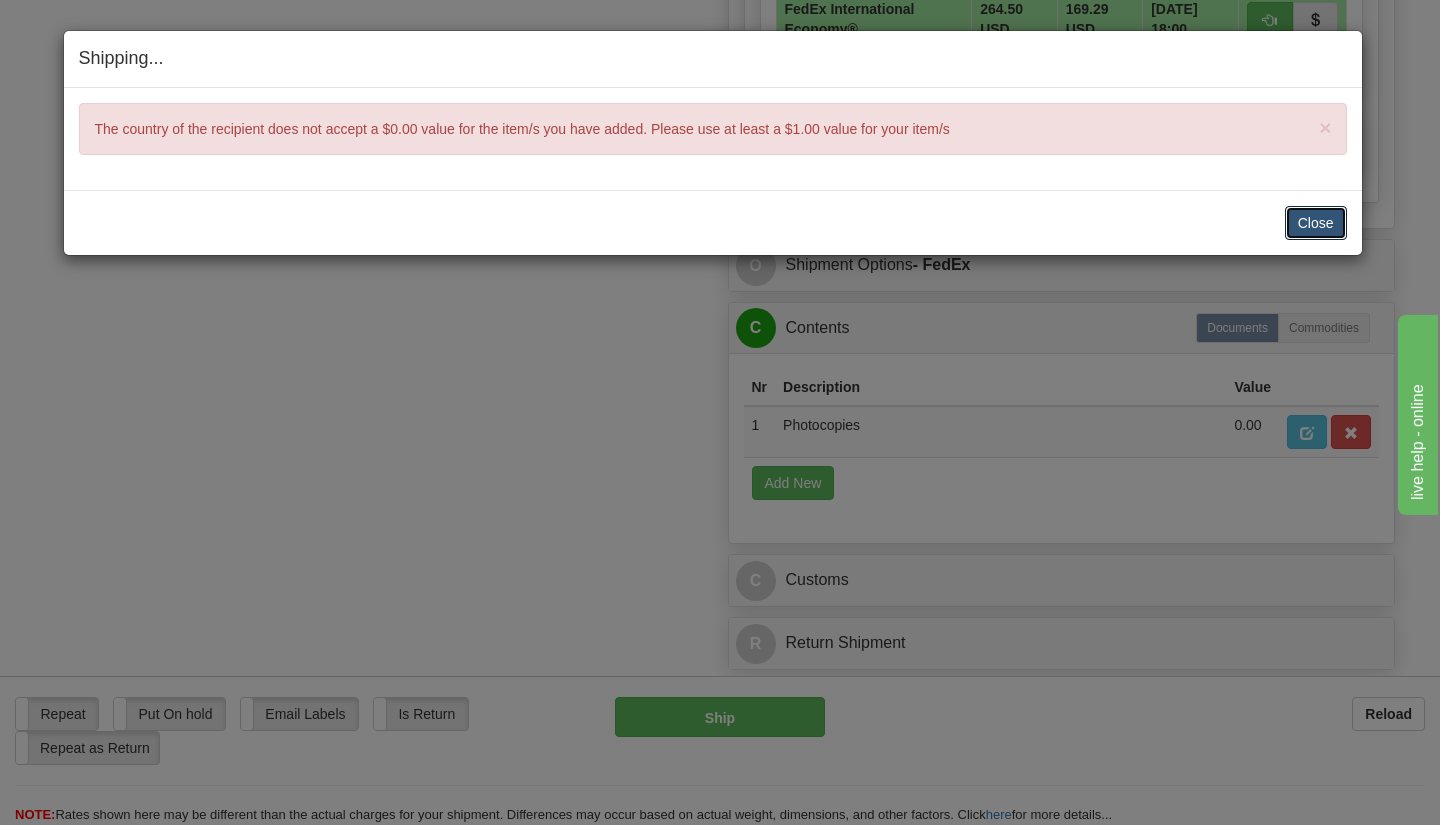 click on "Close" at bounding box center (1316, 223) 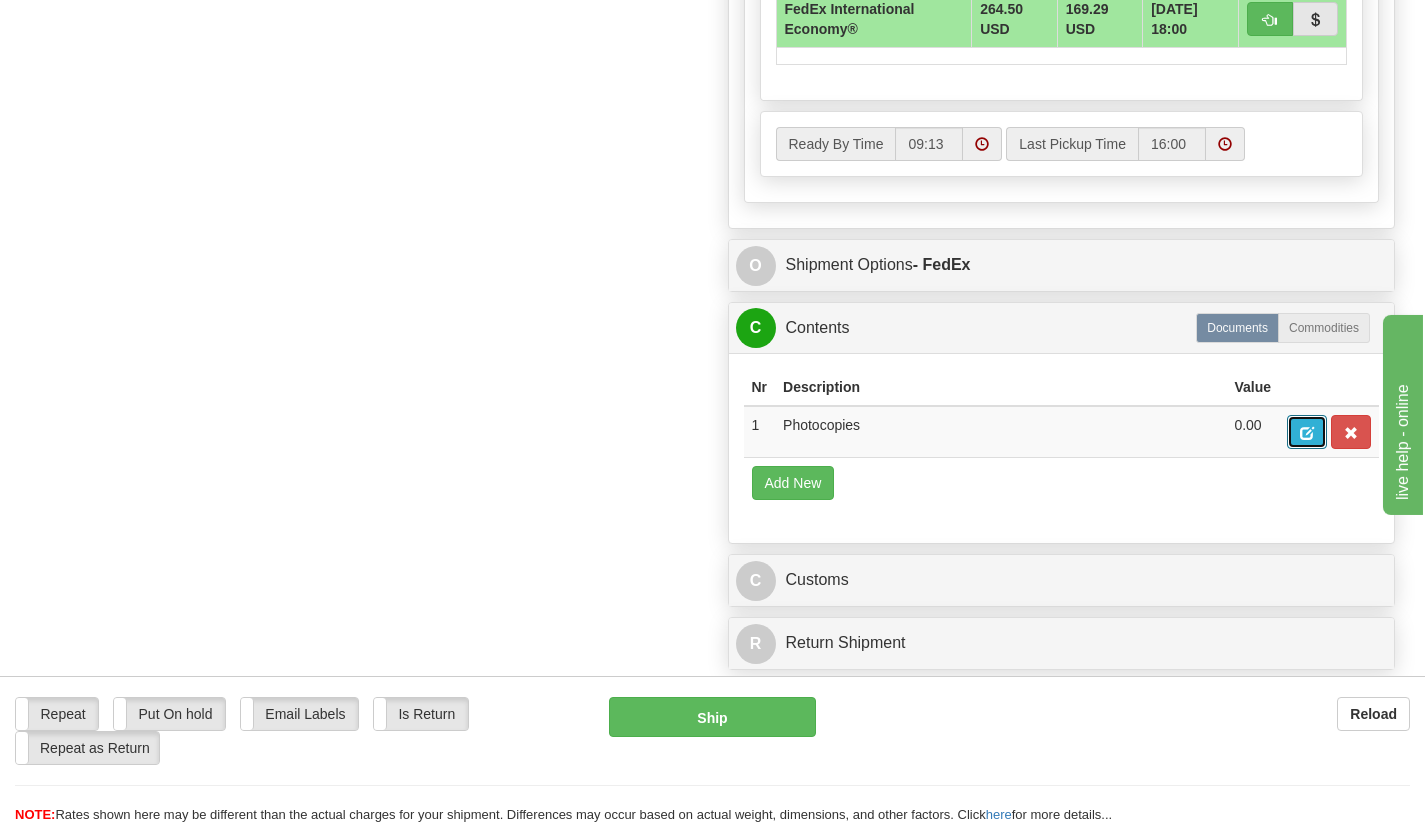 click at bounding box center [1307, 432] 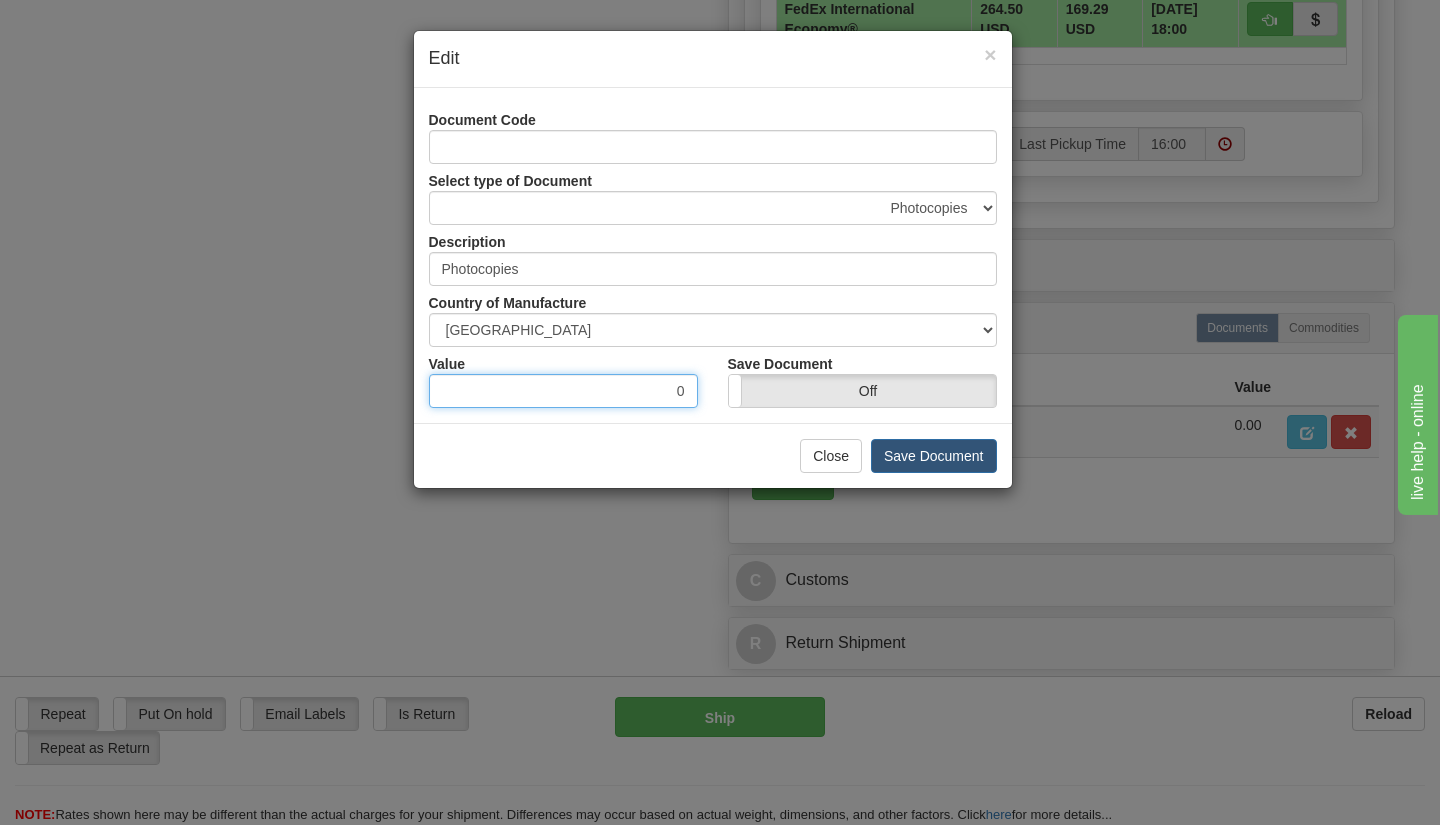 click on "0" at bounding box center (563, 391) 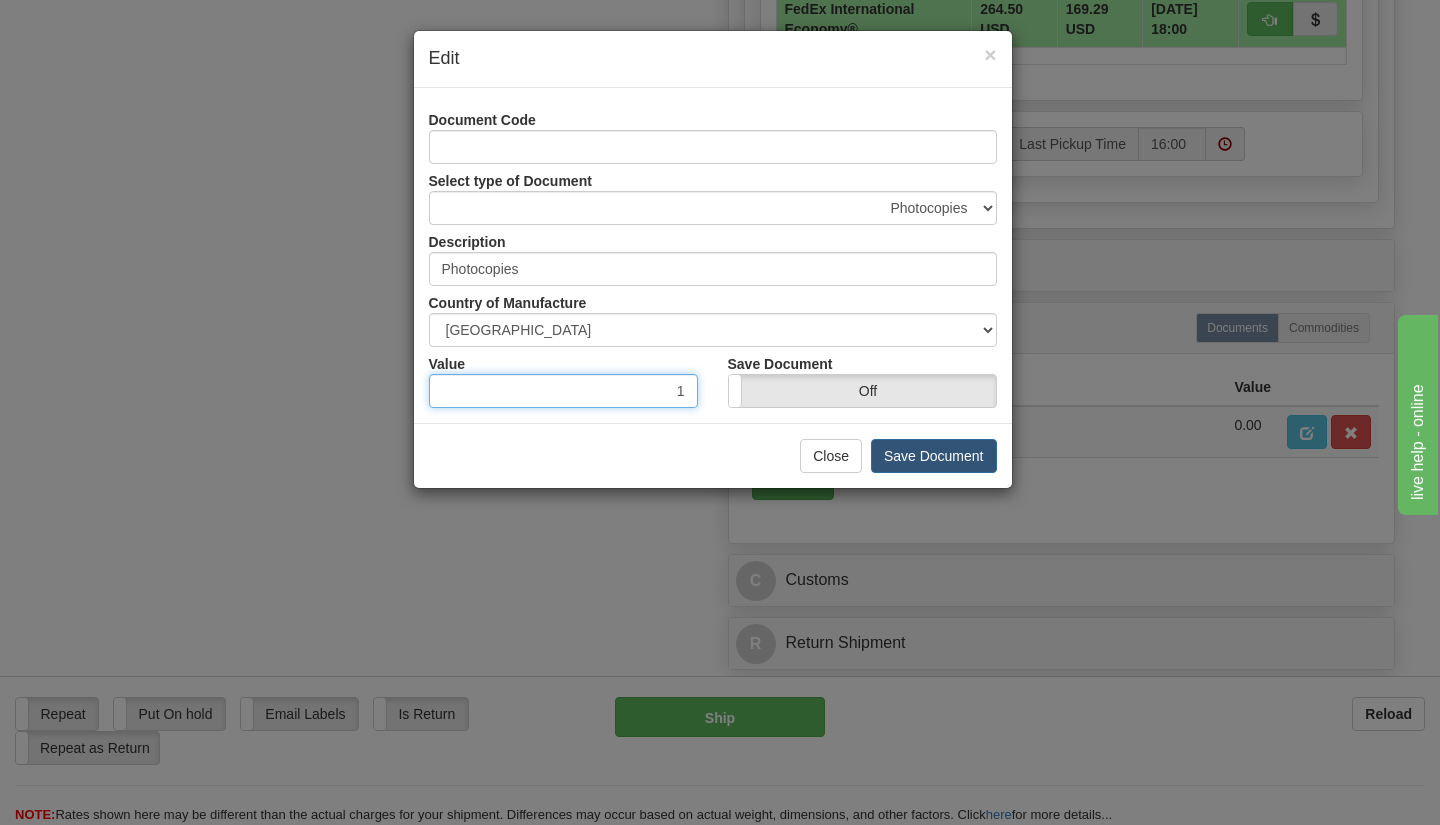 type on "1" 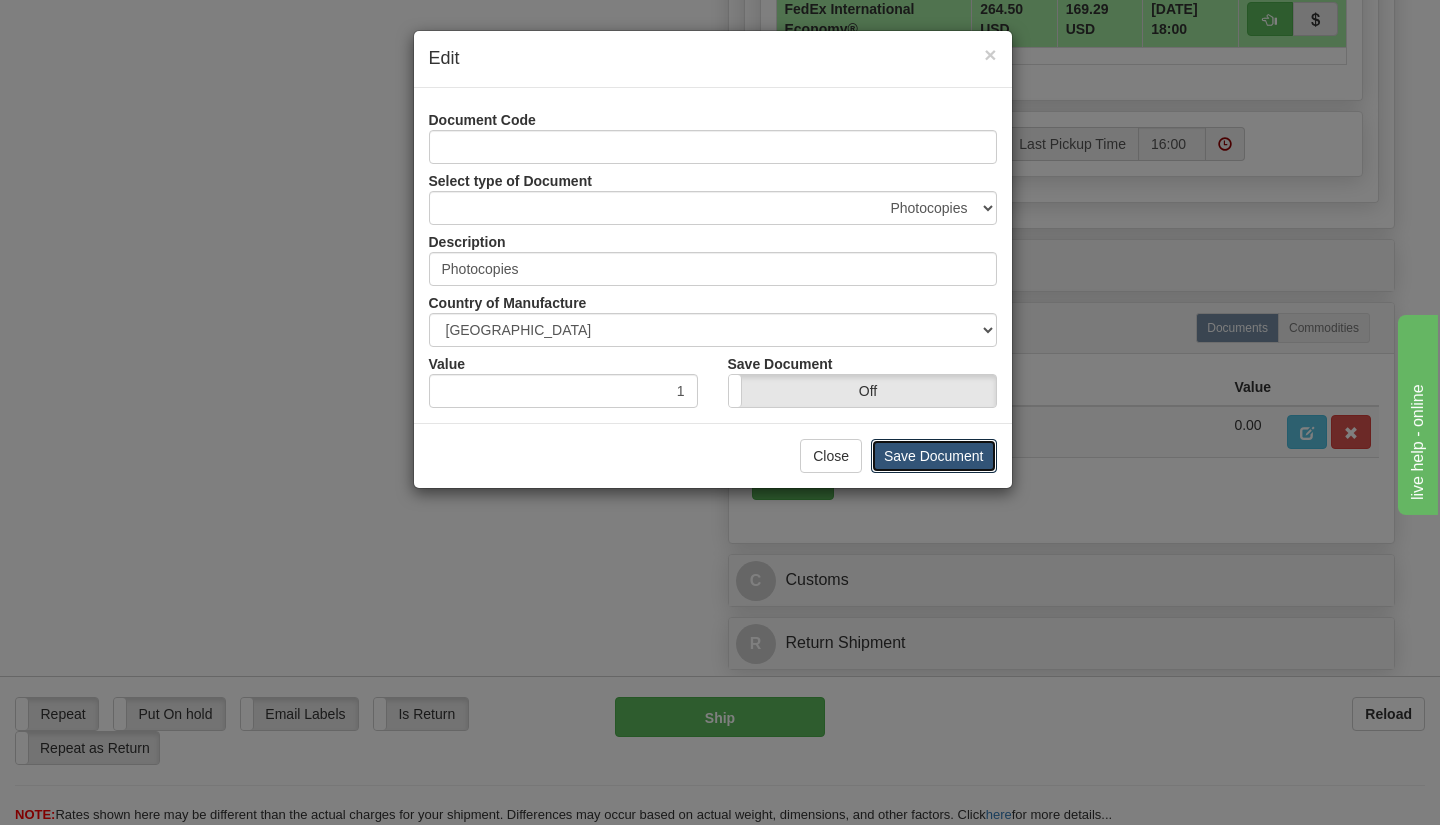 click on "Save Document" at bounding box center (934, 456) 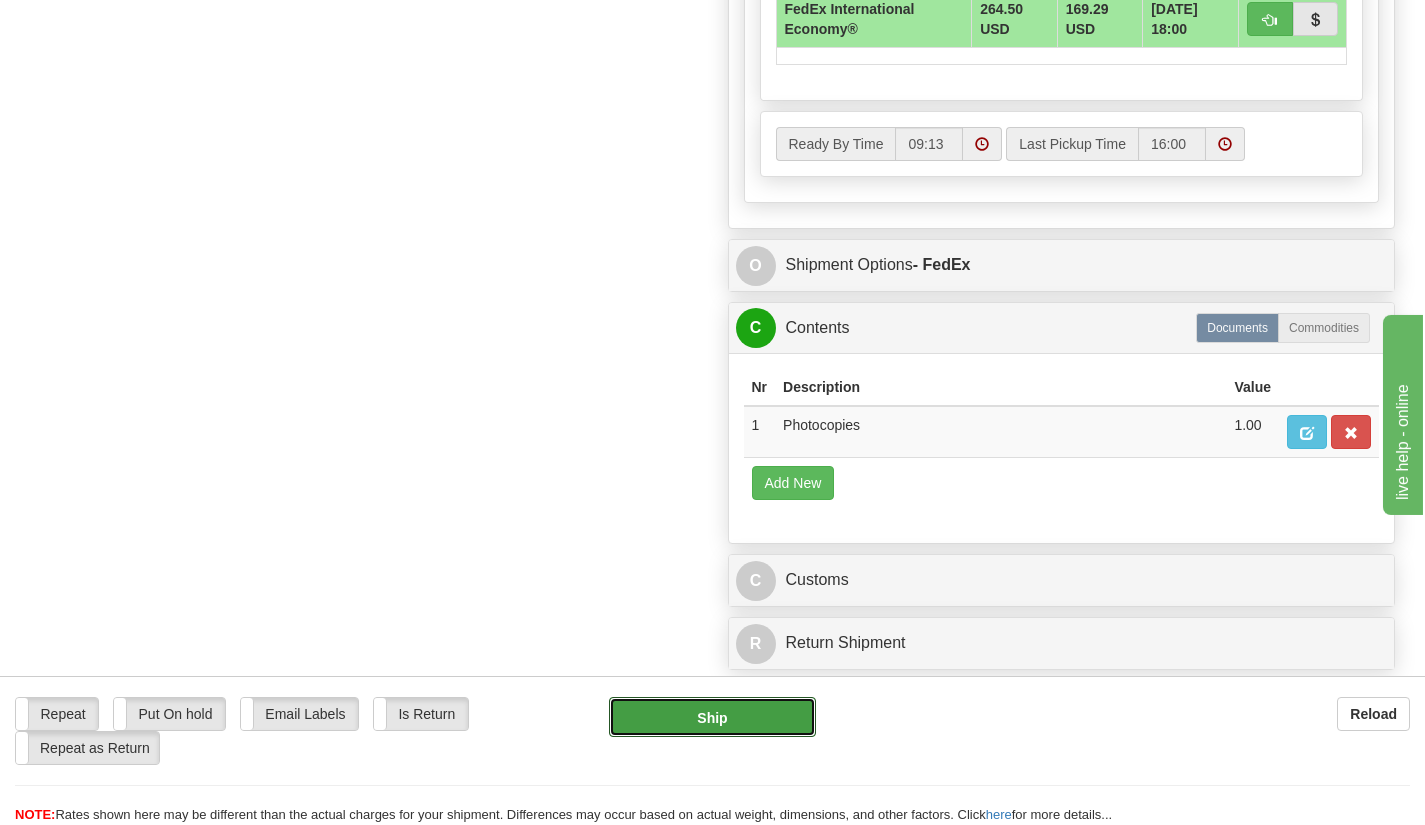 click on "Ship" at bounding box center [713, 717] 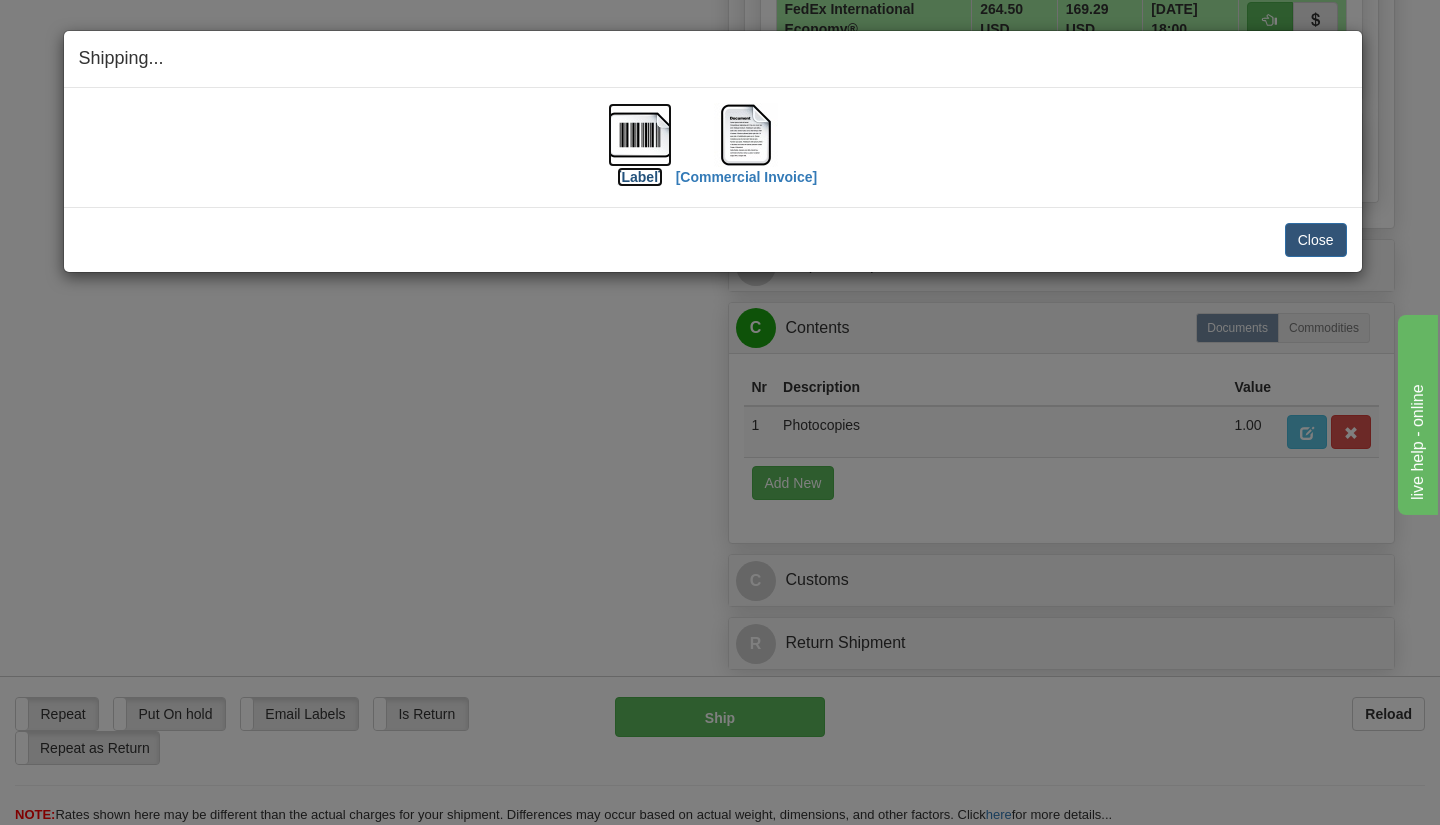 click on "[Label]" at bounding box center (640, 177) 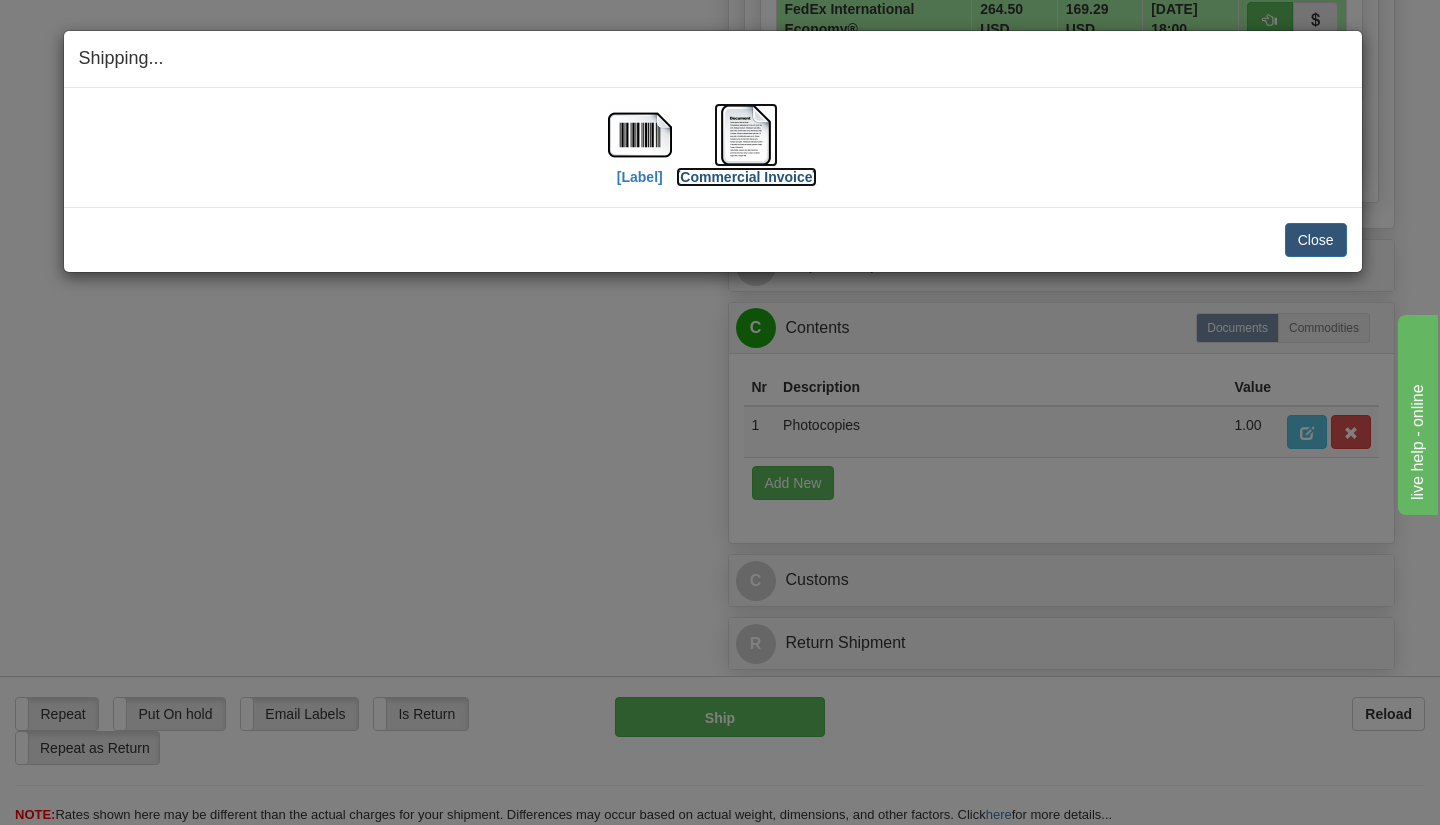 click on "[Commercial Invoice]" at bounding box center [747, 177] 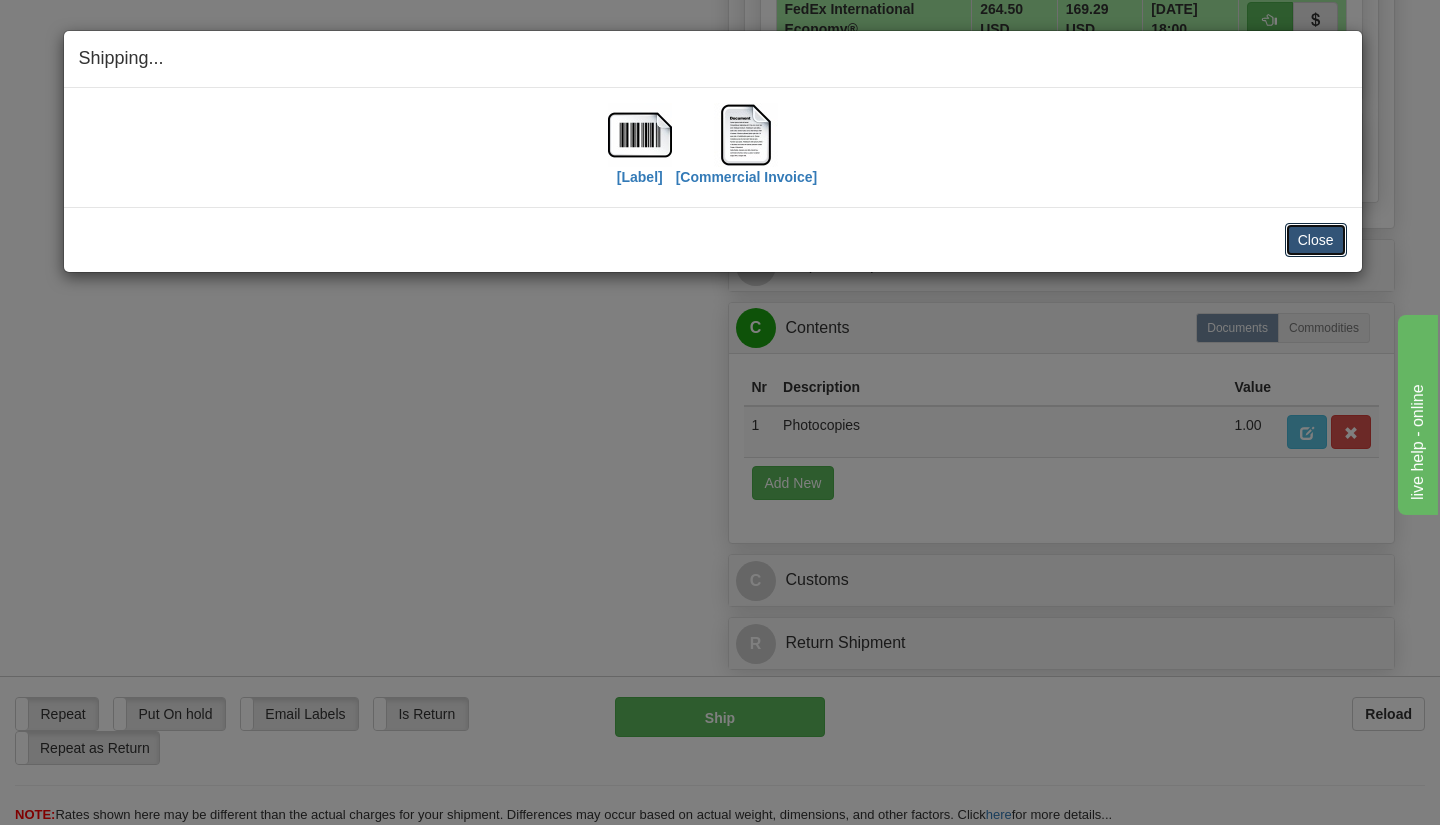 click on "Close" at bounding box center (1316, 240) 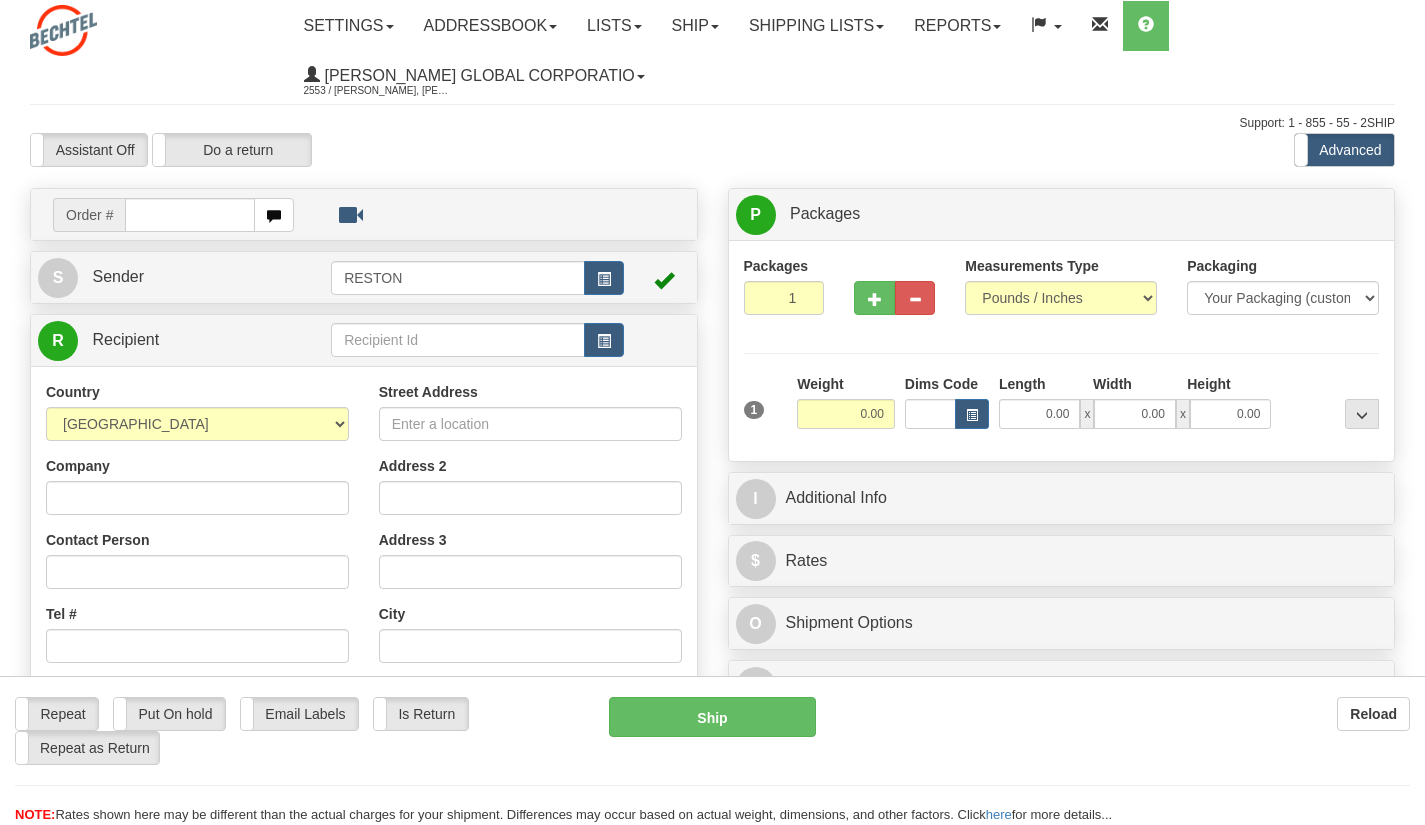 scroll, scrollTop: 0, scrollLeft: 0, axis: both 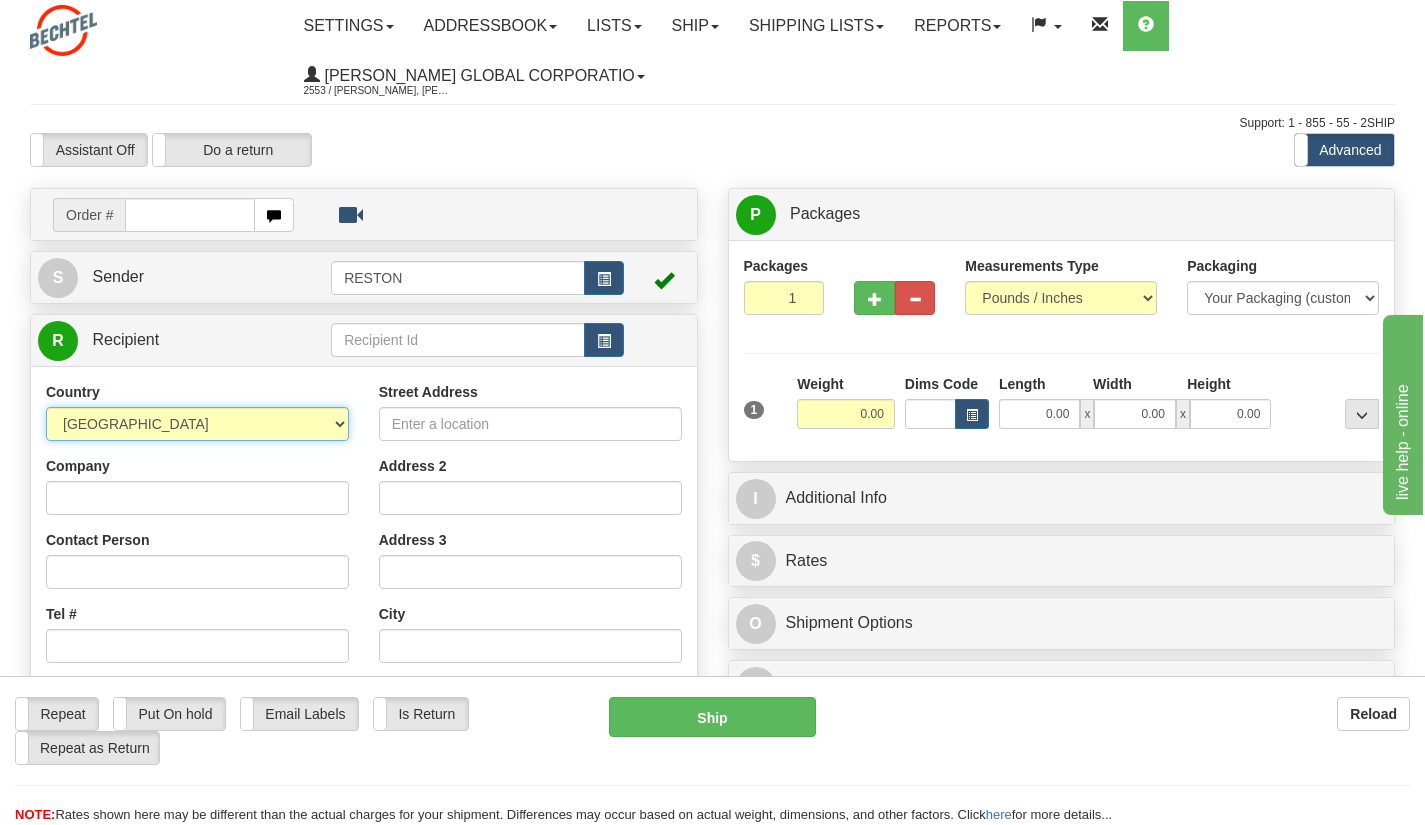 click on "[GEOGRAPHIC_DATA]
[GEOGRAPHIC_DATA]
[GEOGRAPHIC_DATA]
[GEOGRAPHIC_DATA]
[US_STATE]
[GEOGRAPHIC_DATA]
[GEOGRAPHIC_DATA]
[GEOGRAPHIC_DATA]
[GEOGRAPHIC_DATA]
[GEOGRAPHIC_DATA]
[GEOGRAPHIC_DATA]
[GEOGRAPHIC_DATA]
[GEOGRAPHIC_DATA]
[GEOGRAPHIC_DATA]
[GEOGRAPHIC_DATA]
[GEOGRAPHIC_DATA]
[GEOGRAPHIC_DATA]
[GEOGRAPHIC_DATA]
[GEOGRAPHIC_DATA]
[GEOGRAPHIC_DATA]
[GEOGRAPHIC_DATA]
[GEOGRAPHIC_DATA]
[GEOGRAPHIC_DATA]
[GEOGRAPHIC_DATA]
[GEOGRAPHIC_DATA]
[GEOGRAPHIC_DATA]
[GEOGRAPHIC_DATA]
[GEOGRAPHIC_DATA], [GEOGRAPHIC_DATA] AND [GEOGRAPHIC_DATA]
[GEOGRAPHIC_DATA]
[GEOGRAPHIC_DATA]
[GEOGRAPHIC_DATA]
[GEOGRAPHIC_DATA]
[GEOGRAPHIC_DATA]
[GEOGRAPHIC_DATA]
[GEOGRAPHIC_DATA]
[GEOGRAPHIC_DATA]
[GEOGRAPHIC_DATA]
[GEOGRAPHIC_DATA]
[GEOGRAPHIC_DATA]
[GEOGRAPHIC_DATA]
[GEOGRAPHIC_DATA]
[GEOGRAPHIC_DATA]
[GEOGRAPHIC_DATA]
[GEOGRAPHIC_DATA]
[GEOGRAPHIC_DATA]
[GEOGRAPHIC_DATA]
[GEOGRAPHIC_DATA]
[GEOGRAPHIC_DATA]
[GEOGRAPHIC_DATA]
COCOS ([GEOGRAPHIC_DATA]) ISLANDS
[GEOGRAPHIC_DATA]
[GEOGRAPHIC_DATA]
[GEOGRAPHIC_DATA]
[GEOGRAPHIC_DATA], [GEOGRAPHIC_DATA]
[GEOGRAPHIC_DATA]
[GEOGRAPHIC_DATA]
[GEOGRAPHIC_DATA]
[GEOGRAPHIC_DATA]
[GEOGRAPHIC_DATA]
[GEOGRAPHIC_DATA]
[GEOGRAPHIC_DATA]
[GEOGRAPHIC_DATA]
[GEOGRAPHIC_DATA]
[GEOGRAPHIC_DATA]
[GEOGRAPHIC_DATA]
[GEOGRAPHIC_DATA]
[GEOGRAPHIC_DATA]
[GEOGRAPHIC_DATA]
[GEOGRAPHIC_DATA]
[GEOGRAPHIC_DATA]
[GEOGRAPHIC_DATA]
[GEOGRAPHIC_DATA] ([GEOGRAPHIC_DATA])
[GEOGRAPHIC_DATA]
[GEOGRAPHIC_DATA]
[GEOGRAPHIC_DATA]
[GEOGRAPHIC_DATA]" at bounding box center [197, 424] 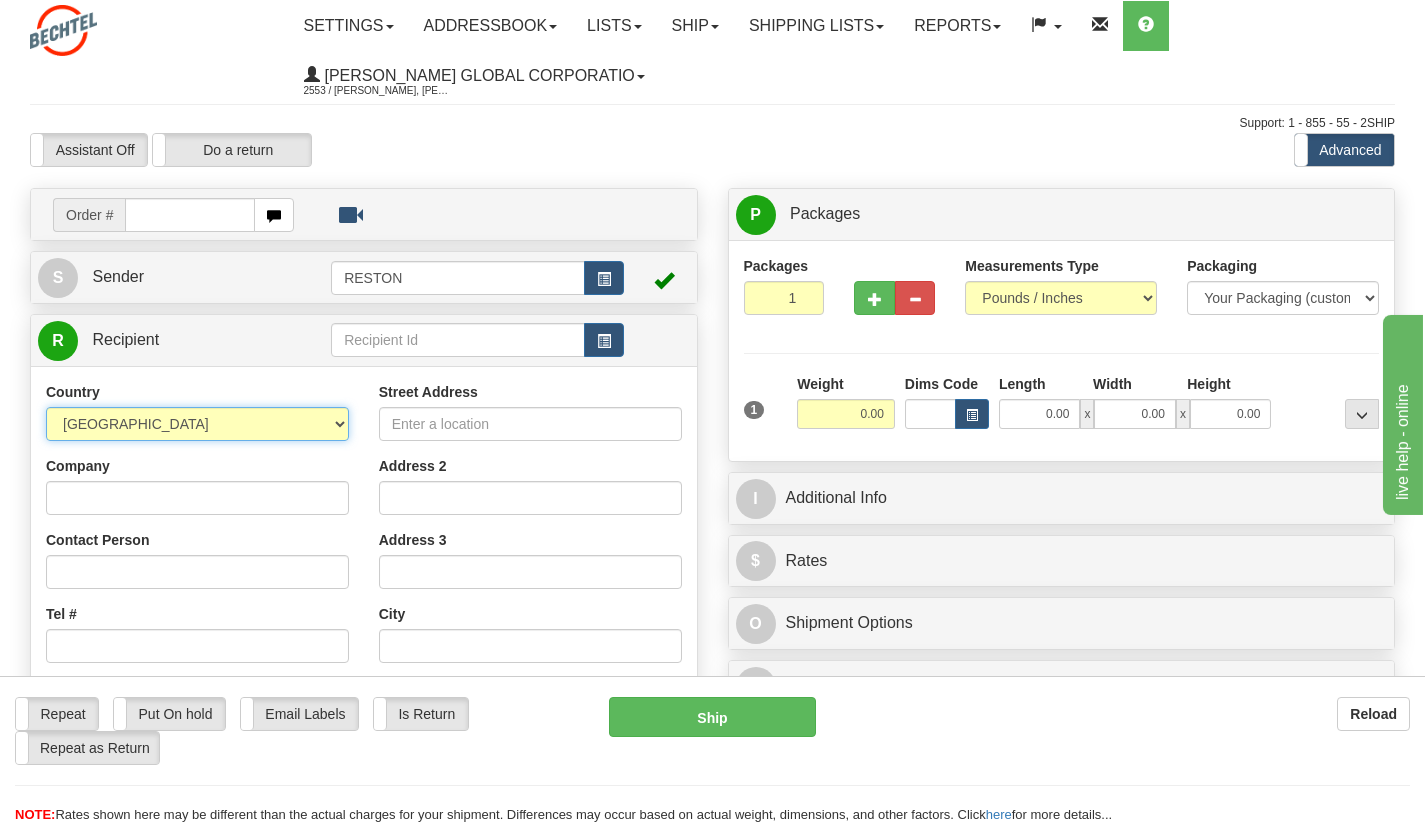 click on "[GEOGRAPHIC_DATA]
[GEOGRAPHIC_DATA]
[GEOGRAPHIC_DATA]
[GEOGRAPHIC_DATA]
[US_STATE]
[GEOGRAPHIC_DATA]
[GEOGRAPHIC_DATA]
[GEOGRAPHIC_DATA]
[GEOGRAPHIC_DATA]
[GEOGRAPHIC_DATA]
[GEOGRAPHIC_DATA]
[GEOGRAPHIC_DATA]
[GEOGRAPHIC_DATA]
[GEOGRAPHIC_DATA]
[GEOGRAPHIC_DATA]
[GEOGRAPHIC_DATA]
[GEOGRAPHIC_DATA]
[GEOGRAPHIC_DATA]
[GEOGRAPHIC_DATA]
[GEOGRAPHIC_DATA]
[GEOGRAPHIC_DATA]
[GEOGRAPHIC_DATA]
[GEOGRAPHIC_DATA]
[GEOGRAPHIC_DATA]
[GEOGRAPHIC_DATA]
[GEOGRAPHIC_DATA]
[GEOGRAPHIC_DATA]
[GEOGRAPHIC_DATA], [GEOGRAPHIC_DATA] AND [GEOGRAPHIC_DATA]
[GEOGRAPHIC_DATA]
[GEOGRAPHIC_DATA]
[GEOGRAPHIC_DATA]
[GEOGRAPHIC_DATA]
[GEOGRAPHIC_DATA]
[GEOGRAPHIC_DATA]
[GEOGRAPHIC_DATA]
[GEOGRAPHIC_DATA]
[GEOGRAPHIC_DATA]
[GEOGRAPHIC_DATA]
[GEOGRAPHIC_DATA]
[GEOGRAPHIC_DATA]
[GEOGRAPHIC_DATA]
[GEOGRAPHIC_DATA]
[GEOGRAPHIC_DATA]
[GEOGRAPHIC_DATA]
[GEOGRAPHIC_DATA]
[GEOGRAPHIC_DATA]
[GEOGRAPHIC_DATA]
[GEOGRAPHIC_DATA]
[GEOGRAPHIC_DATA]
COCOS ([GEOGRAPHIC_DATA]) ISLANDS
[GEOGRAPHIC_DATA]
[GEOGRAPHIC_DATA]
[GEOGRAPHIC_DATA]
[GEOGRAPHIC_DATA], [GEOGRAPHIC_DATA]
[GEOGRAPHIC_DATA]
[GEOGRAPHIC_DATA]
[GEOGRAPHIC_DATA]
[GEOGRAPHIC_DATA]
[GEOGRAPHIC_DATA]
[GEOGRAPHIC_DATA]
[GEOGRAPHIC_DATA]
[GEOGRAPHIC_DATA]
[GEOGRAPHIC_DATA]
[GEOGRAPHIC_DATA]
[GEOGRAPHIC_DATA]
[GEOGRAPHIC_DATA]
[GEOGRAPHIC_DATA]
[GEOGRAPHIC_DATA]
[GEOGRAPHIC_DATA]
[GEOGRAPHIC_DATA]
[GEOGRAPHIC_DATA]
[GEOGRAPHIC_DATA] ([GEOGRAPHIC_DATA])
[GEOGRAPHIC_DATA]
[GEOGRAPHIC_DATA]
[GEOGRAPHIC_DATA]
[GEOGRAPHIC_DATA]" at bounding box center [197, 424] 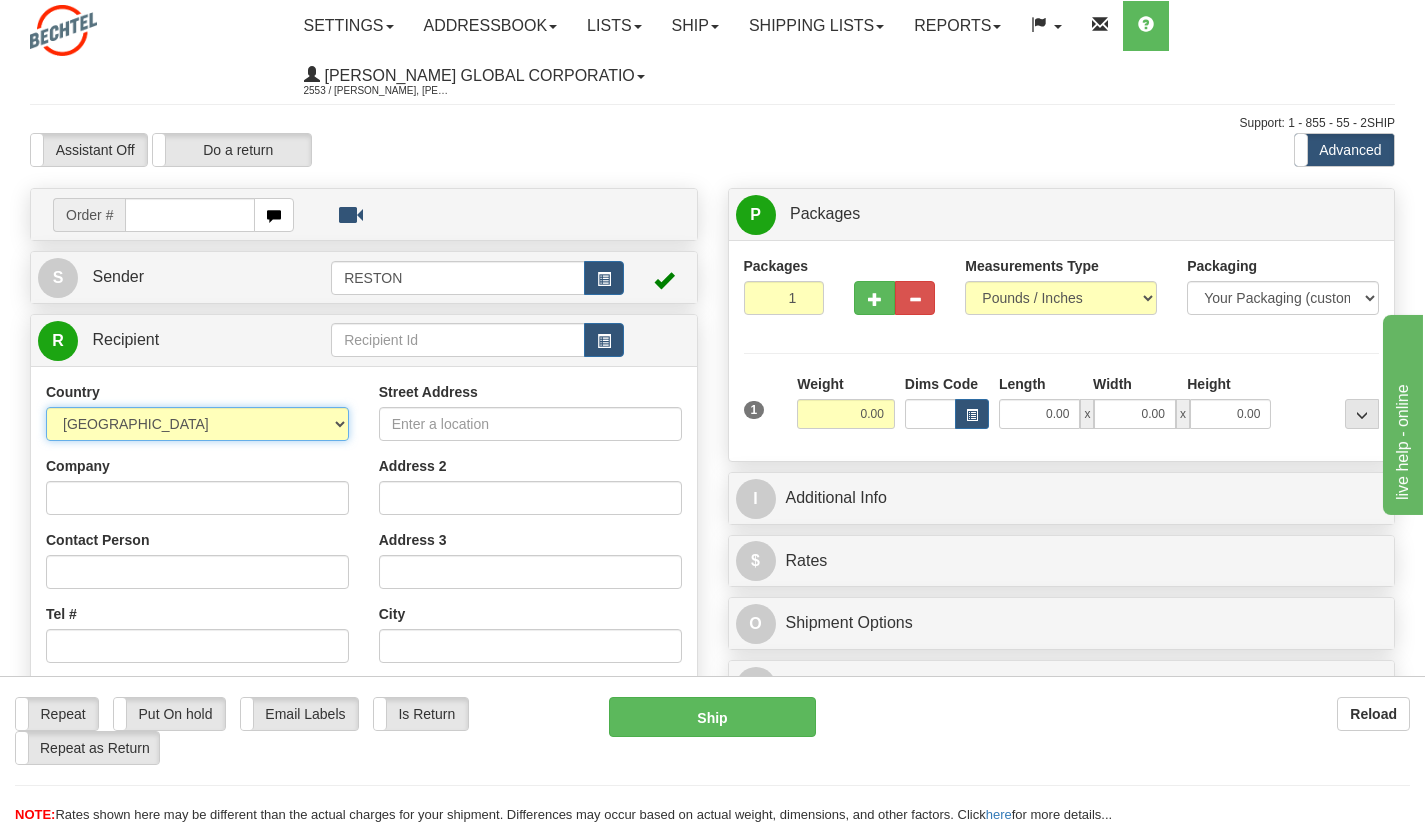 select on "AU" 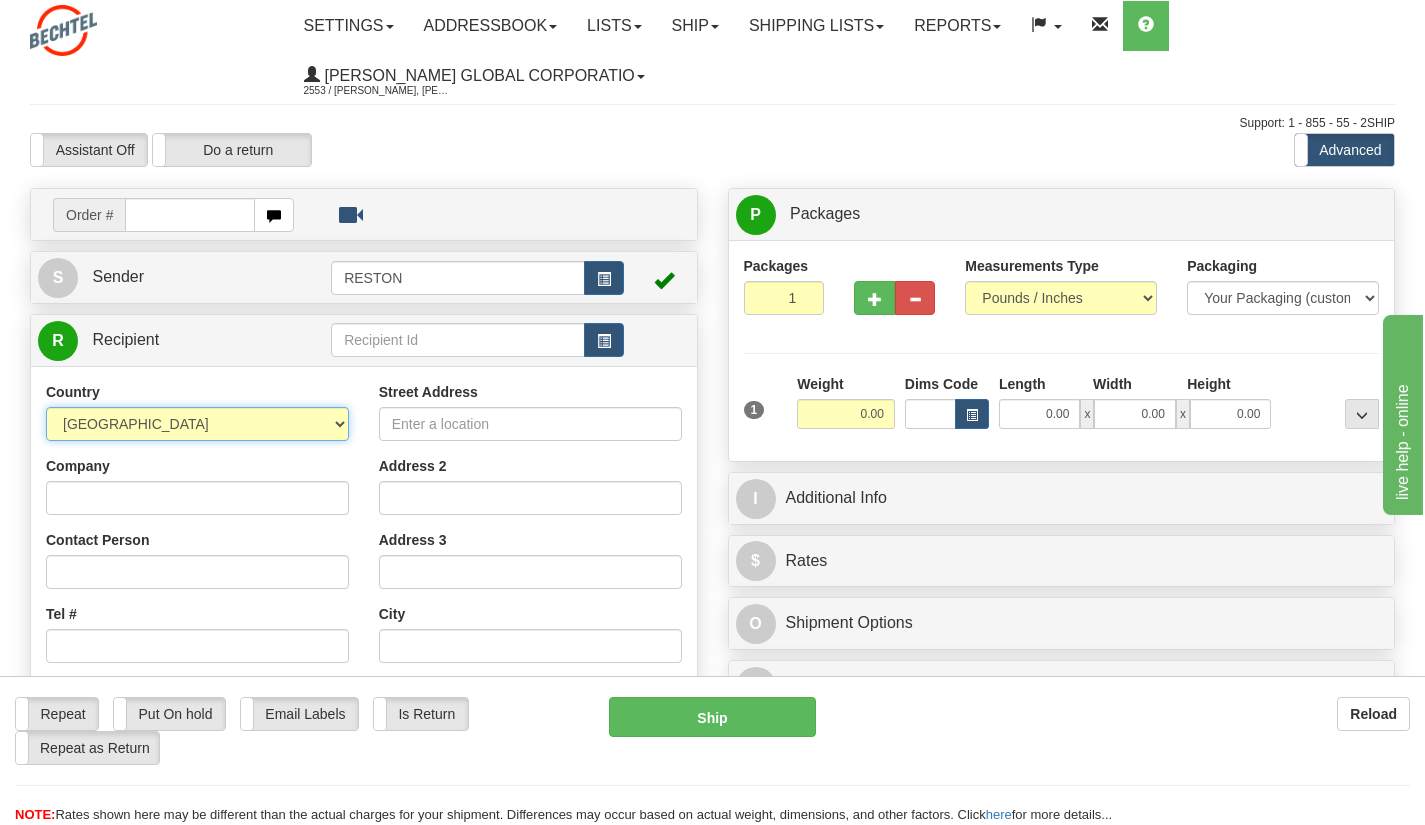 click on "[GEOGRAPHIC_DATA]
[GEOGRAPHIC_DATA]
[GEOGRAPHIC_DATA]
[GEOGRAPHIC_DATA]
[US_STATE]
[GEOGRAPHIC_DATA]
[GEOGRAPHIC_DATA]
[GEOGRAPHIC_DATA]
[GEOGRAPHIC_DATA]
[GEOGRAPHIC_DATA]
[GEOGRAPHIC_DATA]
[GEOGRAPHIC_DATA]
[GEOGRAPHIC_DATA]
[GEOGRAPHIC_DATA]
[GEOGRAPHIC_DATA]
[GEOGRAPHIC_DATA]
[GEOGRAPHIC_DATA]
[GEOGRAPHIC_DATA]
[GEOGRAPHIC_DATA]
[GEOGRAPHIC_DATA]
[GEOGRAPHIC_DATA]
[GEOGRAPHIC_DATA]
[GEOGRAPHIC_DATA]
[GEOGRAPHIC_DATA]
[GEOGRAPHIC_DATA]
[GEOGRAPHIC_DATA]
[GEOGRAPHIC_DATA]
[GEOGRAPHIC_DATA], [GEOGRAPHIC_DATA] AND [GEOGRAPHIC_DATA]
[GEOGRAPHIC_DATA]
[GEOGRAPHIC_DATA]
[GEOGRAPHIC_DATA]
[GEOGRAPHIC_DATA]
[GEOGRAPHIC_DATA]
[GEOGRAPHIC_DATA]
[GEOGRAPHIC_DATA]
[GEOGRAPHIC_DATA]
[GEOGRAPHIC_DATA]
[GEOGRAPHIC_DATA]
[GEOGRAPHIC_DATA]
[GEOGRAPHIC_DATA]
[GEOGRAPHIC_DATA]
[GEOGRAPHIC_DATA]
[GEOGRAPHIC_DATA]
[GEOGRAPHIC_DATA]
[GEOGRAPHIC_DATA]
[GEOGRAPHIC_DATA]
[GEOGRAPHIC_DATA]
[GEOGRAPHIC_DATA]
[GEOGRAPHIC_DATA]
COCOS ([GEOGRAPHIC_DATA]) ISLANDS
[GEOGRAPHIC_DATA]
[GEOGRAPHIC_DATA]
[GEOGRAPHIC_DATA]
[GEOGRAPHIC_DATA], [GEOGRAPHIC_DATA]
[GEOGRAPHIC_DATA]
[GEOGRAPHIC_DATA]
[GEOGRAPHIC_DATA]
[GEOGRAPHIC_DATA]
[GEOGRAPHIC_DATA]
[GEOGRAPHIC_DATA]
[GEOGRAPHIC_DATA]
[GEOGRAPHIC_DATA]
[GEOGRAPHIC_DATA]
[GEOGRAPHIC_DATA]
[GEOGRAPHIC_DATA]
[GEOGRAPHIC_DATA]
[GEOGRAPHIC_DATA]
[GEOGRAPHIC_DATA]
[GEOGRAPHIC_DATA]
[GEOGRAPHIC_DATA]
[GEOGRAPHIC_DATA]
[GEOGRAPHIC_DATA] ([GEOGRAPHIC_DATA])
[GEOGRAPHIC_DATA]
[GEOGRAPHIC_DATA]
[GEOGRAPHIC_DATA]
[GEOGRAPHIC_DATA]" at bounding box center (197, 424) 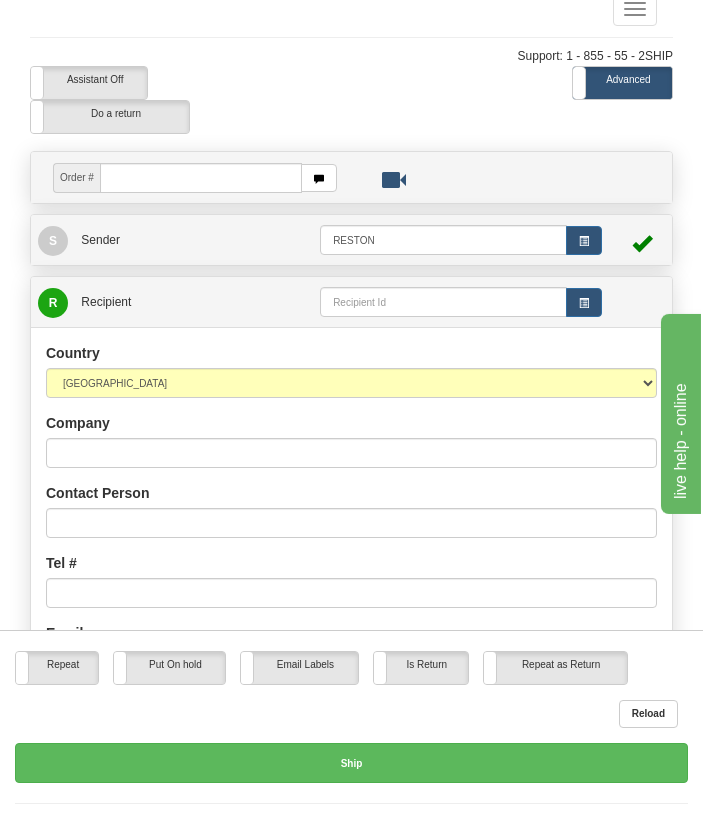 scroll, scrollTop: 78, scrollLeft: 0, axis: vertical 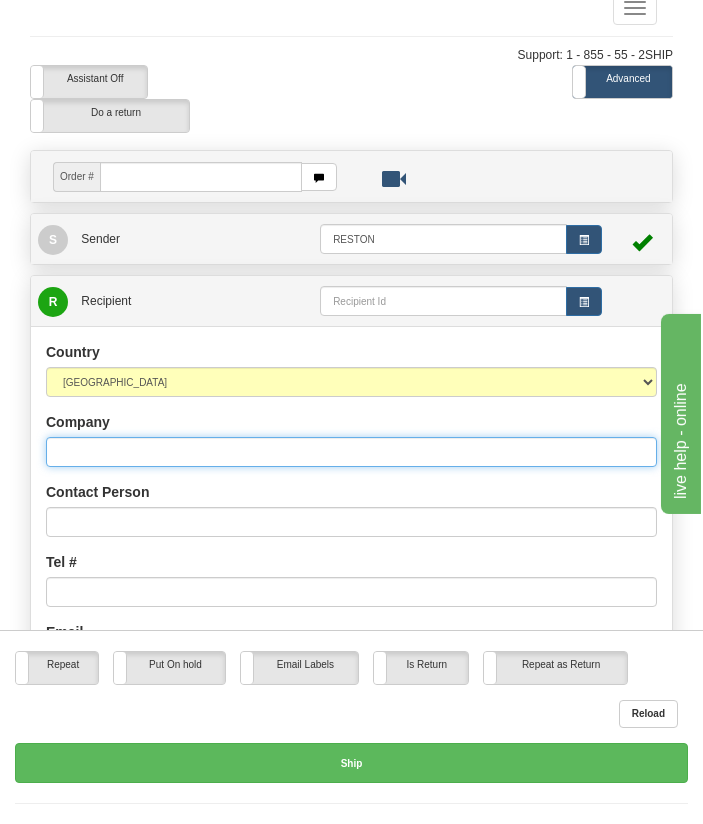 click on "Company" at bounding box center (351, 452) 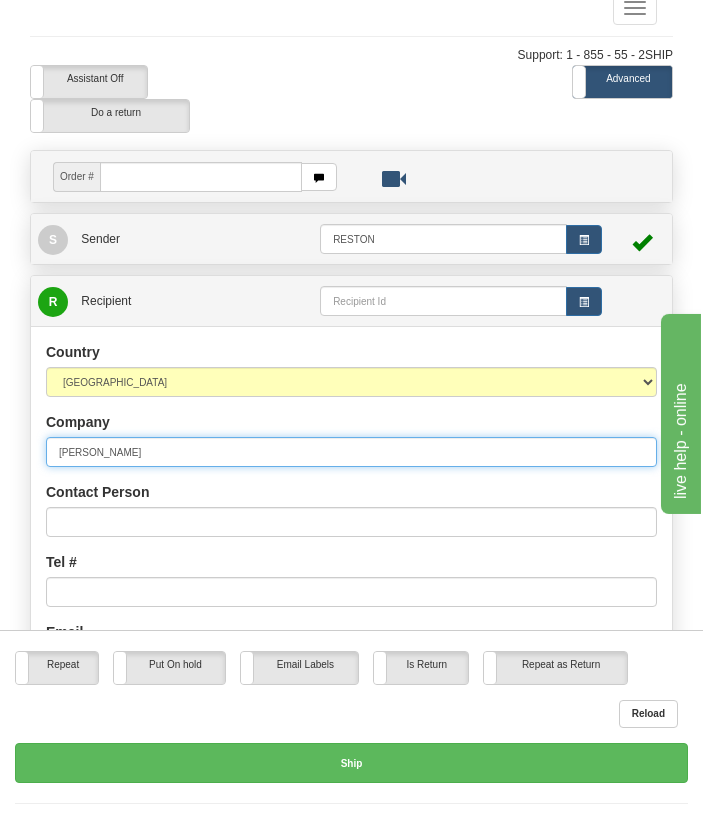 type on "[PERSON_NAME]" 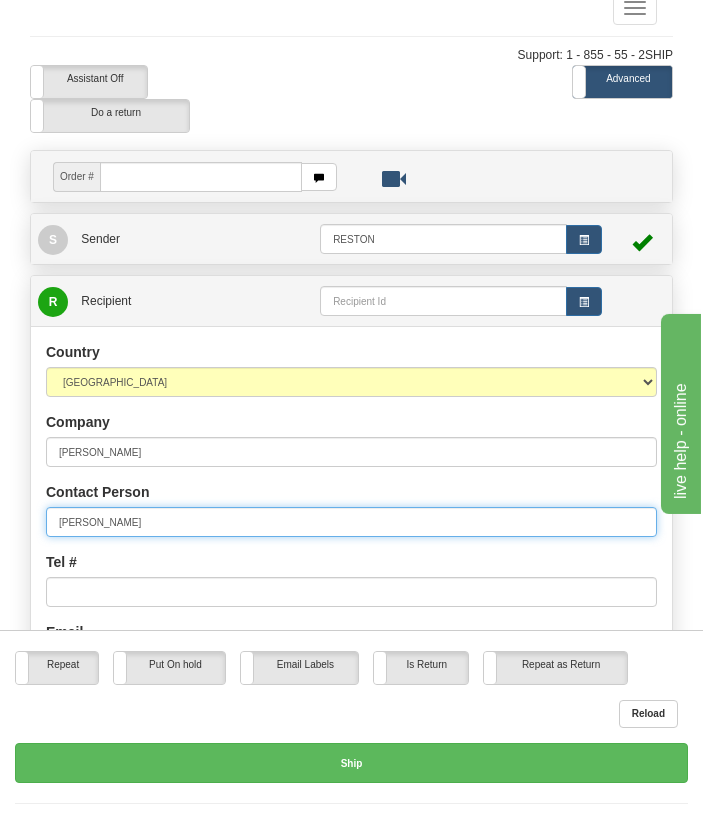 type on "[PERSON_NAME]" 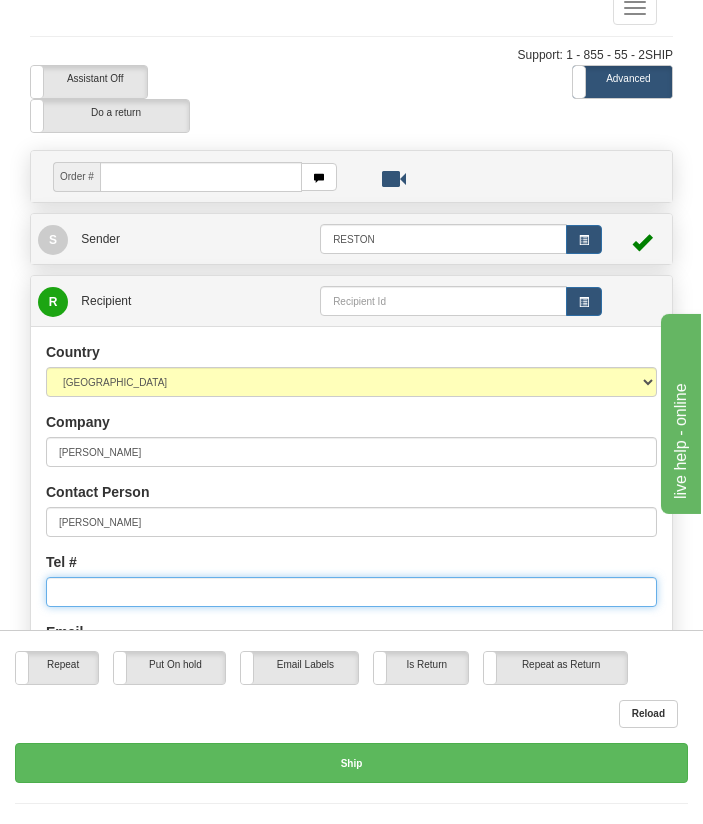 paste on "A31" 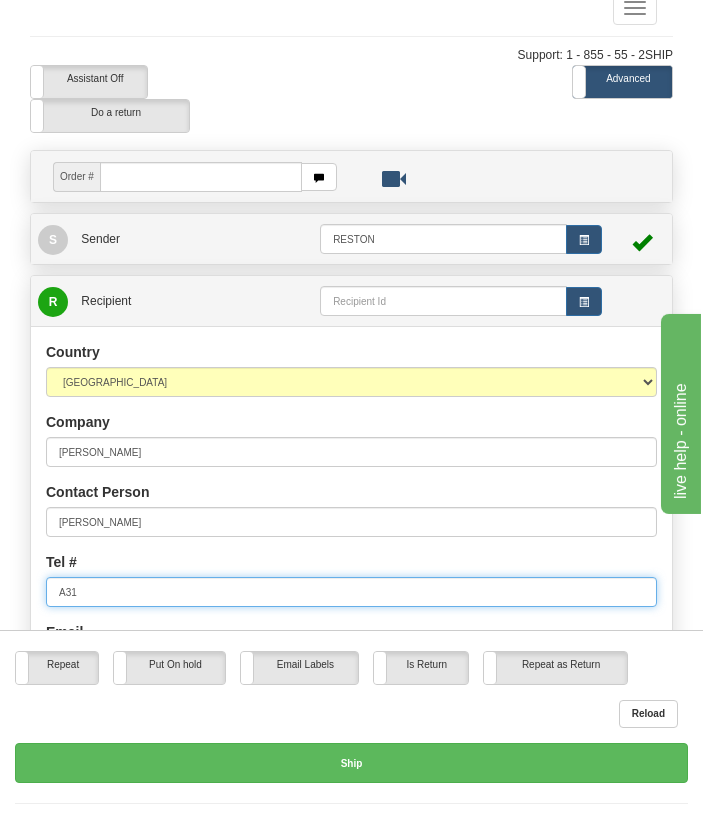 type 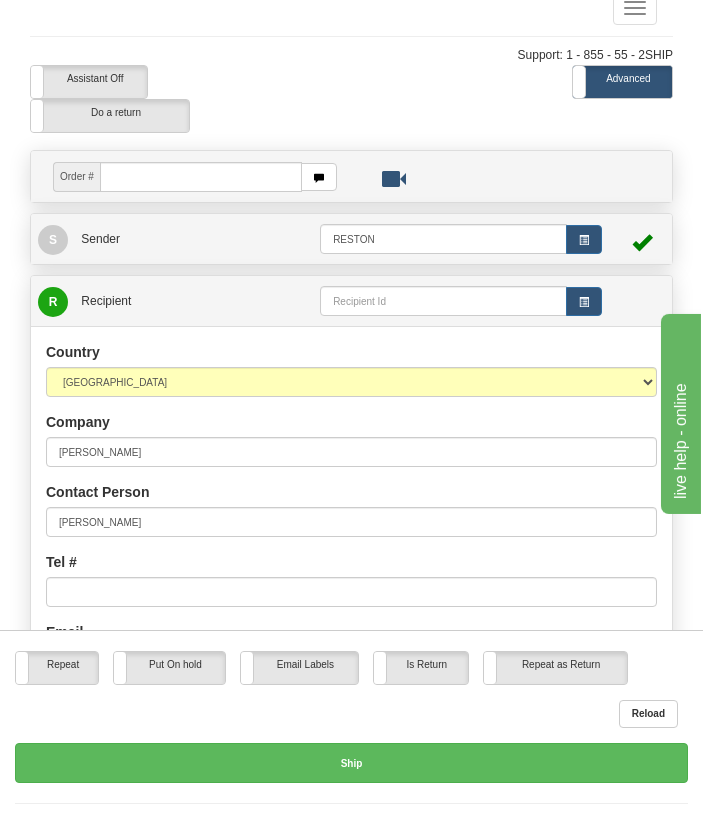 click on "Tel #" at bounding box center [351, 579] 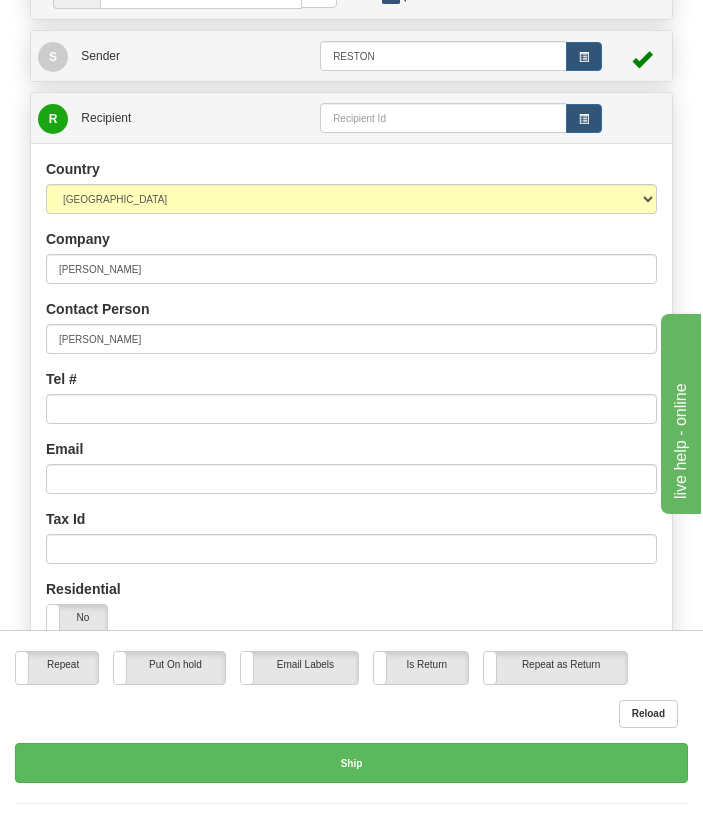 scroll, scrollTop: 261, scrollLeft: 0, axis: vertical 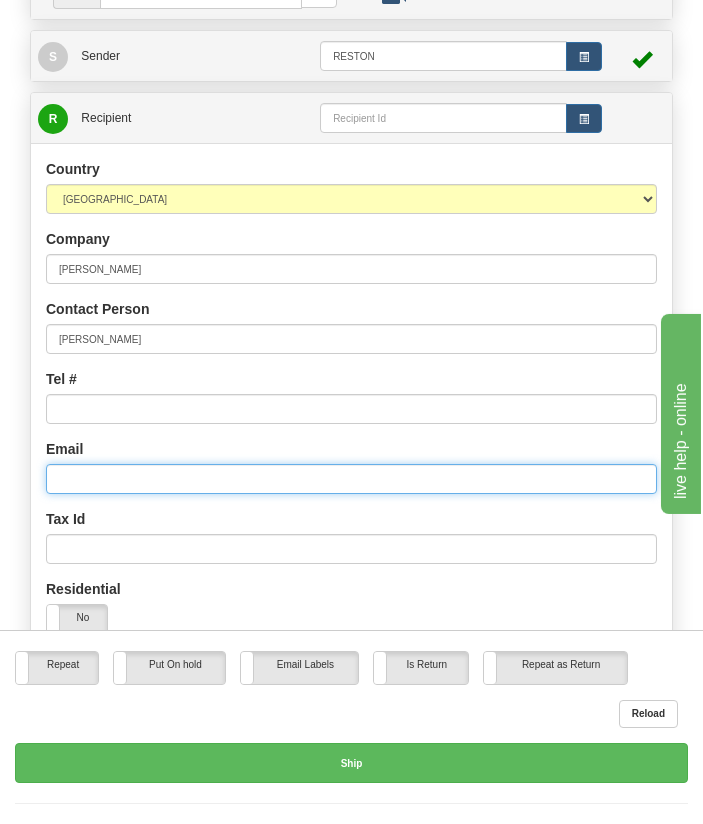 click on "Email" at bounding box center (351, 479) 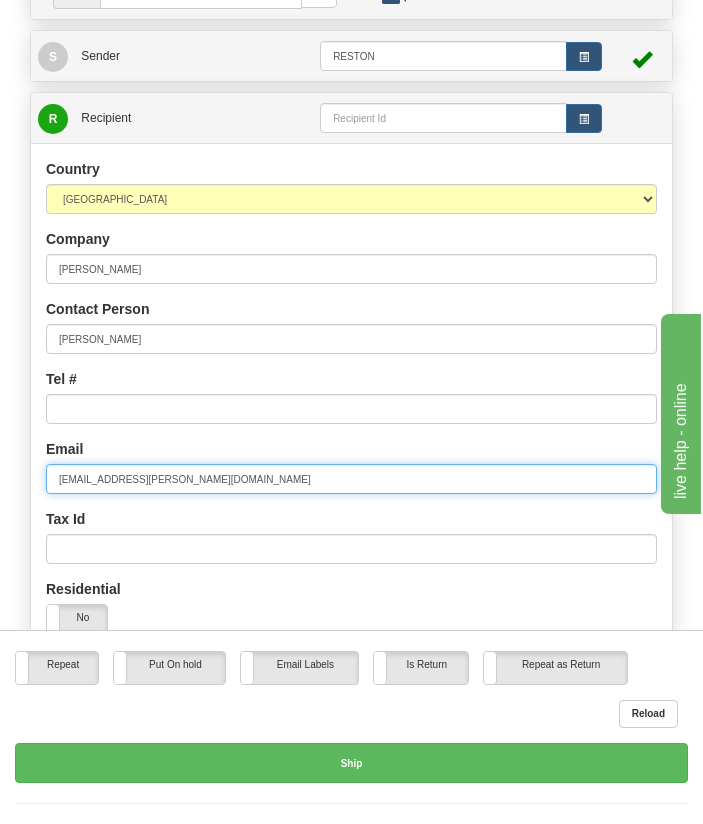 type on "[EMAIL_ADDRESS][PERSON_NAME][DOMAIN_NAME]" 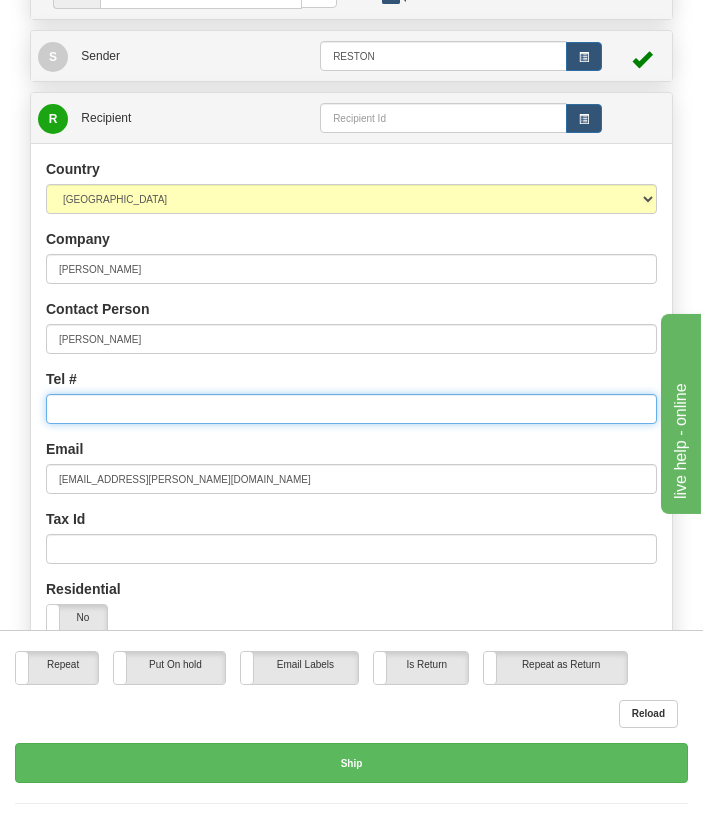 click on "Tel #" at bounding box center [351, 409] 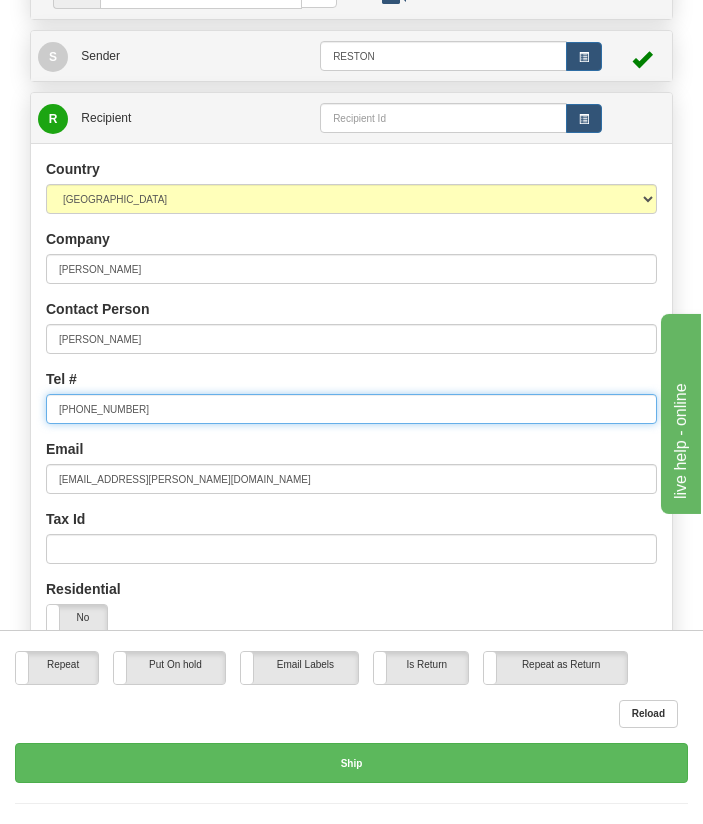 type on "[PHONE_NUMBER]" 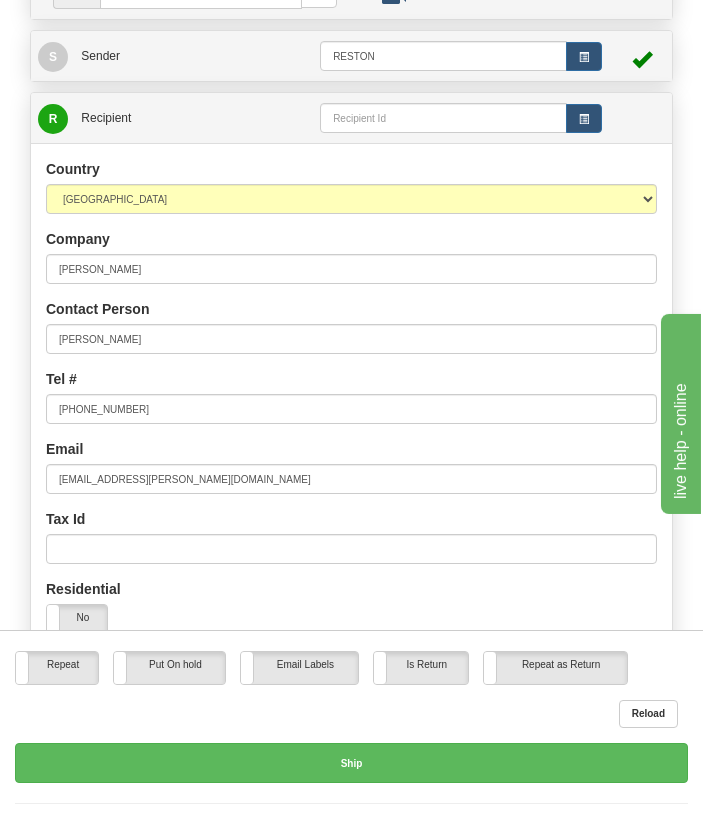 click on "Email
mpridham@Bechtel.com" at bounding box center (351, 466) 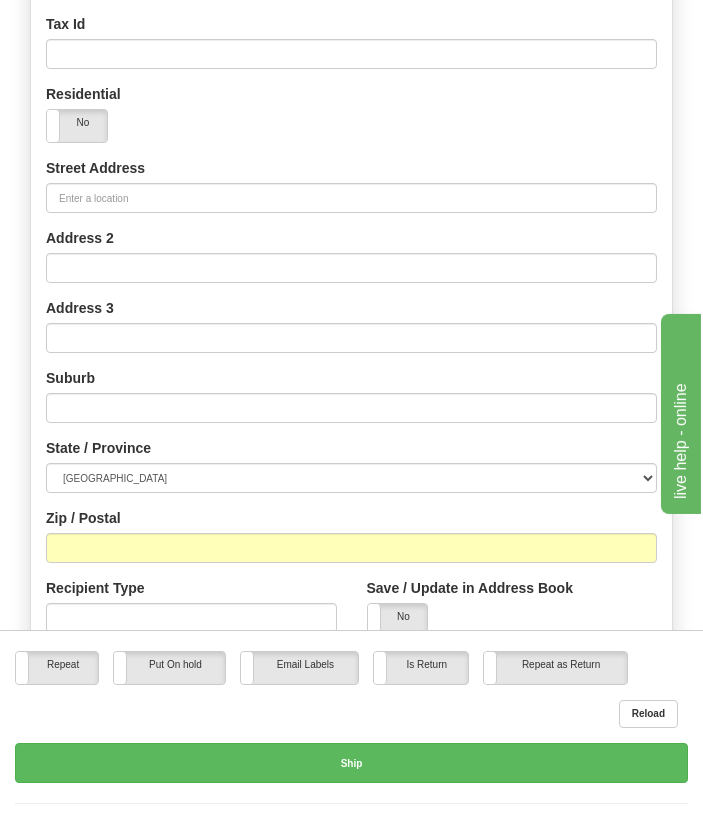 scroll, scrollTop: 768, scrollLeft: 0, axis: vertical 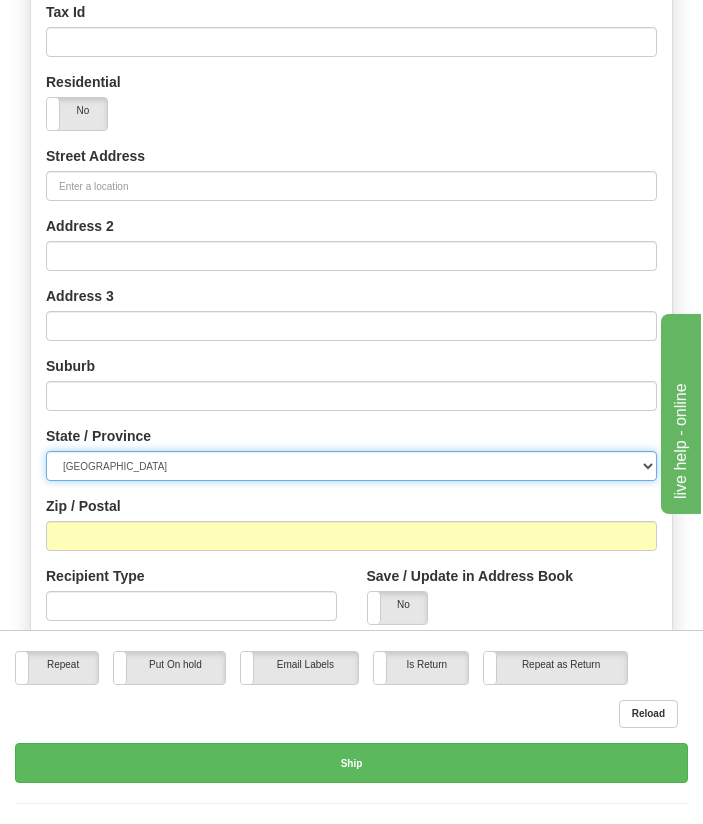 click on "[GEOGRAPHIC_DATA] [GEOGRAPHIC_DATA] [GEOGRAPHIC_DATA] [GEOGRAPHIC_DATA] [GEOGRAPHIC_DATA] [GEOGRAPHIC_DATA] [GEOGRAPHIC_DATA] [GEOGRAPHIC_DATA]" at bounding box center [351, 466] 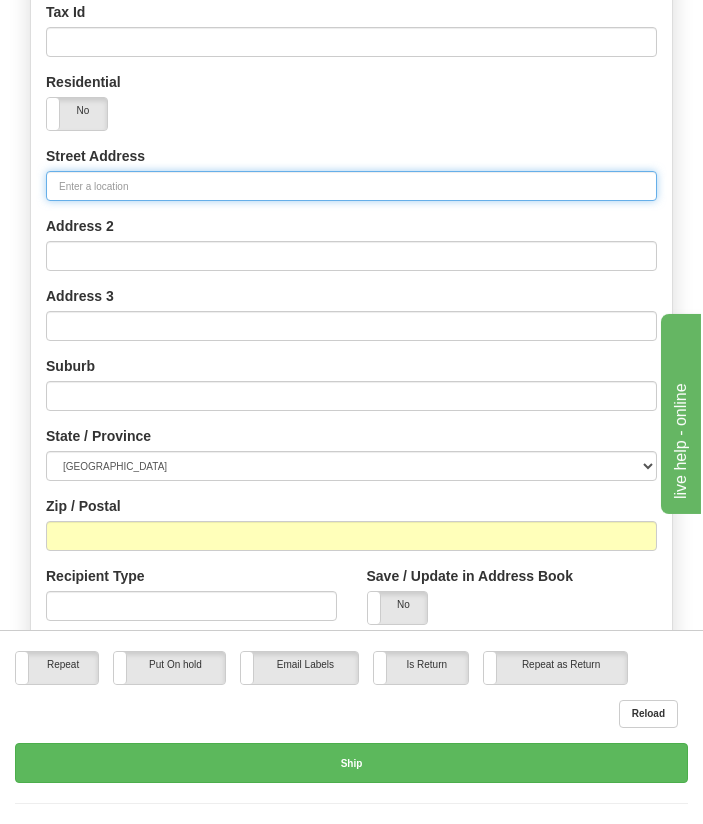 click on "Street Address" at bounding box center [351, 186] 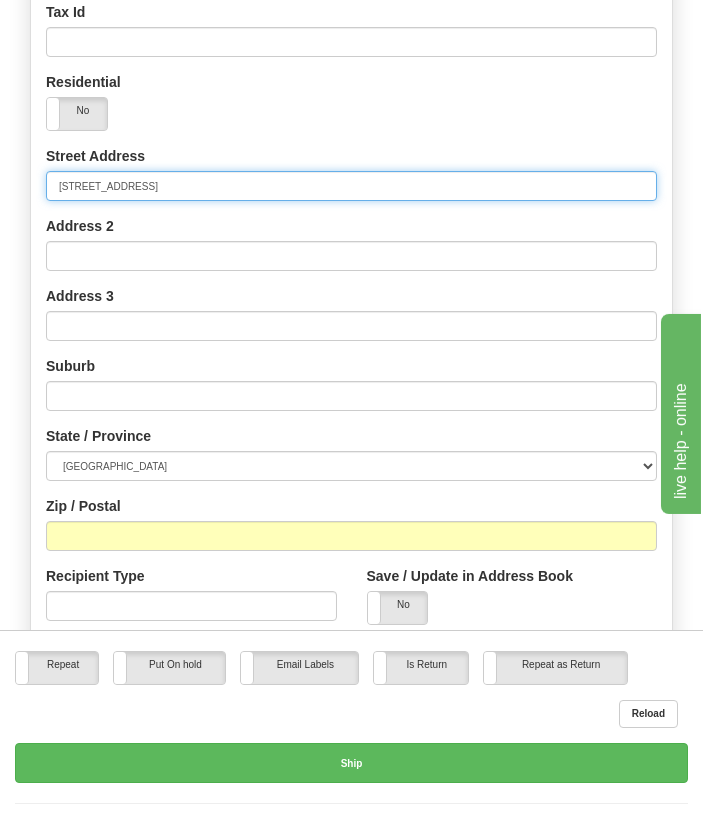 type on "140 St Georges Terrace" 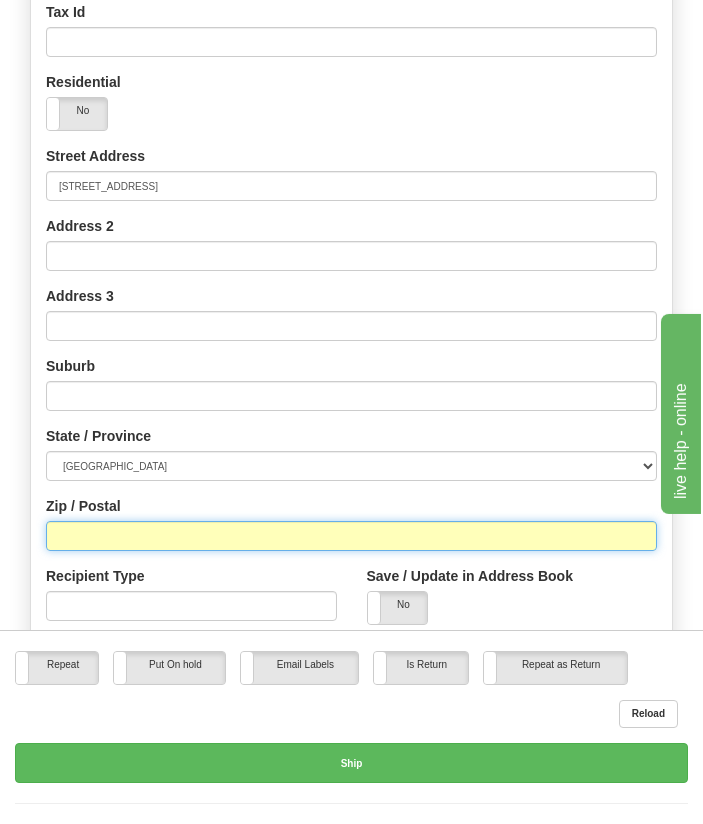 click on "Zip / Postal" at bounding box center [351, 536] 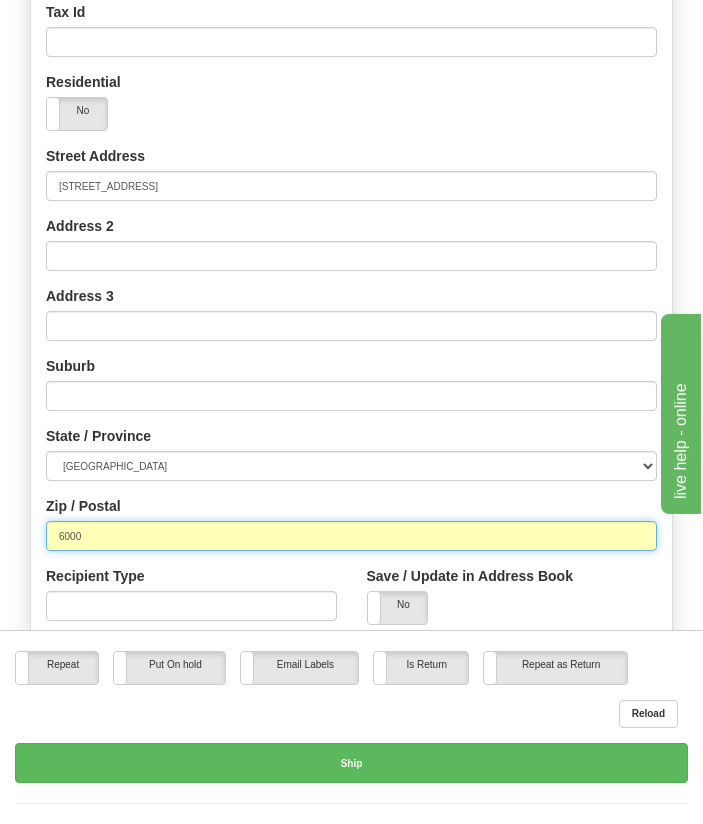 type on "6000" 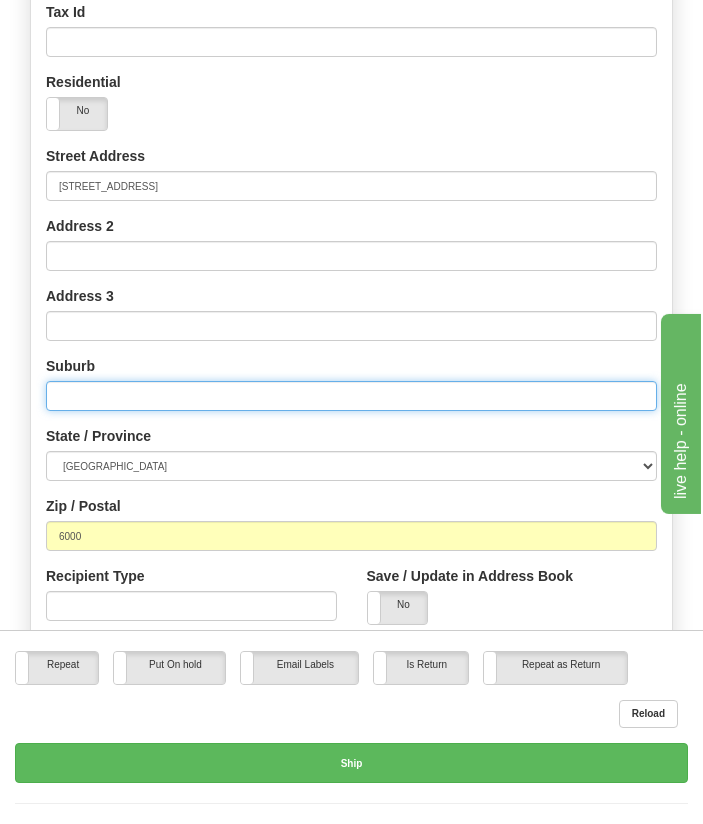 click at bounding box center [351, 396] 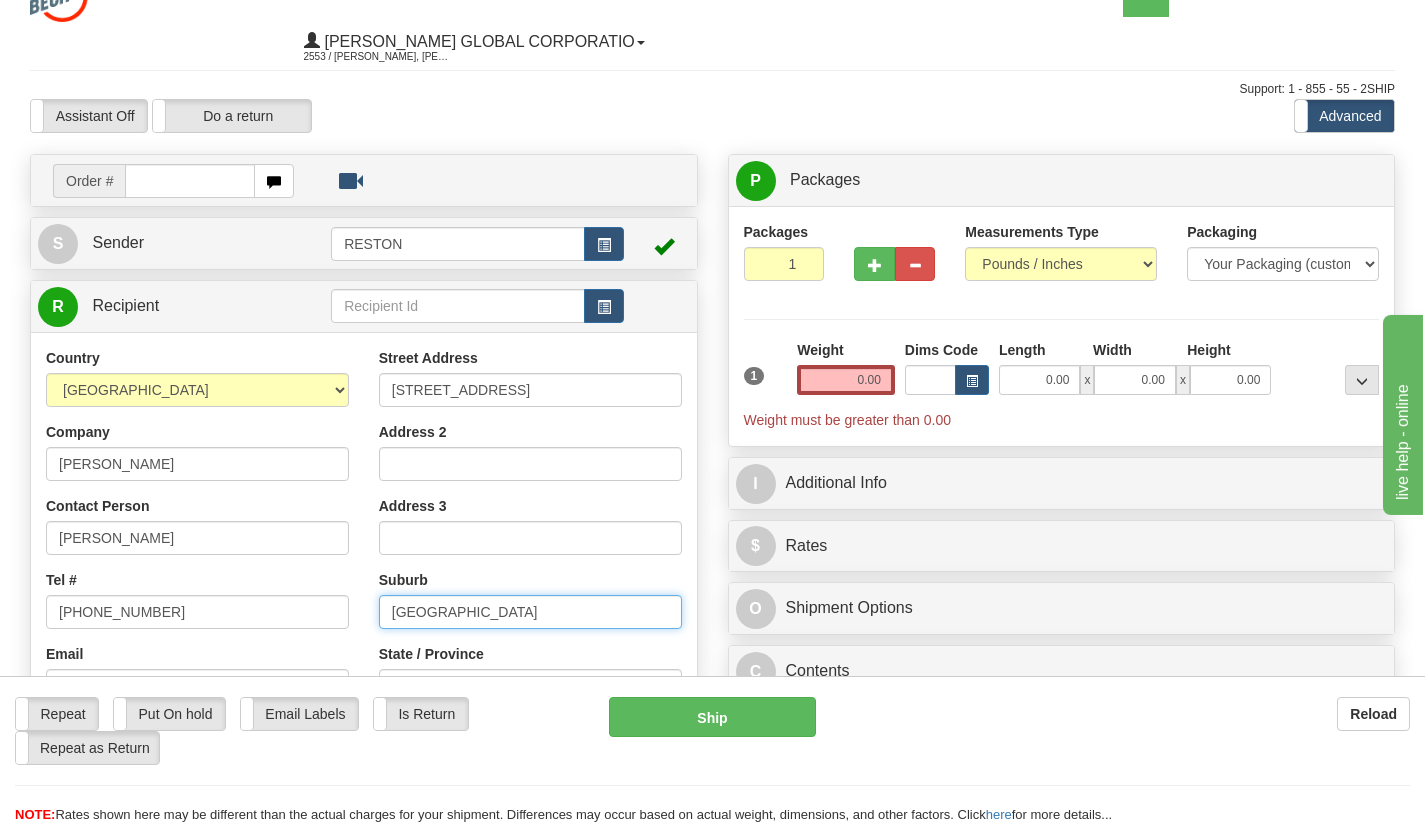scroll, scrollTop: 1, scrollLeft: 0, axis: vertical 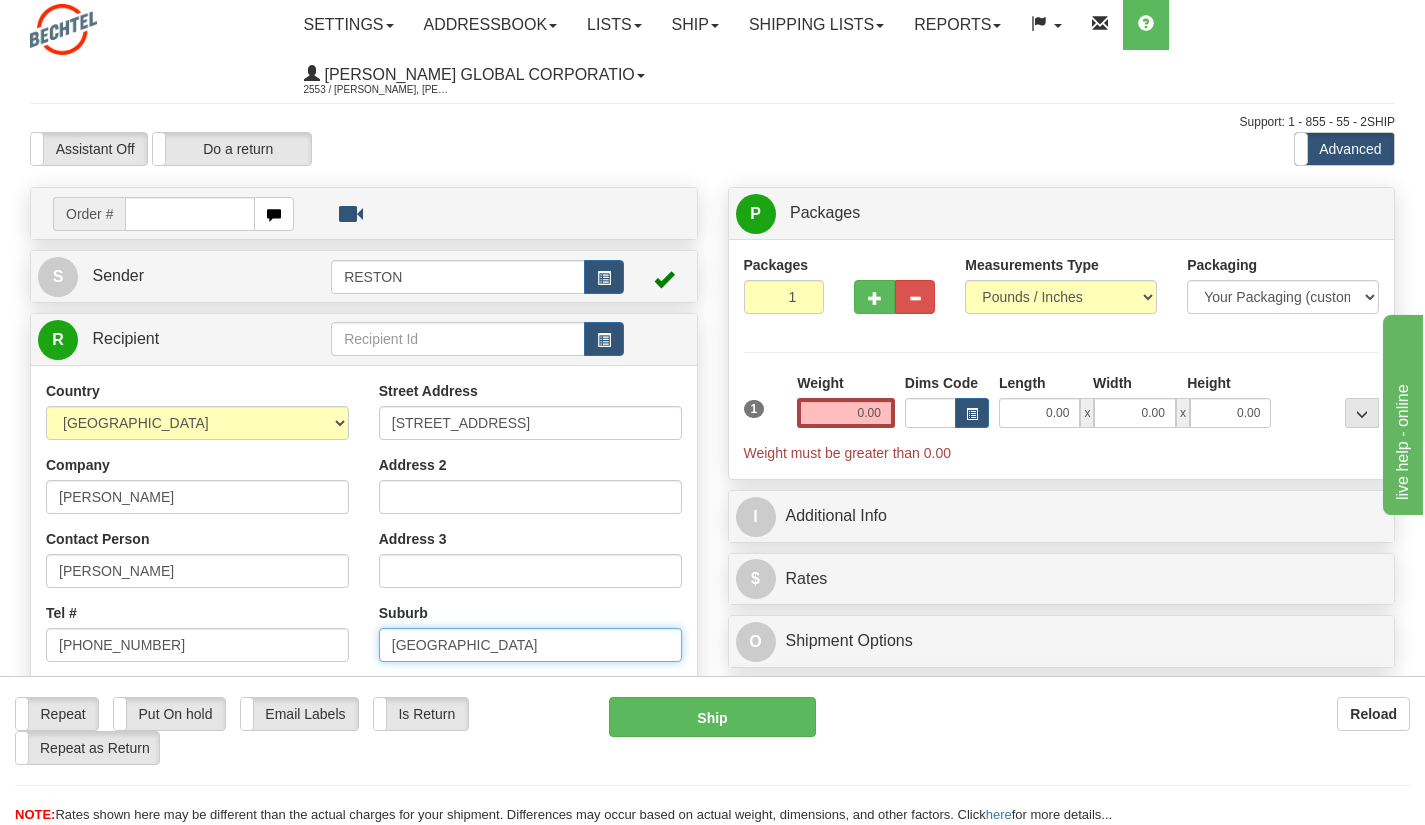 type on "Perth" 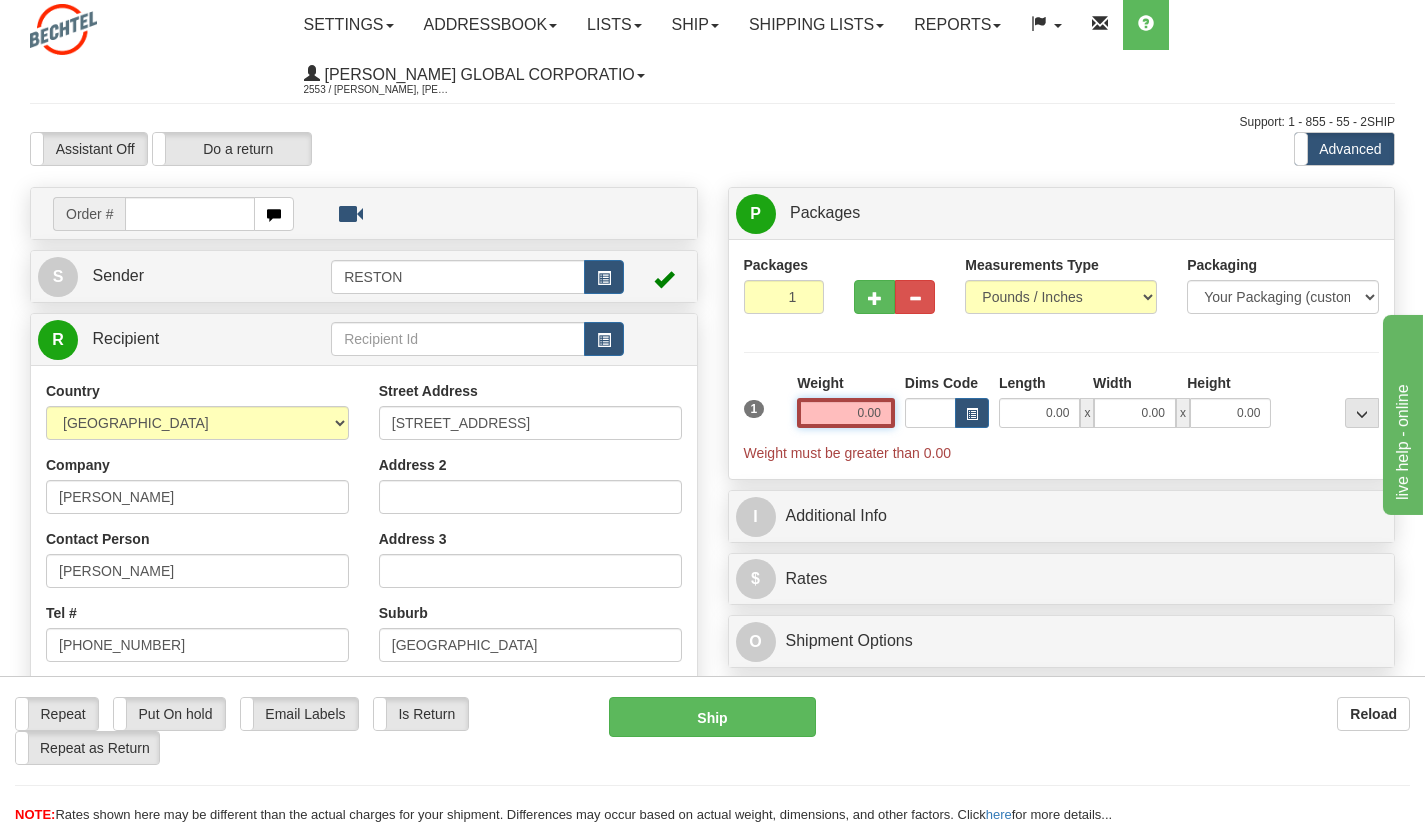 drag, startPoint x: 849, startPoint y: 421, endPoint x: 899, endPoint y: 416, distance: 50.24938 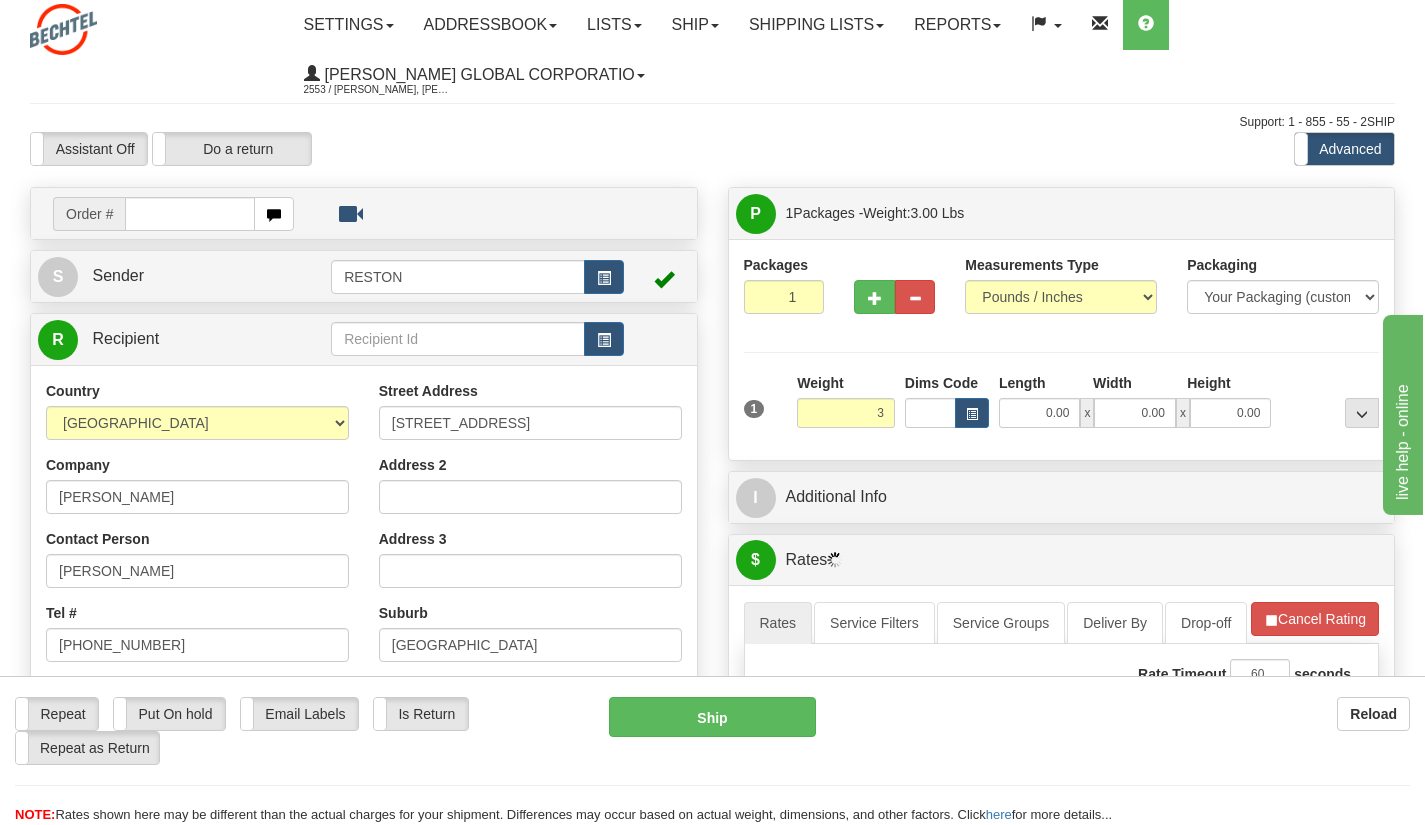 type on "3.00" 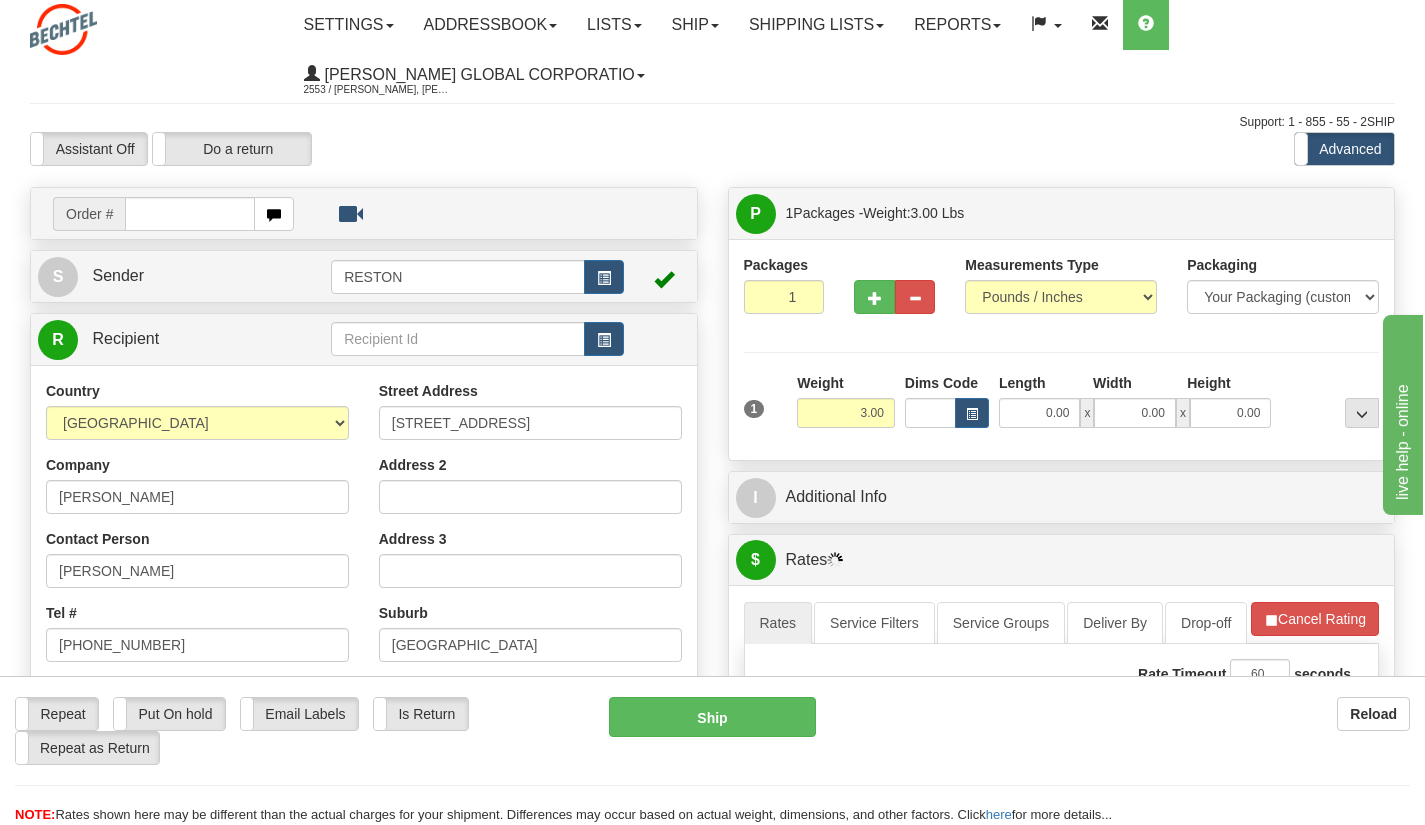 click on "Packages                                              1
1
Measurements Type" at bounding box center (1062, 350) 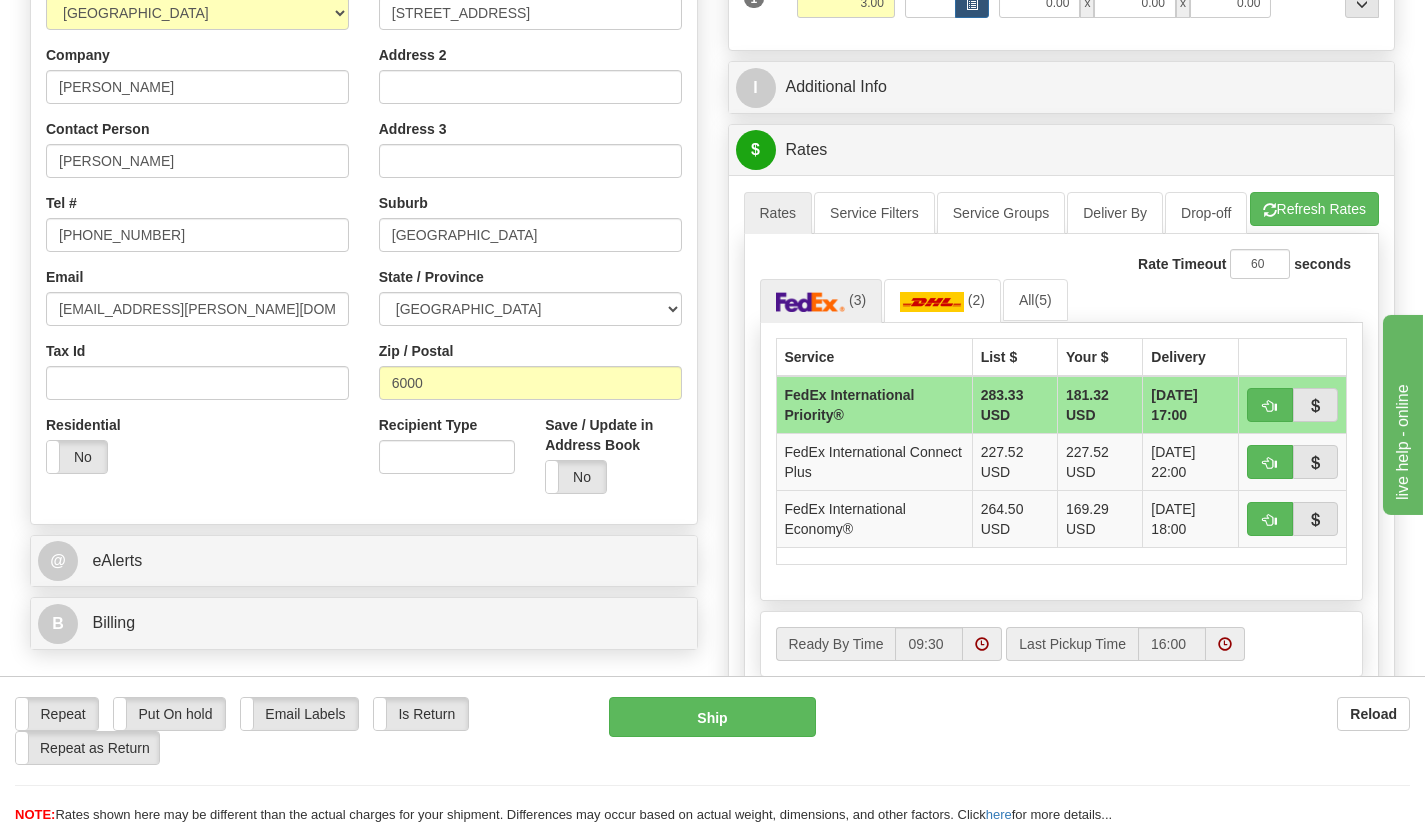 scroll, scrollTop: 410, scrollLeft: 0, axis: vertical 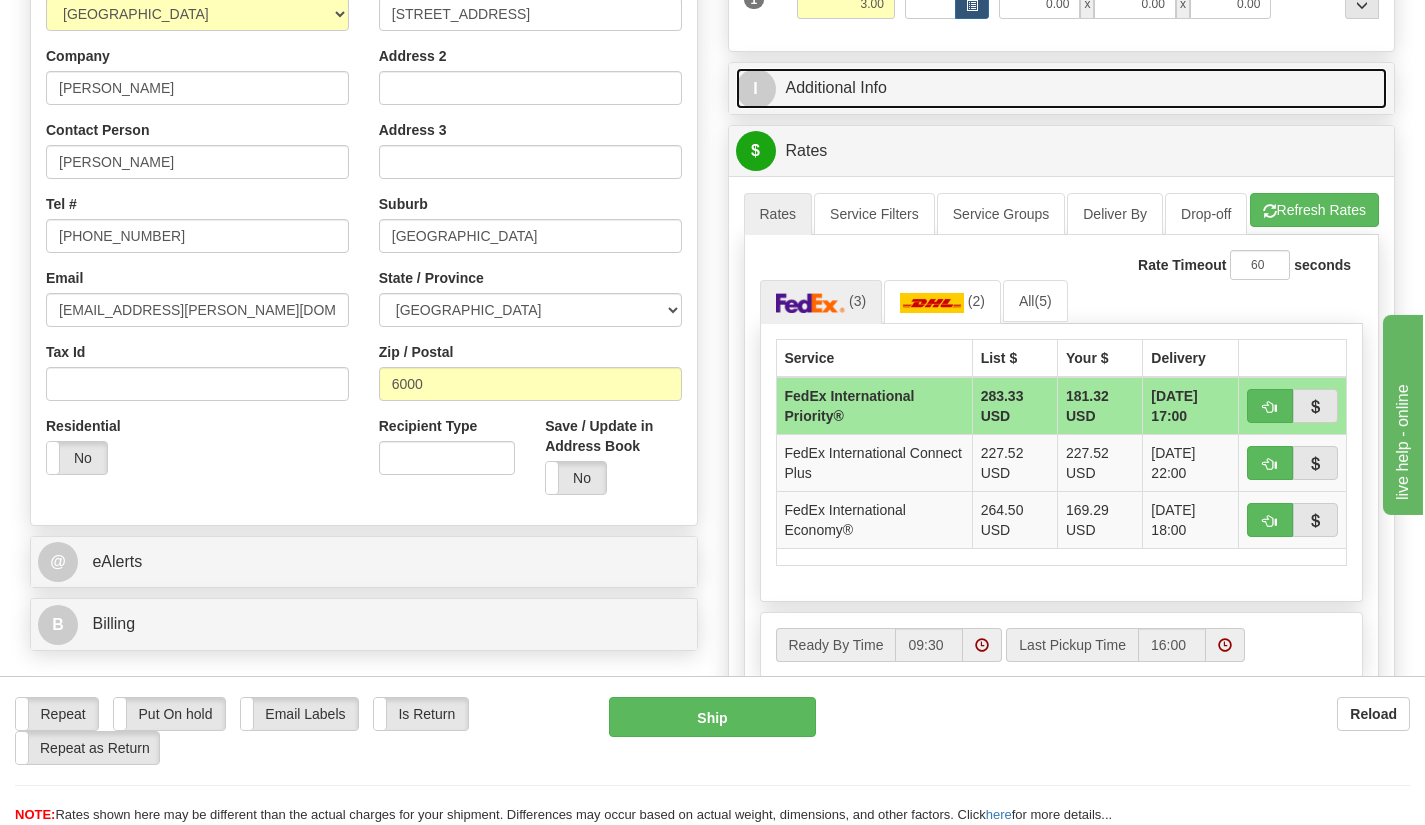 click on "I Additional Info" at bounding box center (1062, 88) 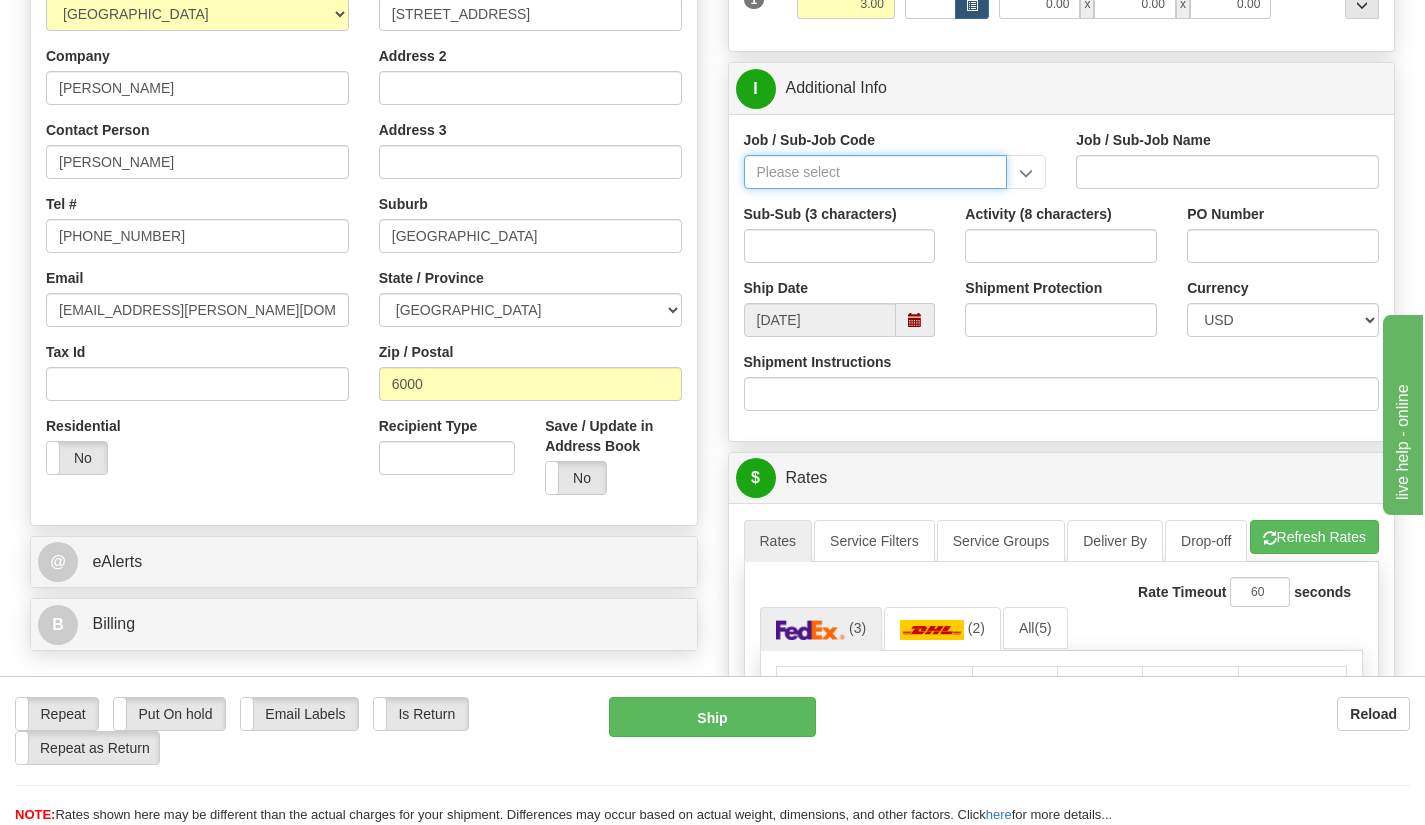 click on "Job / Sub-Job Code" at bounding box center [876, 172] 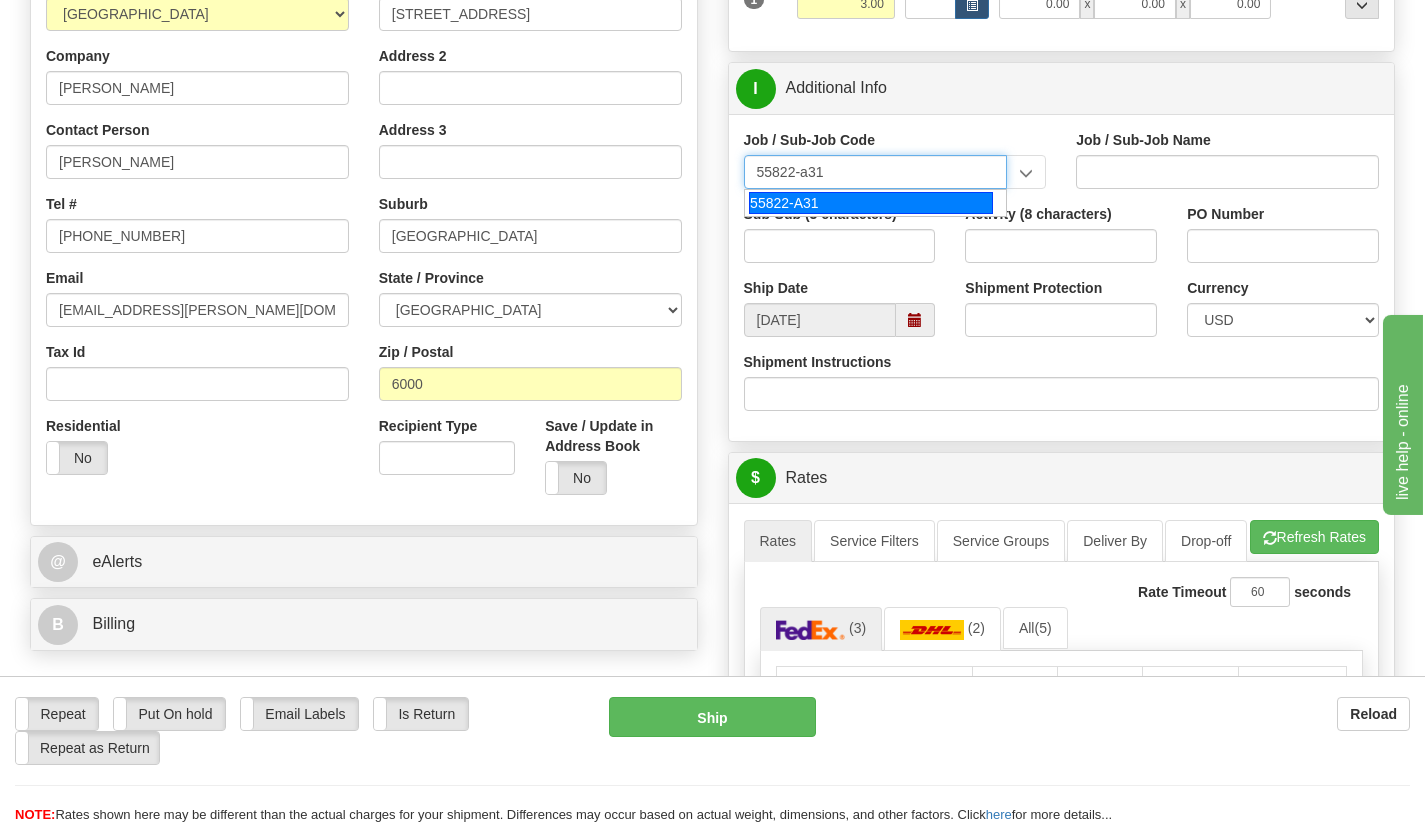 click on "55822-A31" at bounding box center [871, 203] 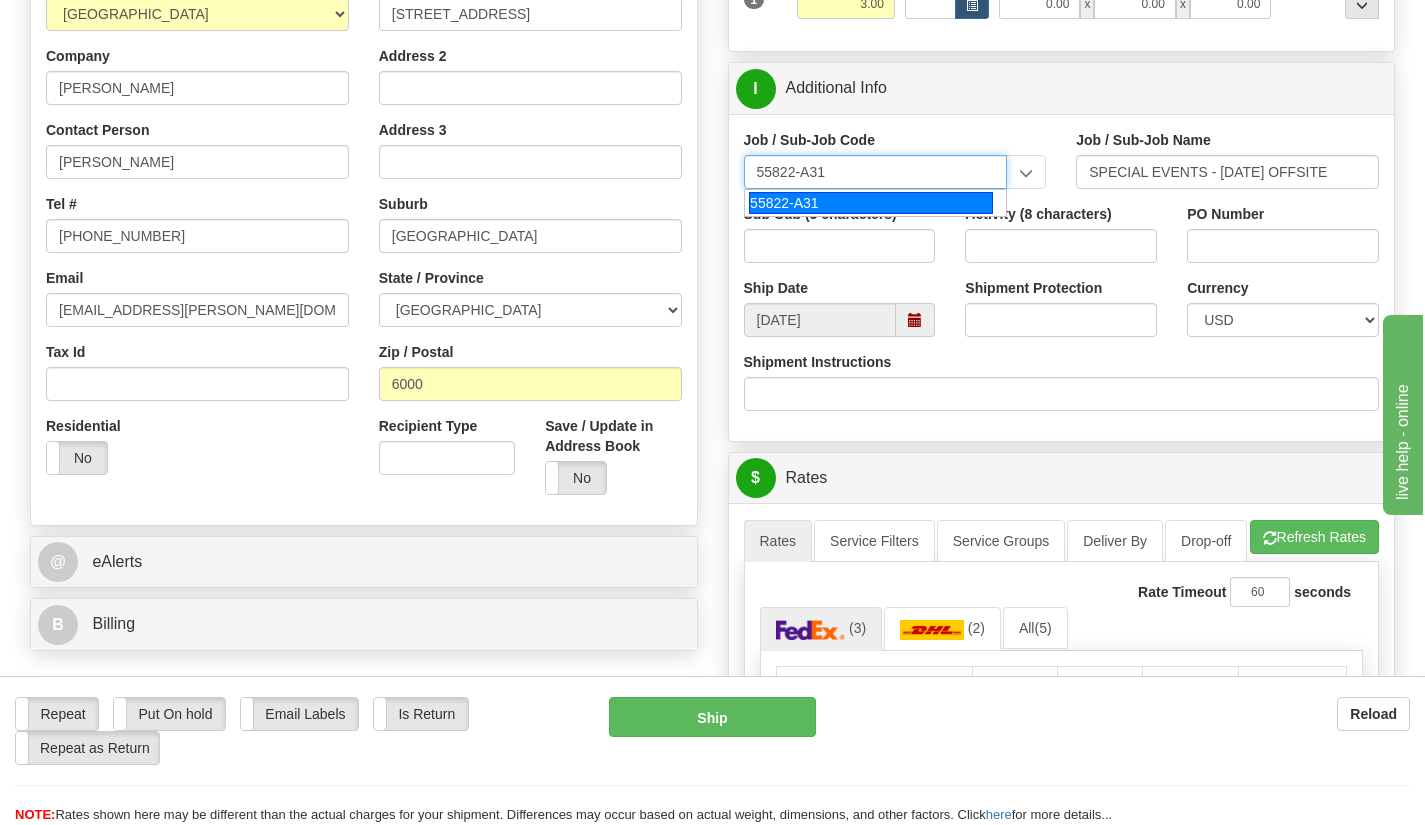type on "55822-A31" 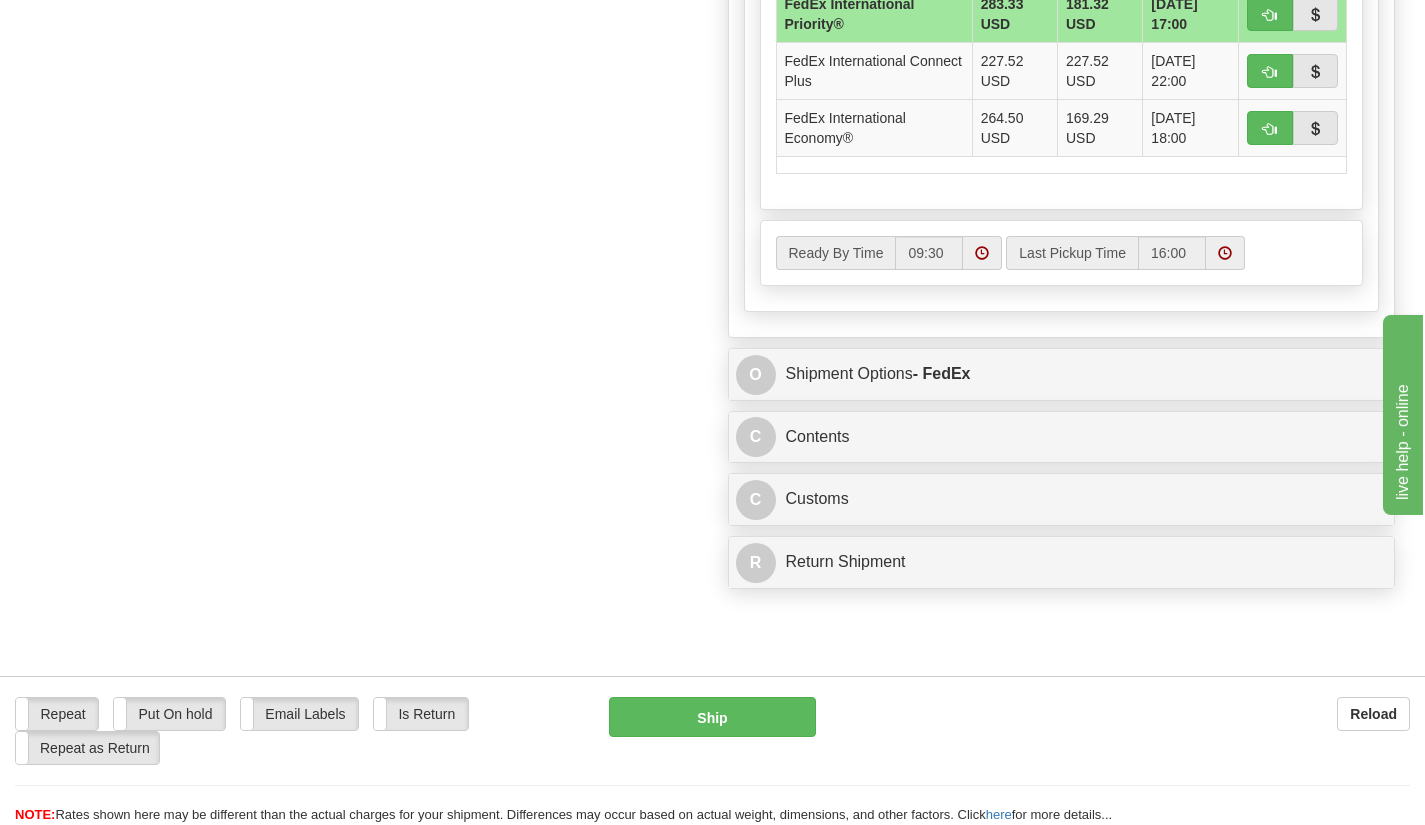 scroll, scrollTop: 1136, scrollLeft: 0, axis: vertical 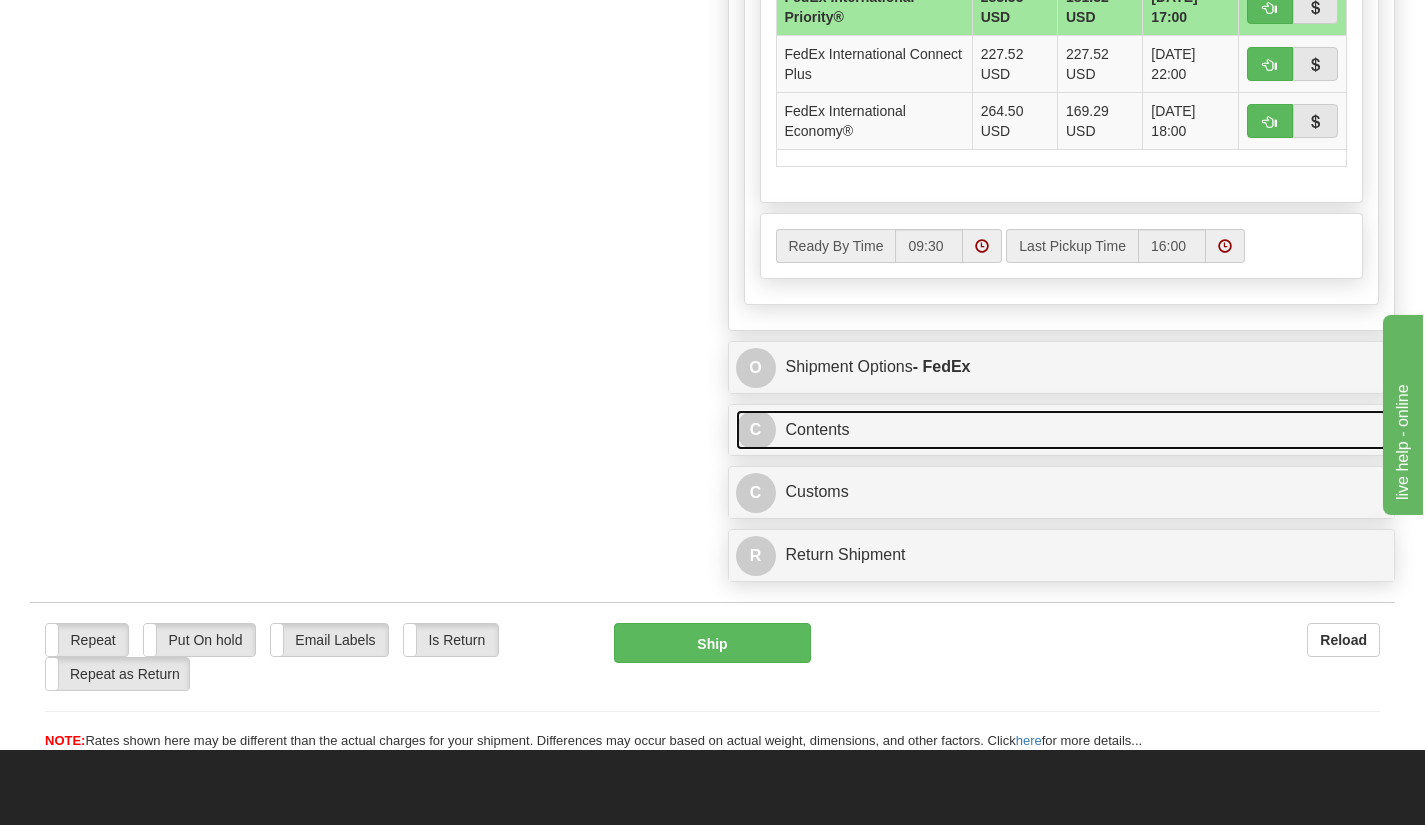 click on "C Contents" at bounding box center [1062, 430] 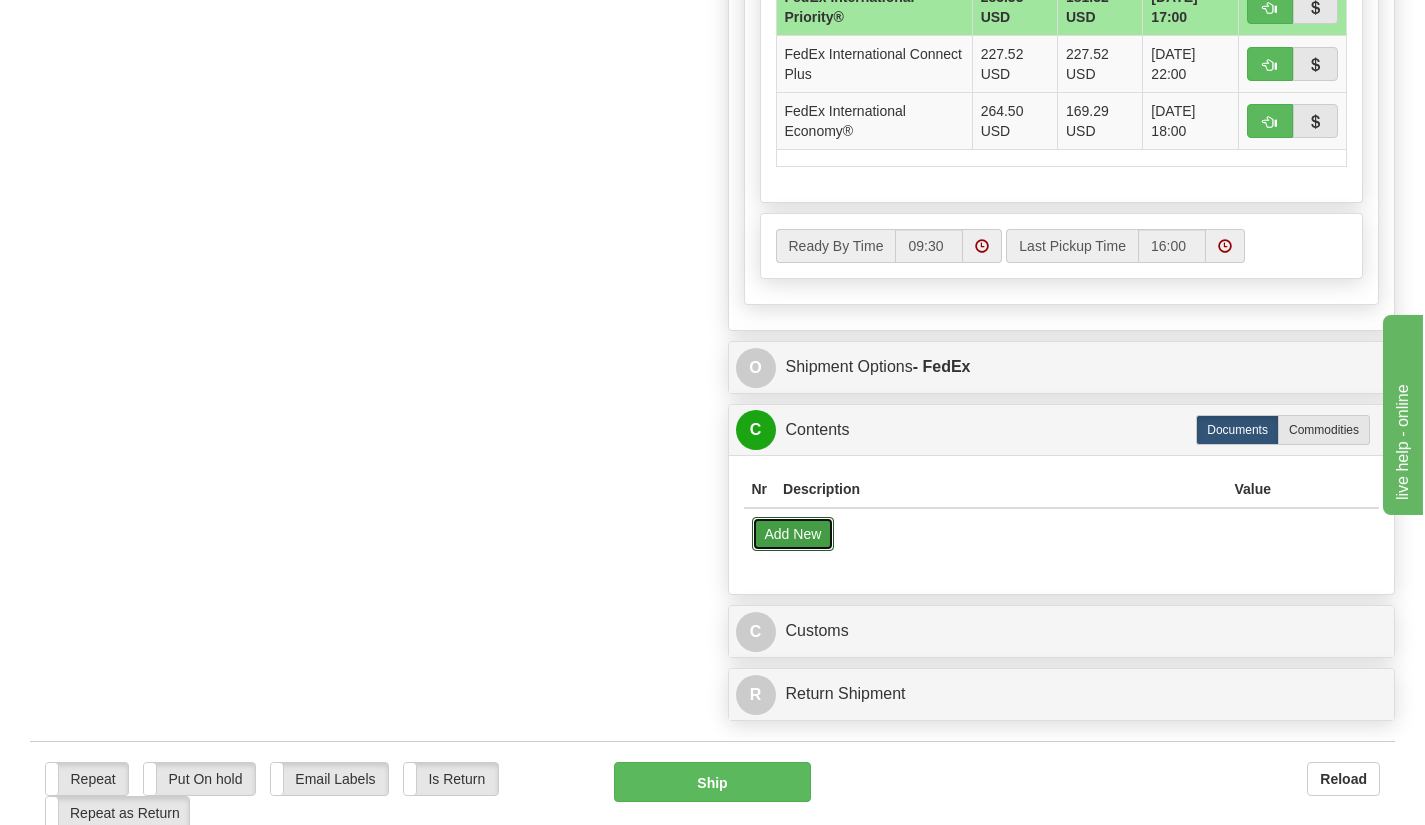 click on "Add New" at bounding box center [793, 534] 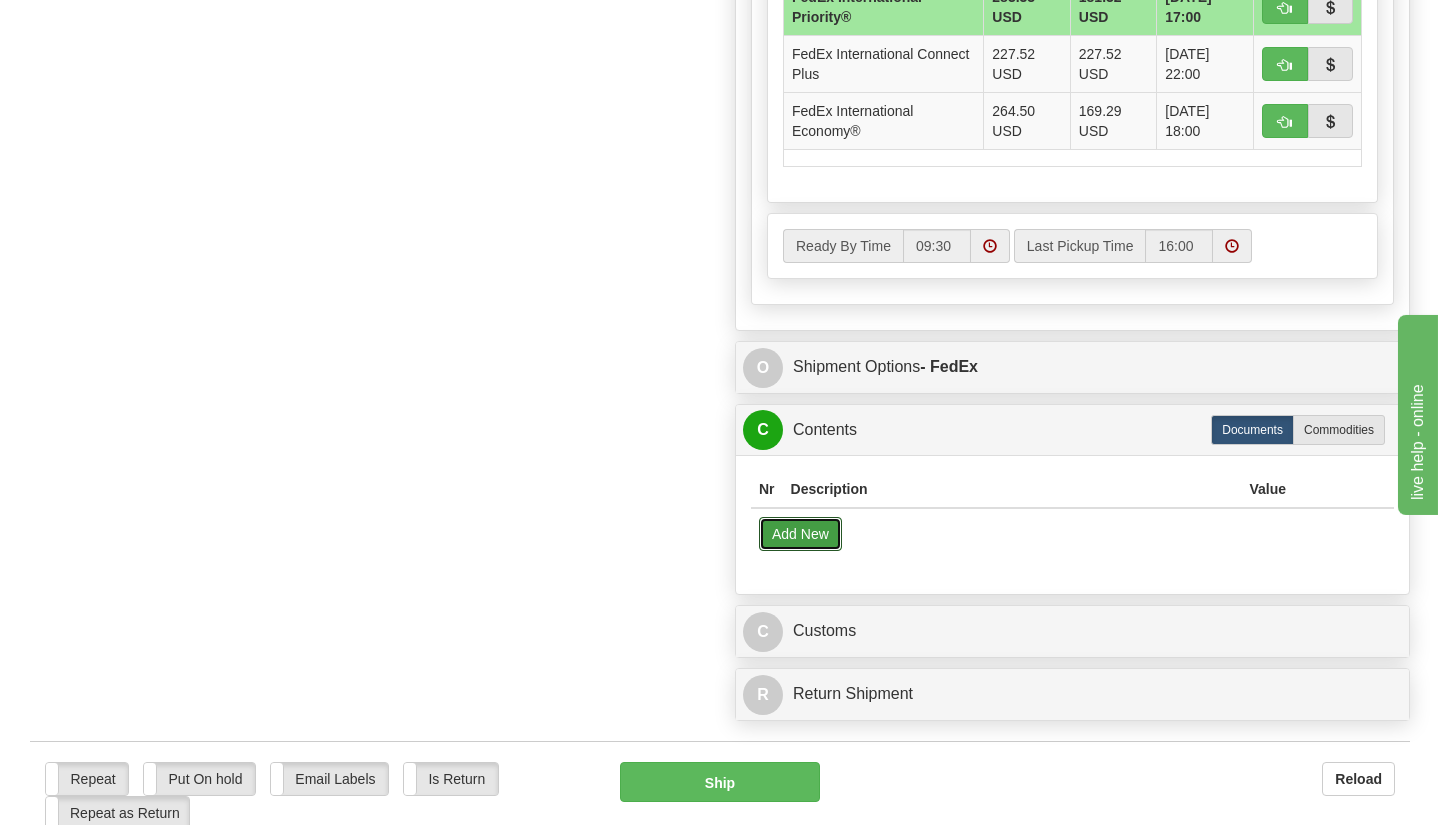 select on "US" 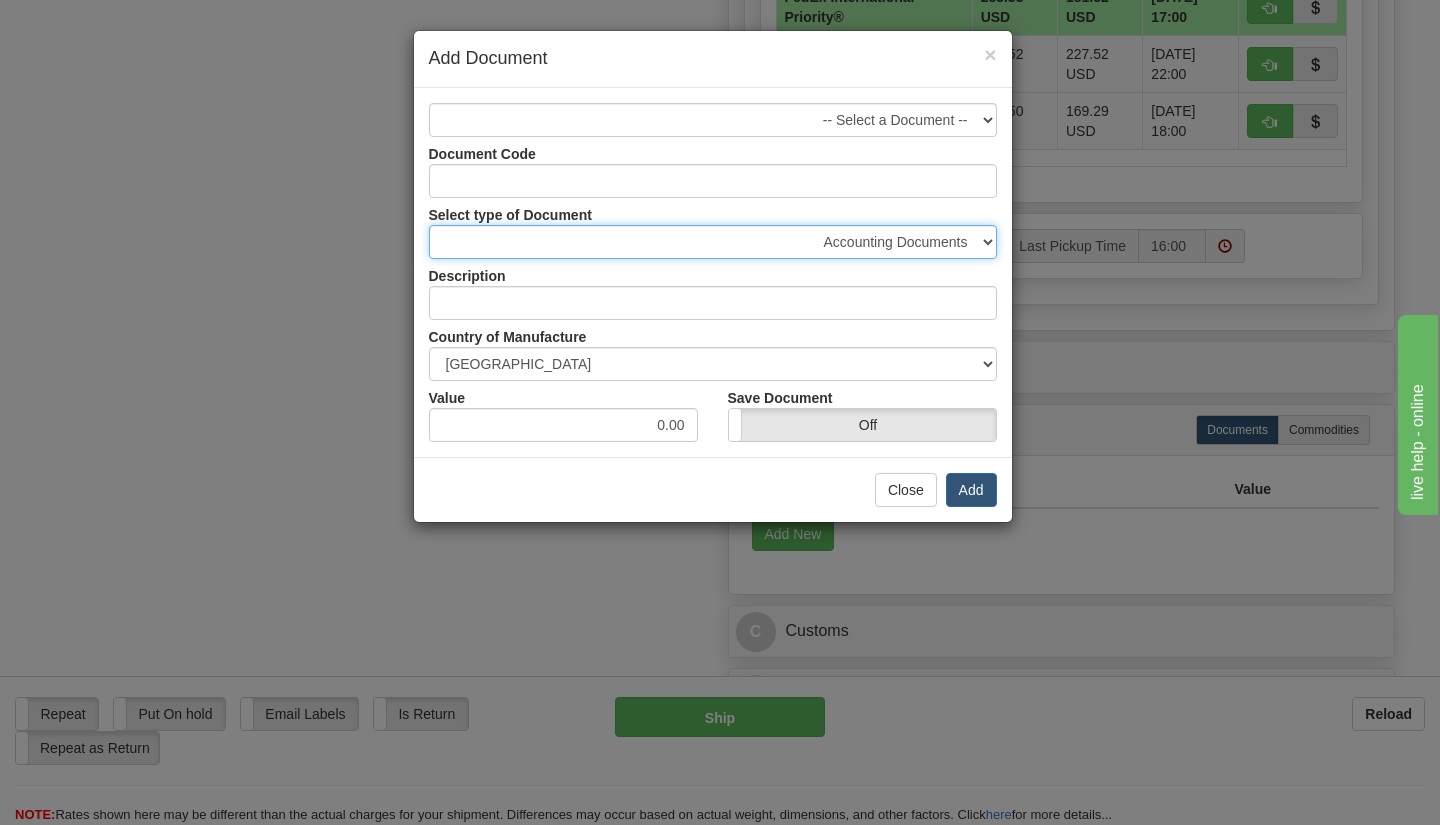 click on "Accounting Documents
Analysis Reports
Applications (Completed)
Bank Statements
Bid Quotations
Birth Certificates
Bills of Sale
Bonds
Checks (Completed)
Claim Files
Closing Statements
Conference Reports
Contracts
Cost Estimates
Court Transcripts
Credit Applications
Data Sheets
Deeds
Employment Papers
Escrow Instructions
Export Papers
Financial Statements
Immigration Papers
Income Statements
Insurance Documents
Interoffice Memos
Inventory Reports
Invoices (Completed)
Leases
Legal Documents
Letters and Cards
Letter of Credit Packets
Loan Documents
Marriage Certificates
Medical Records
Office Records
Operating Agreements
Patent Applications
Permits
Photocopies
Proposals
Prospectuses
Purchase Orders
Quotations
Reservation Confirmation
Resumes
Sales Agreements
Sales Reports
Shipping Documents
Statements/Reports
Statistical Data
Stock Information
Tax Papers
Trade Confirmation
Transcripts
Warranty Deeds" at bounding box center [713, 242] 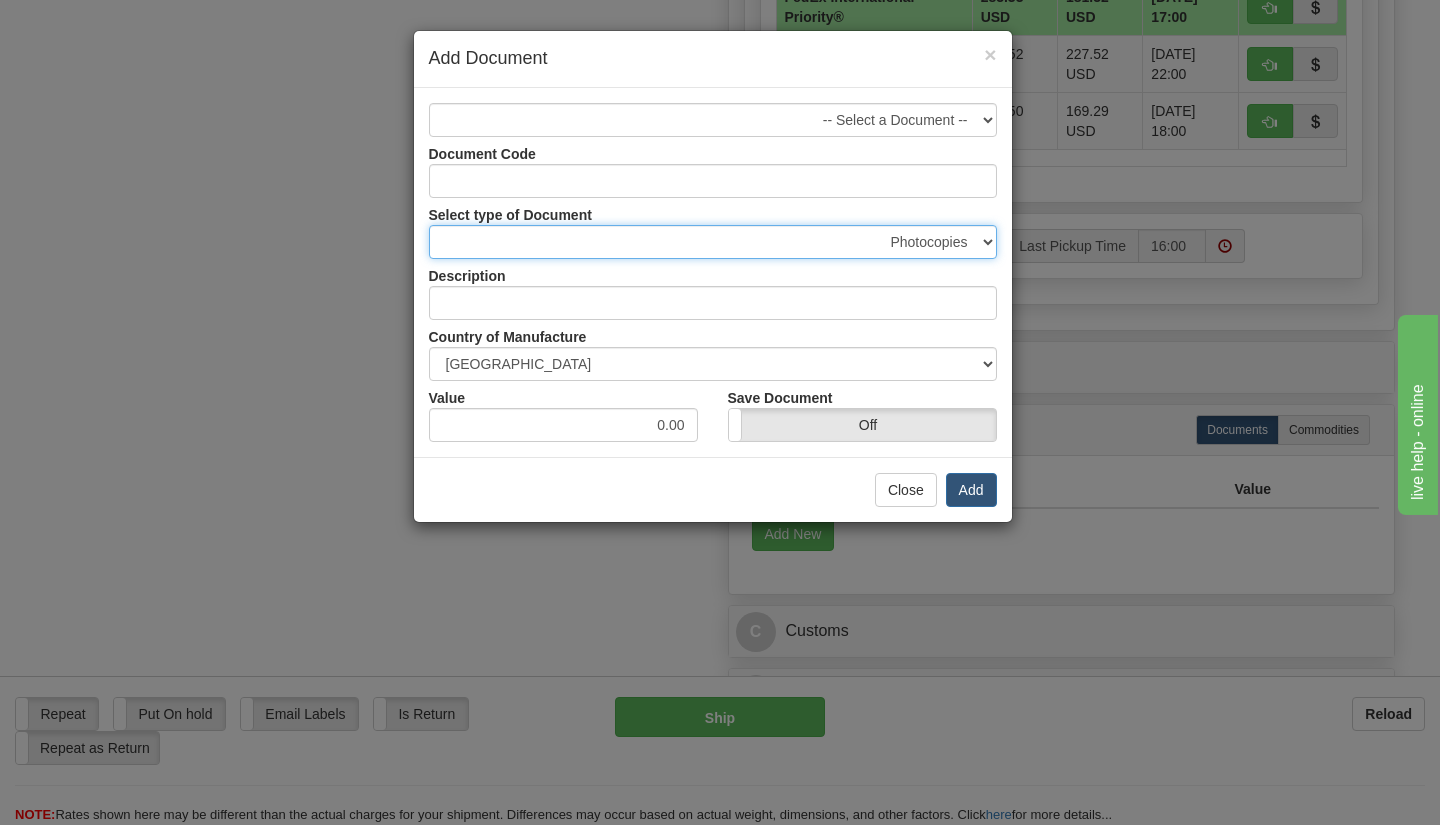 click on "Accounting Documents
Analysis Reports
Applications (Completed)
Bank Statements
Bid Quotations
Birth Certificates
Bills of Sale
Bonds
Checks (Completed)
Claim Files
Closing Statements
Conference Reports
Contracts
Cost Estimates
Court Transcripts
Credit Applications
Data Sheets
Deeds
Employment Papers
Escrow Instructions
Export Papers
Financial Statements
Immigration Papers
Income Statements
Insurance Documents
Interoffice Memos
Inventory Reports
Invoices (Completed)
Leases
Legal Documents
Letters and Cards
Letter of Credit Packets
Loan Documents
Marriage Certificates
Medical Records
Office Records
Operating Agreements
Patent Applications
Permits
Photocopies
Proposals
Prospectuses
Purchase Orders
Quotations
Reservation Confirmation
Resumes
Sales Agreements
Sales Reports
Shipping Documents
Statements/Reports
Statistical Data
Stock Information
Tax Papers
Trade Confirmation
Transcripts
Warranty Deeds" at bounding box center [713, 242] 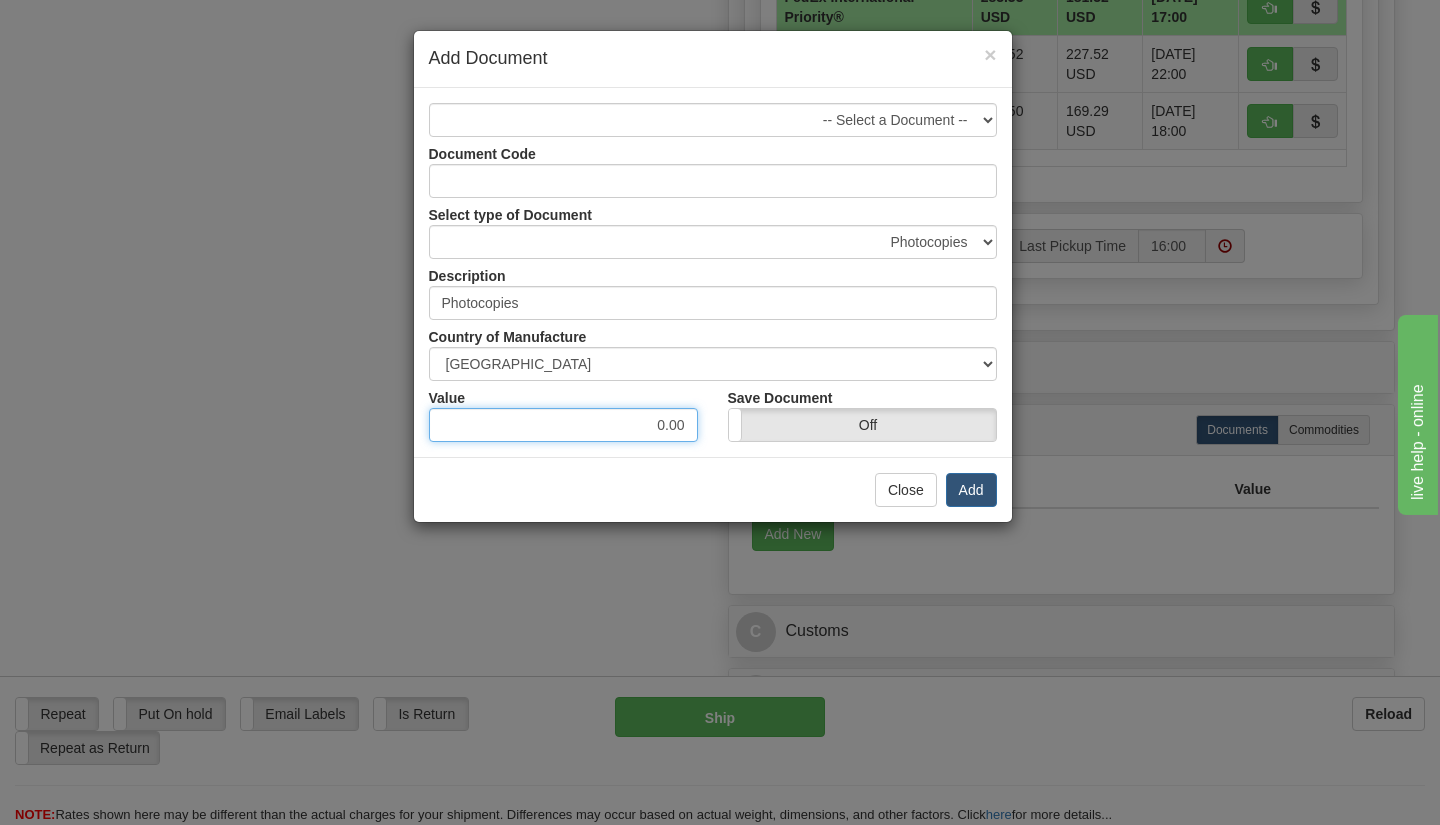 drag, startPoint x: 631, startPoint y: 428, endPoint x: 698, endPoint y: 428, distance: 67 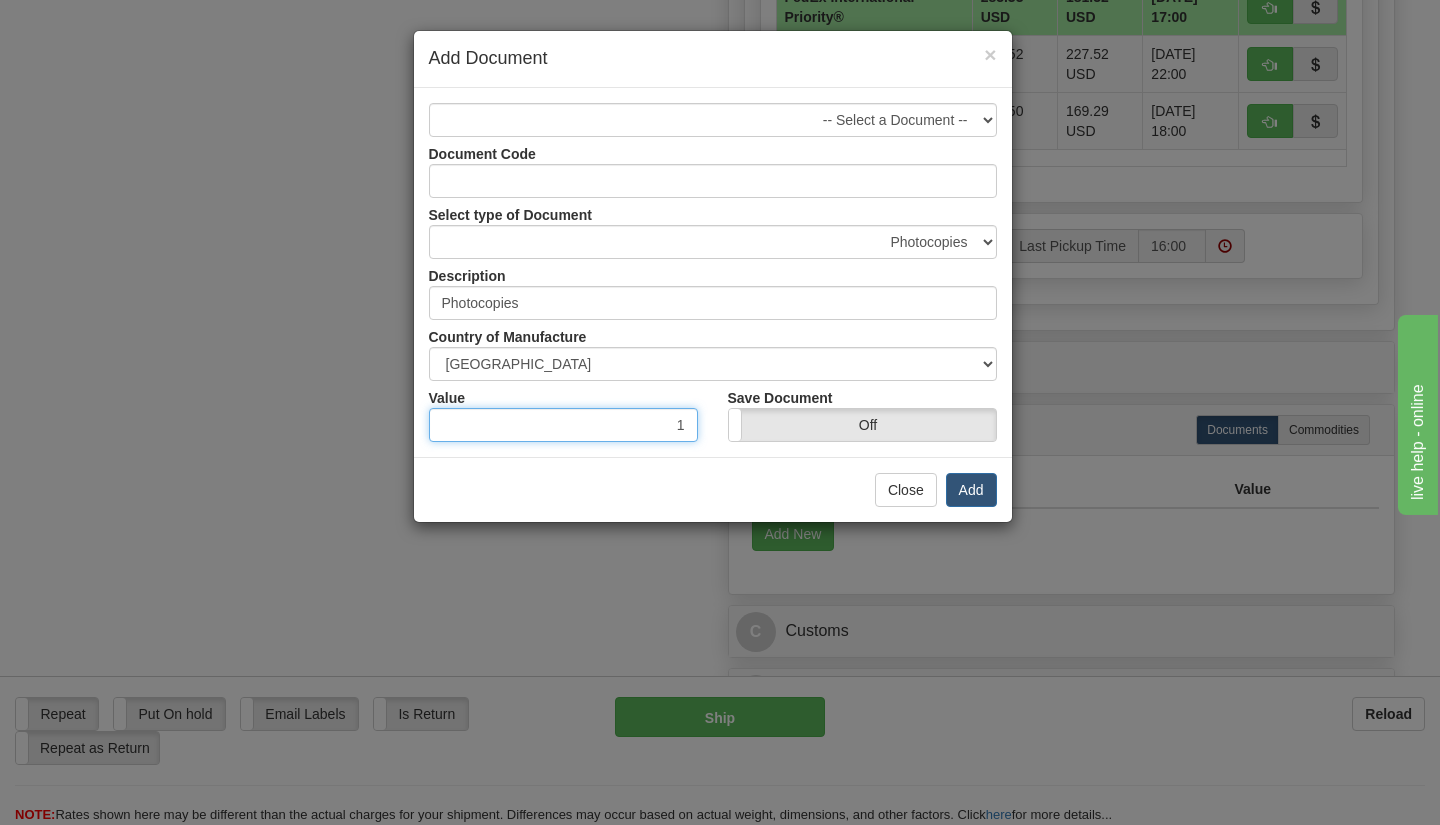 type on "1" 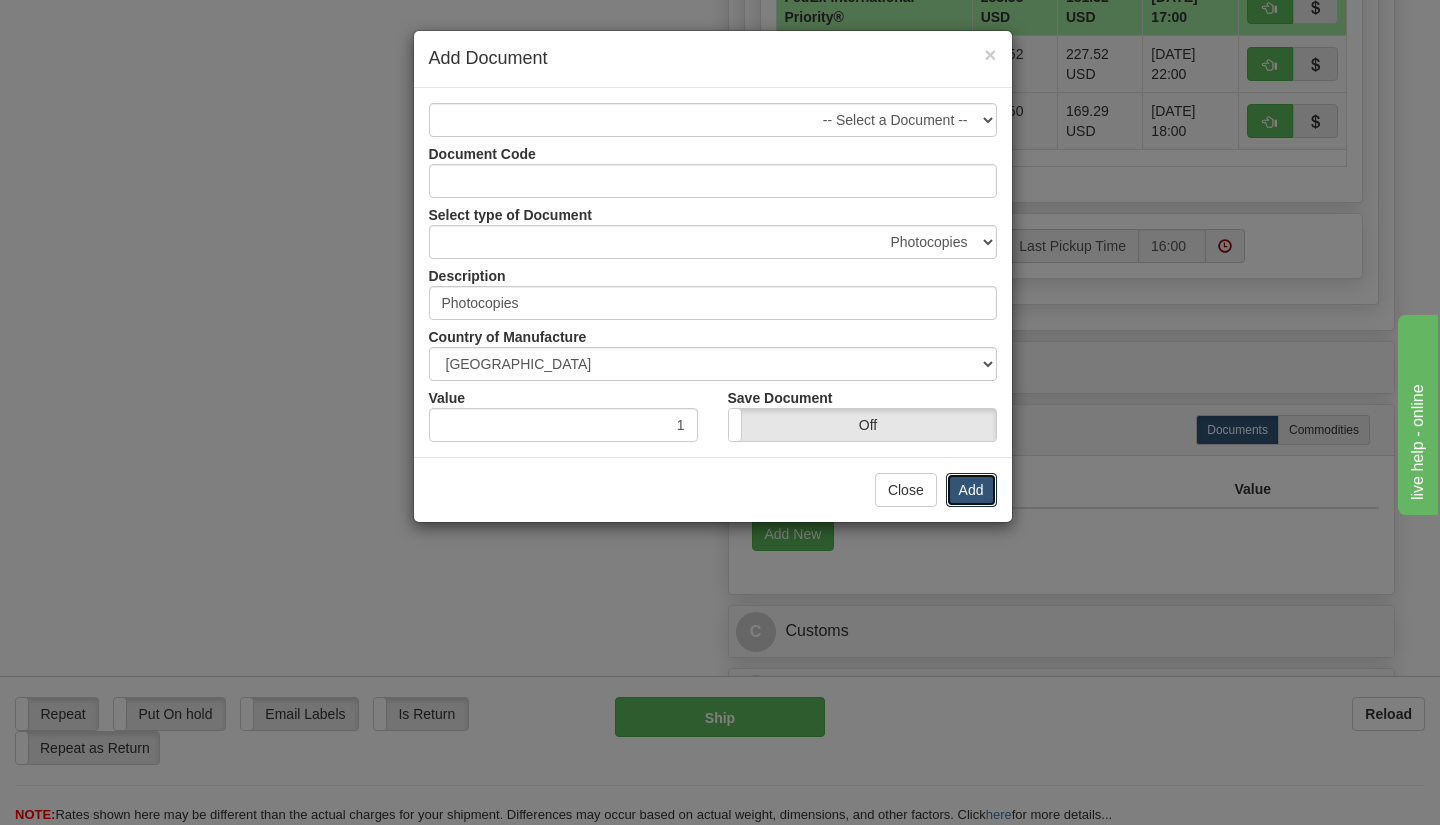 click on "Add" at bounding box center [971, 490] 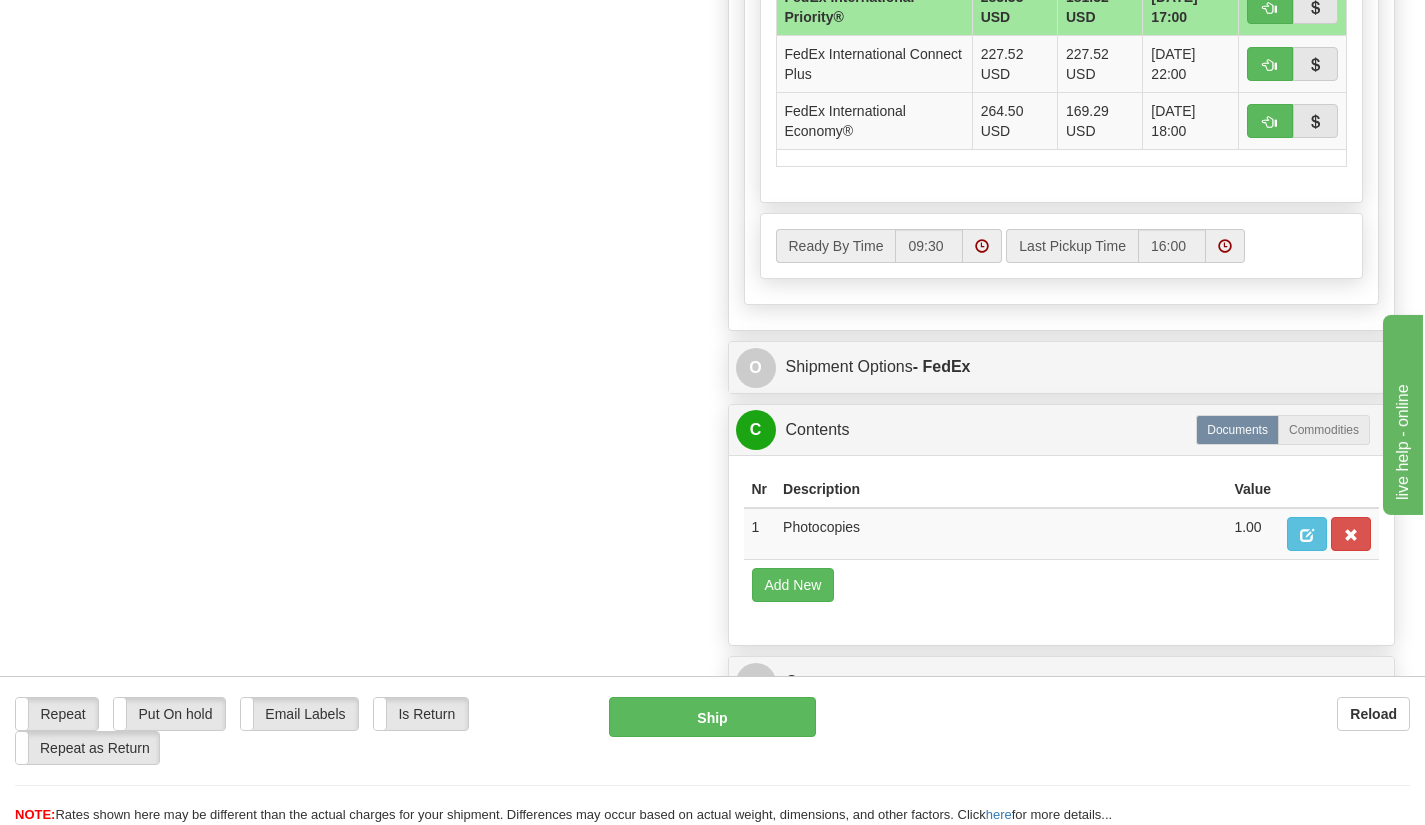 click on "07/28/2025 18:00" at bounding box center (1191, 120) 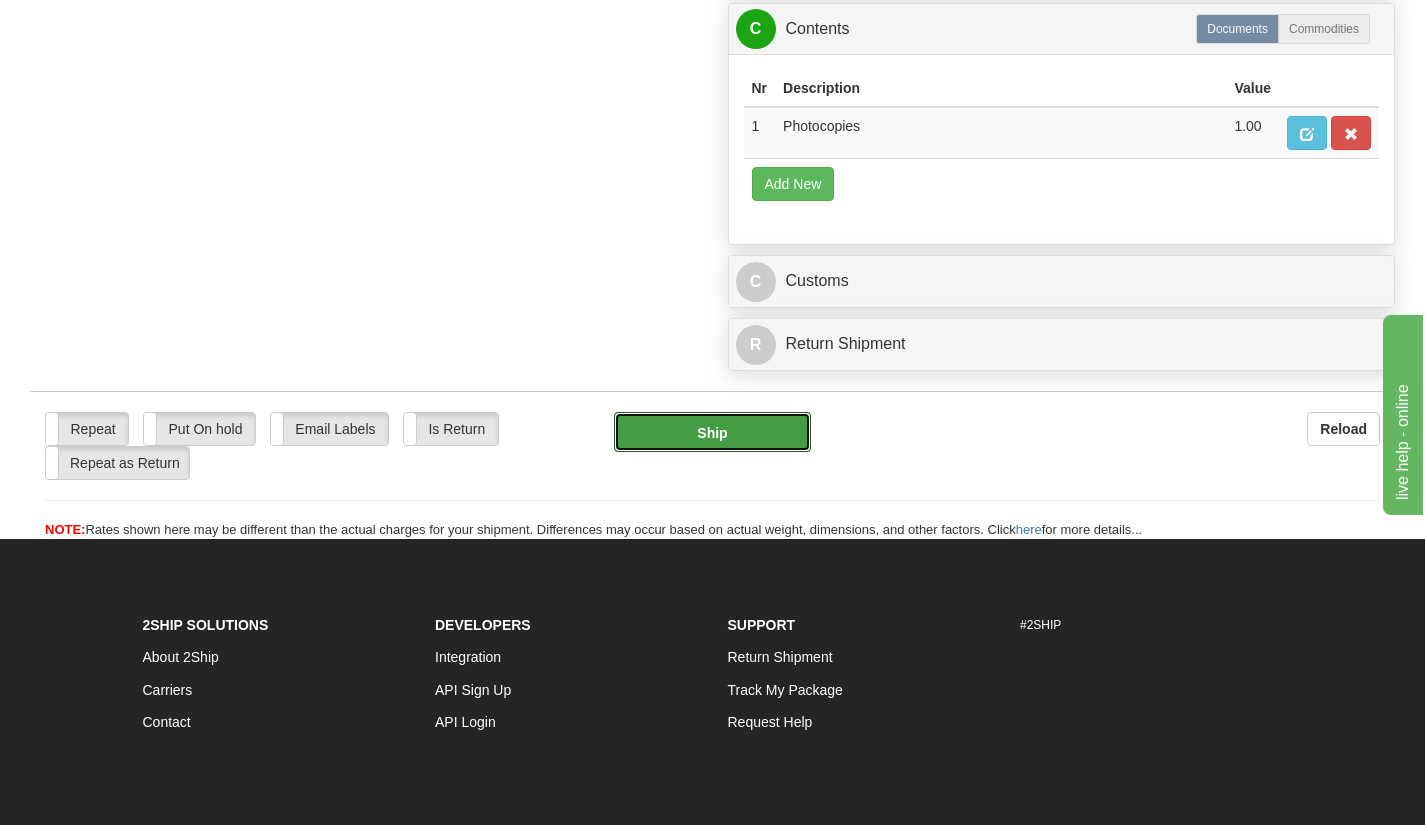 click on "Ship" at bounding box center (713, 432) 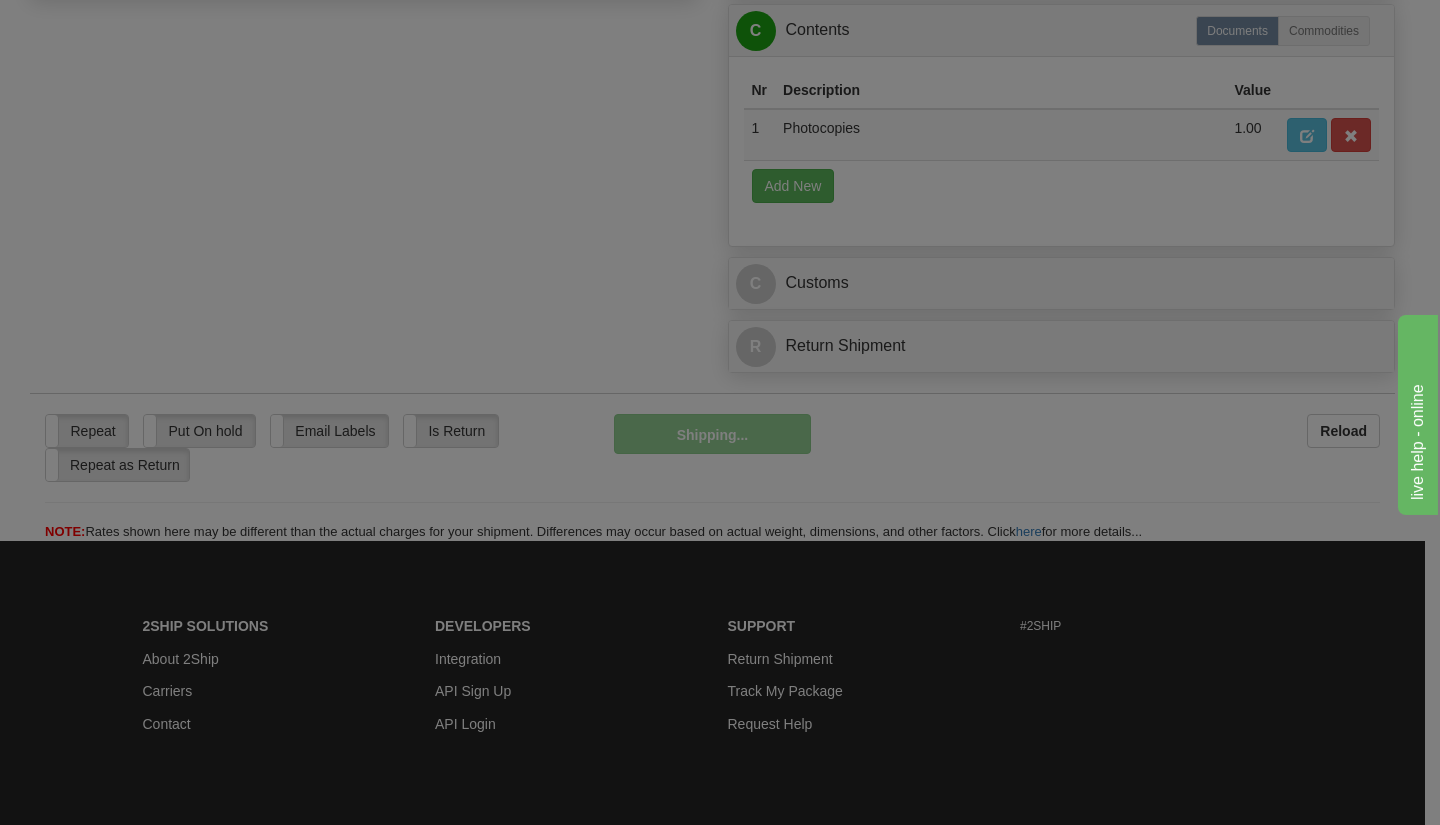 scroll, scrollTop: 1032, scrollLeft: 0, axis: vertical 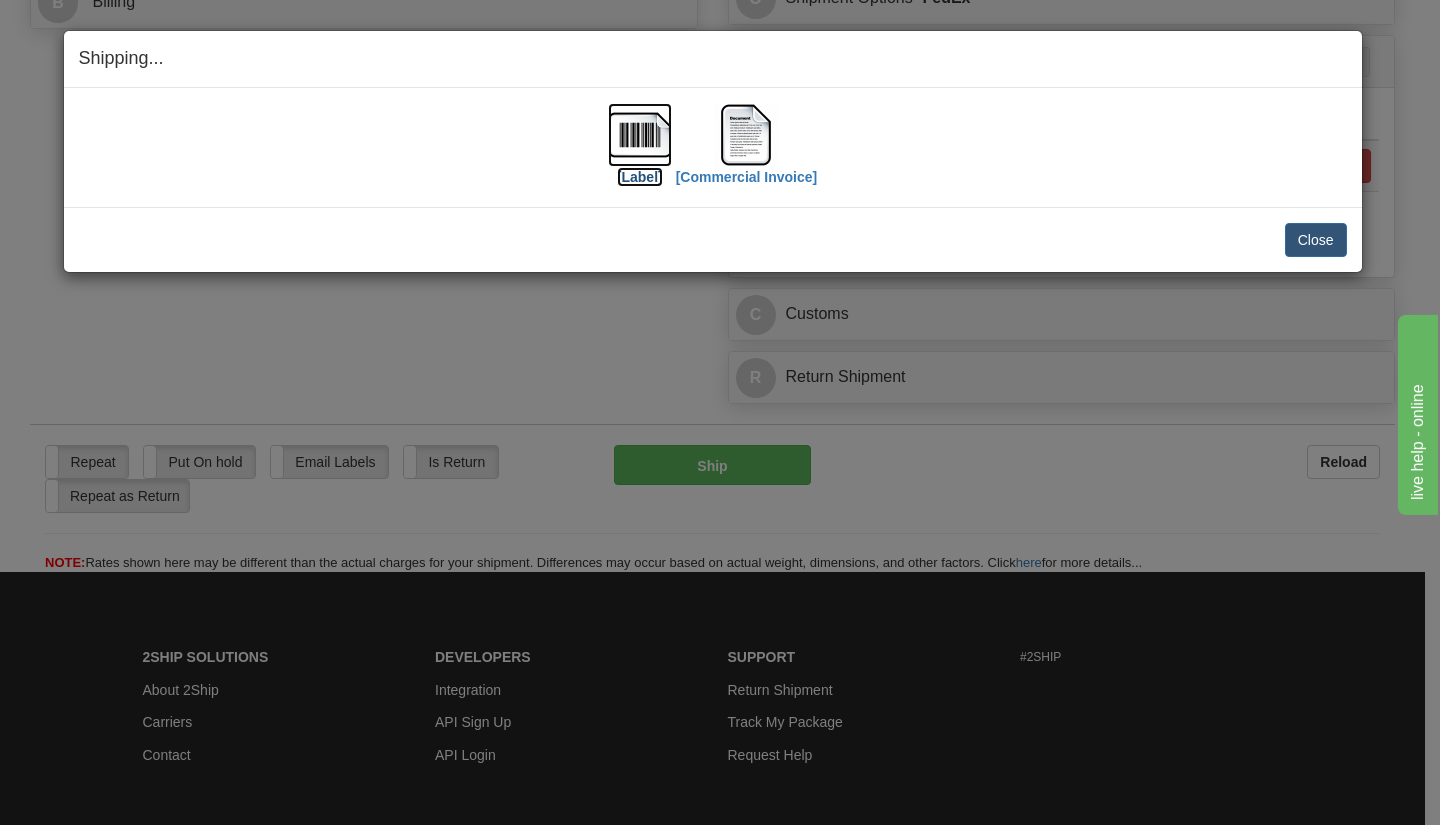 click on "[Label]" at bounding box center [640, 177] 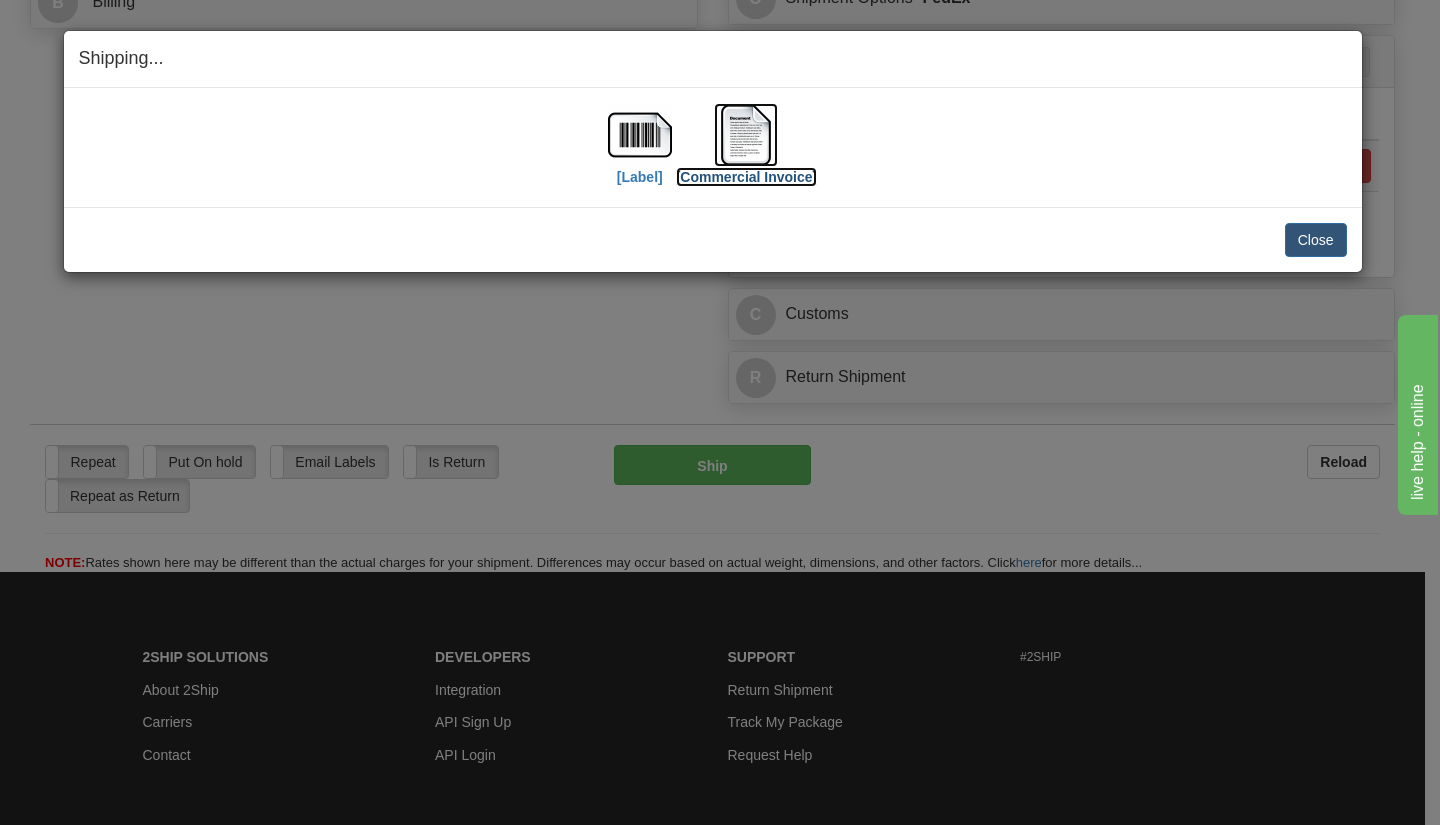 click on "[Commercial Invoice]" at bounding box center (747, 177) 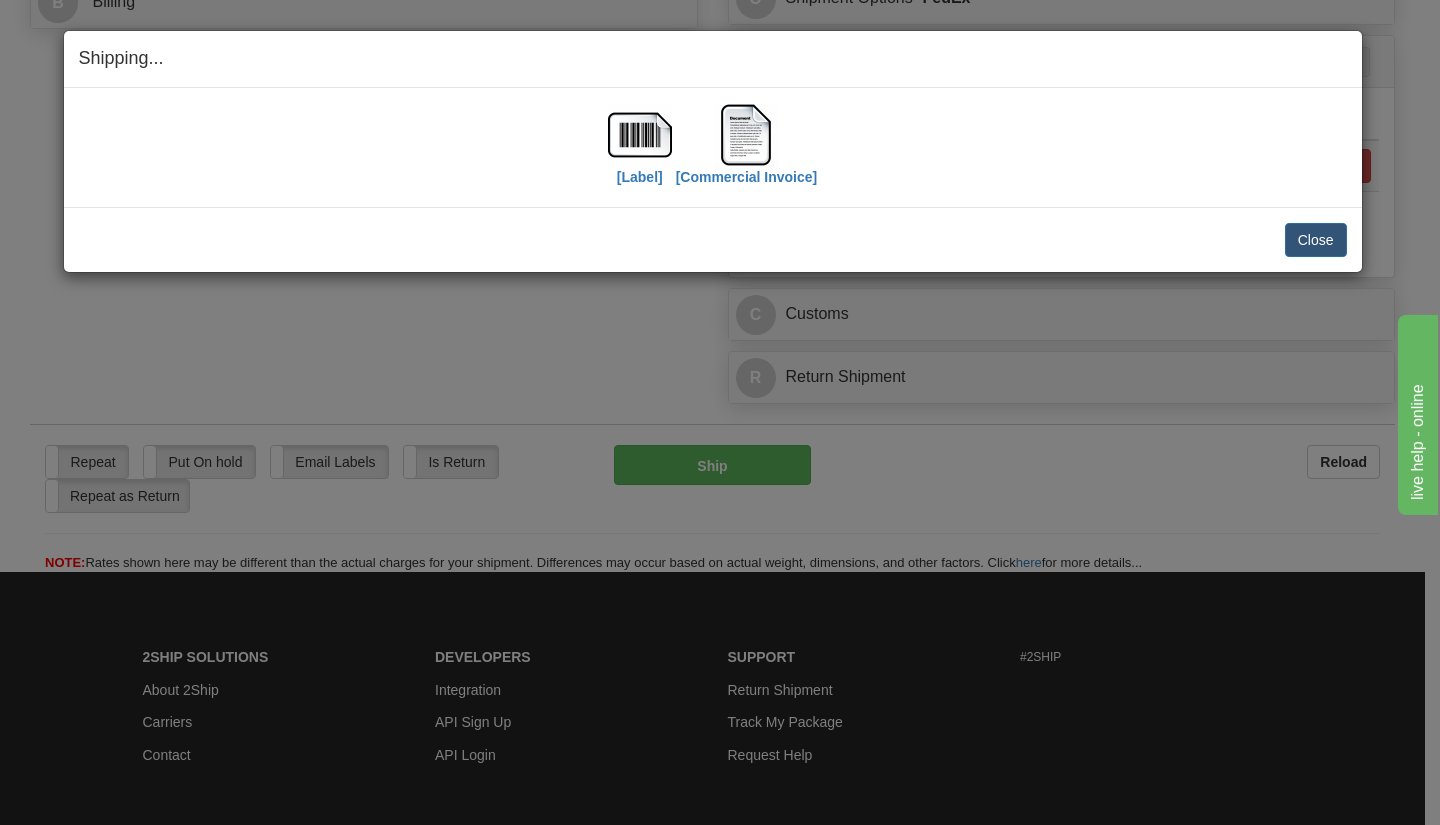click on "Close
Cancel
Cancel Shipment and Quit Pickup
Quit Pickup ONLY" at bounding box center [713, 239] 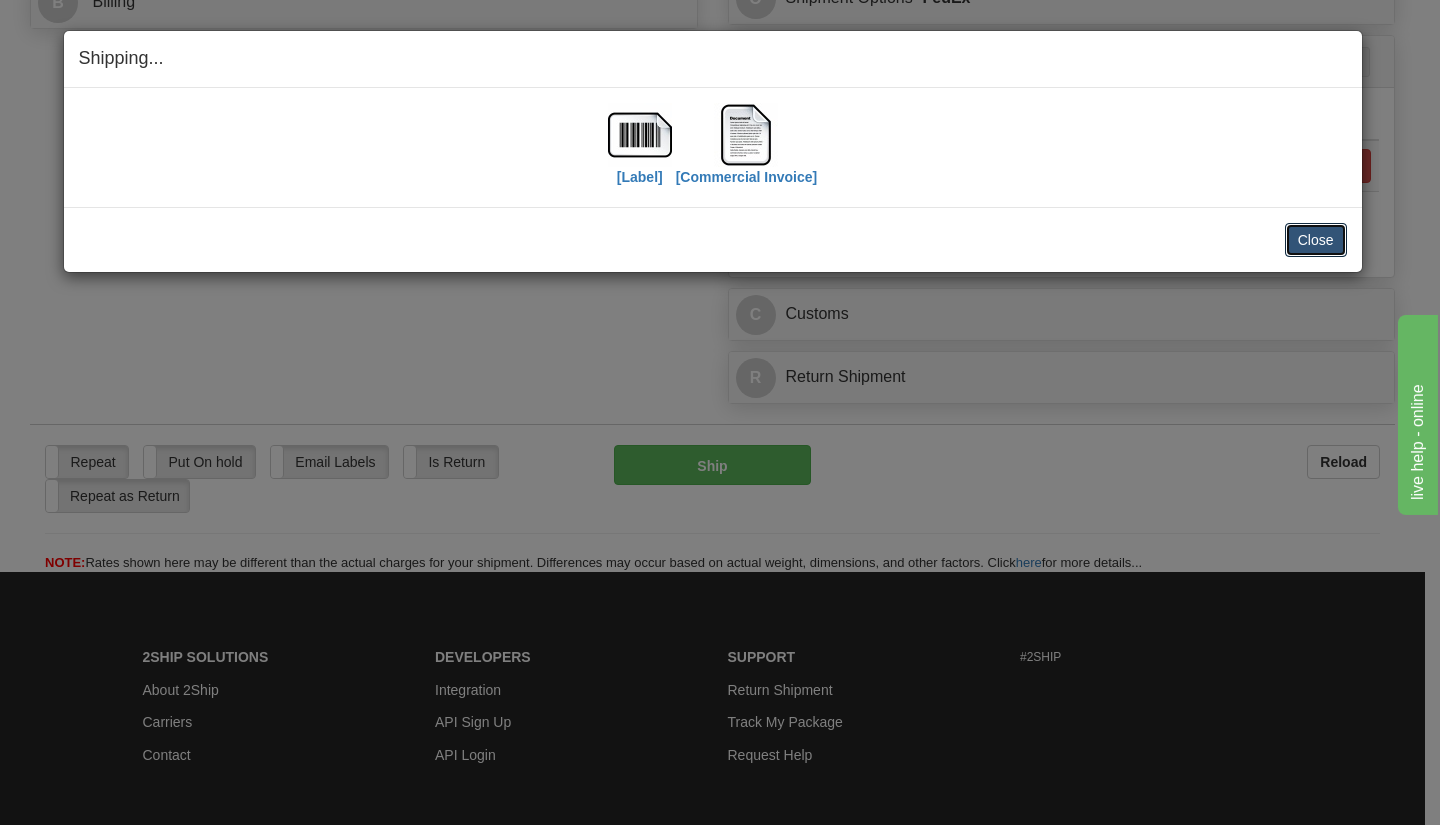 click on "Close" at bounding box center [1316, 240] 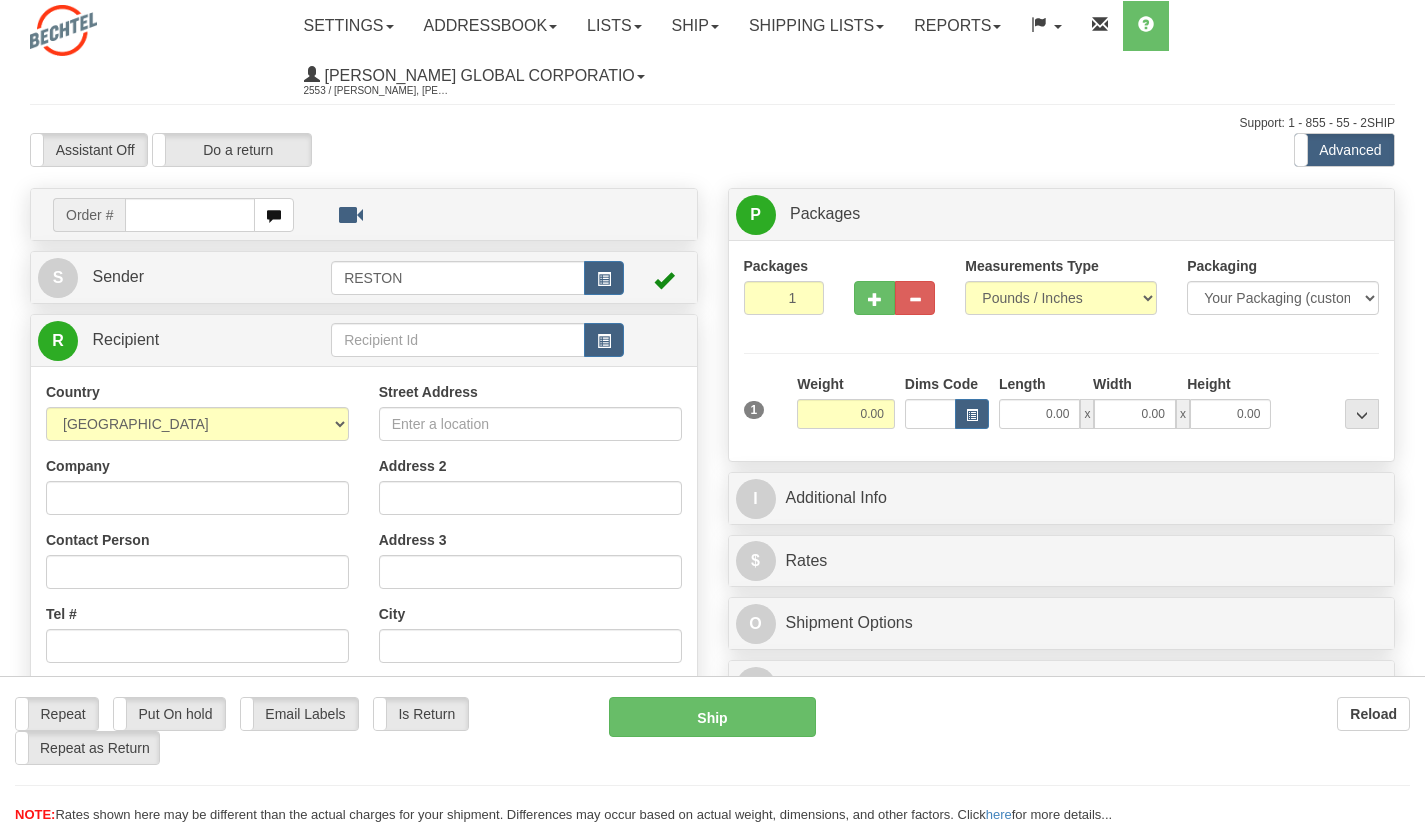scroll, scrollTop: 0, scrollLeft: 0, axis: both 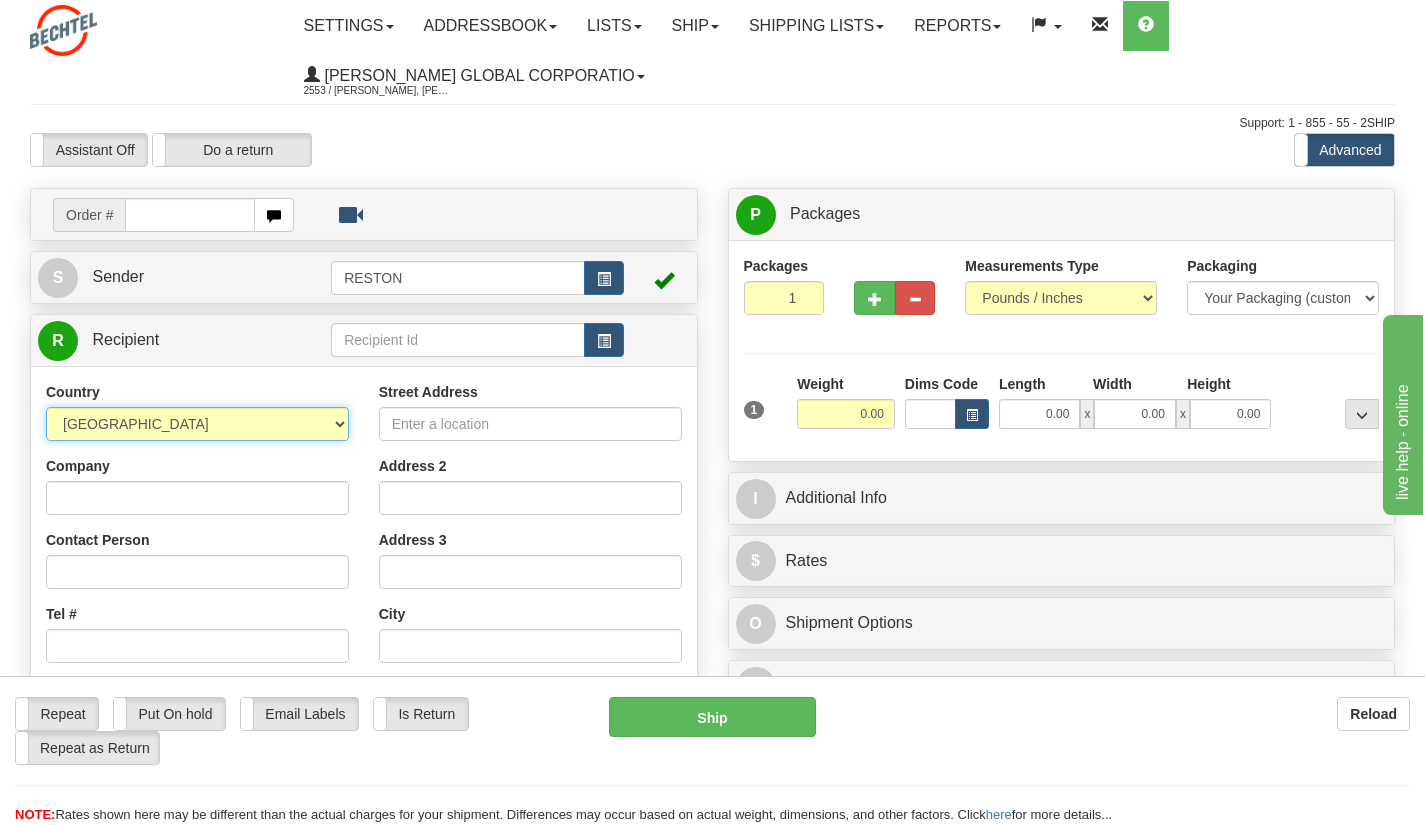 click on "[GEOGRAPHIC_DATA]
[GEOGRAPHIC_DATA]
[GEOGRAPHIC_DATA]
[GEOGRAPHIC_DATA]
[US_STATE]
[GEOGRAPHIC_DATA]
[GEOGRAPHIC_DATA]
[GEOGRAPHIC_DATA]
[GEOGRAPHIC_DATA]
[GEOGRAPHIC_DATA]
[GEOGRAPHIC_DATA]
[GEOGRAPHIC_DATA]
[GEOGRAPHIC_DATA]
[GEOGRAPHIC_DATA]
[GEOGRAPHIC_DATA]
[GEOGRAPHIC_DATA]
[GEOGRAPHIC_DATA]
[GEOGRAPHIC_DATA]
[GEOGRAPHIC_DATA]
[GEOGRAPHIC_DATA]
[GEOGRAPHIC_DATA]
[GEOGRAPHIC_DATA]
[GEOGRAPHIC_DATA]
[GEOGRAPHIC_DATA]
[GEOGRAPHIC_DATA]
[GEOGRAPHIC_DATA]
[GEOGRAPHIC_DATA]
[GEOGRAPHIC_DATA], [GEOGRAPHIC_DATA] AND [GEOGRAPHIC_DATA]
[GEOGRAPHIC_DATA]
[GEOGRAPHIC_DATA]
[GEOGRAPHIC_DATA]
[GEOGRAPHIC_DATA]
[GEOGRAPHIC_DATA]
[GEOGRAPHIC_DATA]
[GEOGRAPHIC_DATA]
[GEOGRAPHIC_DATA]
[GEOGRAPHIC_DATA]
[GEOGRAPHIC_DATA]
[GEOGRAPHIC_DATA]
[GEOGRAPHIC_DATA]
[GEOGRAPHIC_DATA]
[GEOGRAPHIC_DATA]
[GEOGRAPHIC_DATA]
[GEOGRAPHIC_DATA]
[GEOGRAPHIC_DATA]
[GEOGRAPHIC_DATA]
[GEOGRAPHIC_DATA]
[GEOGRAPHIC_DATA]
[GEOGRAPHIC_DATA]
COCOS ([GEOGRAPHIC_DATA]) ISLANDS
[GEOGRAPHIC_DATA]
[GEOGRAPHIC_DATA]
[GEOGRAPHIC_DATA]
[GEOGRAPHIC_DATA], [GEOGRAPHIC_DATA]
[GEOGRAPHIC_DATA]
[GEOGRAPHIC_DATA]
[GEOGRAPHIC_DATA]
[GEOGRAPHIC_DATA]
[GEOGRAPHIC_DATA]
[GEOGRAPHIC_DATA]
[GEOGRAPHIC_DATA]
[GEOGRAPHIC_DATA]
[GEOGRAPHIC_DATA]
[GEOGRAPHIC_DATA]
[GEOGRAPHIC_DATA]
[GEOGRAPHIC_DATA]
[GEOGRAPHIC_DATA]
[GEOGRAPHIC_DATA]
[GEOGRAPHIC_DATA]
[GEOGRAPHIC_DATA]
[GEOGRAPHIC_DATA]
[GEOGRAPHIC_DATA] ([GEOGRAPHIC_DATA])
[GEOGRAPHIC_DATA]
[GEOGRAPHIC_DATA]
[GEOGRAPHIC_DATA]
[GEOGRAPHIC_DATA]" at bounding box center (197, 424) 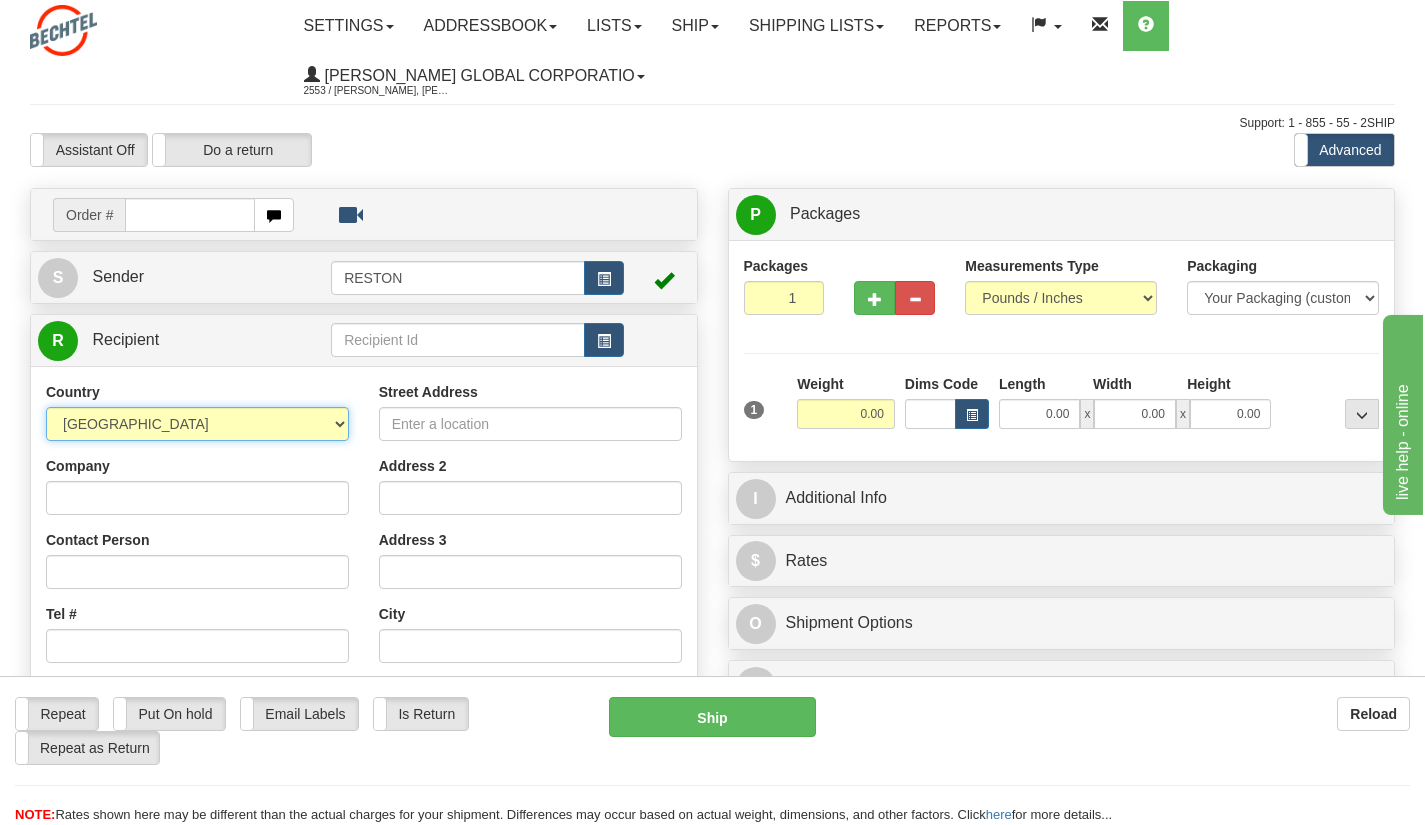 select on "AU" 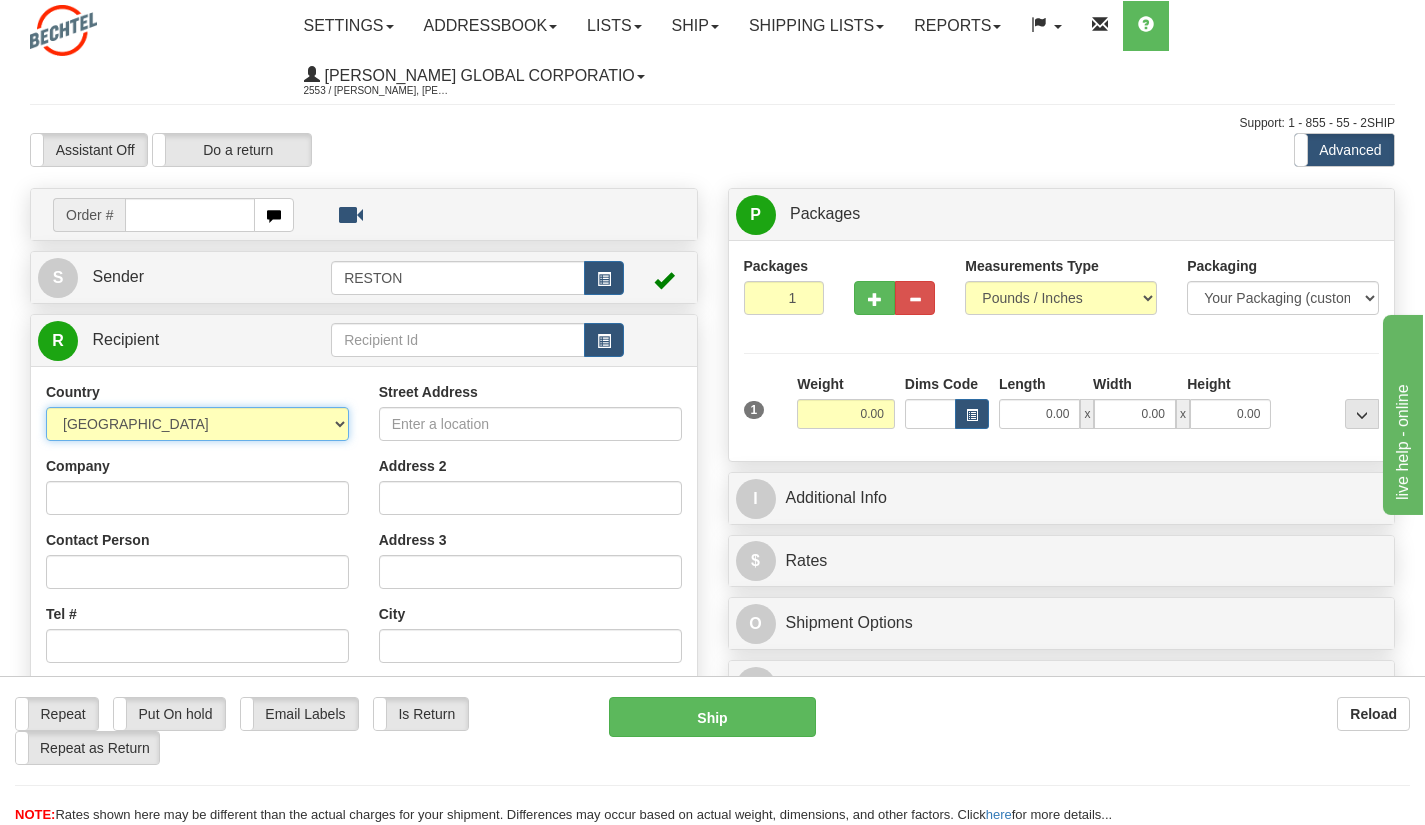click on "[GEOGRAPHIC_DATA]
[GEOGRAPHIC_DATA]
[GEOGRAPHIC_DATA]
[GEOGRAPHIC_DATA]
[US_STATE]
[GEOGRAPHIC_DATA]
[GEOGRAPHIC_DATA]
[GEOGRAPHIC_DATA]
[GEOGRAPHIC_DATA]
[GEOGRAPHIC_DATA]
[GEOGRAPHIC_DATA]
[GEOGRAPHIC_DATA]
[GEOGRAPHIC_DATA]
[GEOGRAPHIC_DATA]
[GEOGRAPHIC_DATA]
[GEOGRAPHIC_DATA]
[GEOGRAPHIC_DATA]
[GEOGRAPHIC_DATA]
[GEOGRAPHIC_DATA]
[GEOGRAPHIC_DATA]
[GEOGRAPHIC_DATA]
[GEOGRAPHIC_DATA]
[GEOGRAPHIC_DATA]
[GEOGRAPHIC_DATA]
[GEOGRAPHIC_DATA]
[GEOGRAPHIC_DATA]
[GEOGRAPHIC_DATA]
[GEOGRAPHIC_DATA], [GEOGRAPHIC_DATA] AND [GEOGRAPHIC_DATA]
[GEOGRAPHIC_DATA]
[GEOGRAPHIC_DATA]
[GEOGRAPHIC_DATA]
[GEOGRAPHIC_DATA]
[GEOGRAPHIC_DATA]
[GEOGRAPHIC_DATA]
[GEOGRAPHIC_DATA]
[GEOGRAPHIC_DATA]
[GEOGRAPHIC_DATA]
[GEOGRAPHIC_DATA]
[GEOGRAPHIC_DATA]
[GEOGRAPHIC_DATA]
[GEOGRAPHIC_DATA]
[GEOGRAPHIC_DATA]
[GEOGRAPHIC_DATA]
[GEOGRAPHIC_DATA]
[GEOGRAPHIC_DATA]
[GEOGRAPHIC_DATA]
[GEOGRAPHIC_DATA]
[GEOGRAPHIC_DATA]
[GEOGRAPHIC_DATA]
COCOS ([GEOGRAPHIC_DATA]) ISLANDS
[GEOGRAPHIC_DATA]
[GEOGRAPHIC_DATA]
[GEOGRAPHIC_DATA]
[GEOGRAPHIC_DATA], [GEOGRAPHIC_DATA]
[GEOGRAPHIC_DATA]
[GEOGRAPHIC_DATA]
[GEOGRAPHIC_DATA]
[GEOGRAPHIC_DATA]
[GEOGRAPHIC_DATA]
[GEOGRAPHIC_DATA]
[GEOGRAPHIC_DATA]
[GEOGRAPHIC_DATA]
[GEOGRAPHIC_DATA]
[GEOGRAPHIC_DATA]
[GEOGRAPHIC_DATA]
[GEOGRAPHIC_DATA]
[GEOGRAPHIC_DATA]
[GEOGRAPHIC_DATA]
[GEOGRAPHIC_DATA]
[GEOGRAPHIC_DATA]
[GEOGRAPHIC_DATA]
[GEOGRAPHIC_DATA] ([GEOGRAPHIC_DATA])
[GEOGRAPHIC_DATA]
[GEOGRAPHIC_DATA]
[GEOGRAPHIC_DATA]
[GEOGRAPHIC_DATA]" at bounding box center (197, 424) 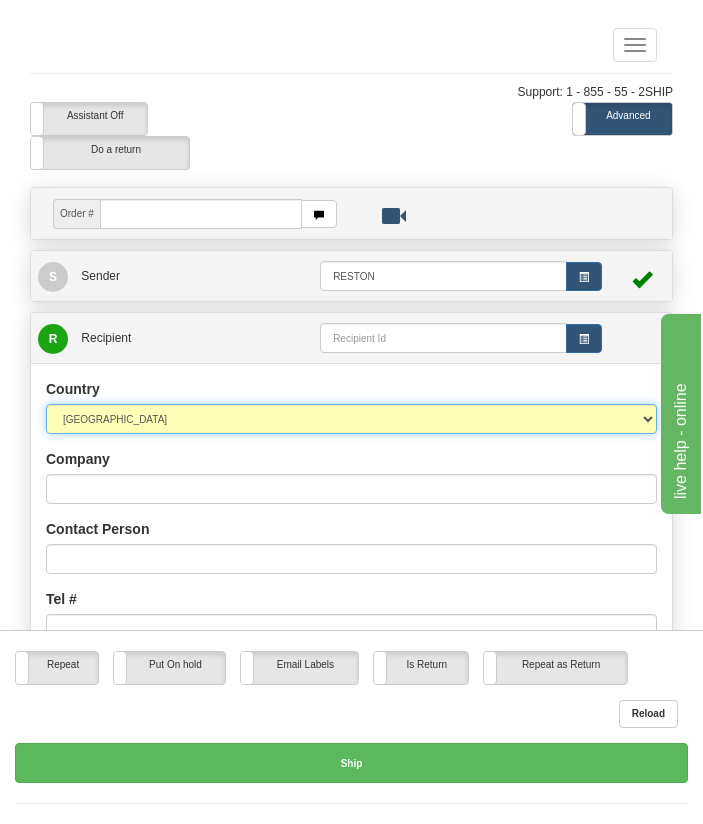 scroll, scrollTop: 56, scrollLeft: 0, axis: vertical 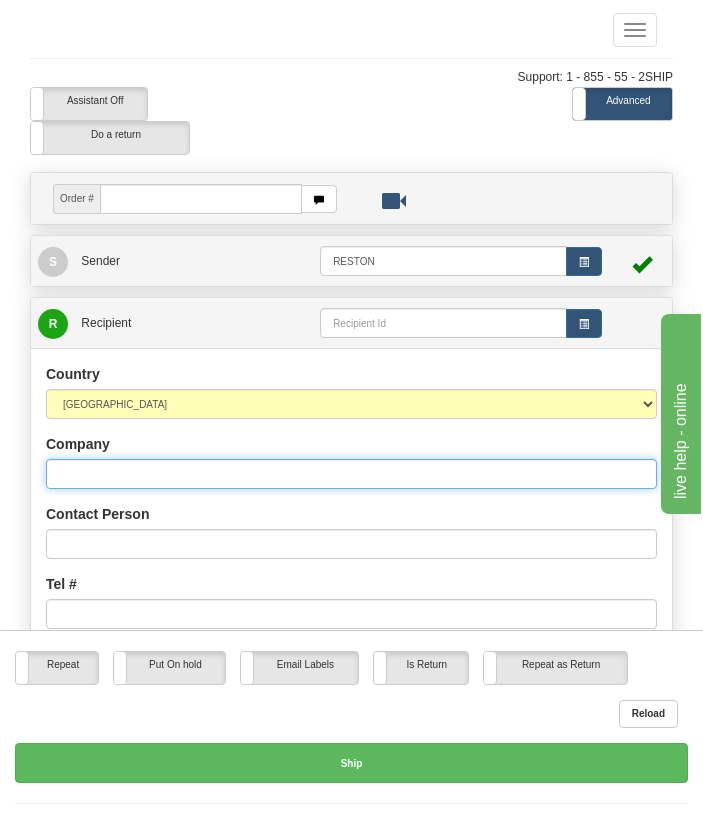 click on "Company" at bounding box center [351, 474] 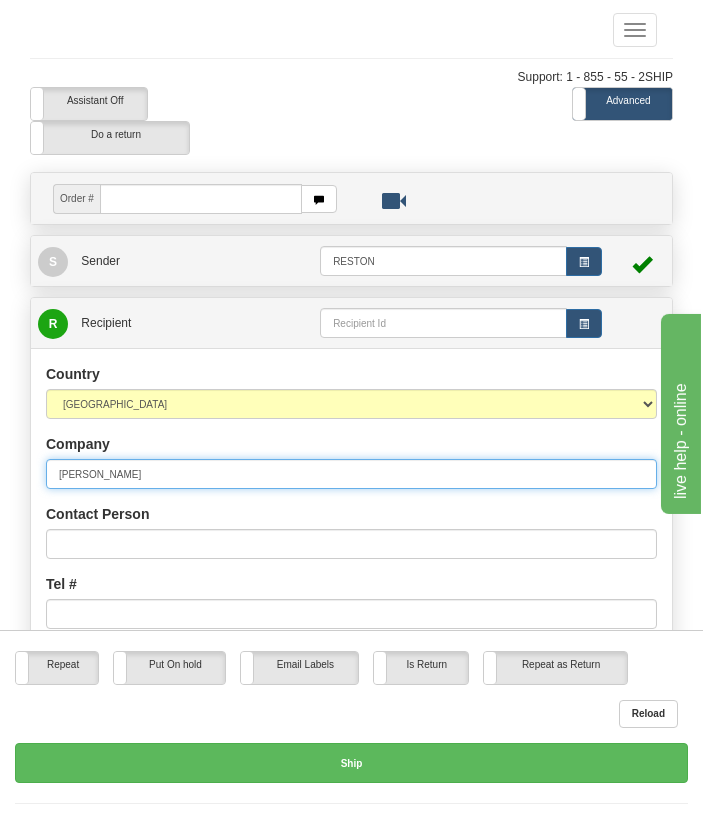 type on "[PERSON_NAME]" 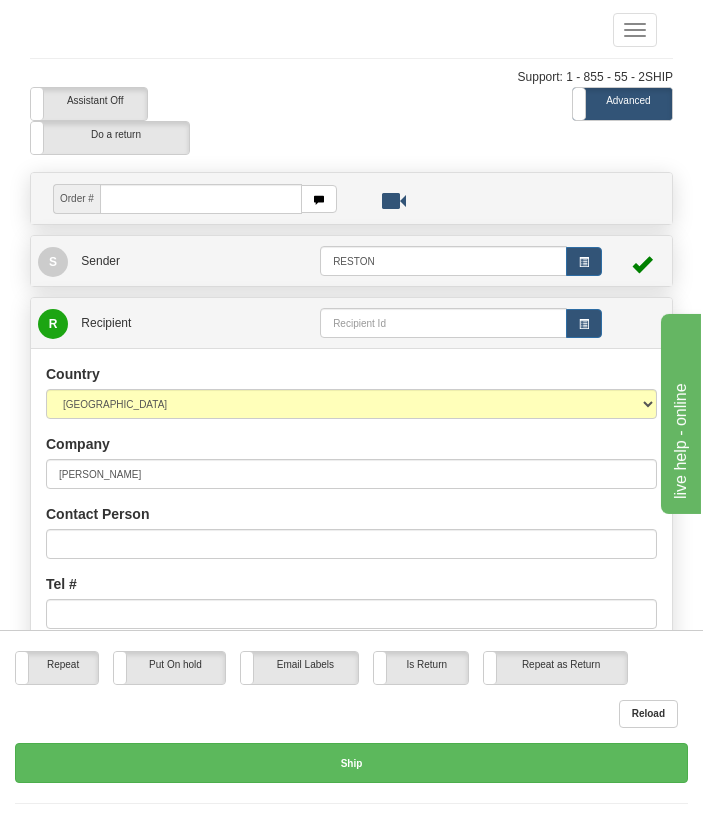 click on "Country
AFGHANISTAN
ALAND ISLANDS
ALBANIA
ALGERIA
AMERICAN SAMOA
ANDORRA
ANGOLA
ANGUILLA
ANTIGUA AND BARBUDA
ARGENTINA
ARMENIA
ARUBA
AUSTRALIA
AUSTRIA
AZERBAIJAN
AZORES
BAHAMAS
BAHRAIN
BANGLADESH
BARBADOS
BELARUS
BELGIUM
BELIZE
BENIN
BERMUDA
BHUTAN
BOLIVIA
BONAIRE, SAINT EUSTATIUS AND SABA
BOSNIA
BOTSWANA
BOUVET ISLAND
BRAZIL
BRITISH INDIAN OCEAN TERRITORY
BRITISH VIRGIN ISLANDS
BRUNEI
BULGARIA
BURKINA FASO
BURUNDI
CAMBODIA
CAMEROON
CANADA
CANARY ISLANDS
CAPE VERDE
CAYMAN ISLANDS
CENTRAL AFRICAN REPUBLIC
CHAD
CHILE
CHINA
CHRISTMAS ISLAND
COCOS (KEELING) ISLANDS
COLOMBIA
COMOROS
CONGO
CONGO, DEMOCRATIC REPUBLIC OF
COOK ISLANDS
COSTA RICA
CROATIA
CURAÇAO
CYPRUS
CZECH REPUBLIC
DENMARK
DJIBOUTI
DOMINICA
DOMINICAN REPUBLIC
EAST TIMOR
ECUADOR
EGYPT
EL SALVADOR
EQUATORIAL GUINEA
ERITREA
ESTONIA
ETHIOPIA
FAROE ISLANDS" at bounding box center [351, 391] 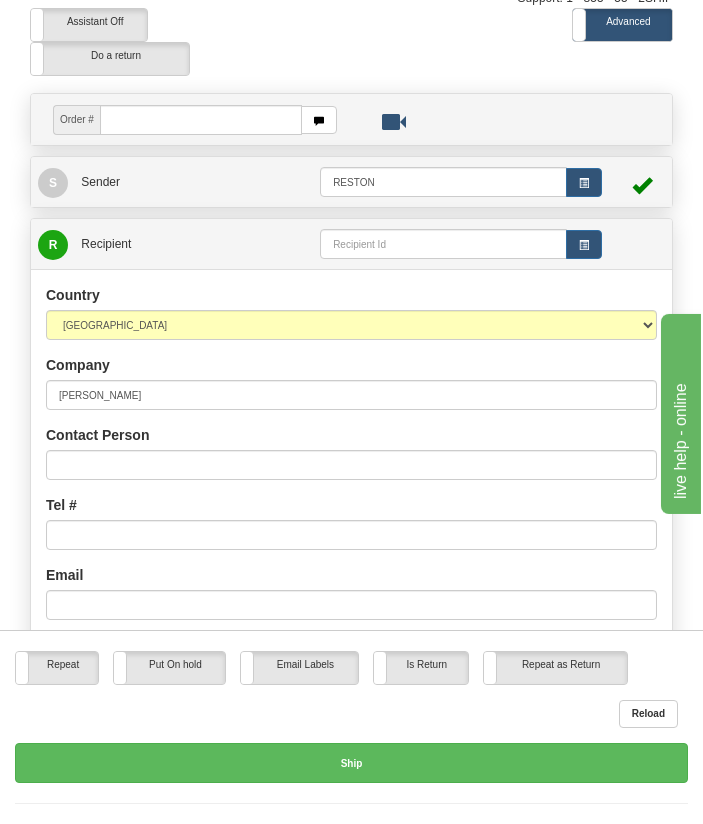 scroll, scrollTop: 302, scrollLeft: 0, axis: vertical 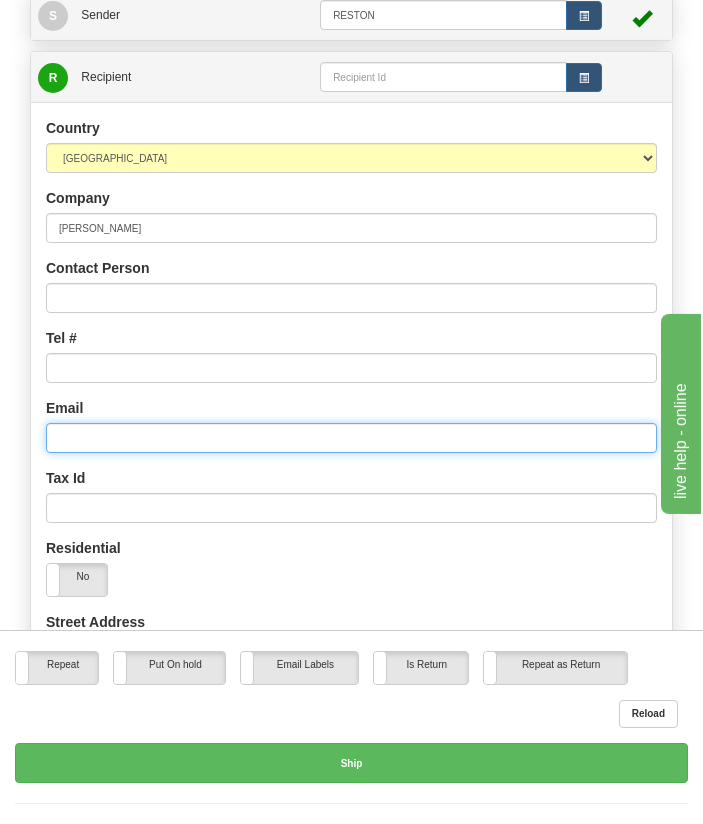 click on "Email" at bounding box center [351, 438] 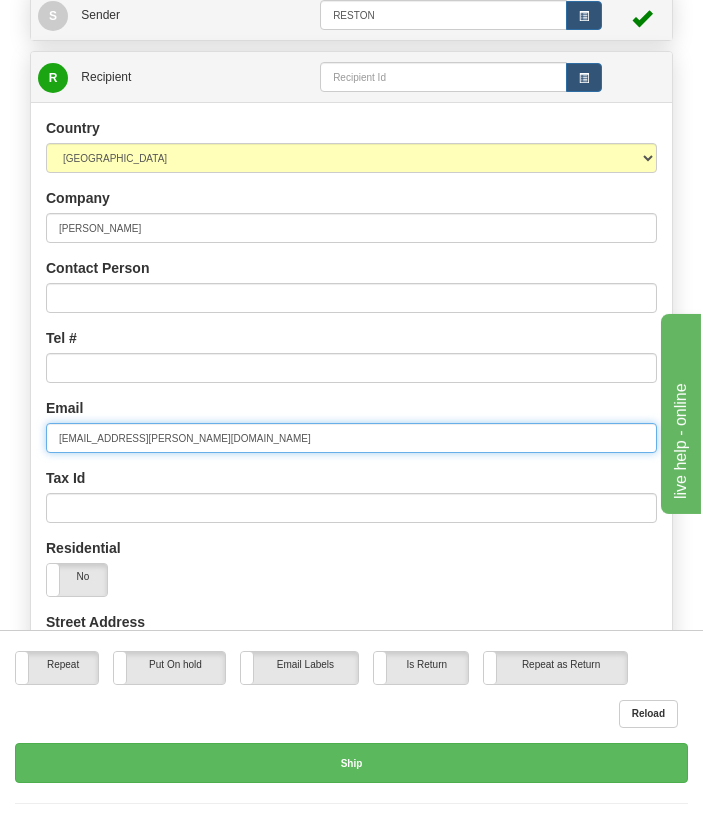 type on "lrcarter@bechtel.com" 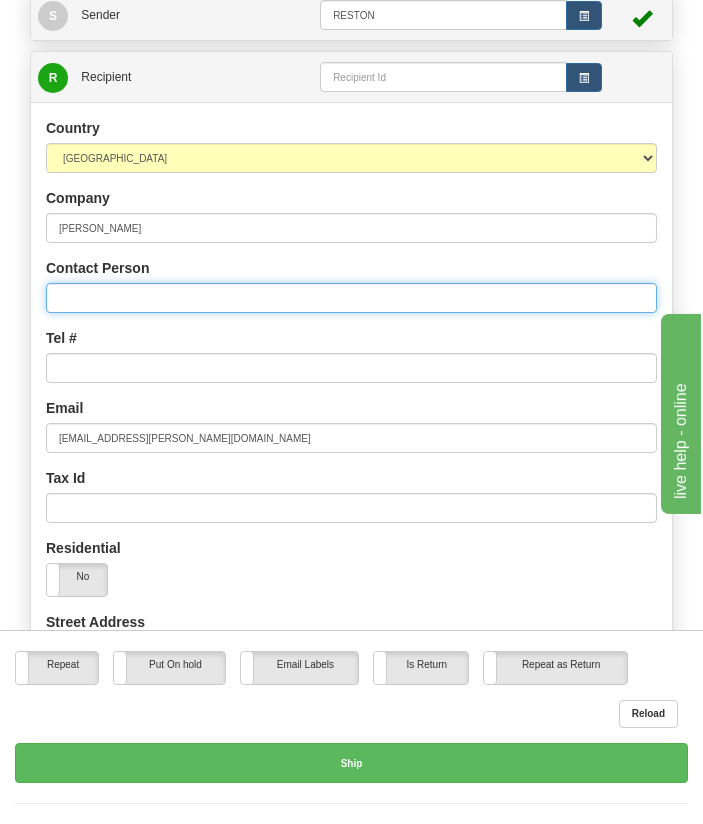 click on "Contact Person" at bounding box center (351, 298) 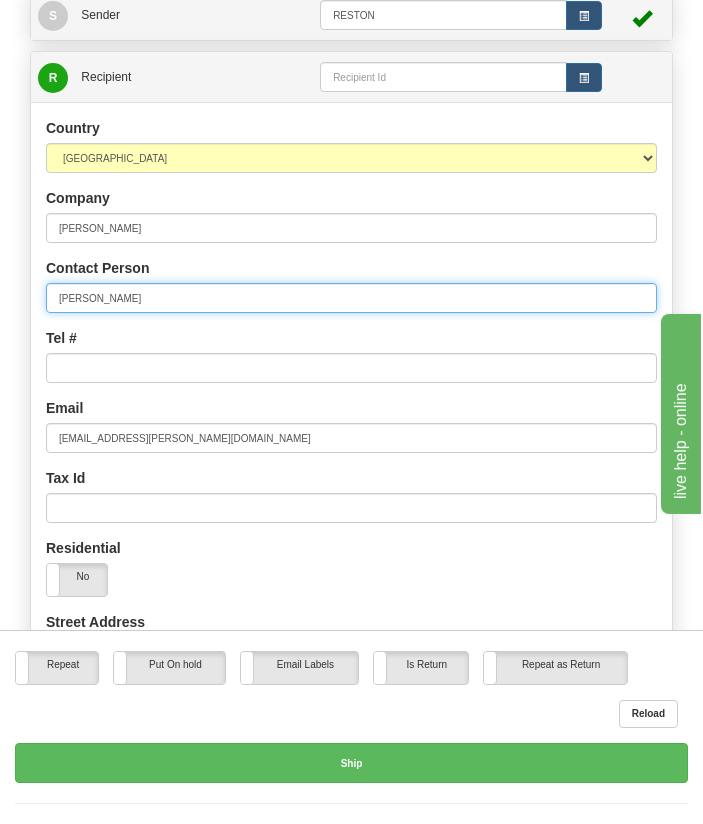 type on "Leigh Carter" 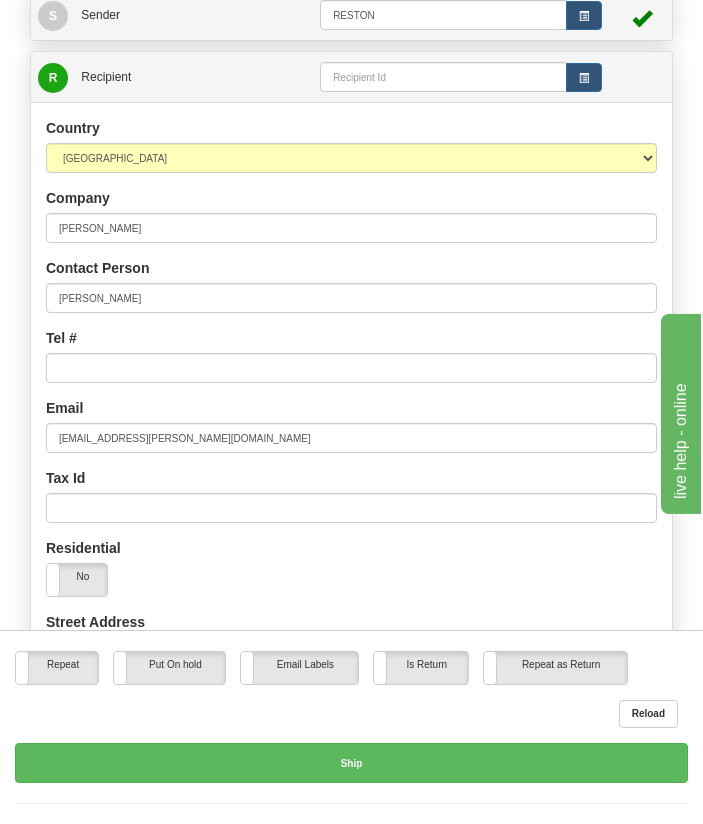 click on "Tel #" at bounding box center (351, 355) 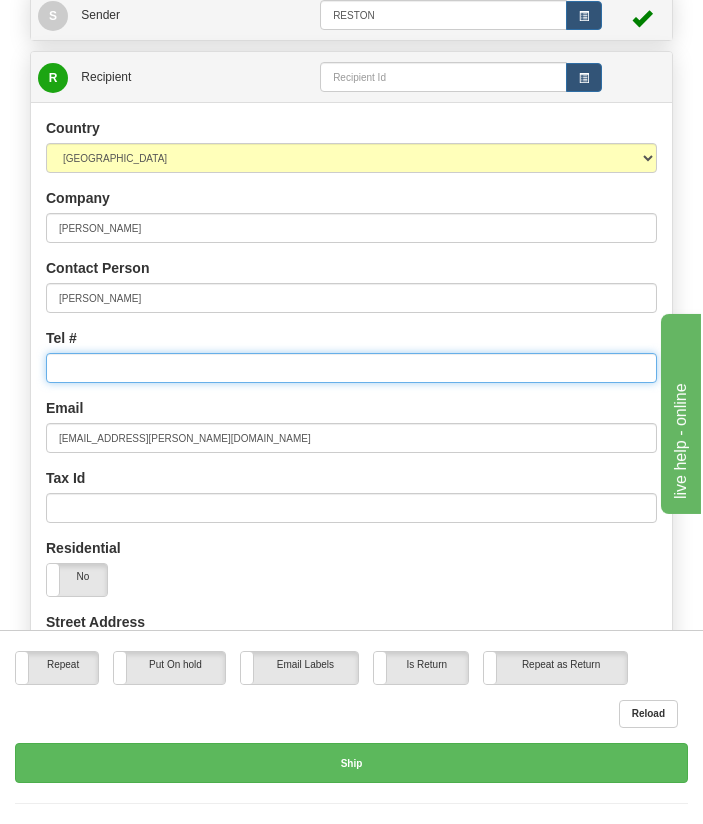 click on "Tel #" at bounding box center (351, 368) 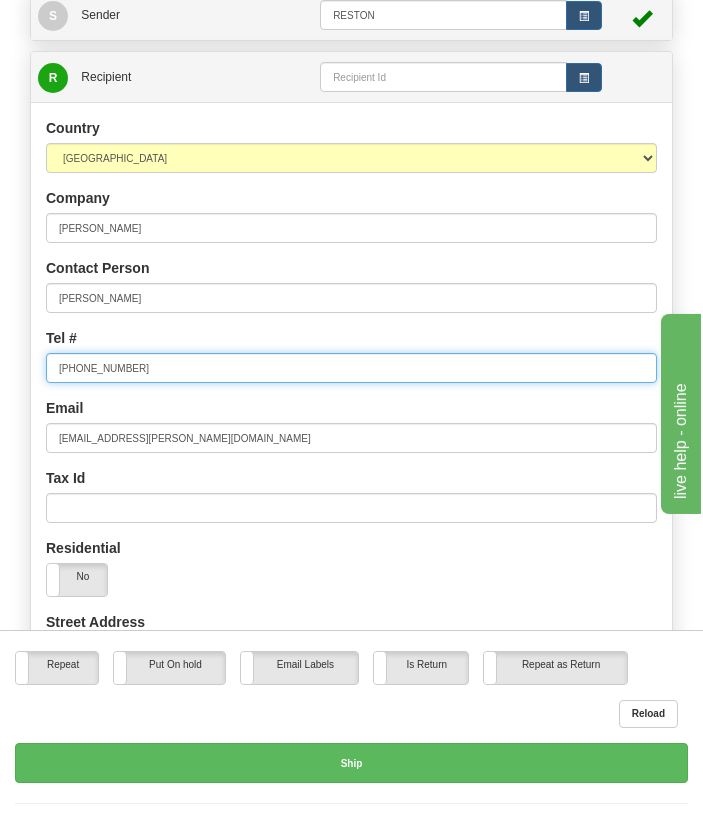 type on "+61  422075454" 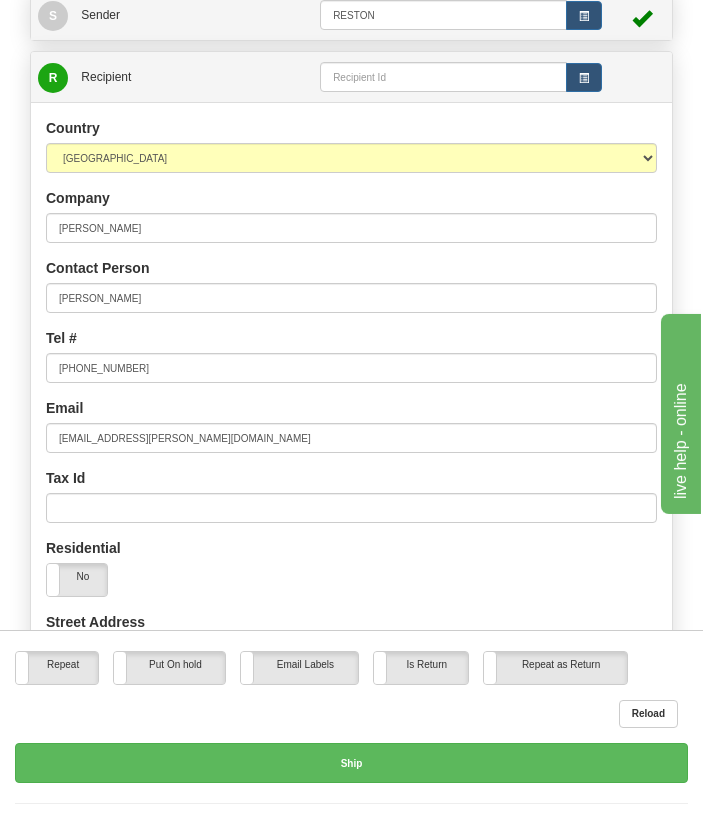 click on "Tel #
+61  422075454" at bounding box center [351, 355] 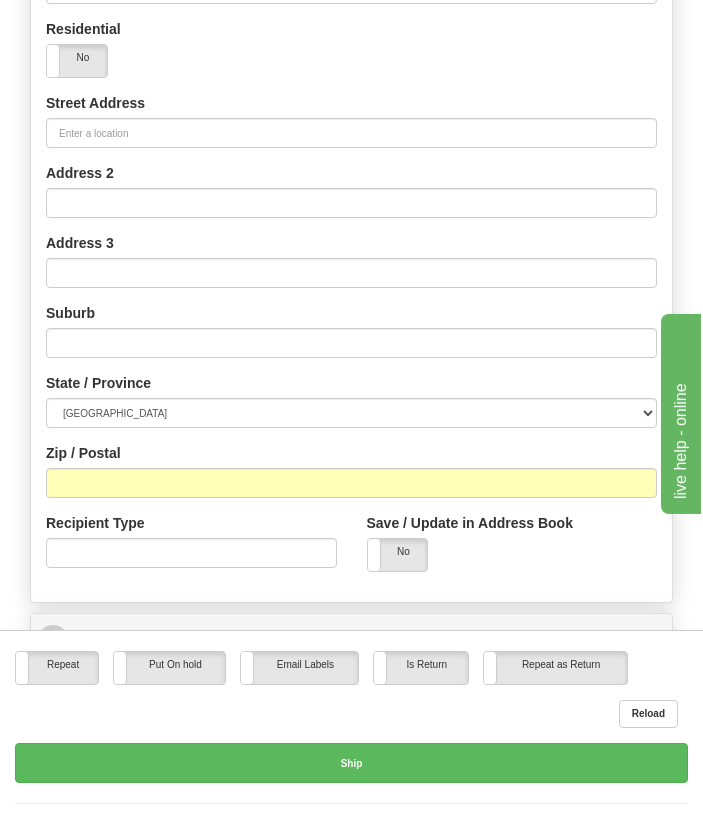 scroll, scrollTop: 840, scrollLeft: 0, axis: vertical 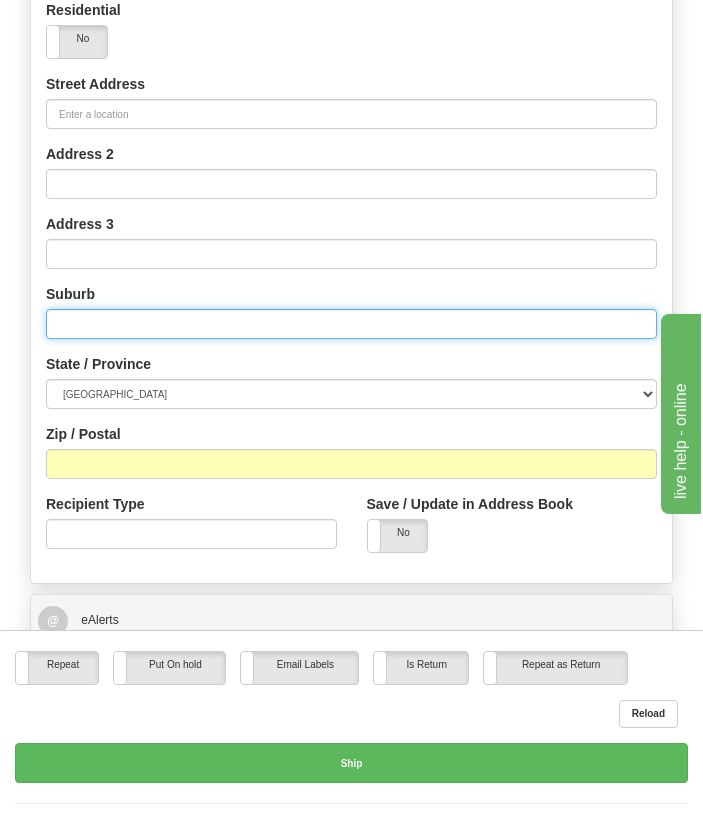 click at bounding box center (351, 324) 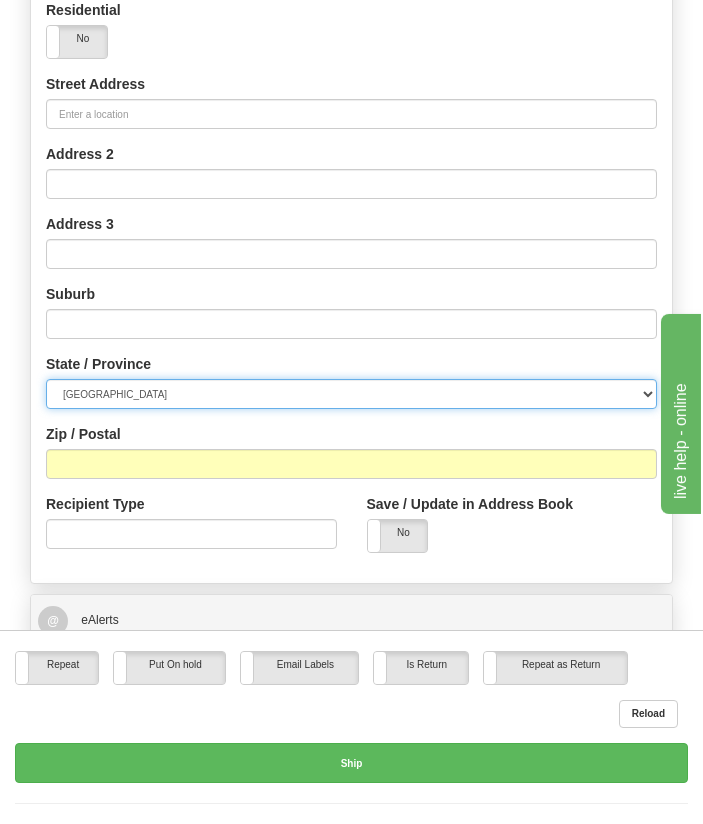 click on "[GEOGRAPHIC_DATA] [GEOGRAPHIC_DATA] [GEOGRAPHIC_DATA] [GEOGRAPHIC_DATA] [GEOGRAPHIC_DATA] [GEOGRAPHIC_DATA] [GEOGRAPHIC_DATA] [GEOGRAPHIC_DATA]" at bounding box center [351, 394] 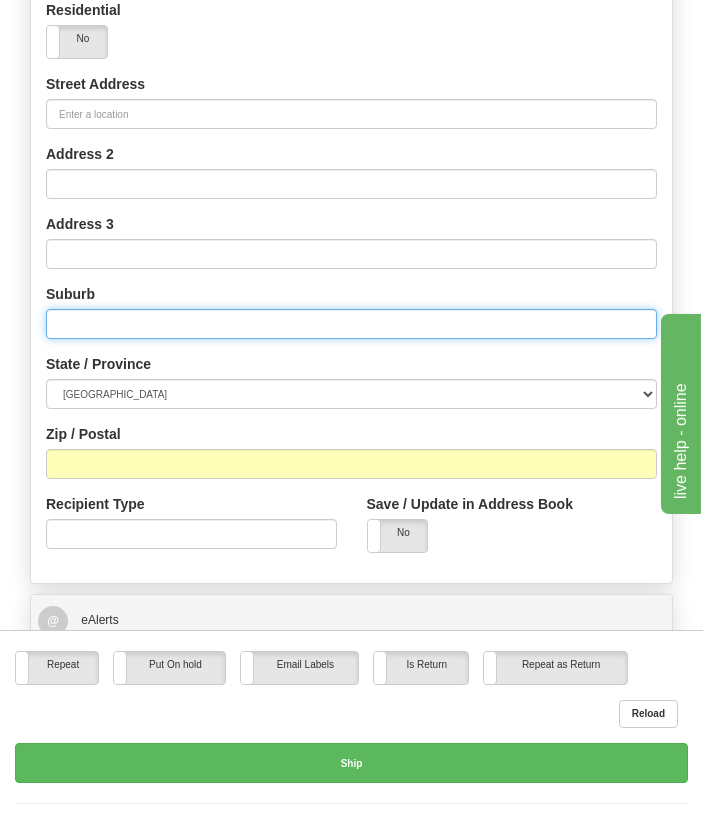 click at bounding box center [351, 324] 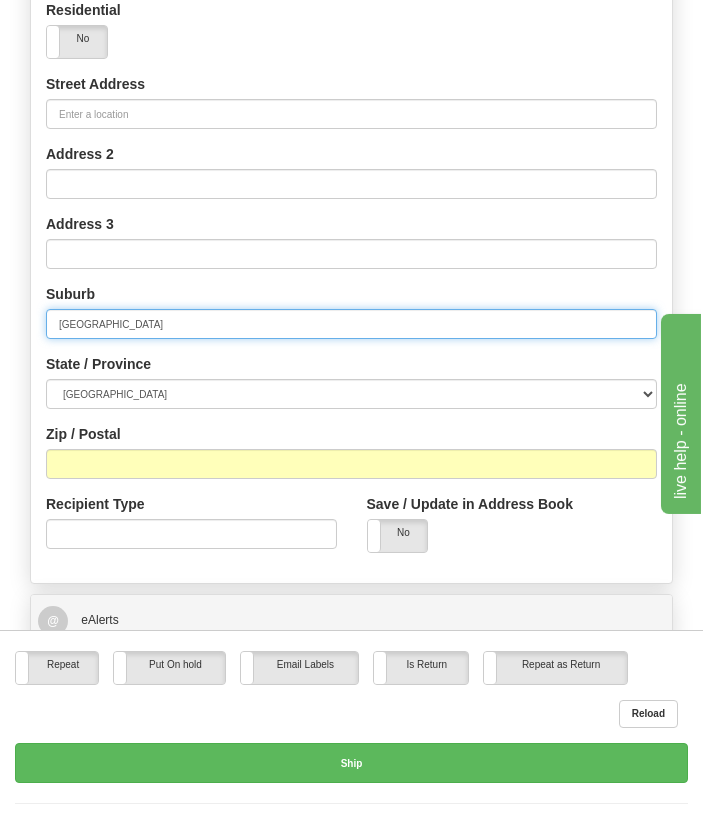 type on "[GEOGRAPHIC_DATA]" 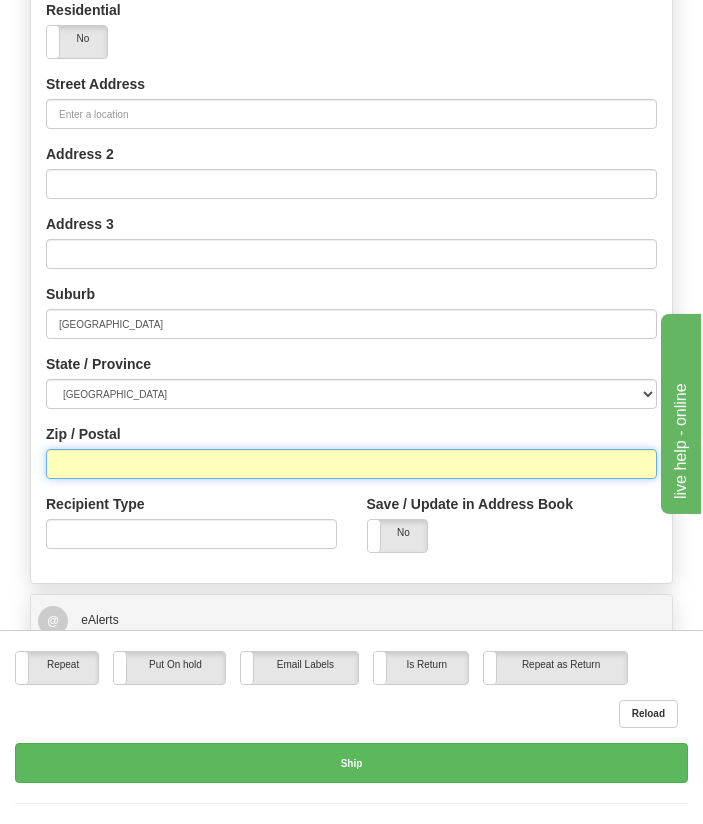 click on "Zip / Postal" at bounding box center (351, 464) 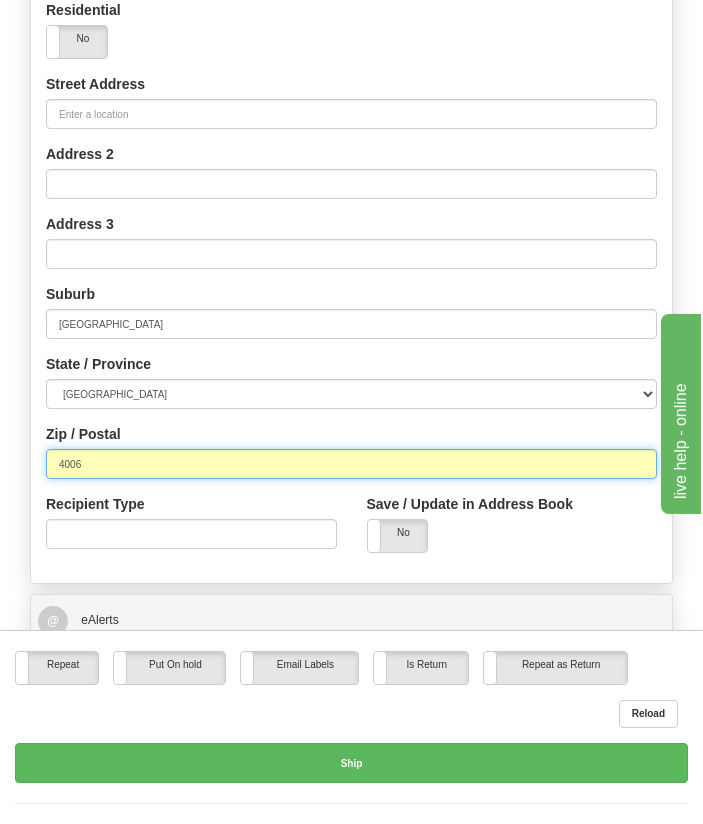 type on "4006" 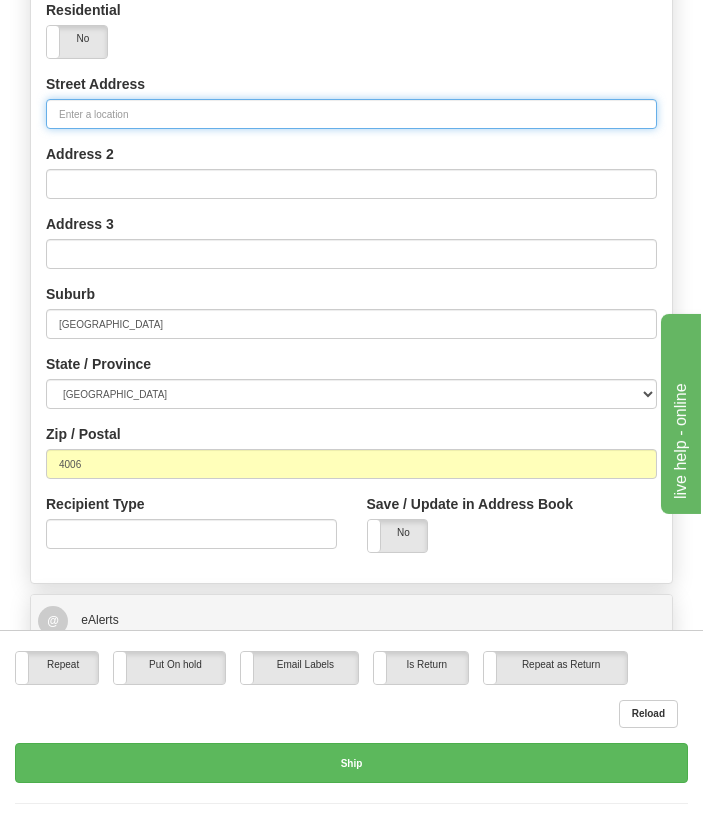 click on "Street Address" at bounding box center [351, 114] 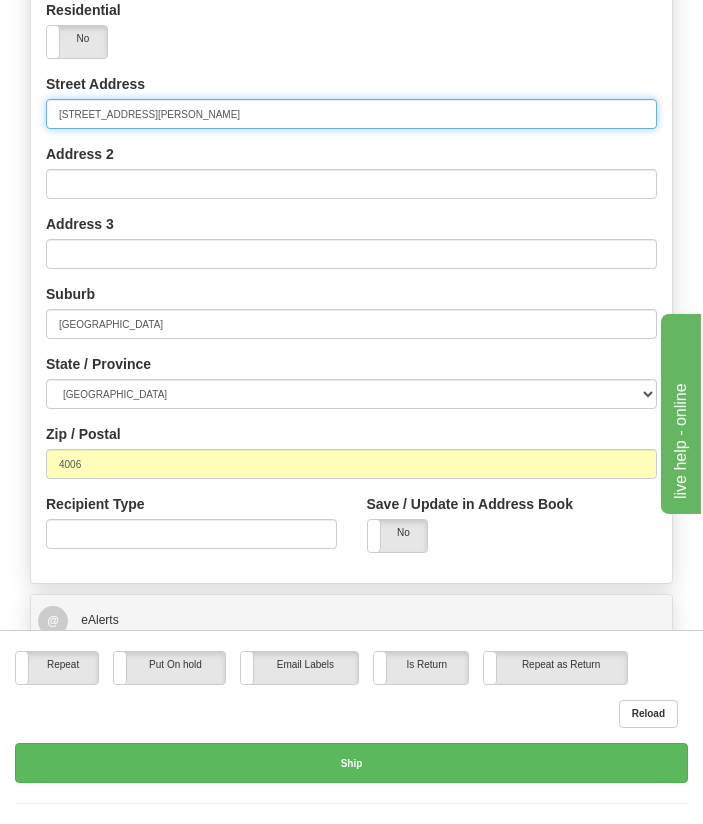 type on "[STREET_ADDRESS][PERSON_NAME]" 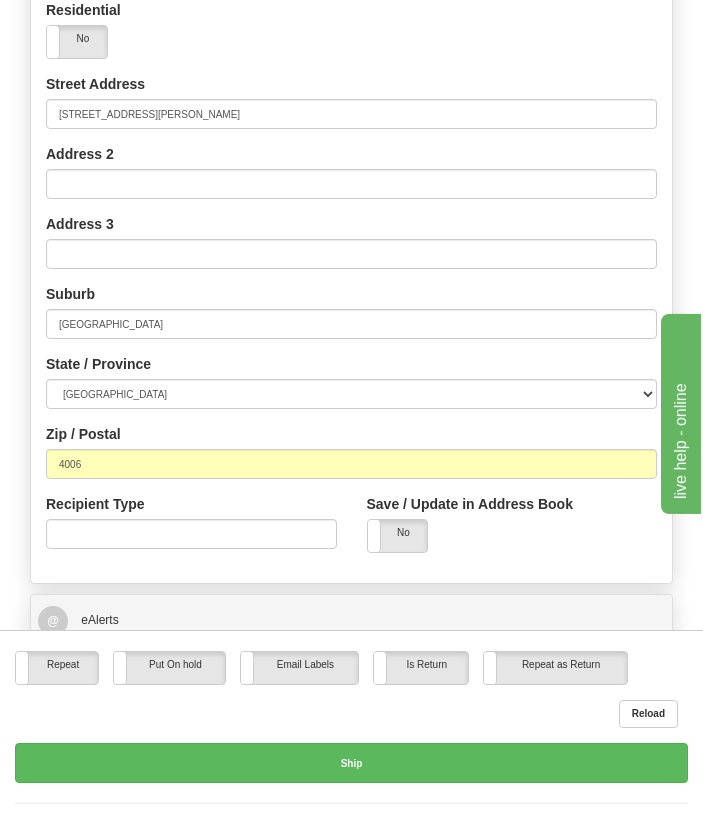 click on "Address 2" at bounding box center (351, 171) 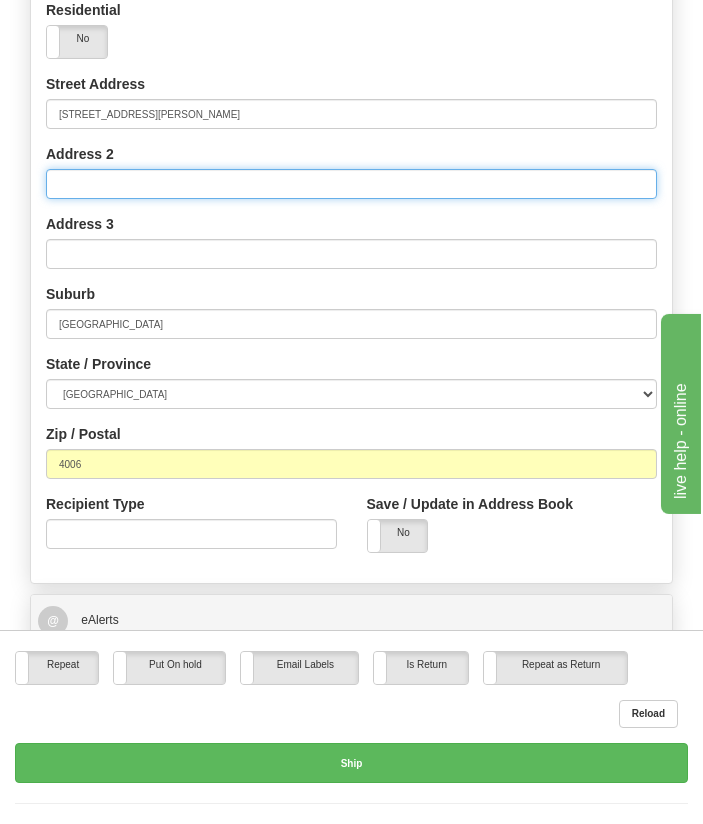 click on "Address 2" at bounding box center (351, 184) 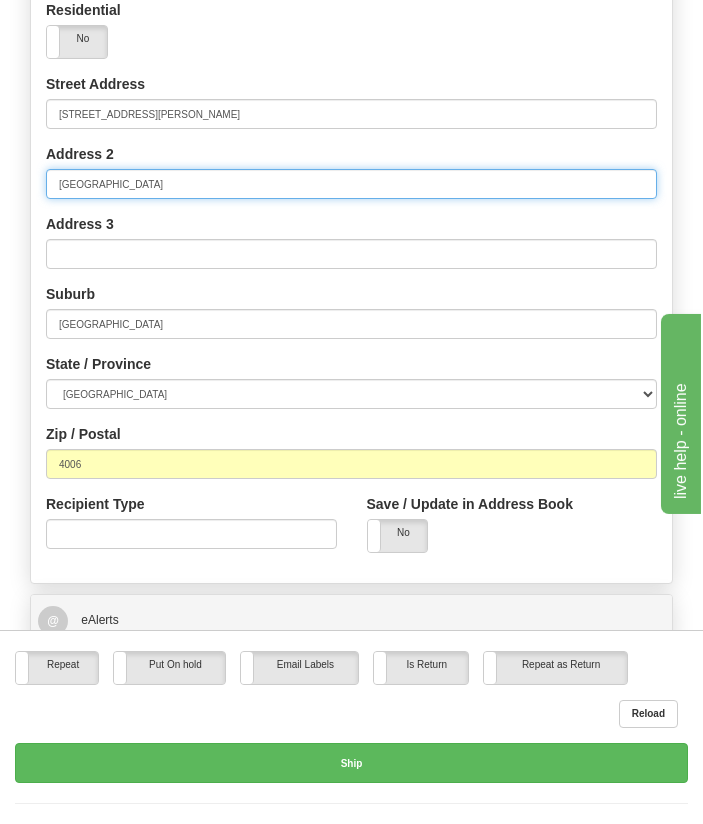 type on "[GEOGRAPHIC_DATA]" 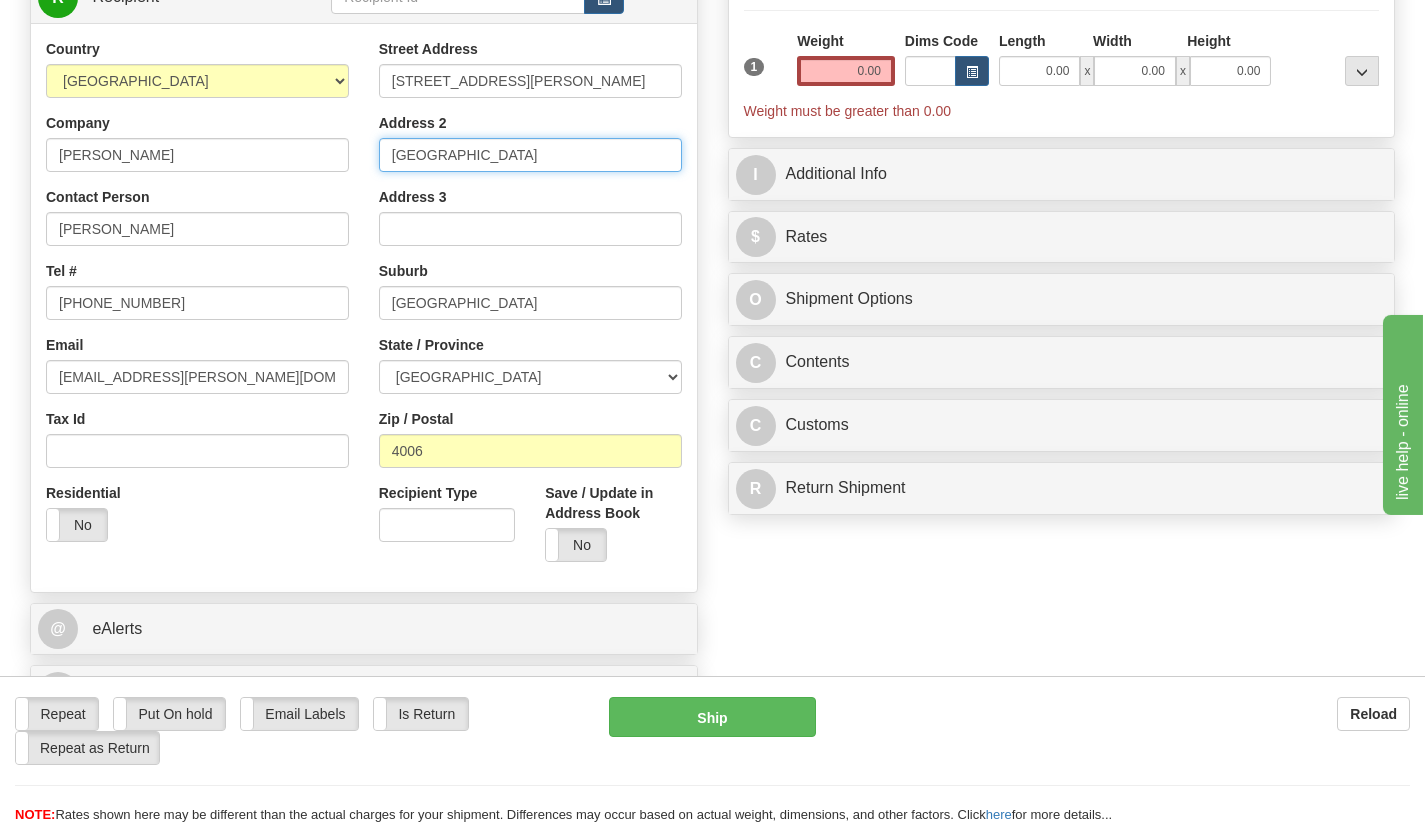 scroll, scrollTop: 342, scrollLeft: 0, axis: vertical 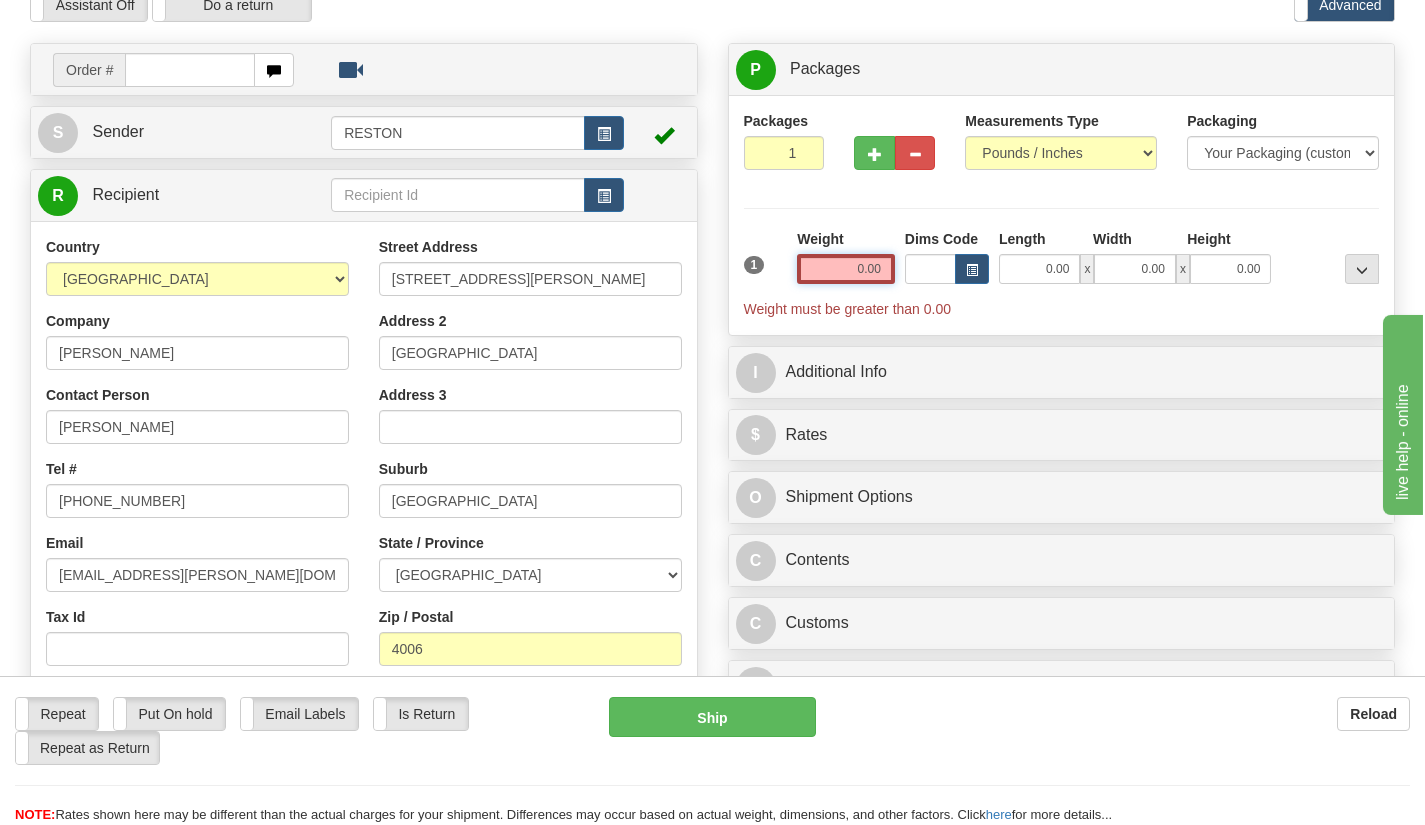 drag, startPoint x: 858, startPoint y: 270, endPoint x: 880, endPoint y: 270, distance: 22 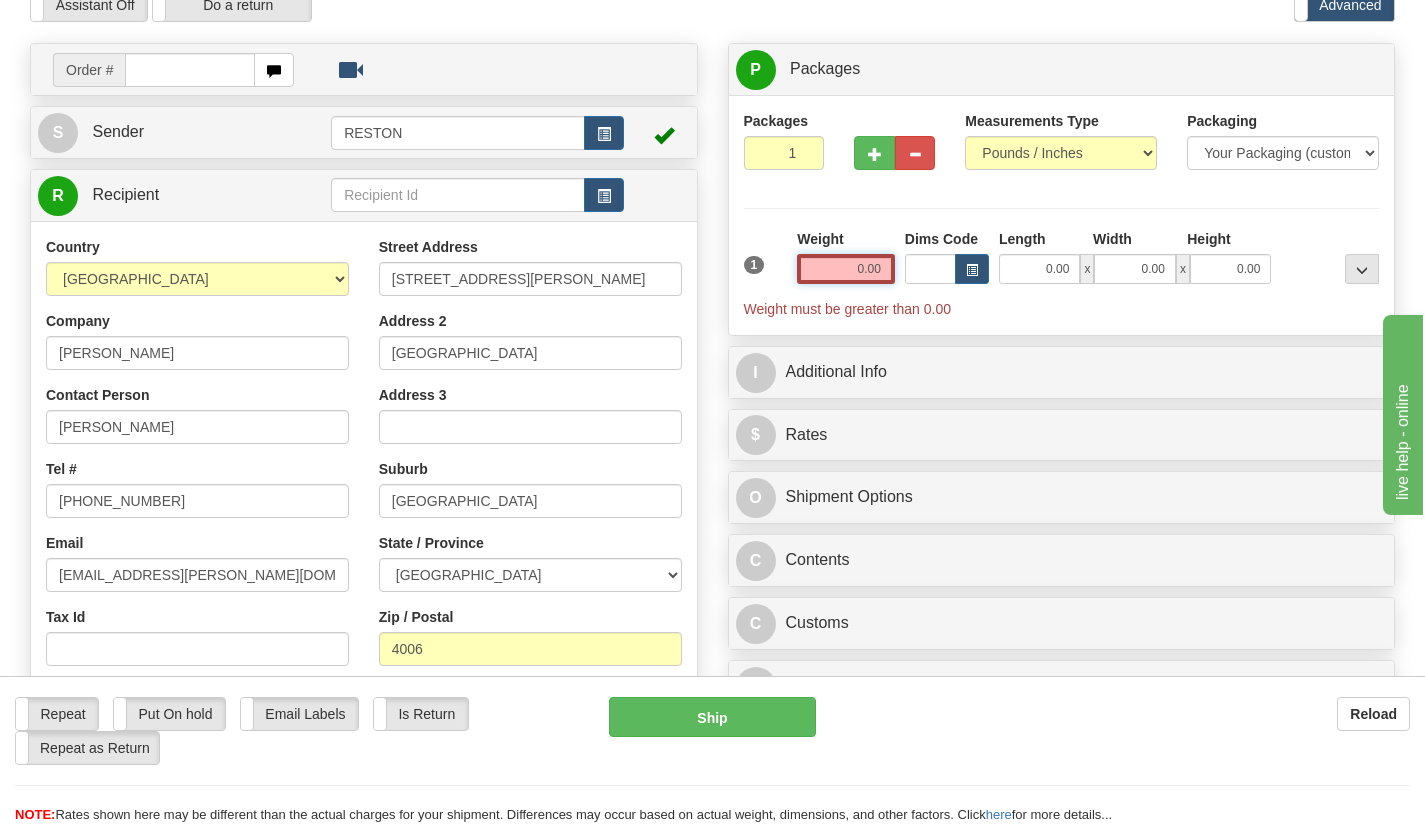 click on "0.00" at bounding box center (846, 269) 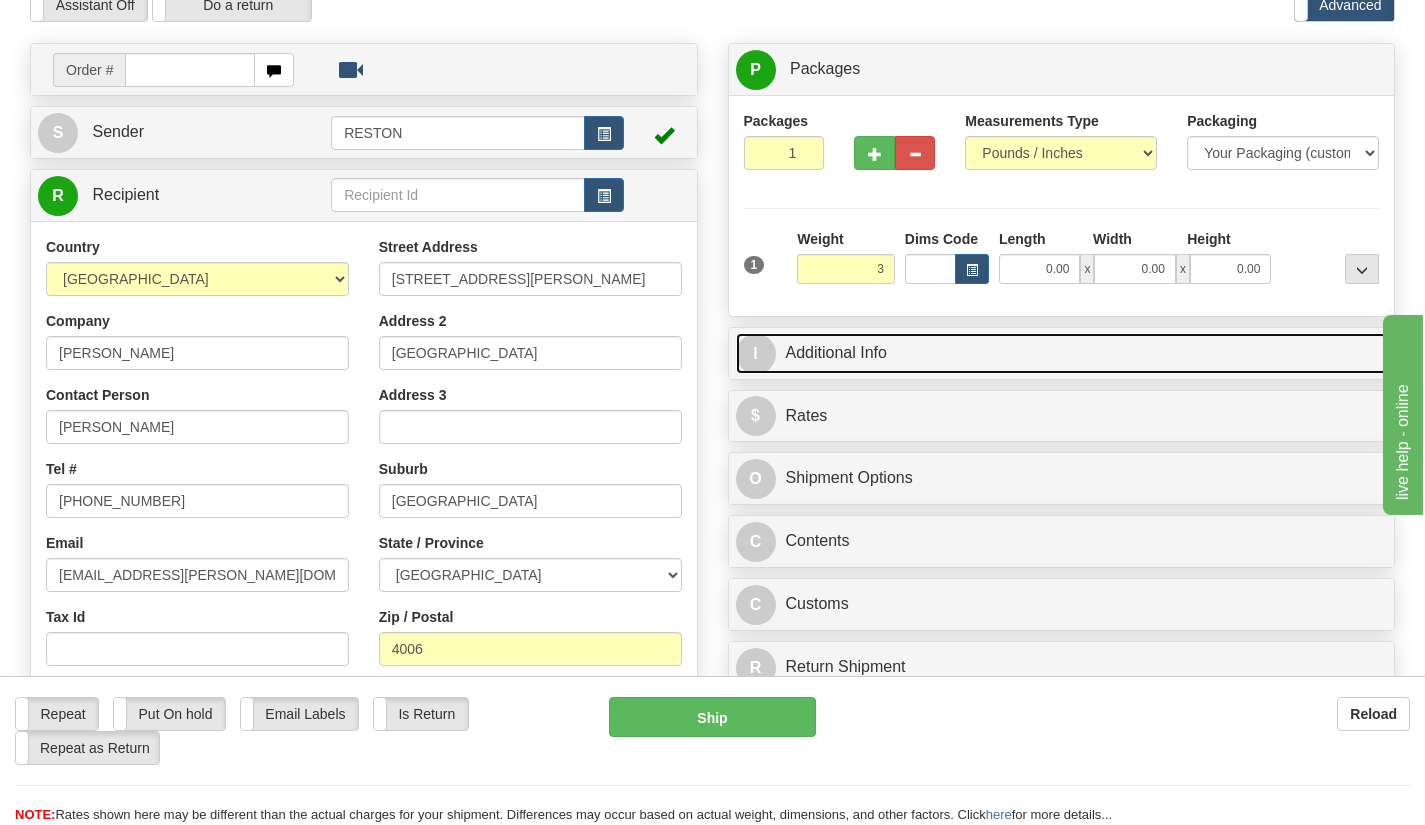 type on "3.00" 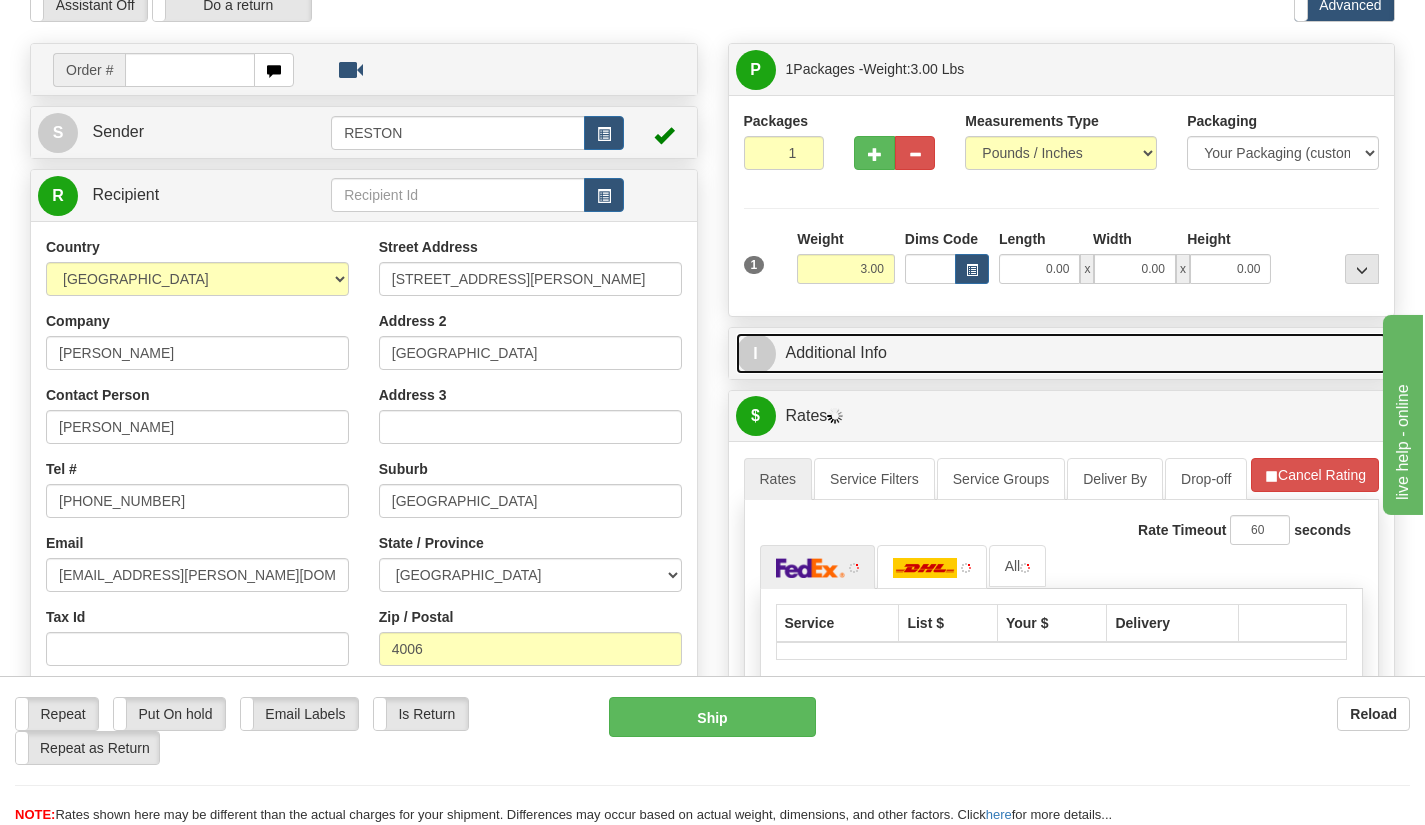 click on "I Additional Info" at bounding box center (1062, 353) 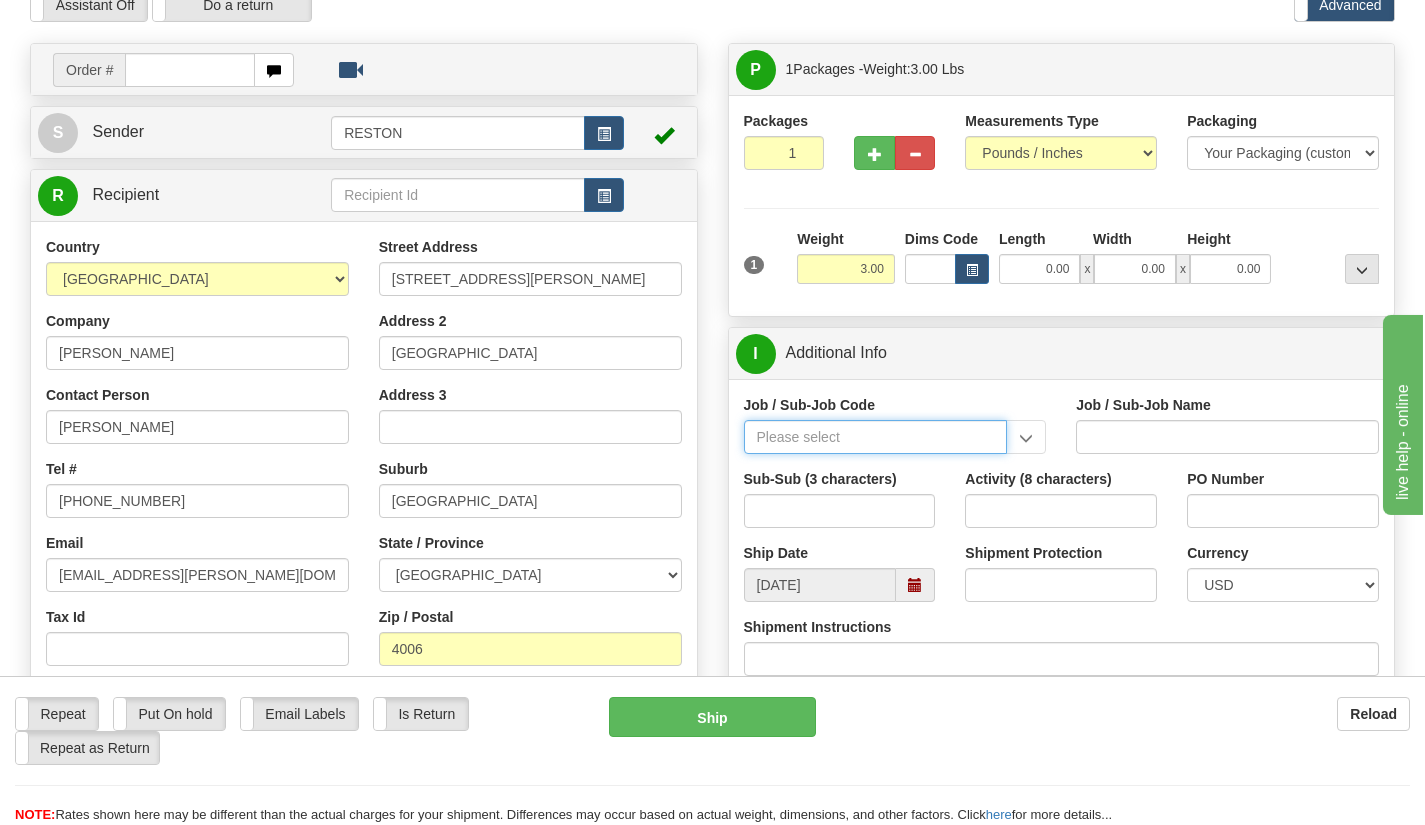 click on "Job / Sub-Job Code" at bounding box center (876, 437) 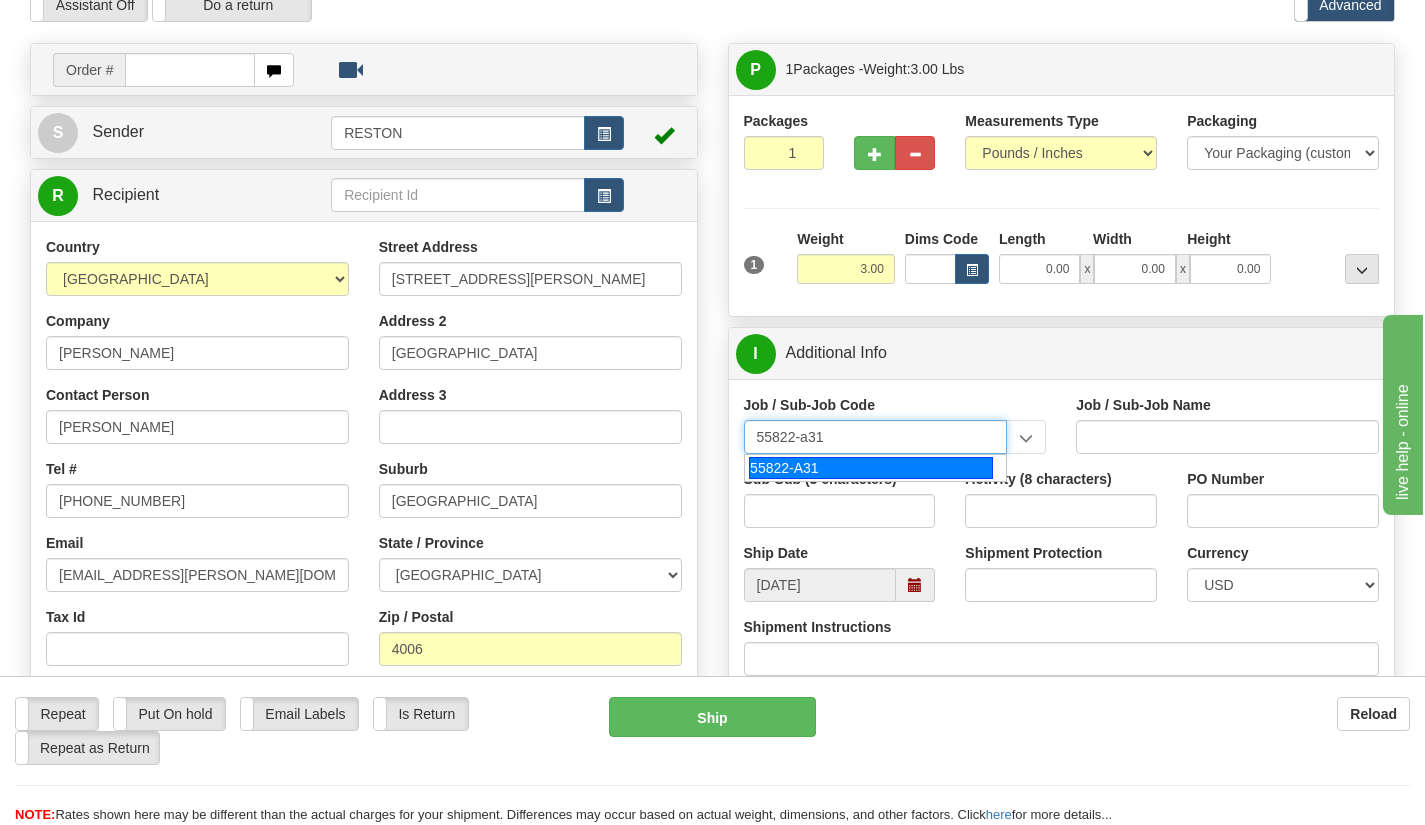 click on "55822-A31" at bounding box center (871, 468) 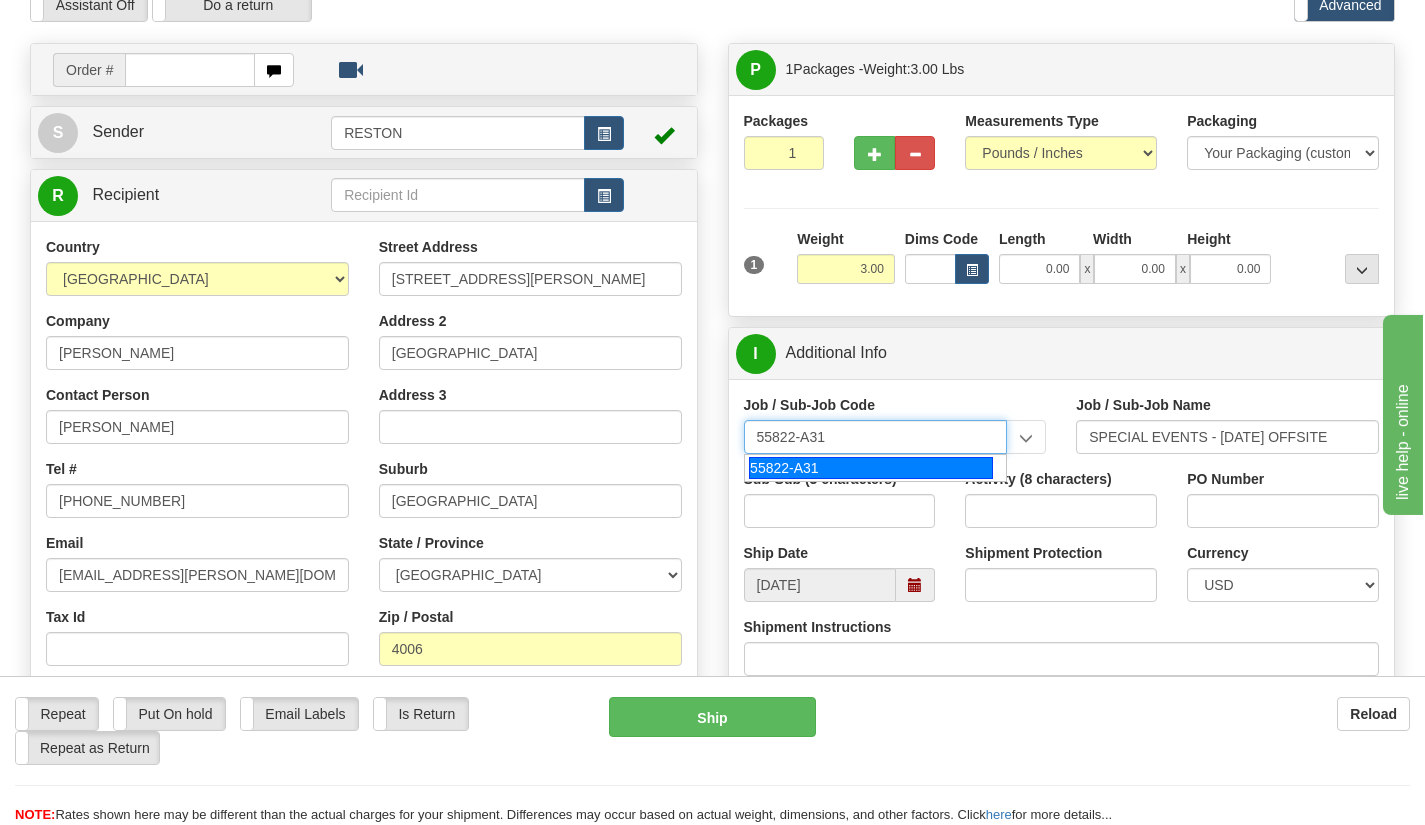 type on "55822-A31" 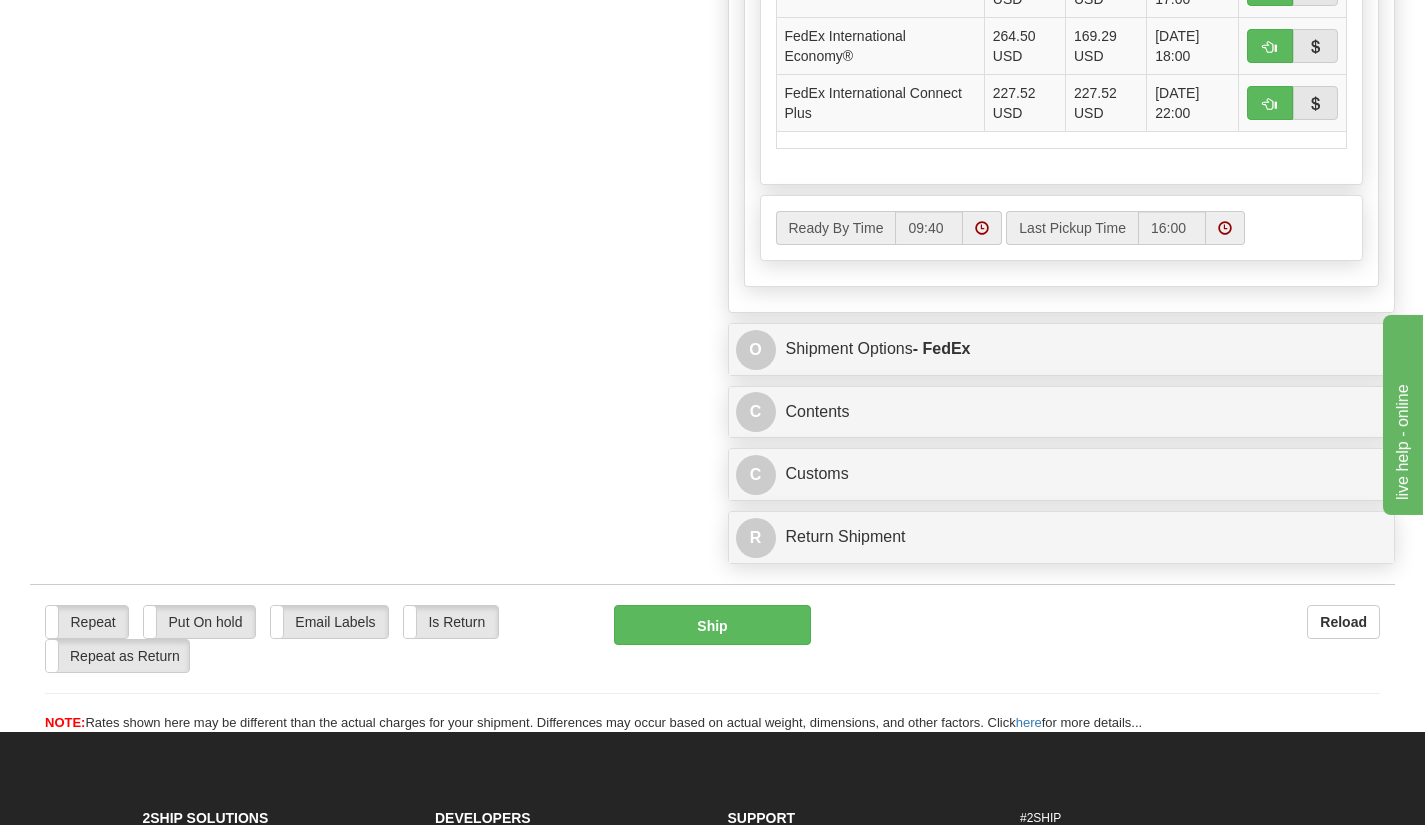 scroll, scrollTop: 1232, scrollLeft: 0, axis: vertical 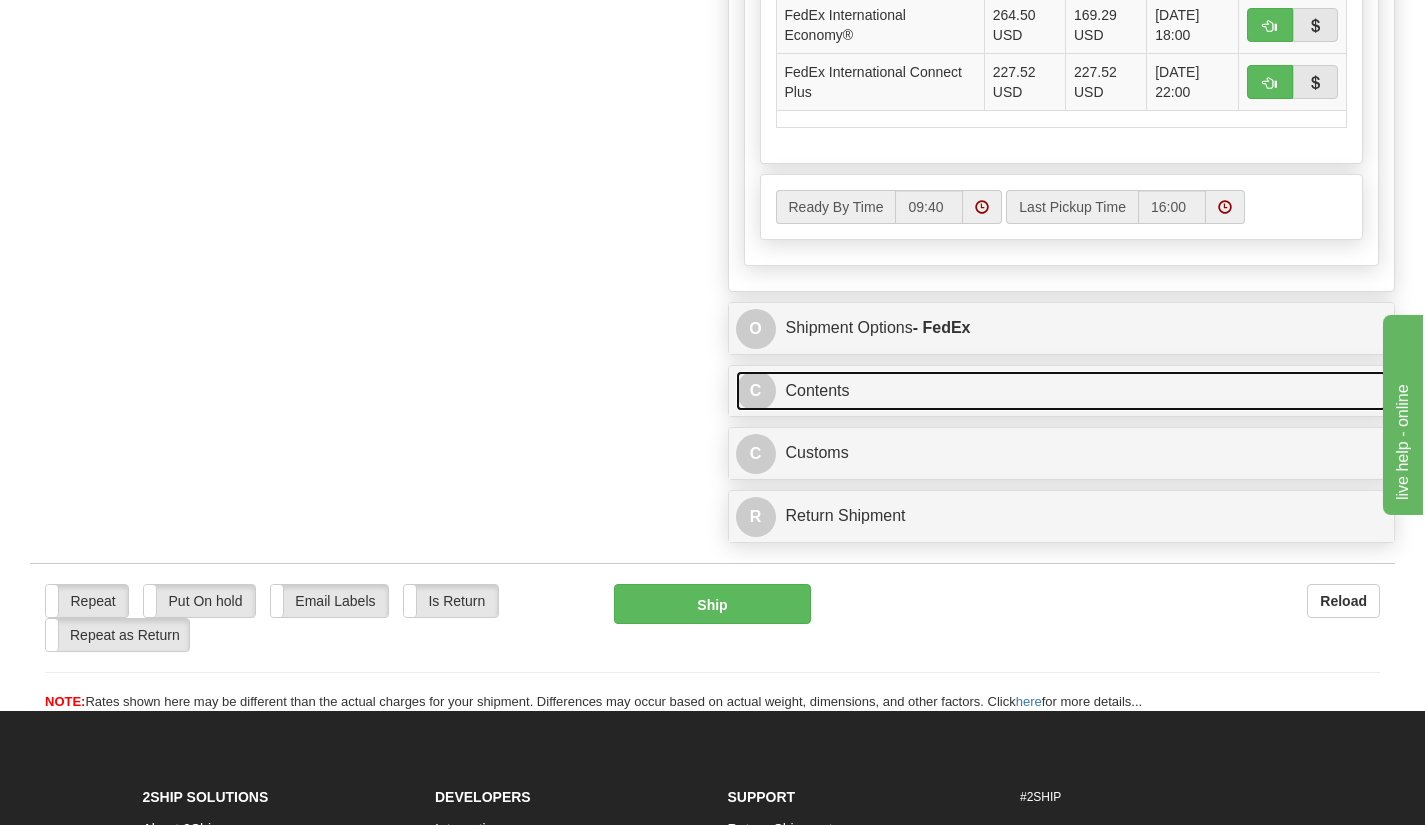 click on "C Contents" at bounding box center (1062, 391) 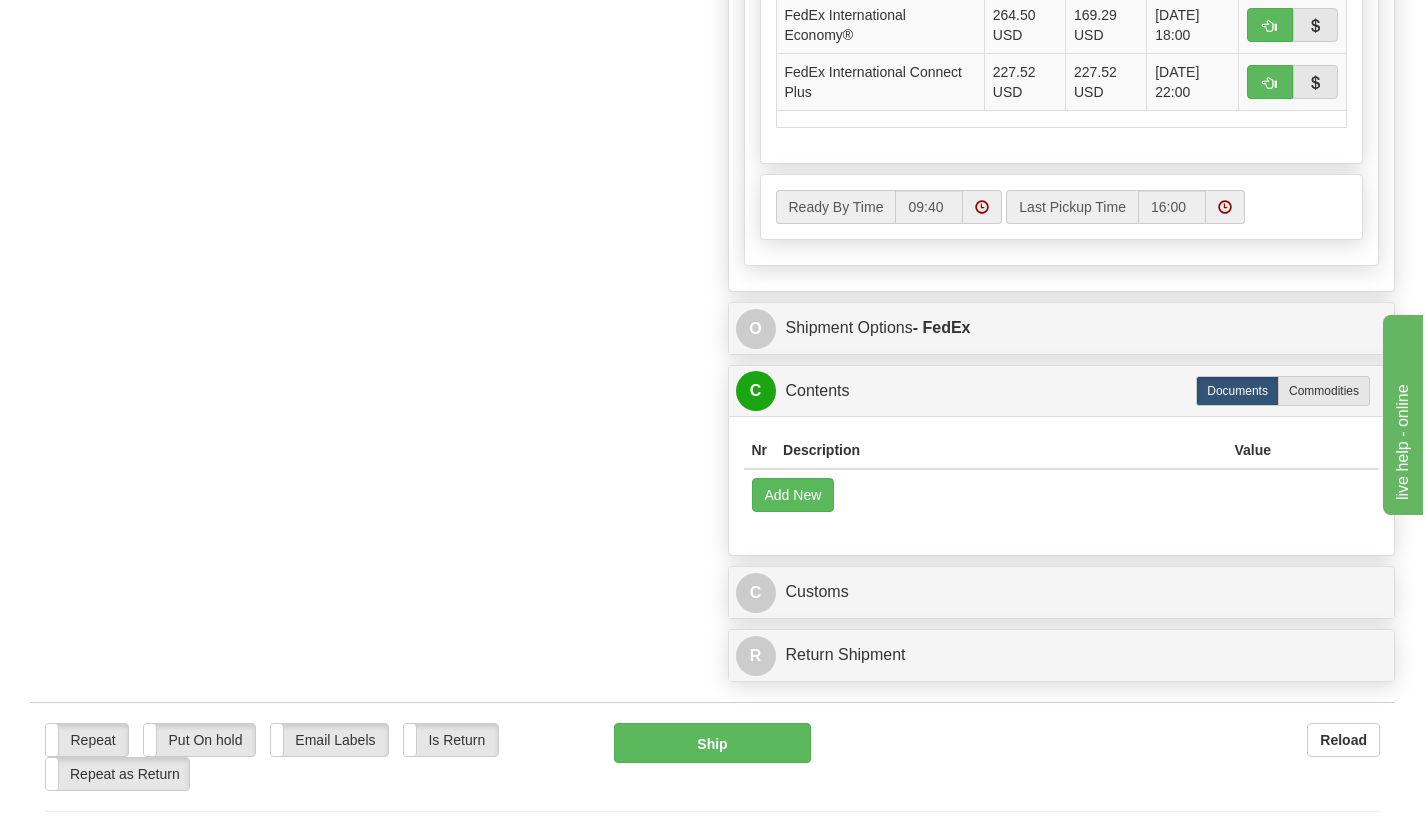 click on "Commodities" at bounding box center (1324, 391) 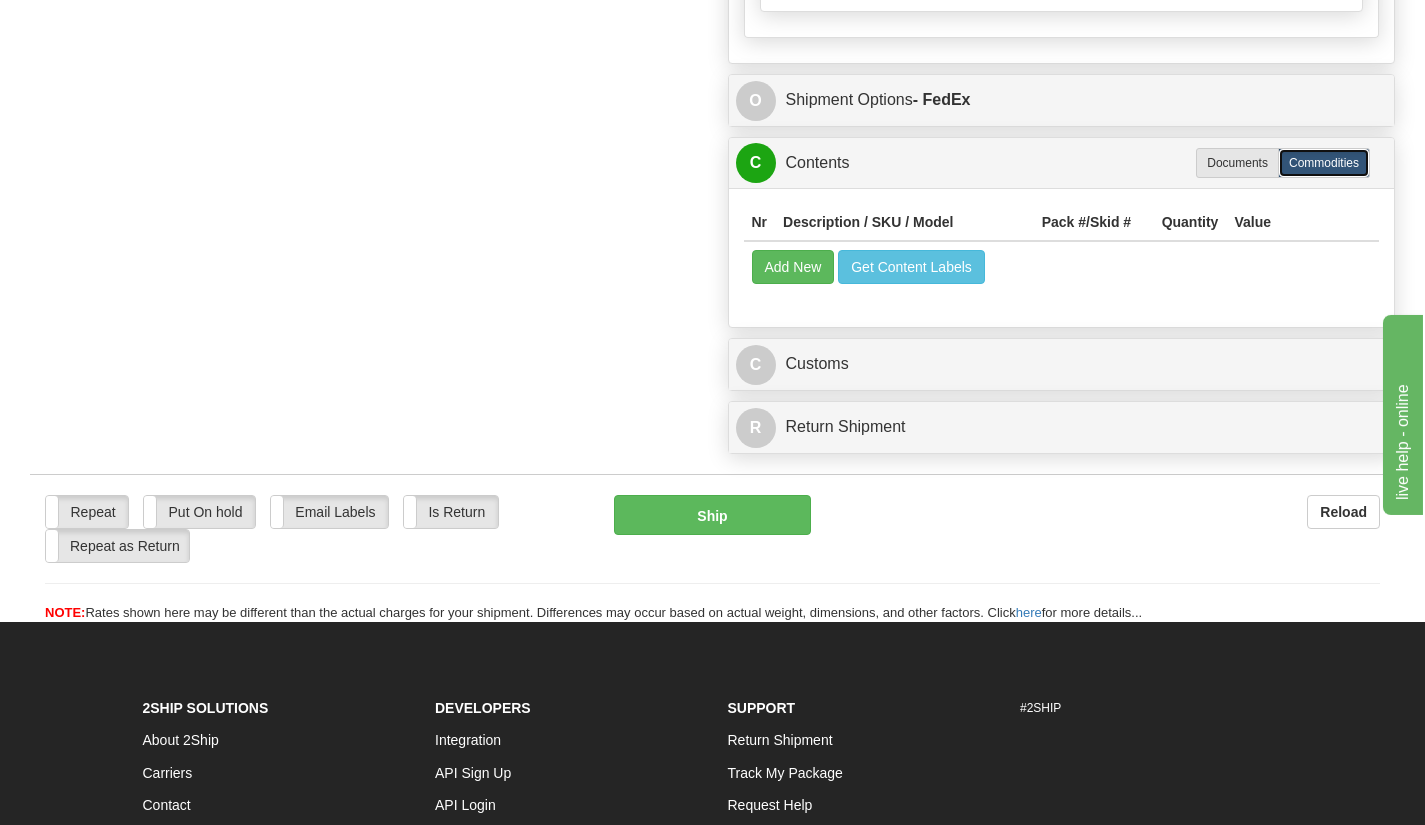 scroll, scrollTop: 1460, scrollLeft: 0, axis: vertical 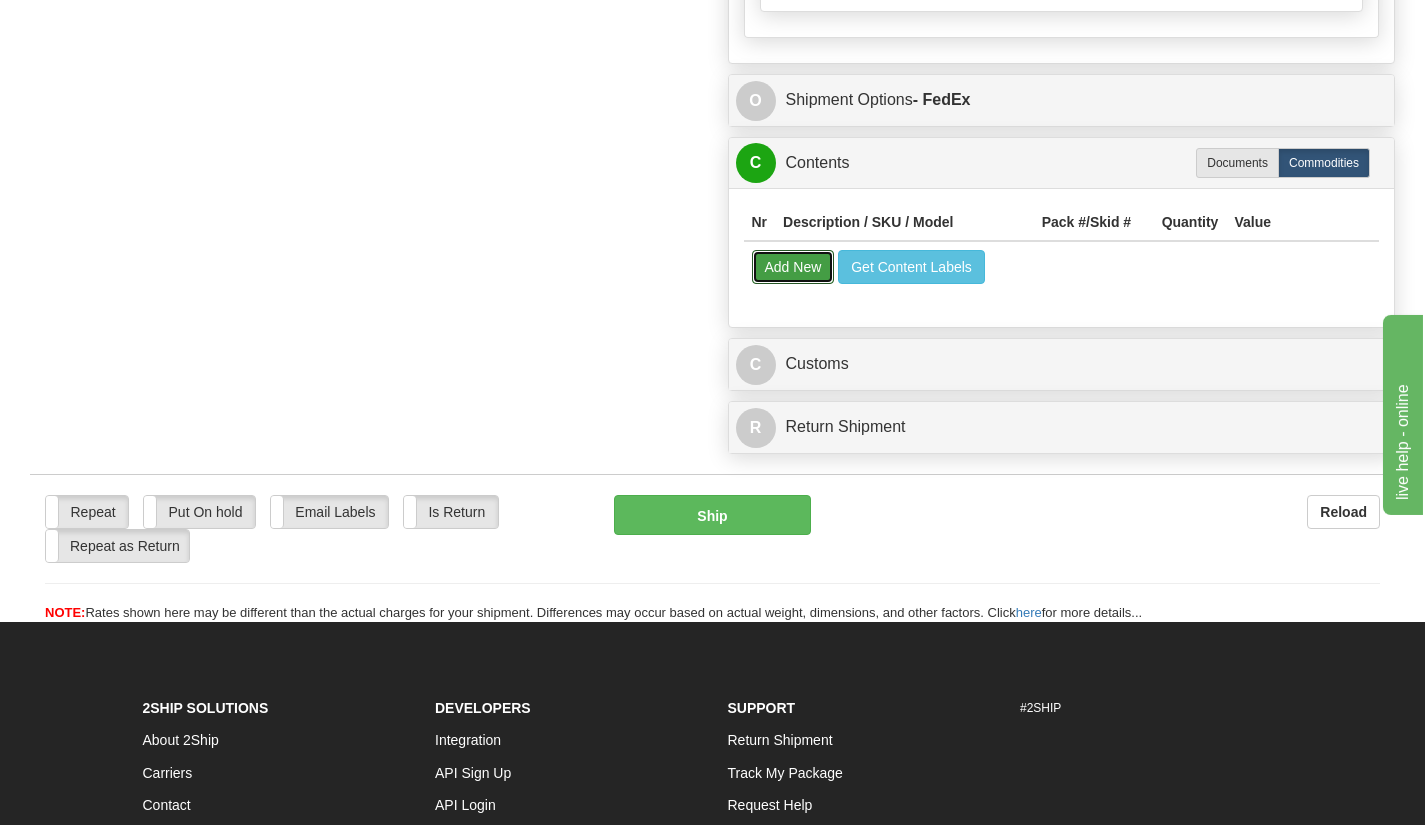 click on "Add New" at bounding box center (793, 267) 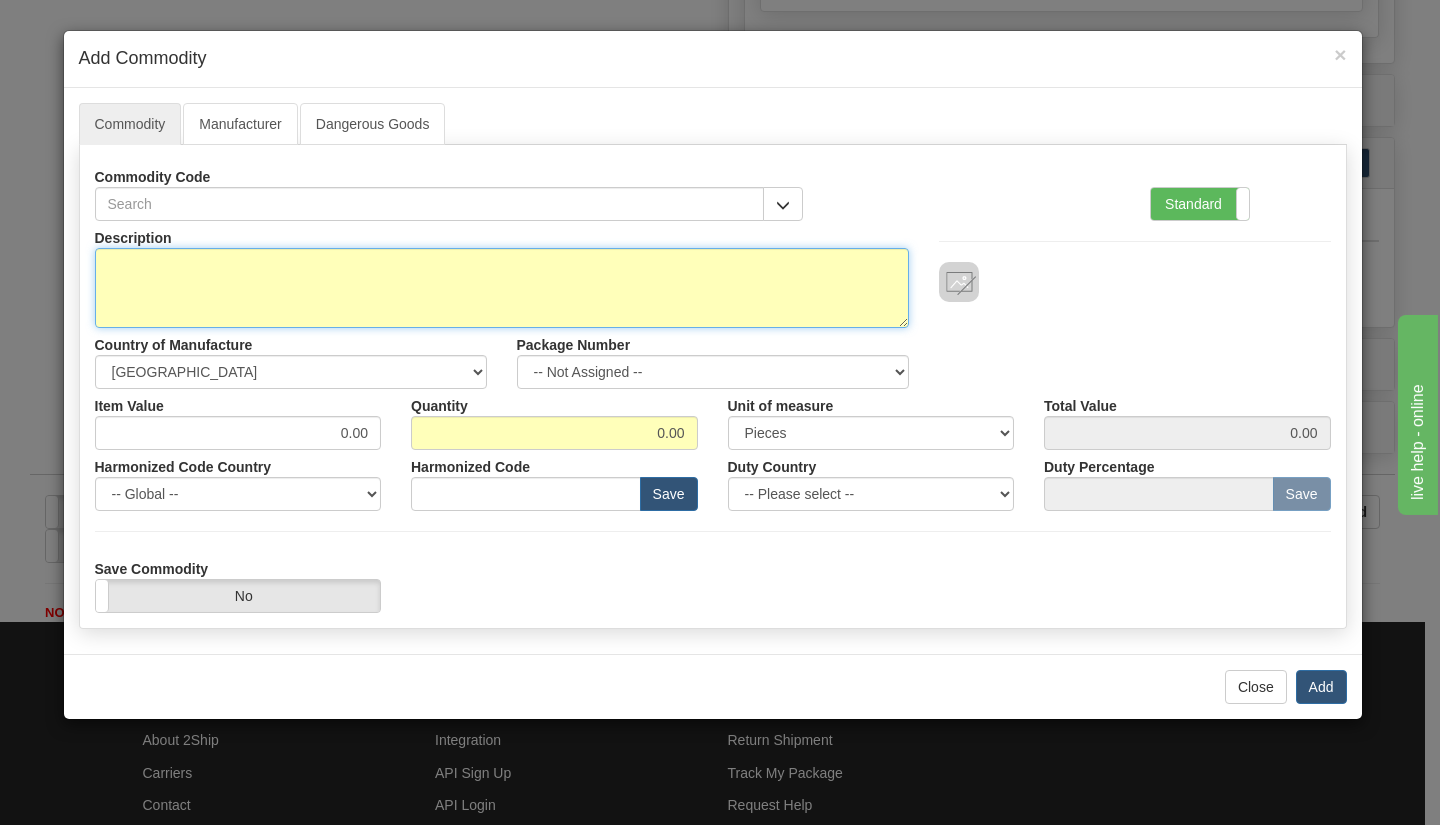 click on "Description" at bounding box center (502, 288) 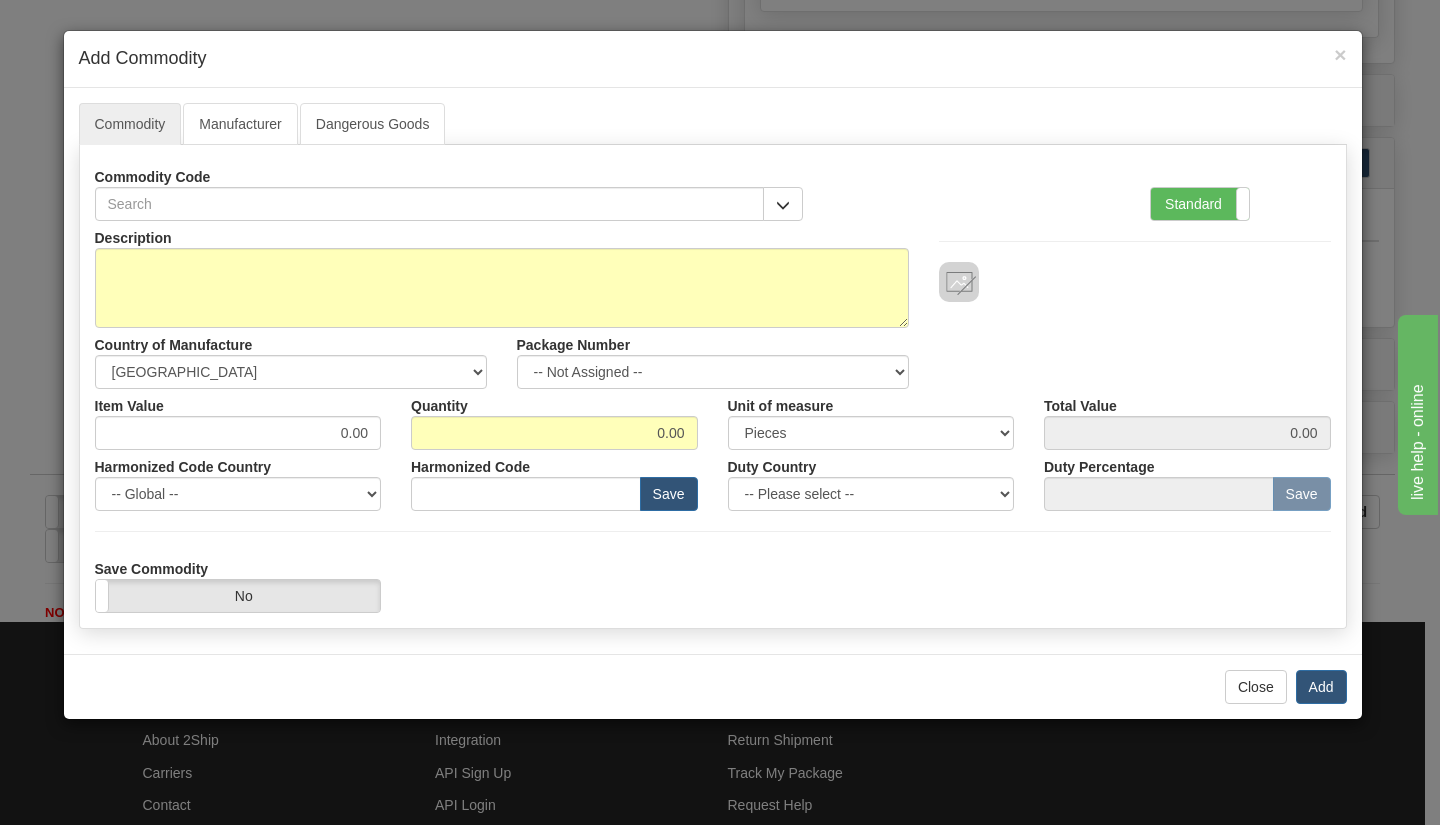 click on "Description" at bounding box center [502, 274] 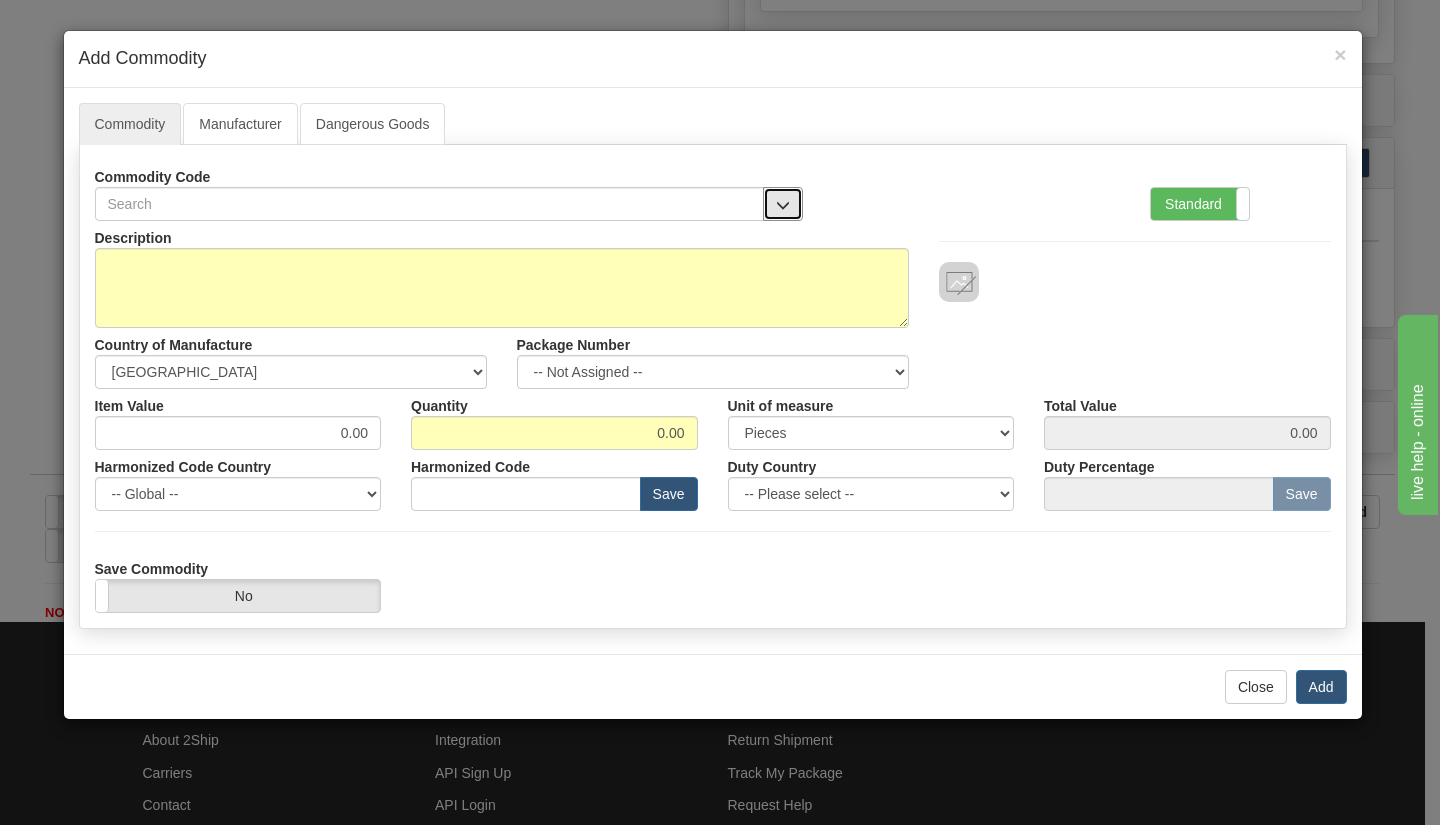 click at bounding box center (783, 204) 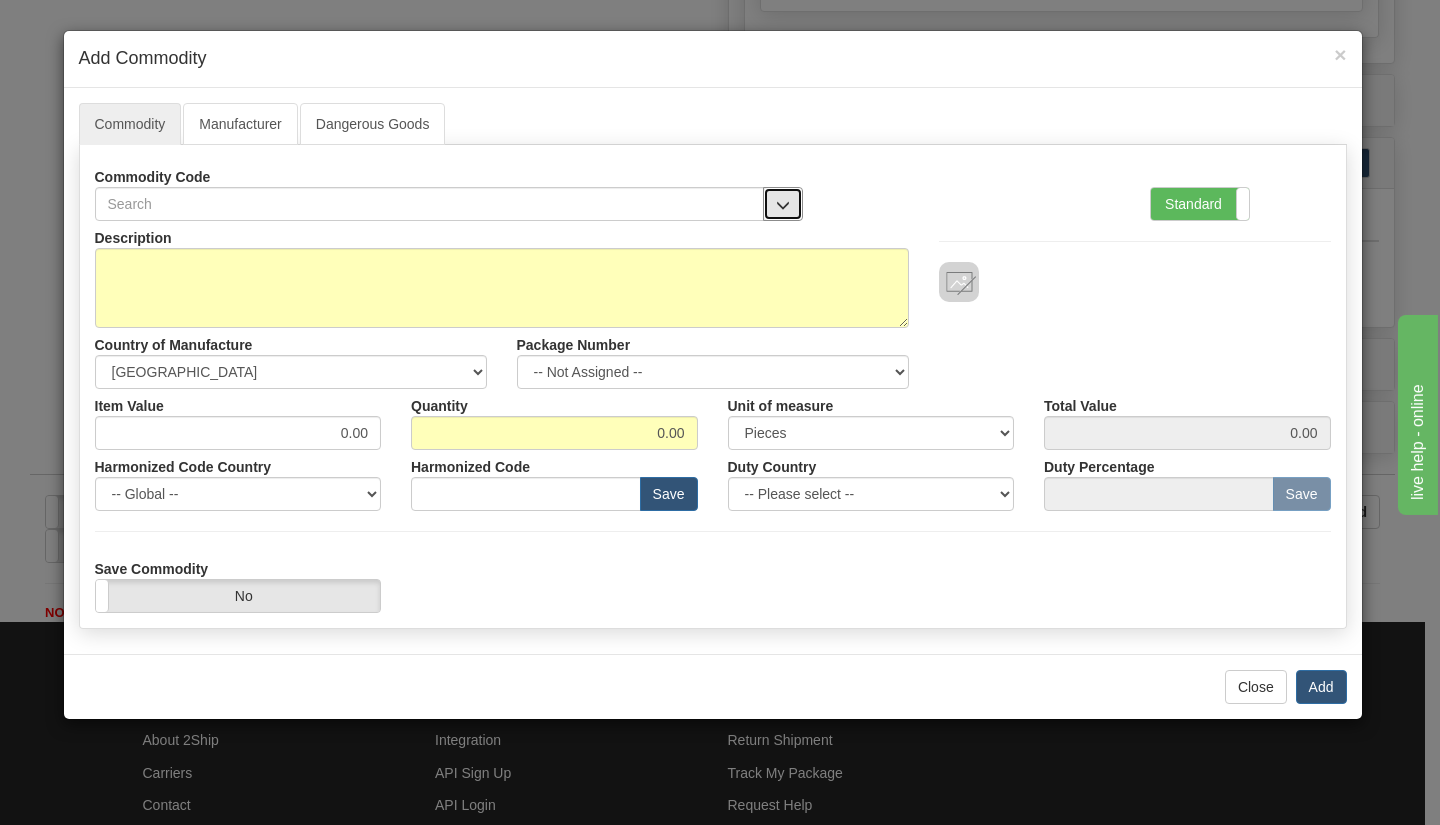 click at bounding box center [783, 204] 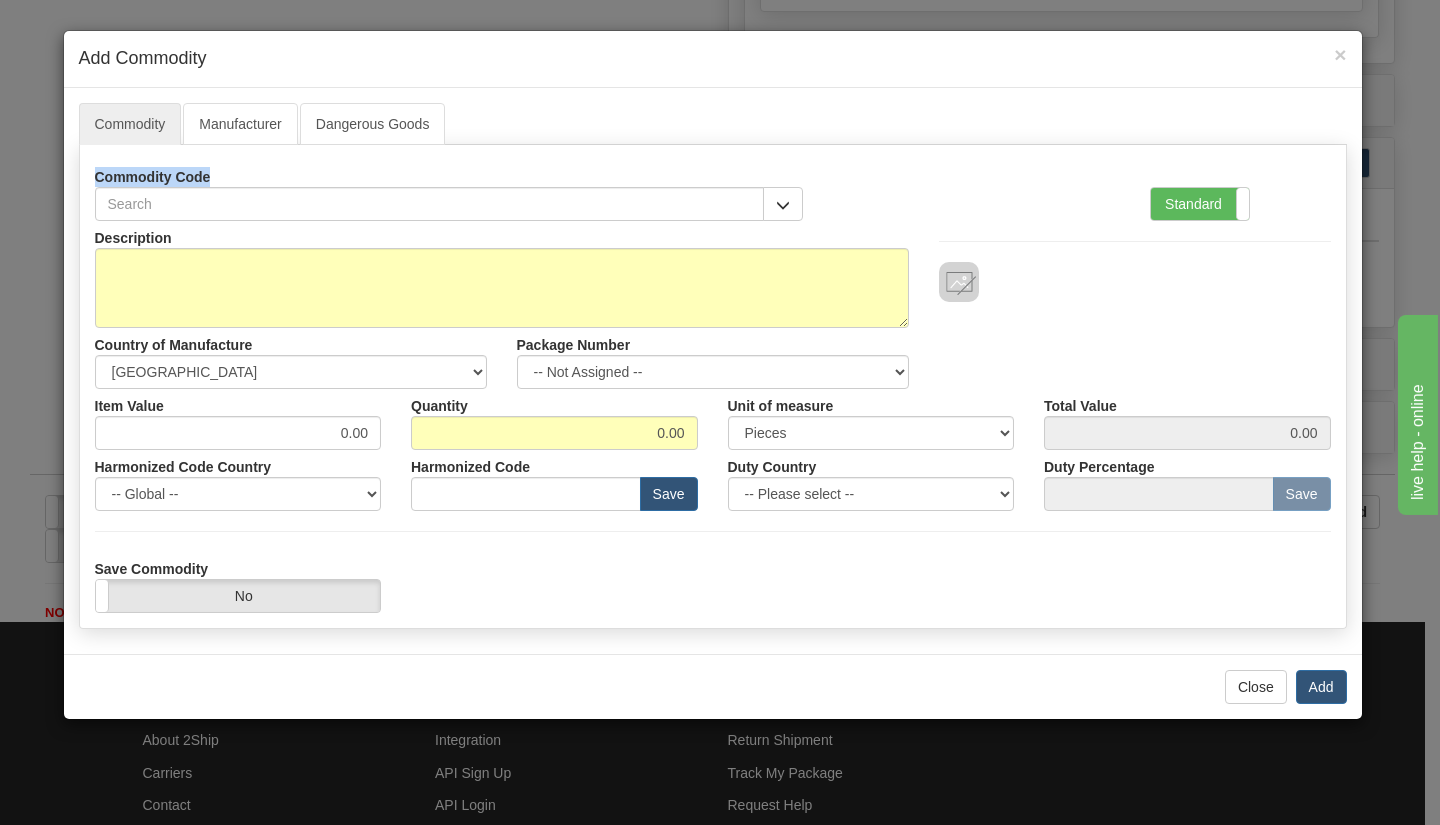 drag, startPoint x: 218, startPoint y: 170, endPoint x: 35, endPoint y: 178, distance: 183.17477 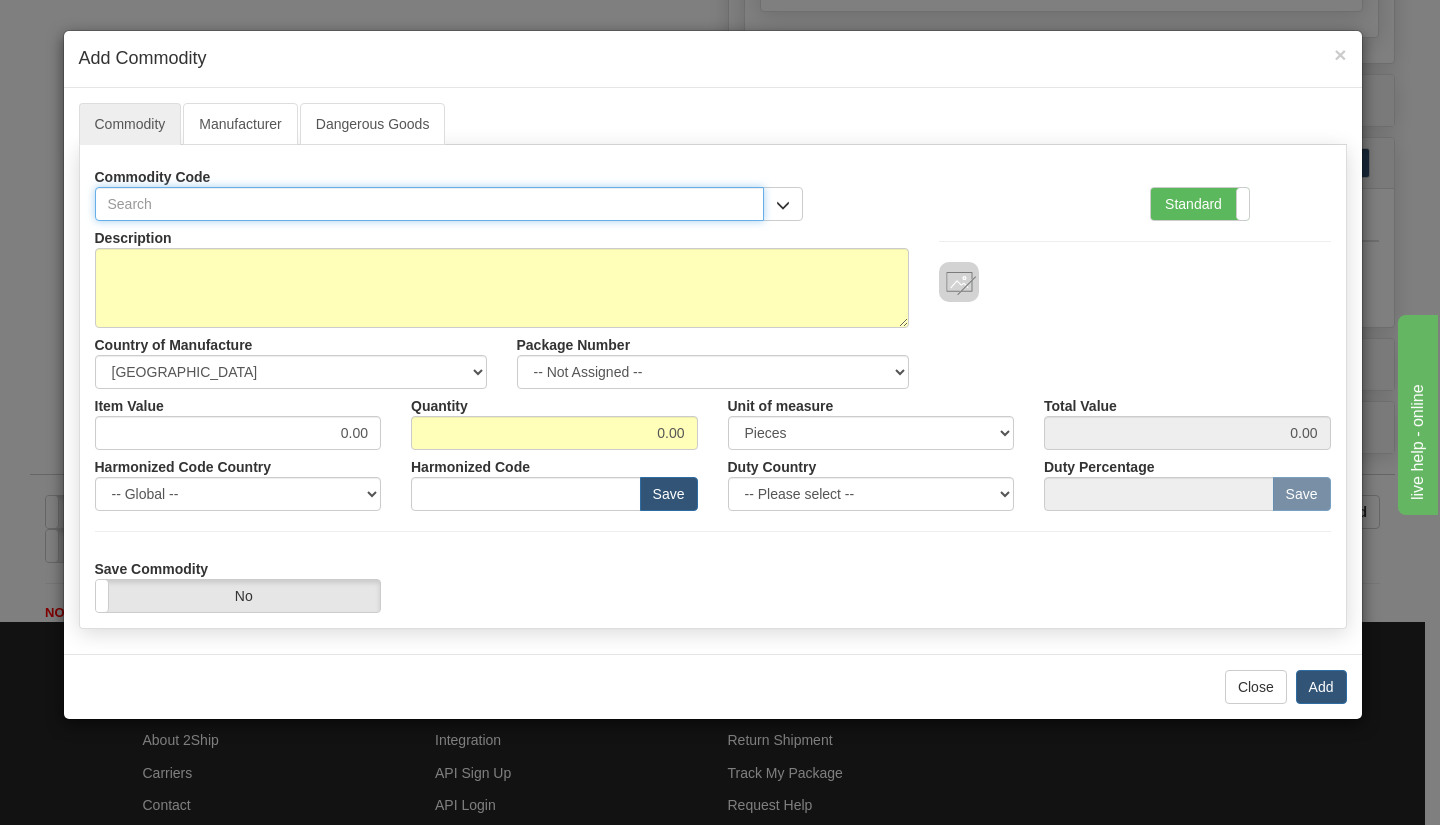 click at bounding box center [430, 204] 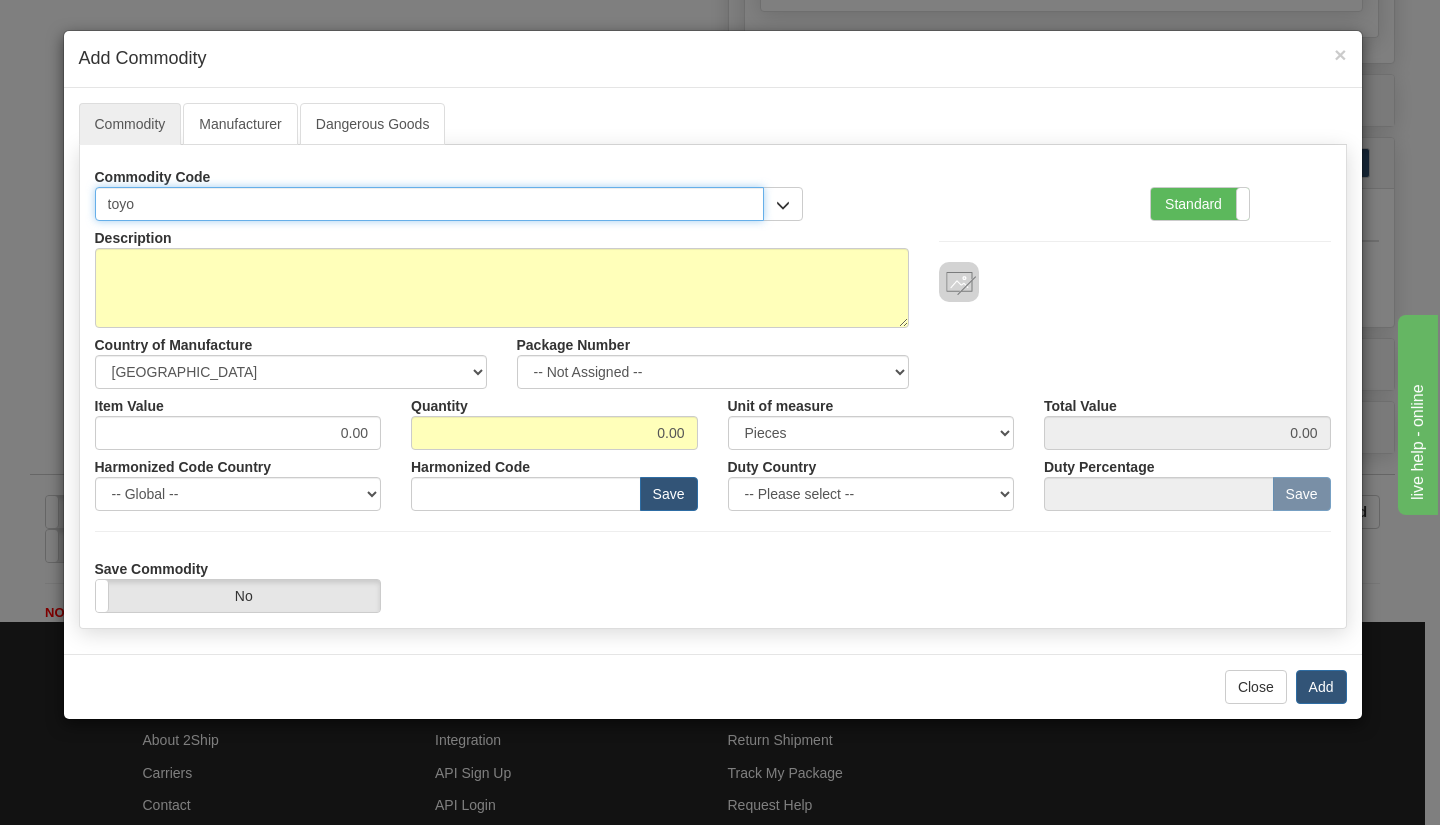 type on "toy" 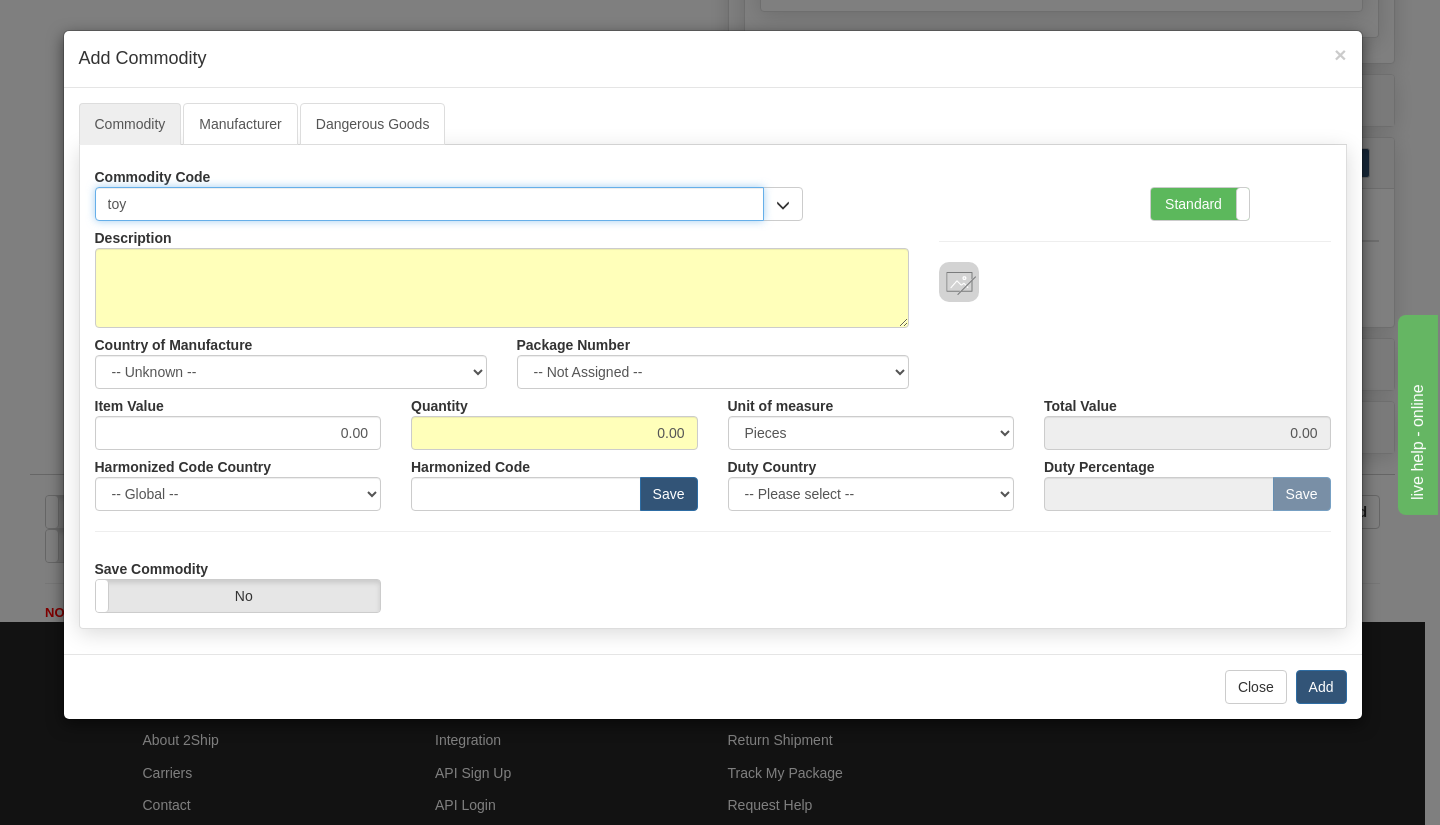 click on "toy" at bounding box center [430, 204] 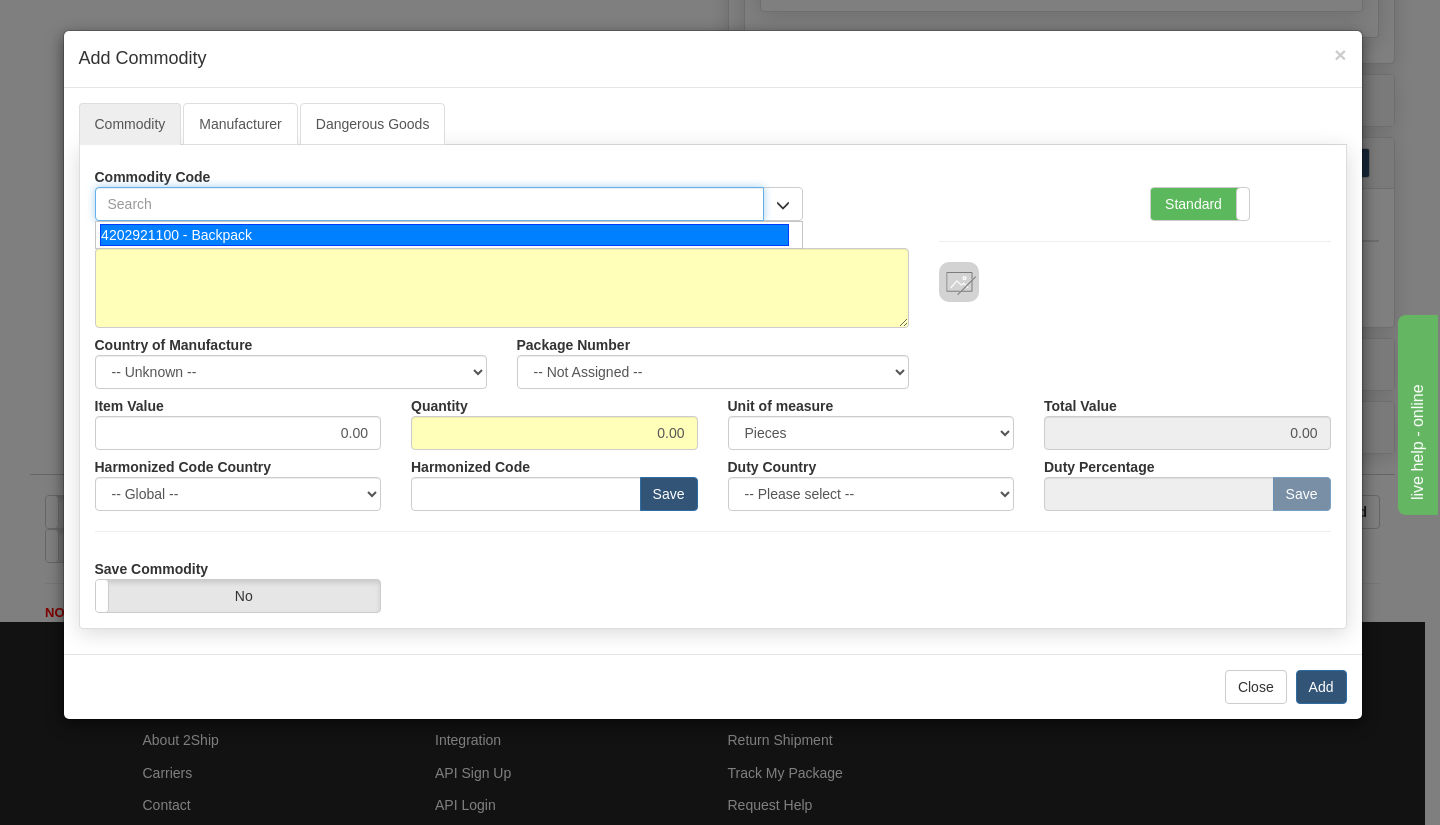 type 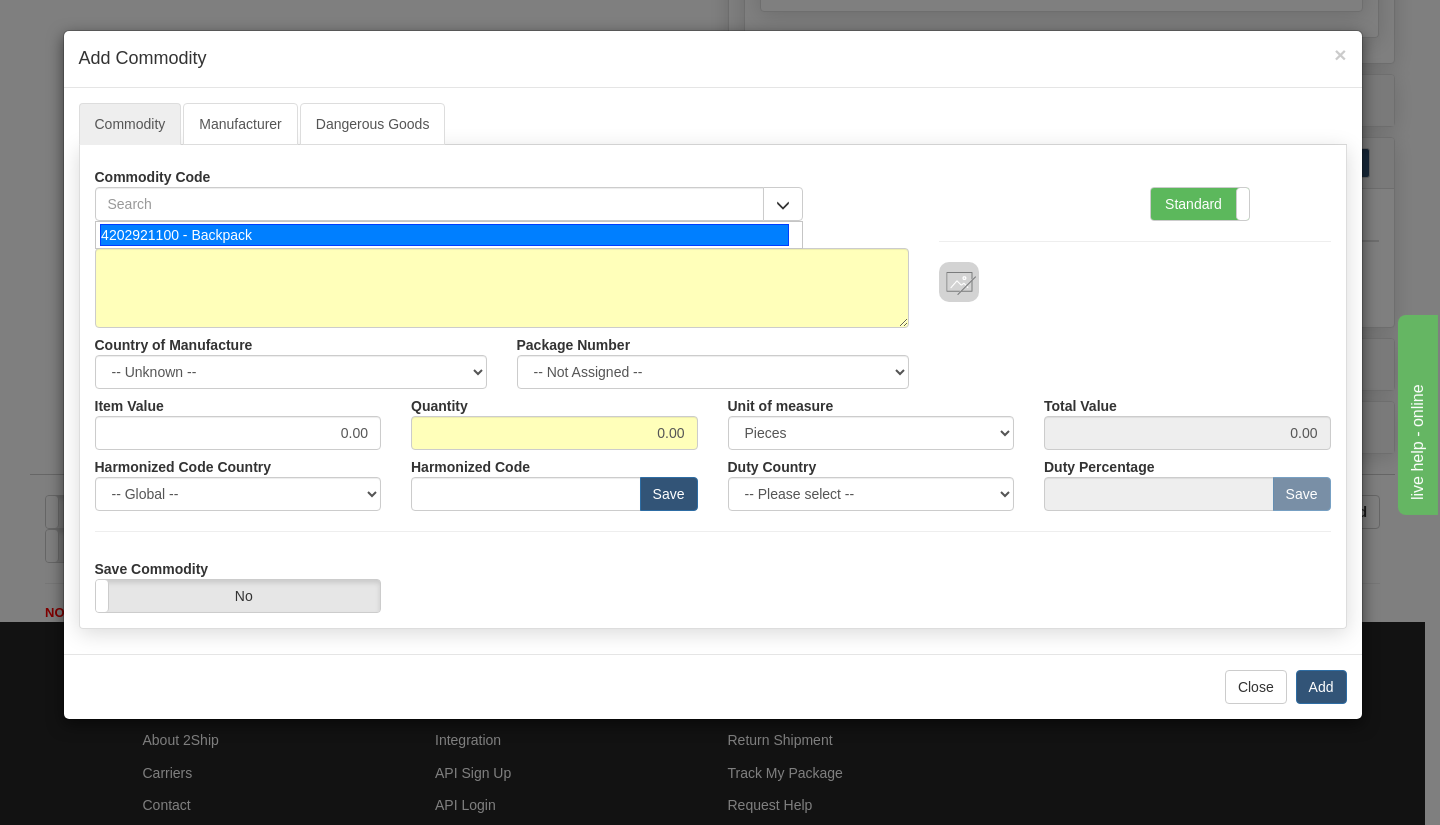 click at bounding box center (1135, 261) 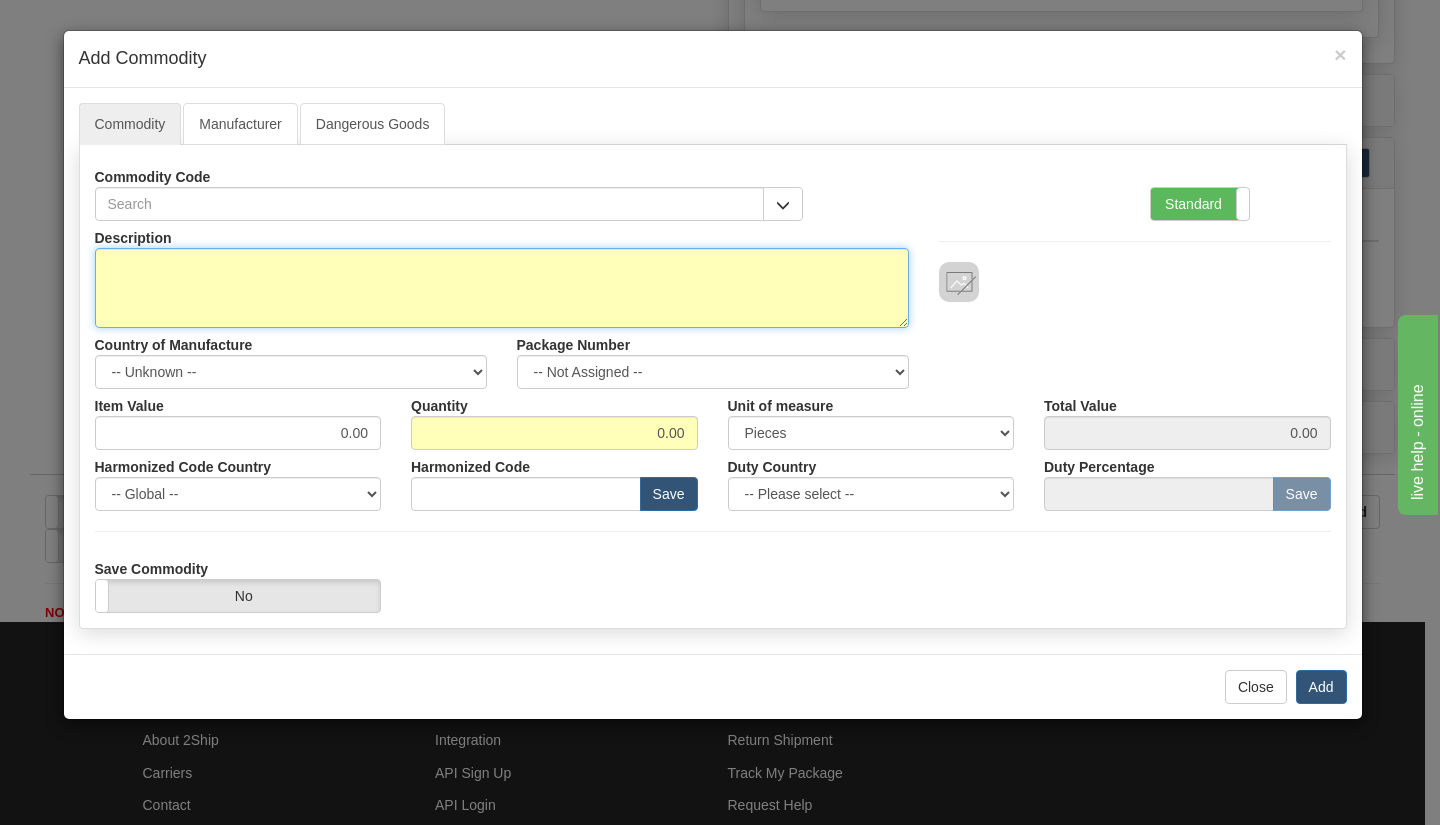 click on "Description" at bounding box center [502, 288] 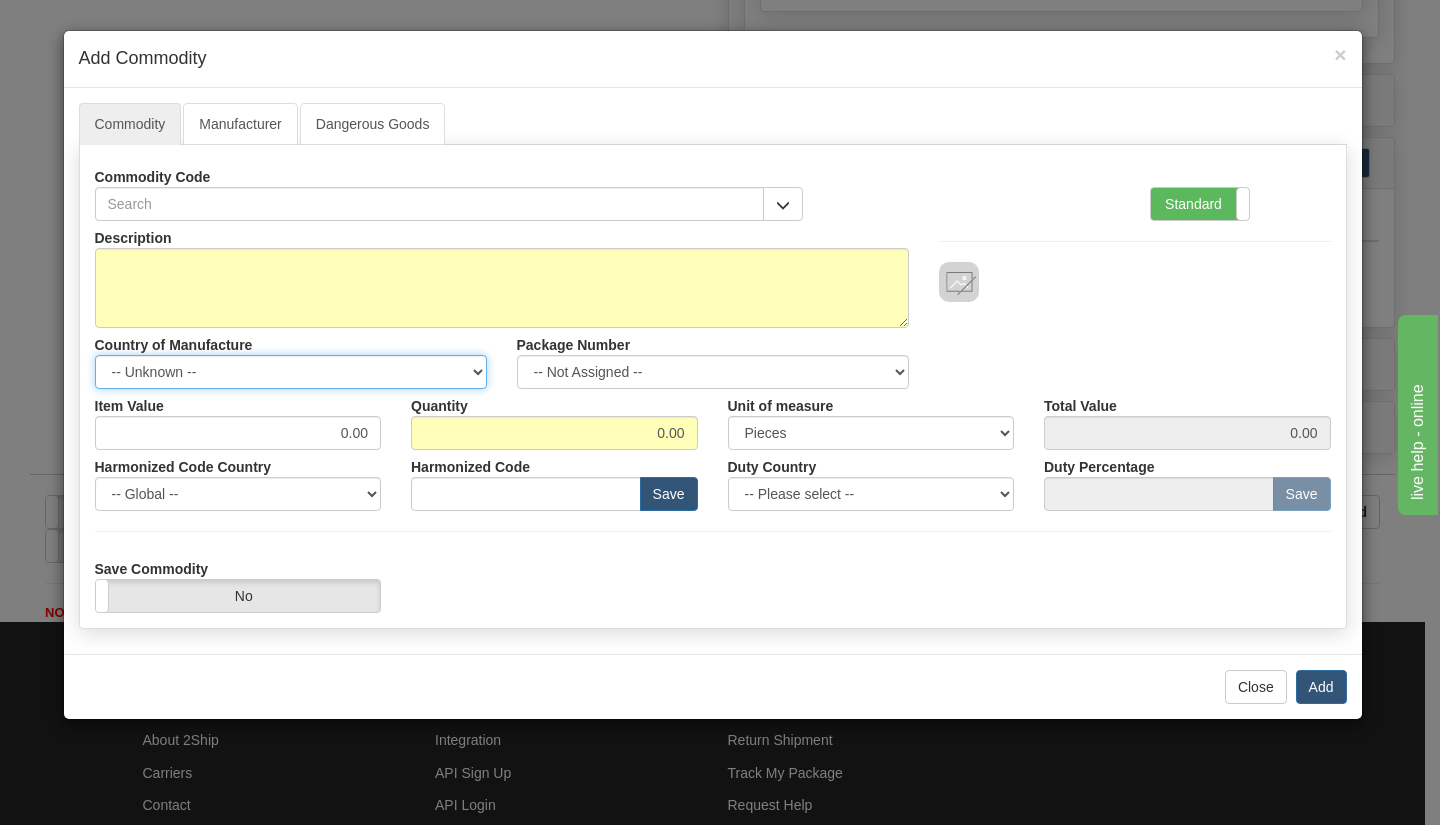 click on "-- Unknown --
AFGHANISTAN
ALAND ISLANDS
ALBANIA
ALGERIA
AMERICAN SAMOA
ANDORRA
ANGOLA
ANGUILLA
ANTIGUA AND BARBUDA
ARGENTINA
ARMENIA
ARUBA
AUSTRALIA
AUSTRIA
AZERBAIJAN
AZORES
BAHAMAS
BAHRAIN
BANGLADESH
BARBADOS
BELARUS
BELGIUM
BELIZE
BENIN
BERMUDA
BHUTAN
BOLIVIA
BONAIRE, SAINT EUSTATIUS AND SABA
BOSNIA
BOTSWANA
BOUVET ISLAND
BRAZIL
BRITISH INDIAN OCEAN TERRITORY
BRITISH VIRGIN ISLANDS
BRUNEI
BULGARIA
BURKINA FASO
BURUNDI
CAMBODIA
CAMEROON
CANADA
CANARY ISLANDS
CAPE VERDE
CAYMAN ISLANDS
CENTRAL AFRICAN REPUBLIC
CHAD
CHILE
CHINA
CHRISTMAS ISLAND
COCOS (KEELING) ISLANDS
COLOMBIA
COMOROS
CONGO
CONGO, DEMOCRATIC REPUBLIC OF
COOK ISLANDS
COSTA RICA
CROATIA
CURAÇAO
CYPRUS
CZECH REPUBLIC
DENMARK
DJIBOUTI
DOMINICA
DOMINICAN REPUBLIC
EAST TIMOR
ECUADOR
EGYPT
EL SALVADOR
EQUATORIAL GUINEA
ERITREA
ESTONIA
ETHIOPIA
FALKLAND ISLANDS (MALVINAS)
FAROE ISLANDS
FIJI
FINLAND" at bounding box center (291, 372) 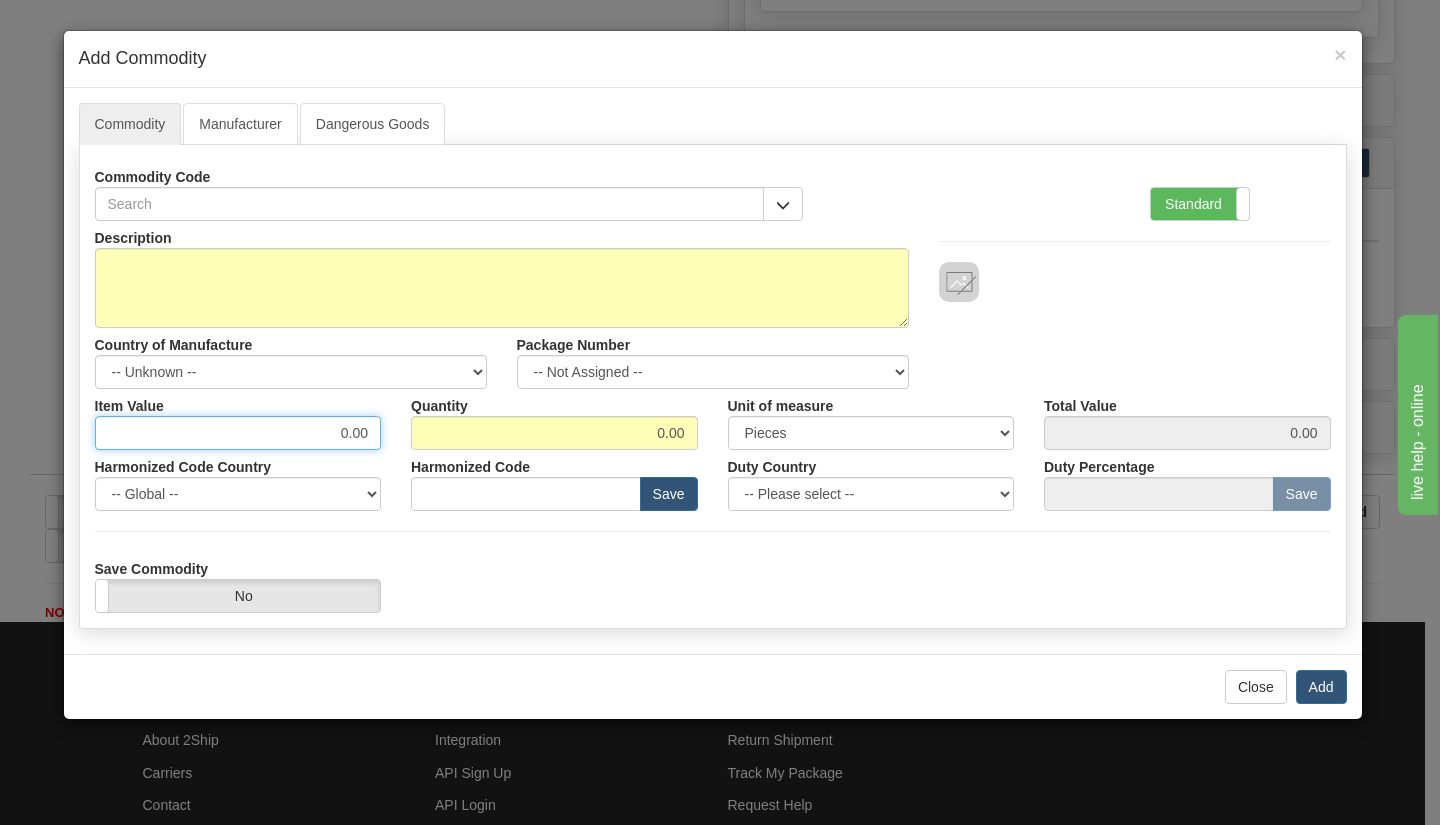 drag, startPoint x: 337, startPoint y: 436, endPoint x: 409, endPoint y: 436, distance: 72 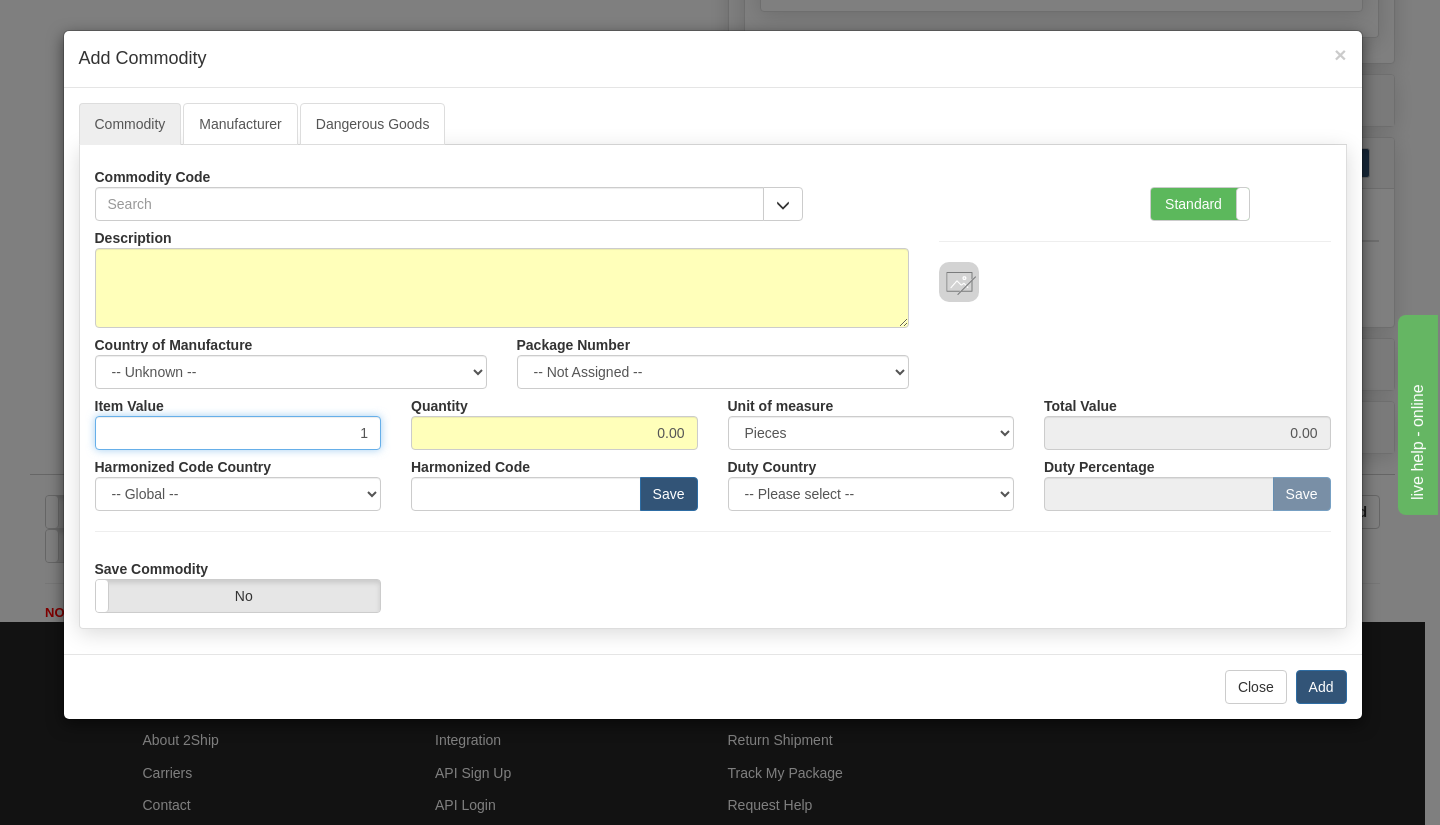 type on "1" 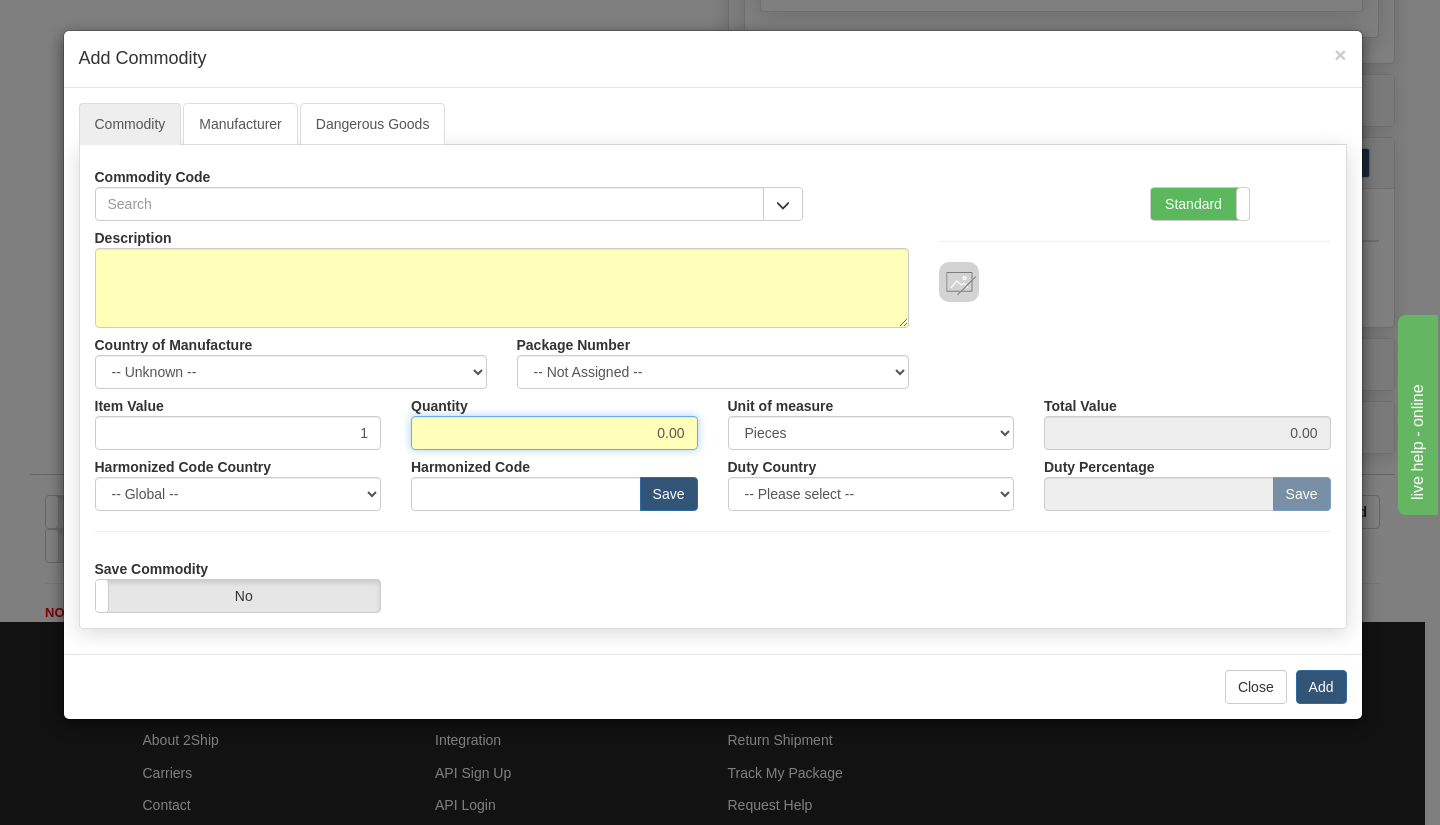 drag, startPoint x: 616, startPoint y: 439, endPoint x: 760, endPoint y: 432, distance: 144.17004 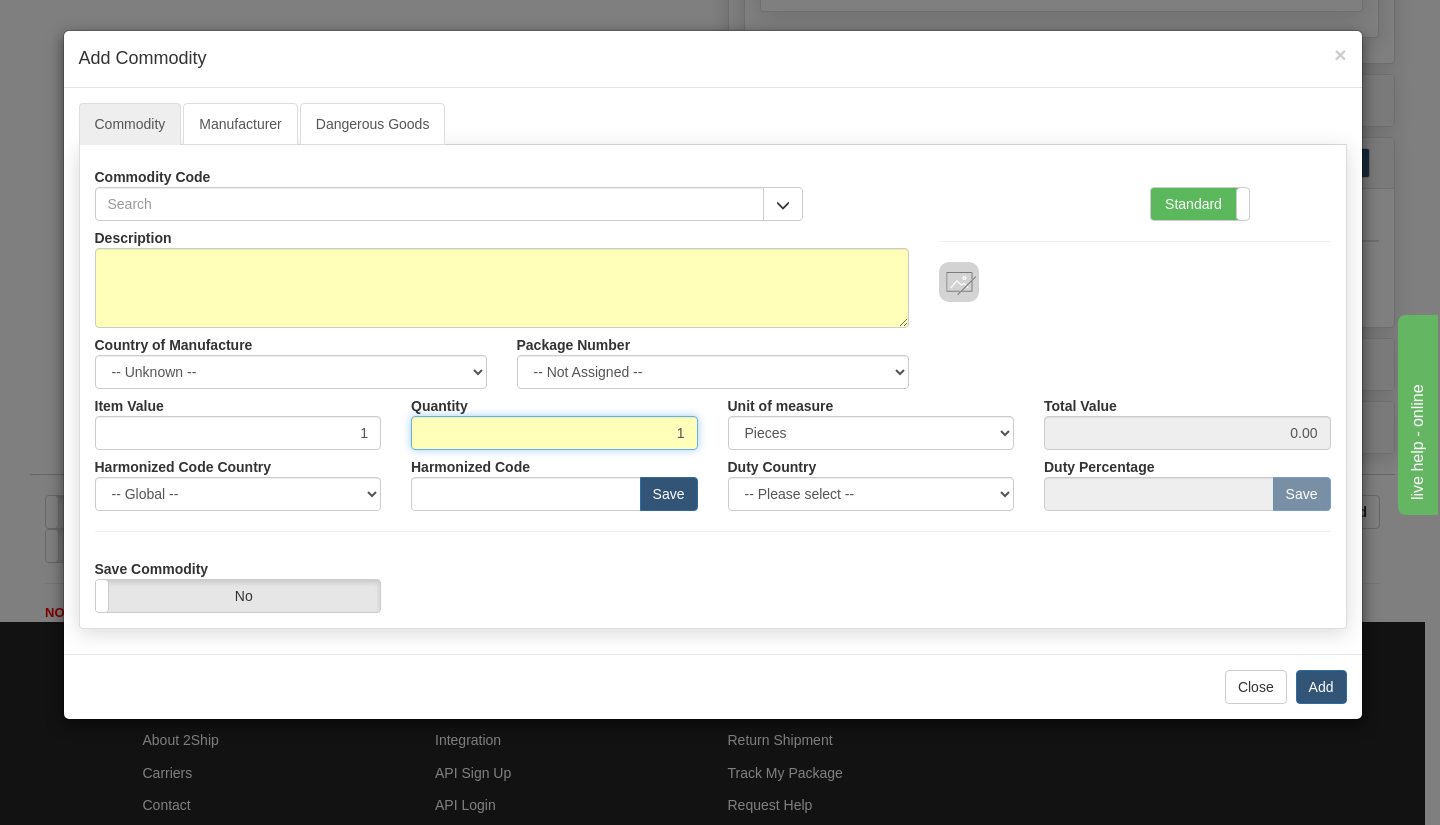 type on "1" 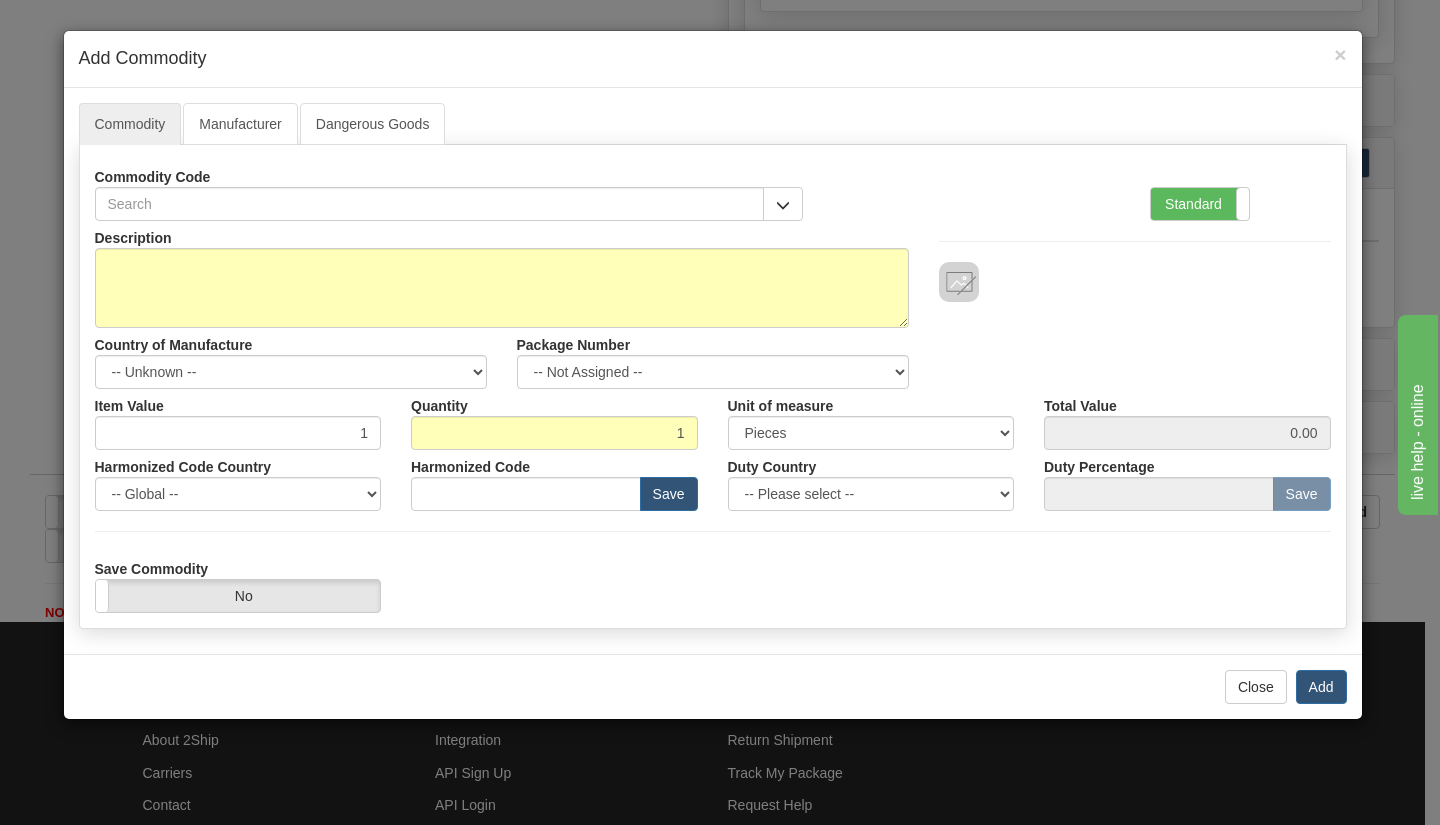 type on "1.00" 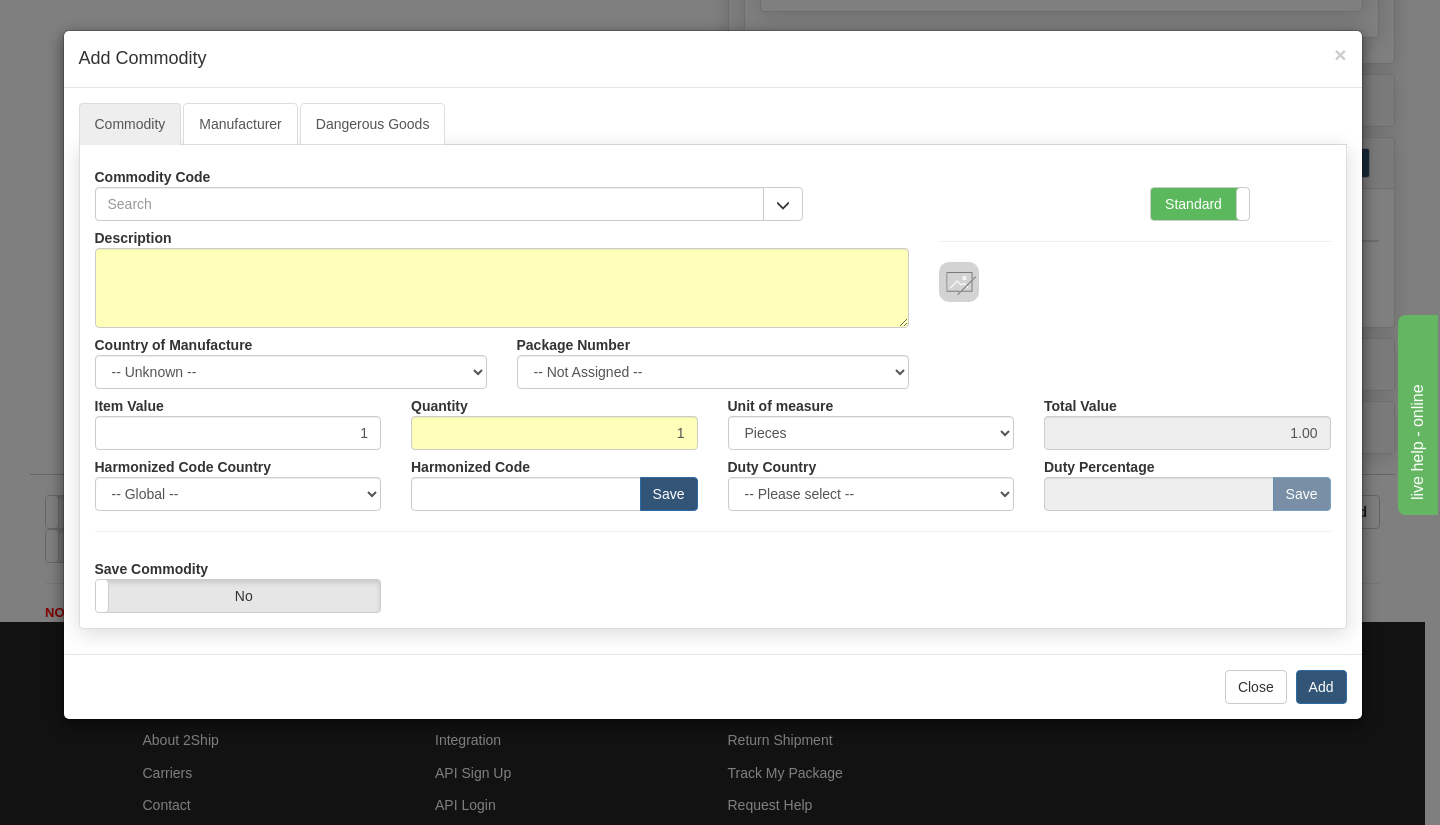 click on "Description
Country of Manufacture
-- Unknown --
AFGHANISTAN
ALAND ISLANDS
ALBANIA
ALGERIA
AMERICAN SAMOA
ANDORRA
ANGOLA
ANGUILLA
ANTIGUA AND BARBUDA
ARGENTINA
ARMENIA
ARUBA
AUSTRALIA
AUSTRIA
AZERBAIJAN
AZORES
BAHAMAS
BAHRAIN
BANGLADESH
BARBADOS
BELARUS
BELGIUM
BELIZE
BENIN
BERMUDA
BHUTAN
BOLIVIA
BONAIRE, SAINT EUSTATIUS AND SABA
BOSNIA
BOTSWANA
BOUVET ISLAND
BRAZIL
BRITISH INDIAN OCEAN TERRITORY
BRITISH VIRGIN ISLANDS
BRUNEI
BULGARIA
BURKINA FASO
BURUNDI
CAMBODIA
CAMEROON
CANADA
CANARY ISLANDS
CAPE VERDE
CAYMAN ISLANDS
CENTRAL AFRICAN REPUBLIC
CHAD
CHILE
CHINA
CHRISTMAS ISLAND
COCOS (KEELING) ISLANDS
COLOMBIA
COMOROS
CONGO
CONGO, DEMOCRATIC REPUBLIC OF
COOK ISLANDS" at bounding box center (713, 305) 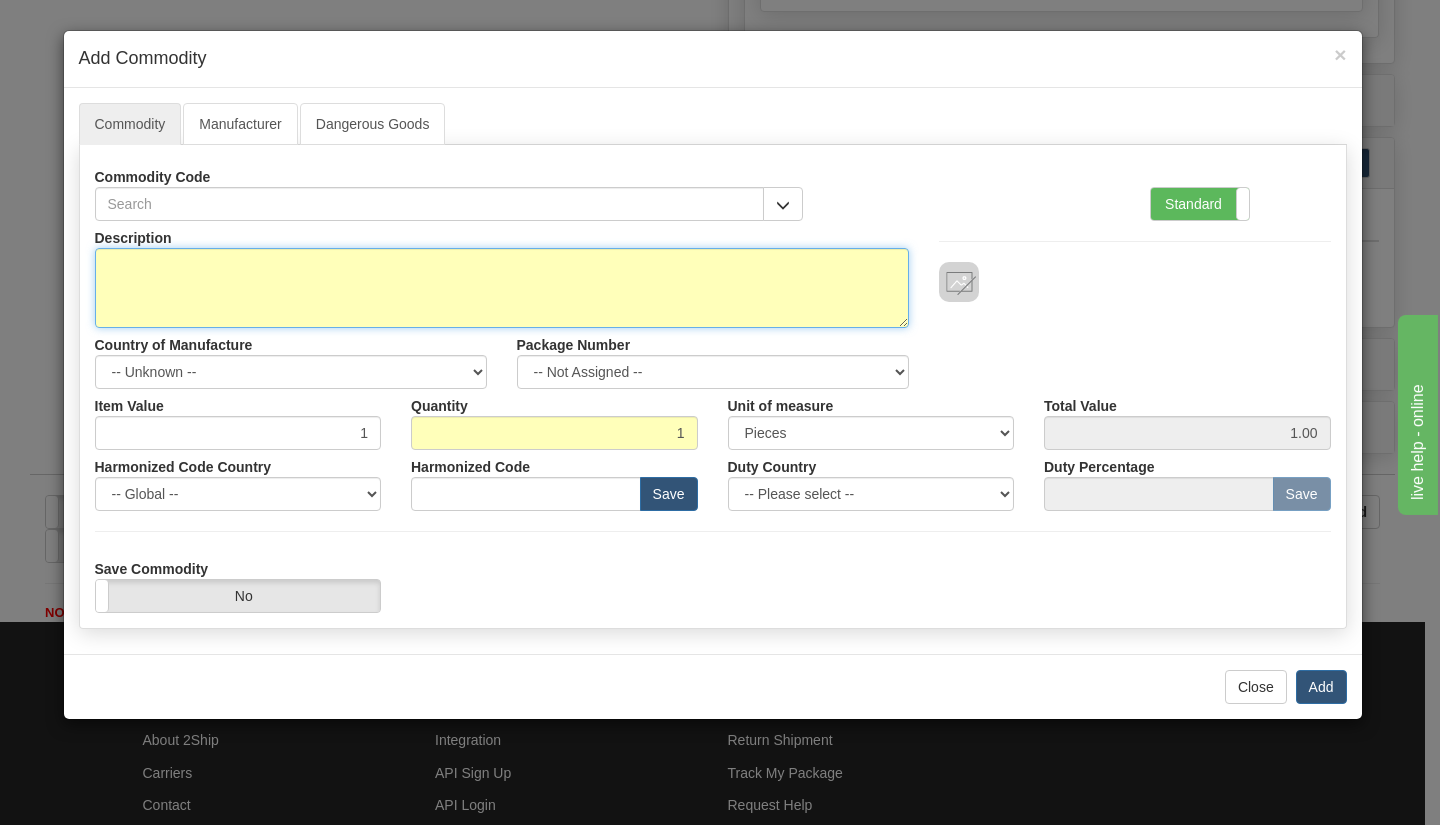 click on "Description" at bounding box center [502, 288] 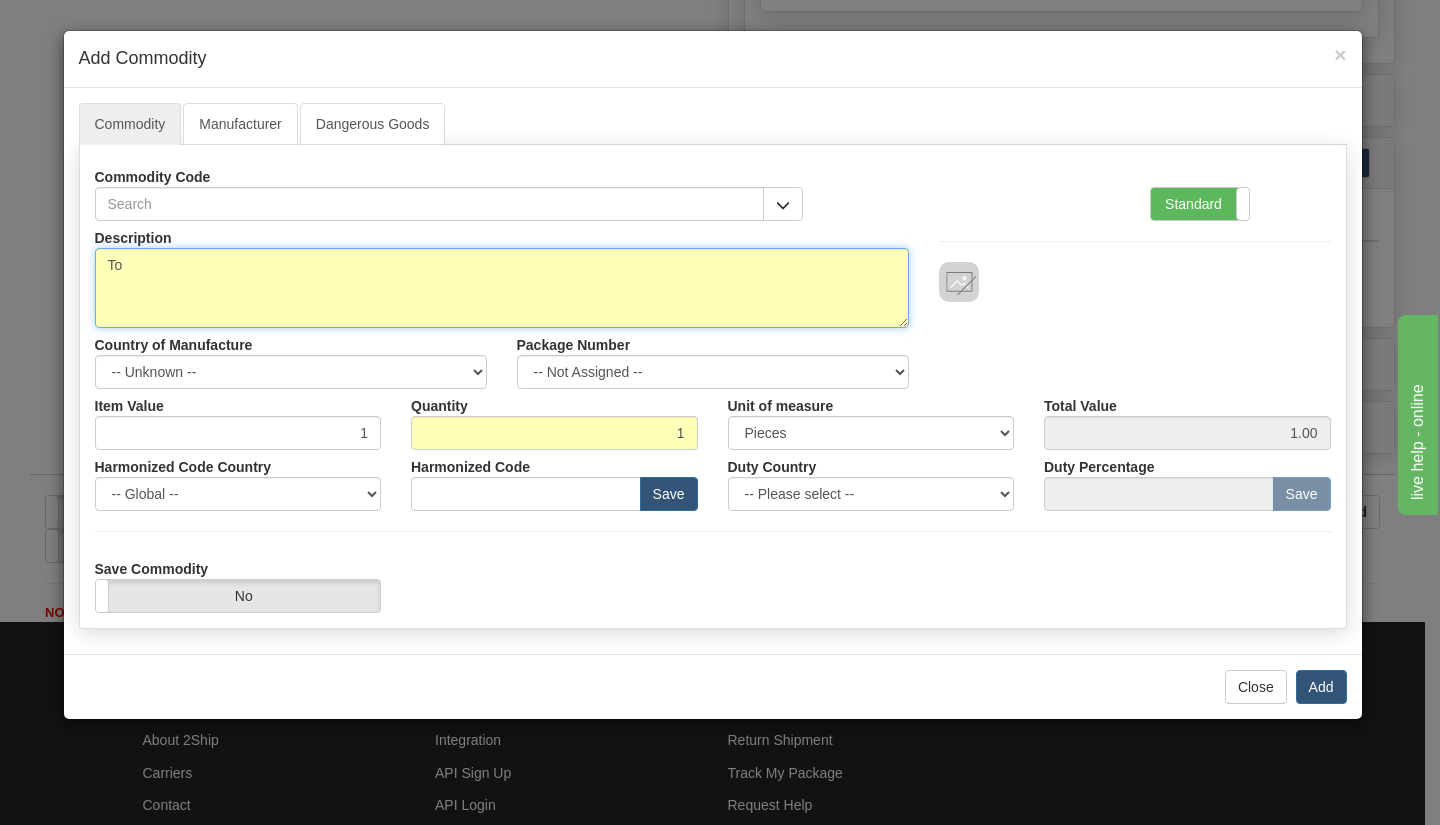 type on "T" 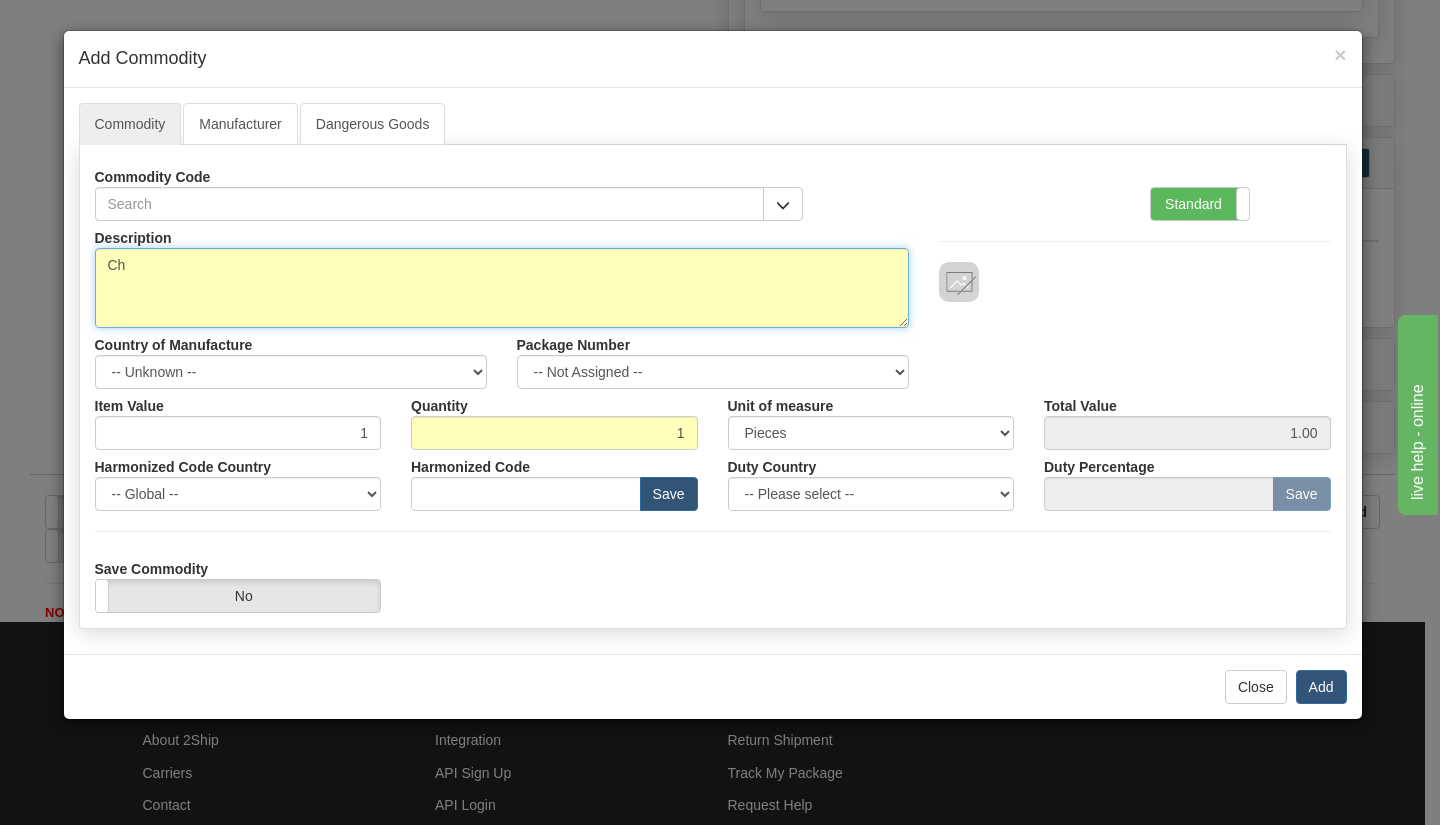 type on "C" 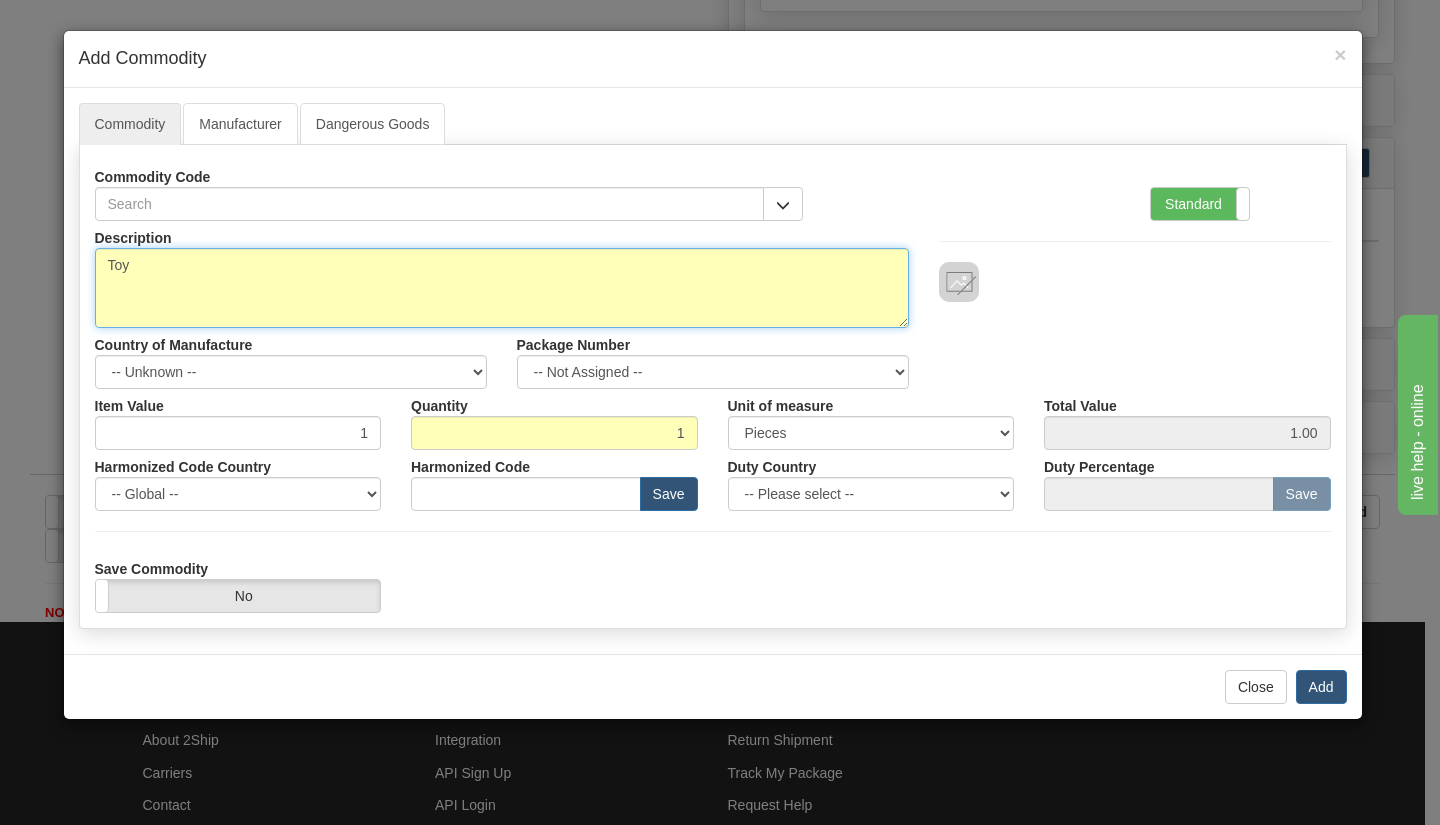type on "Toy" 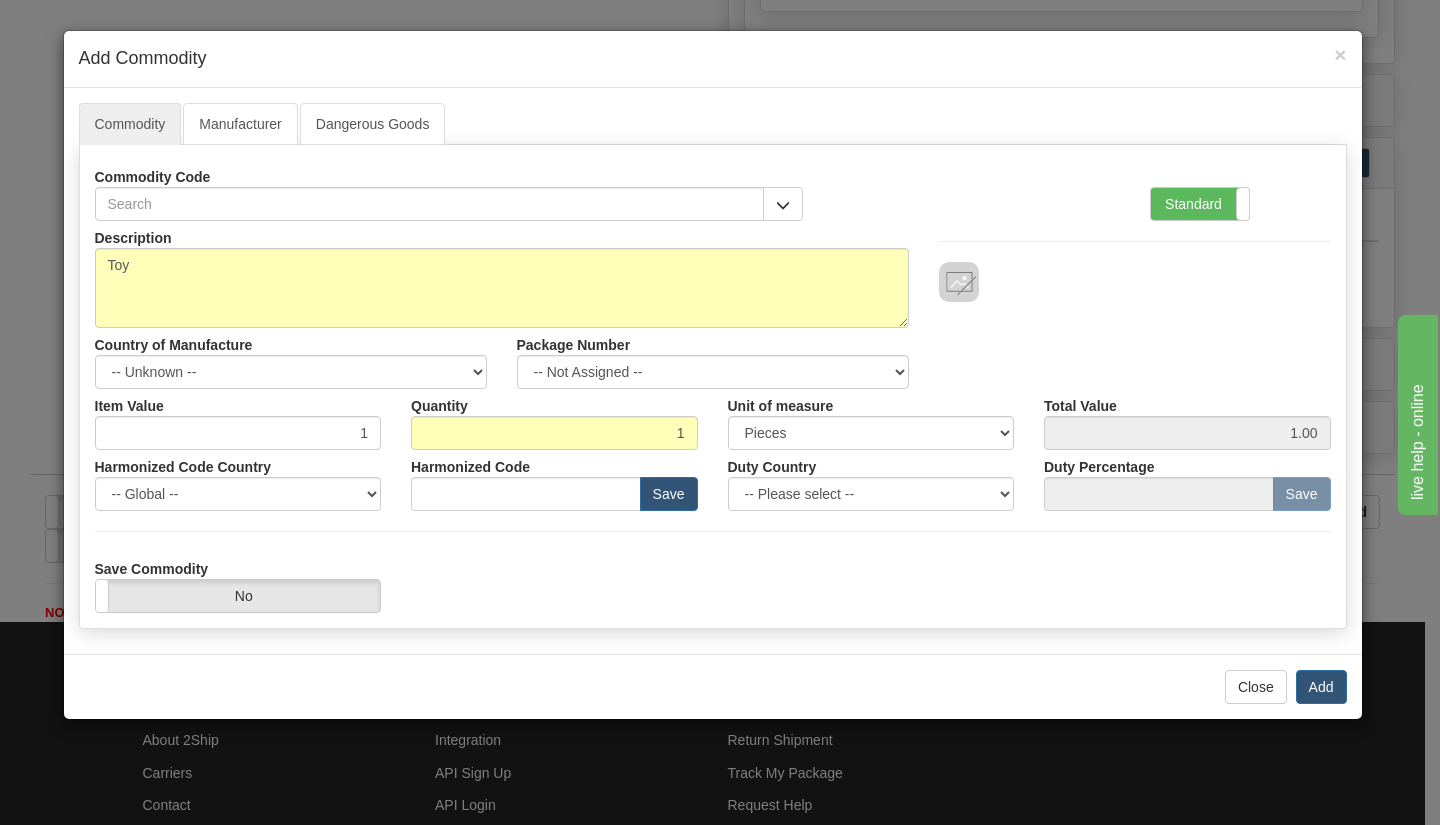 click on "Commodity Code
4202921100 - Backpack
Standard Advanced" at bounding box center (713, 190) 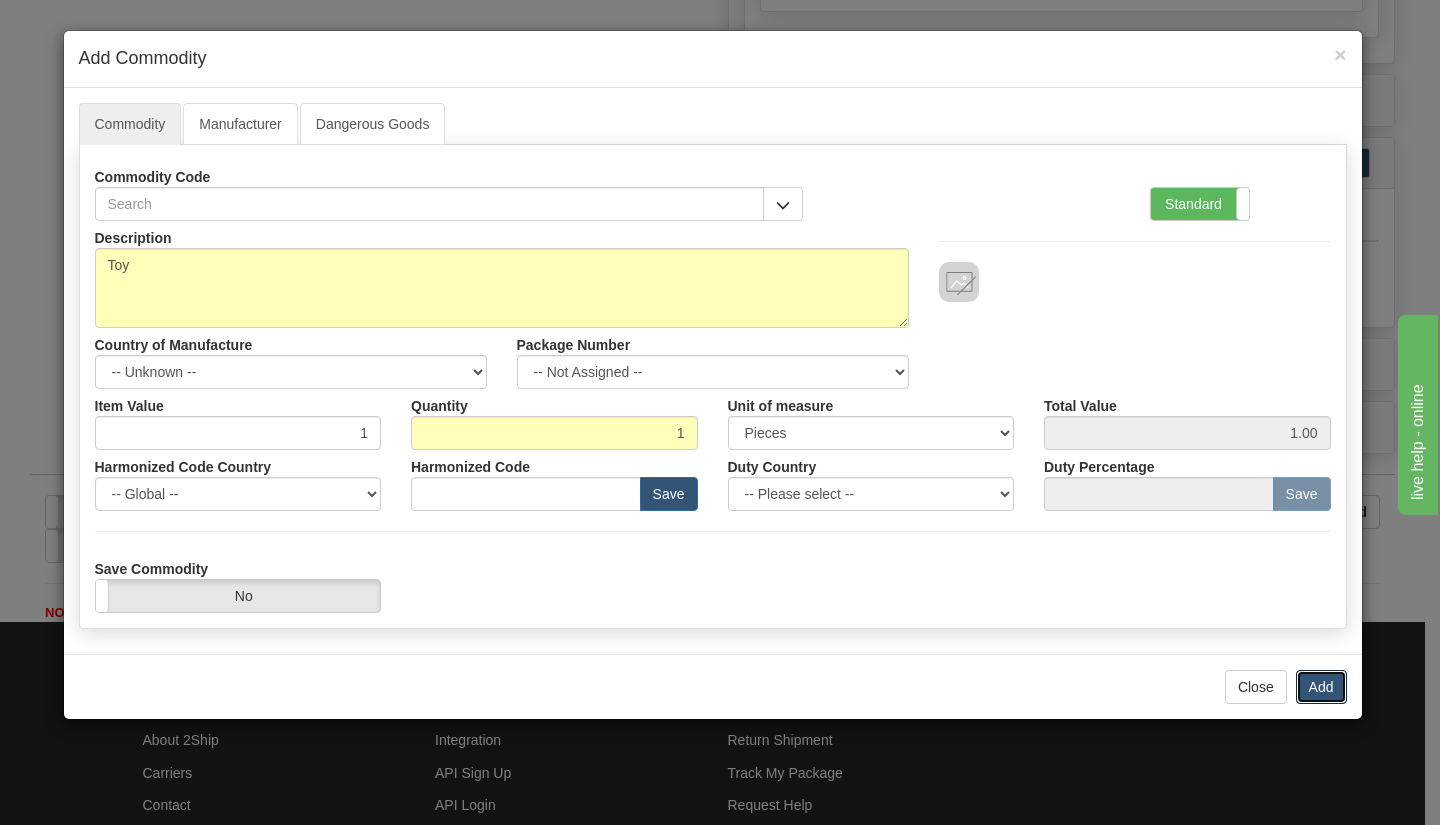 click on "Add" at bounding box center [1321, 687] 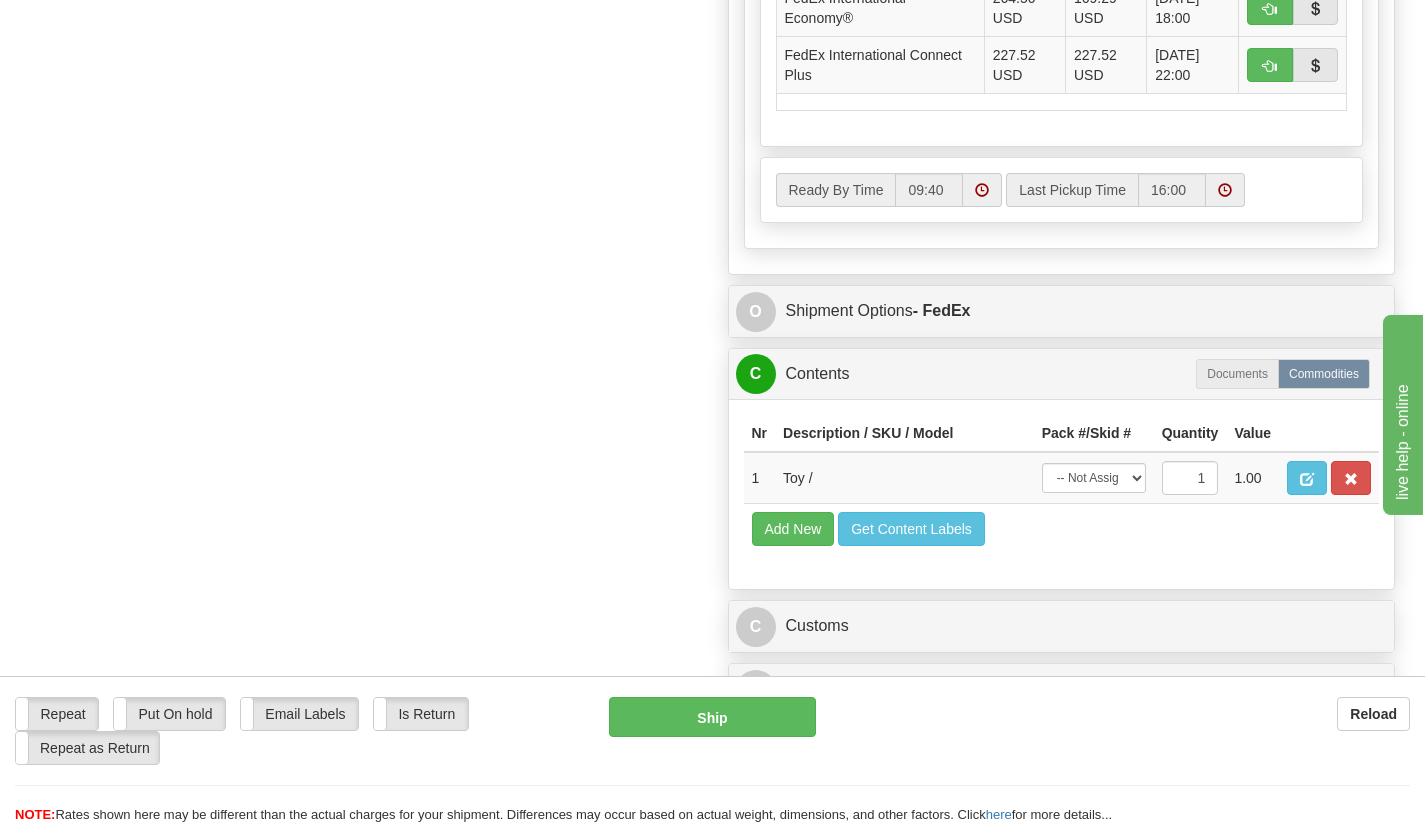 scroll, scrollTop: 1192, scrollLeft: 0, axis: vertical 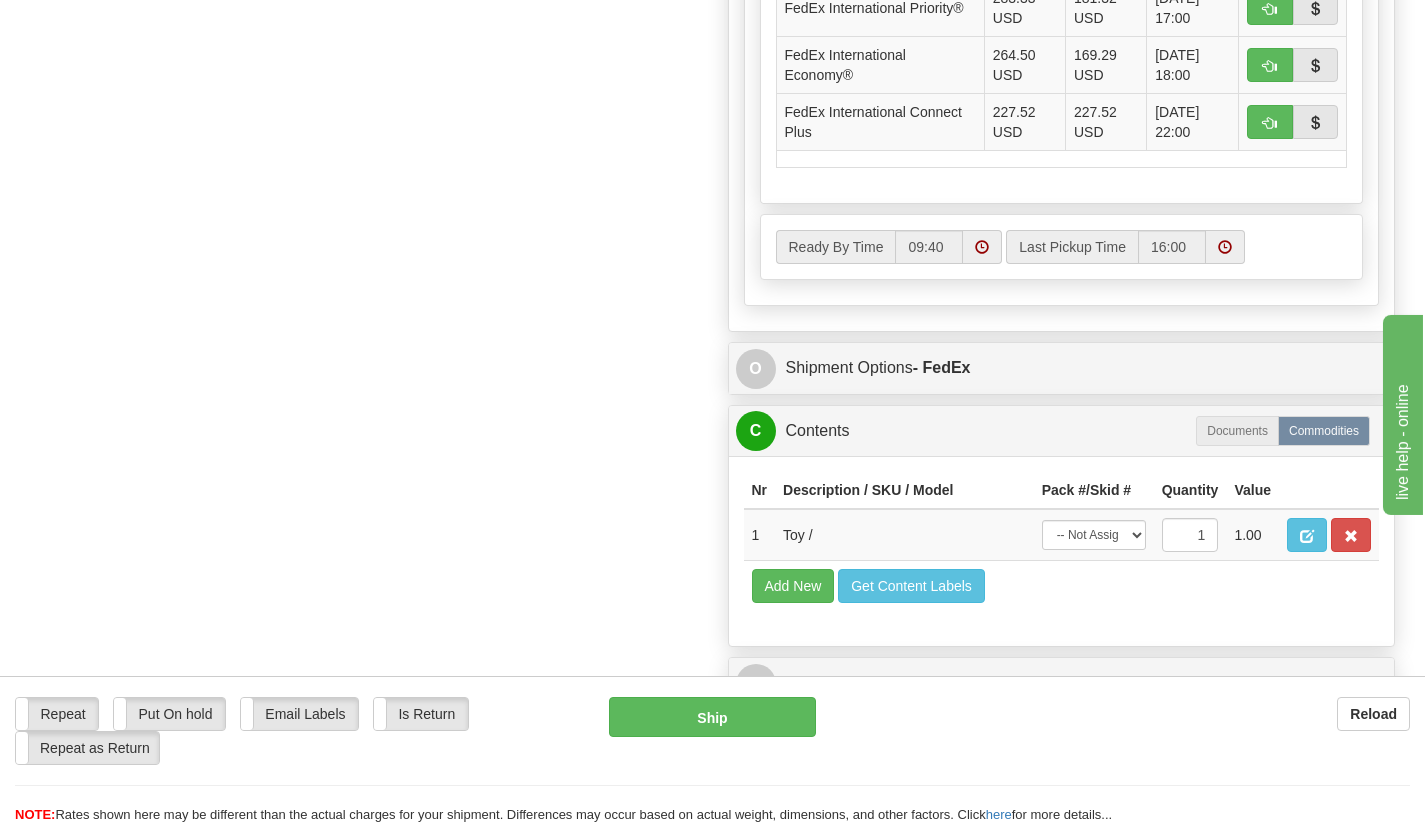 click on "169.29 USD" at bounding box center [1106, 64] 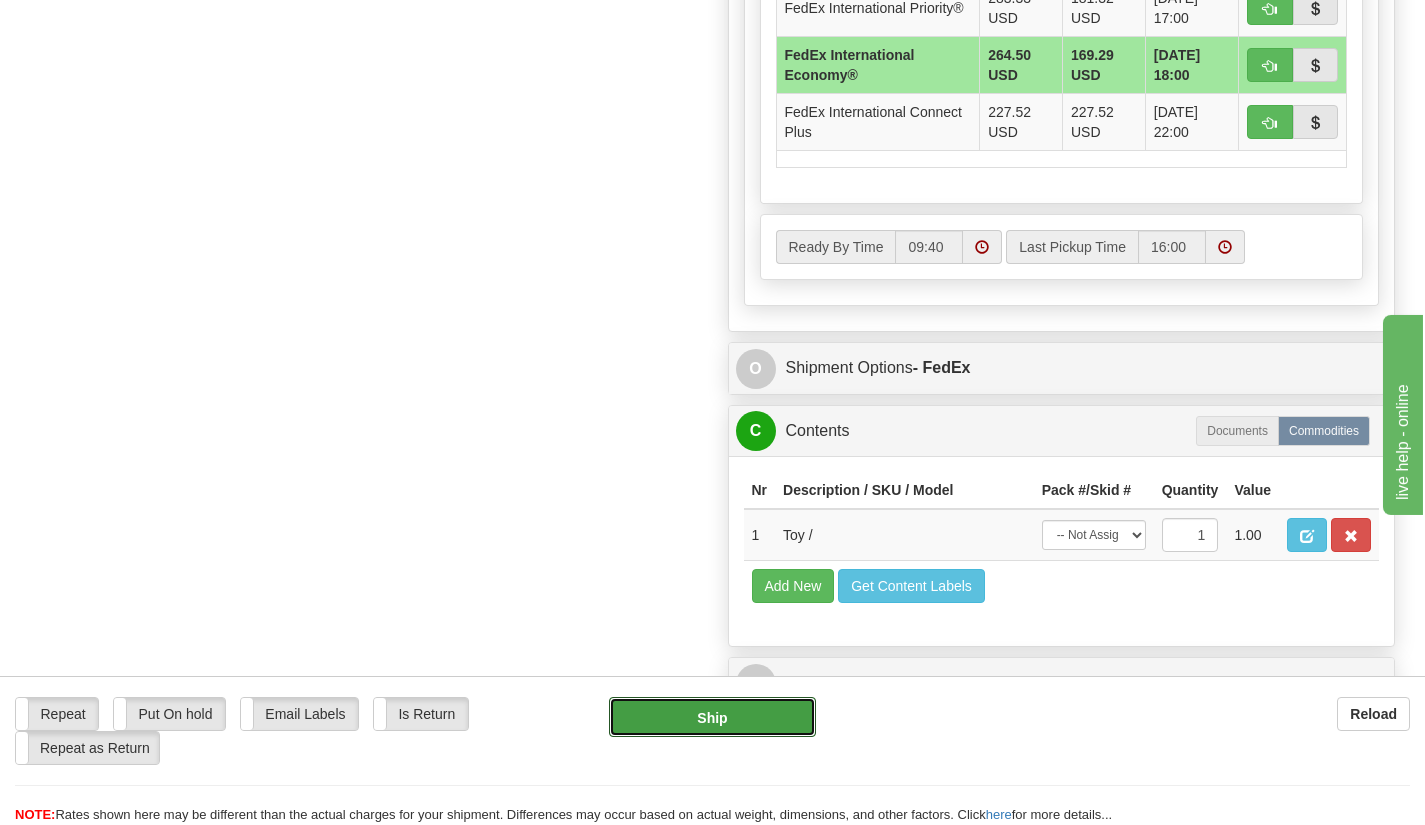 click on "Ship" at bounding box center (713, 717) 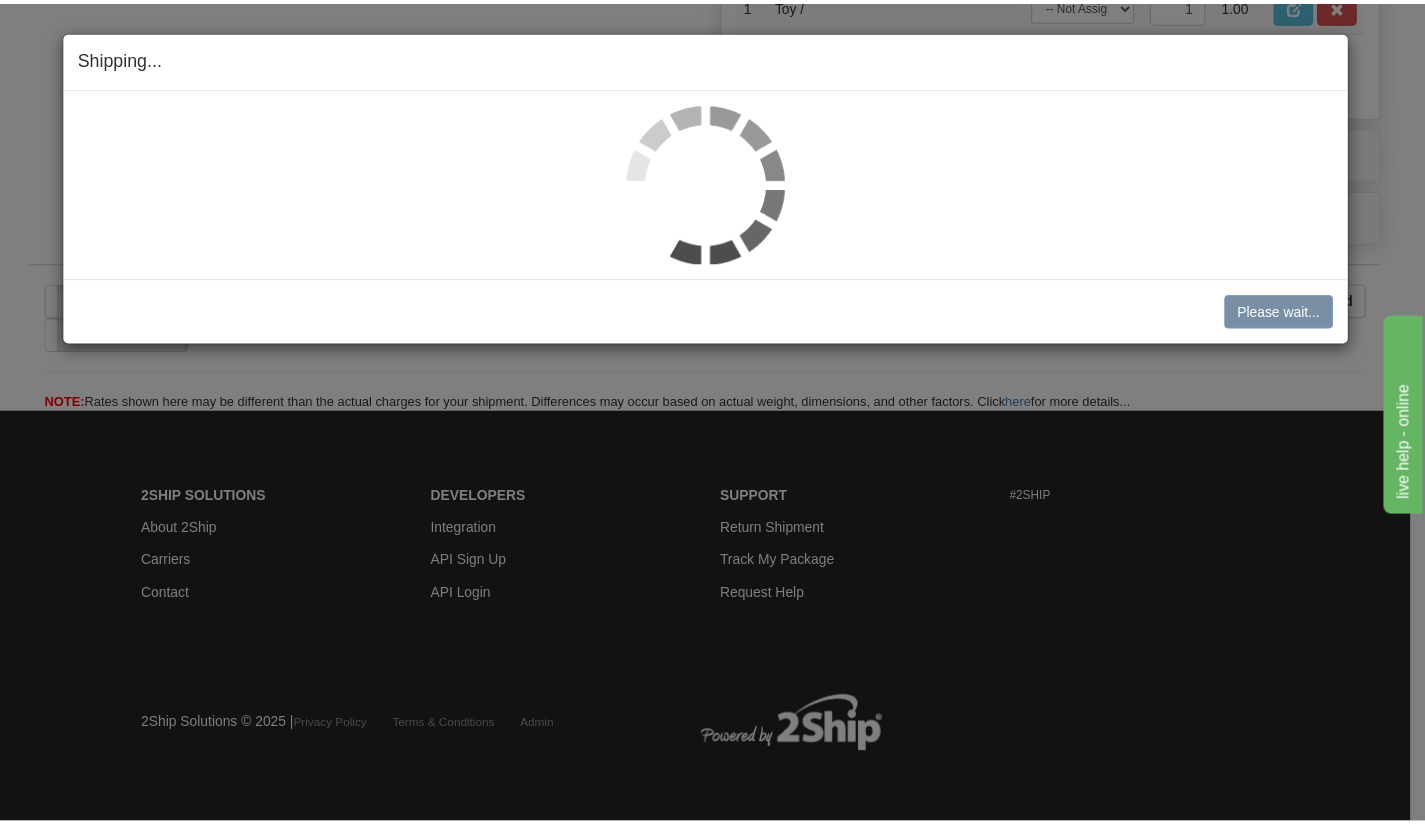 scroll, scrollTop: 1188, scrollLeft: 0, axis: vertical 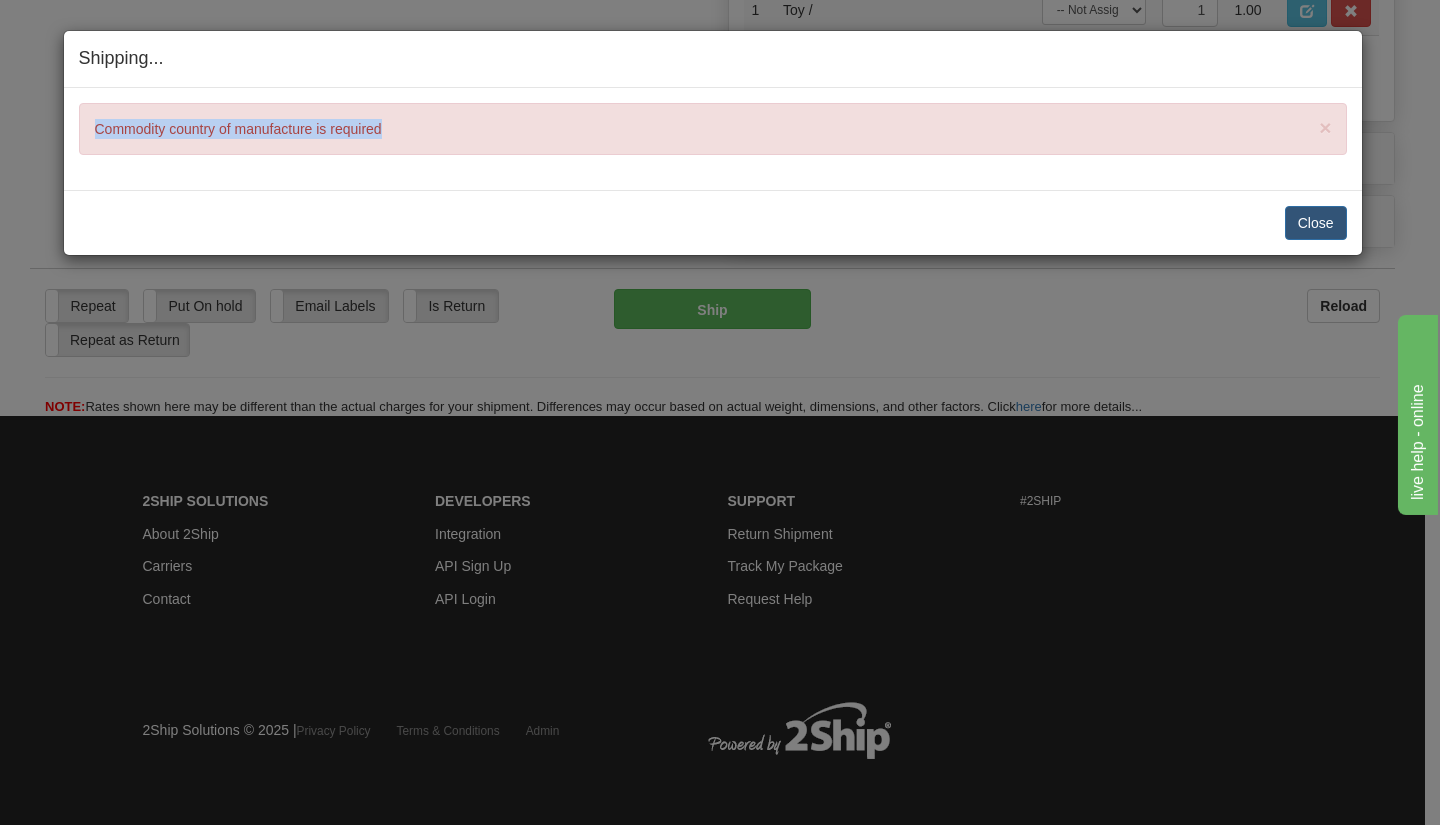 drag, startPoint x: 385, startPoint y: 123, endPoint x: 77, endPoint y: 125, distance: 308.0065 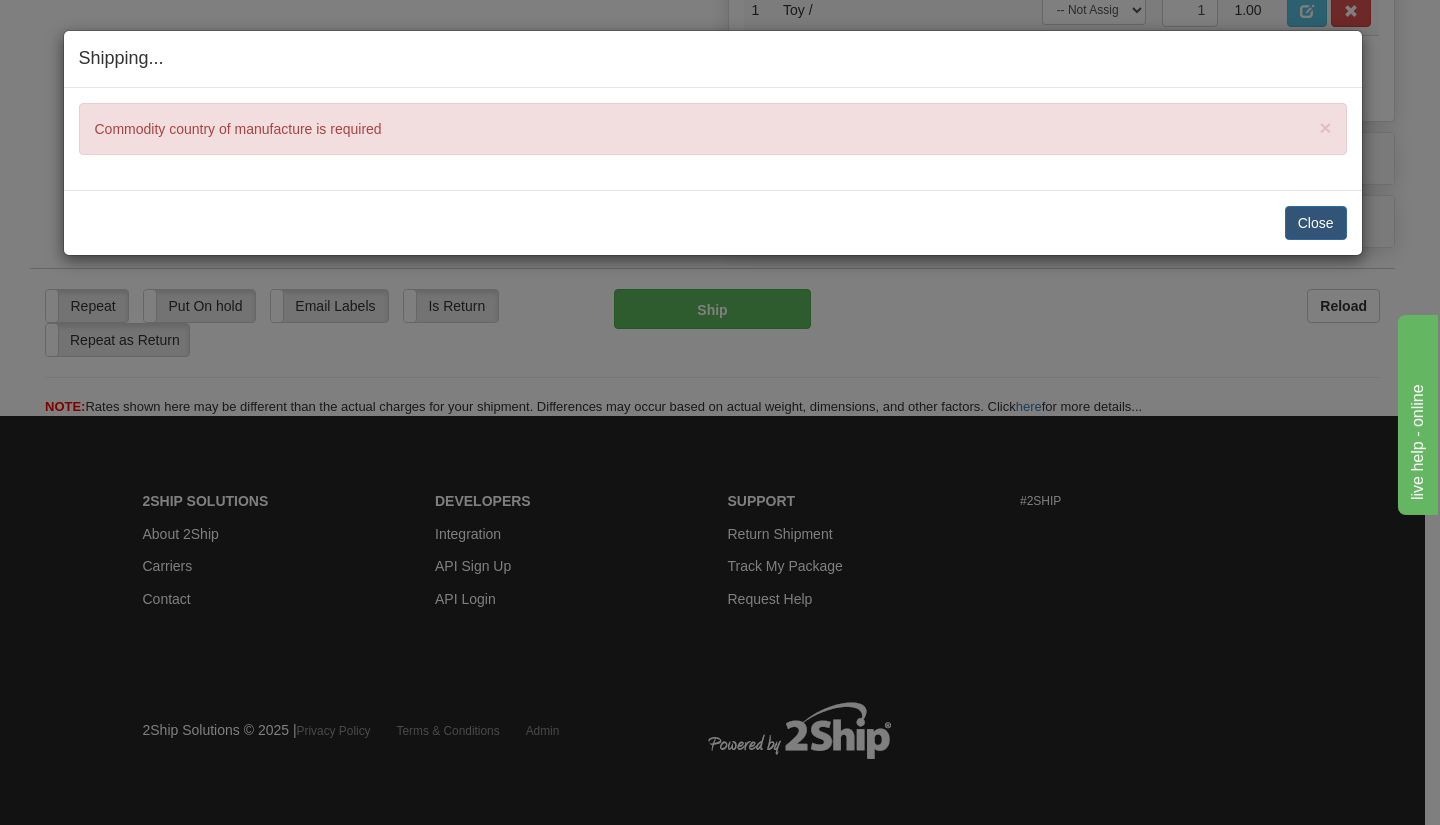 click on "Close
Cancel" at bounding box center (713, 223) 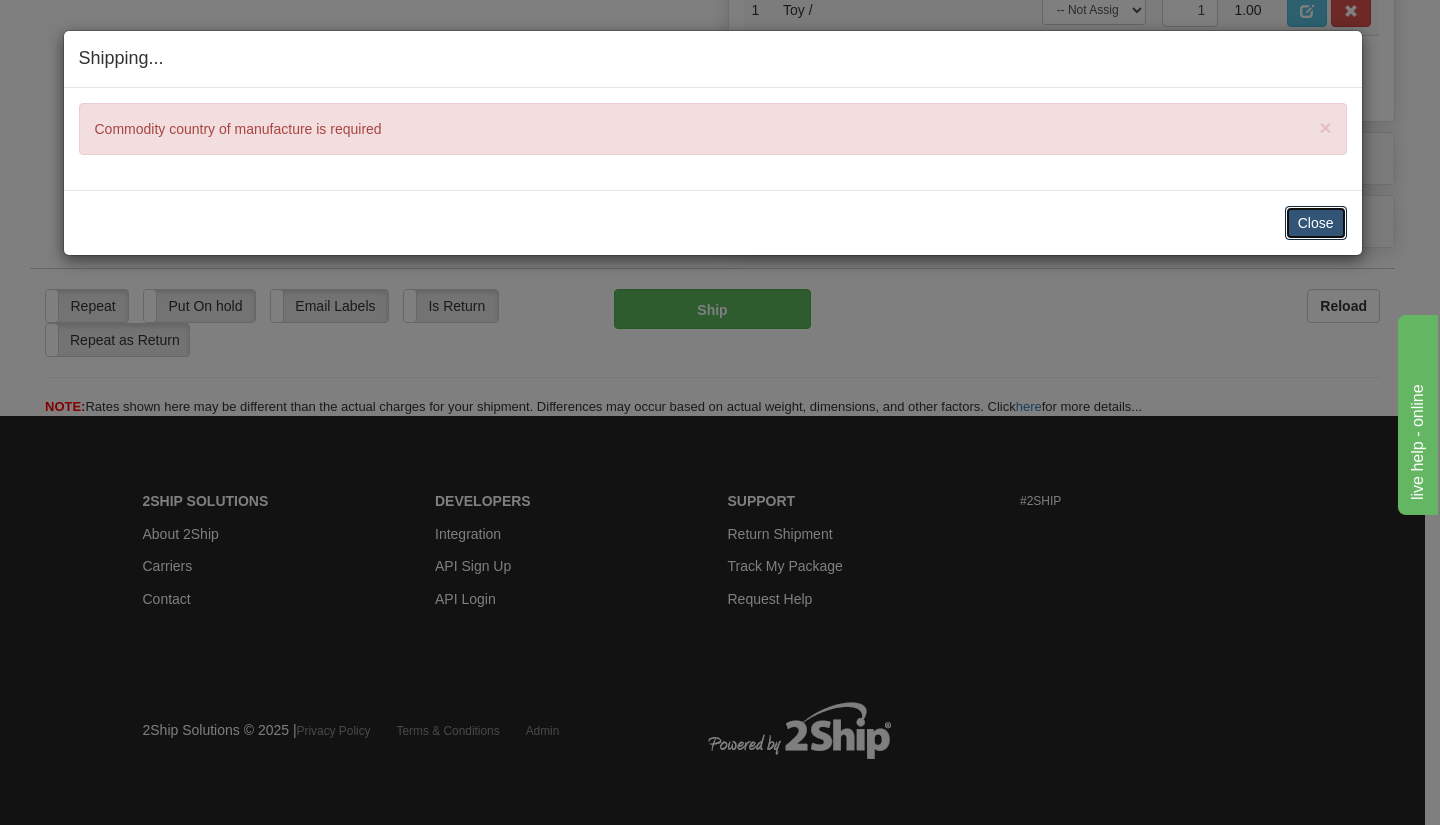 click on "Close" at bounding box center (1316, 223) 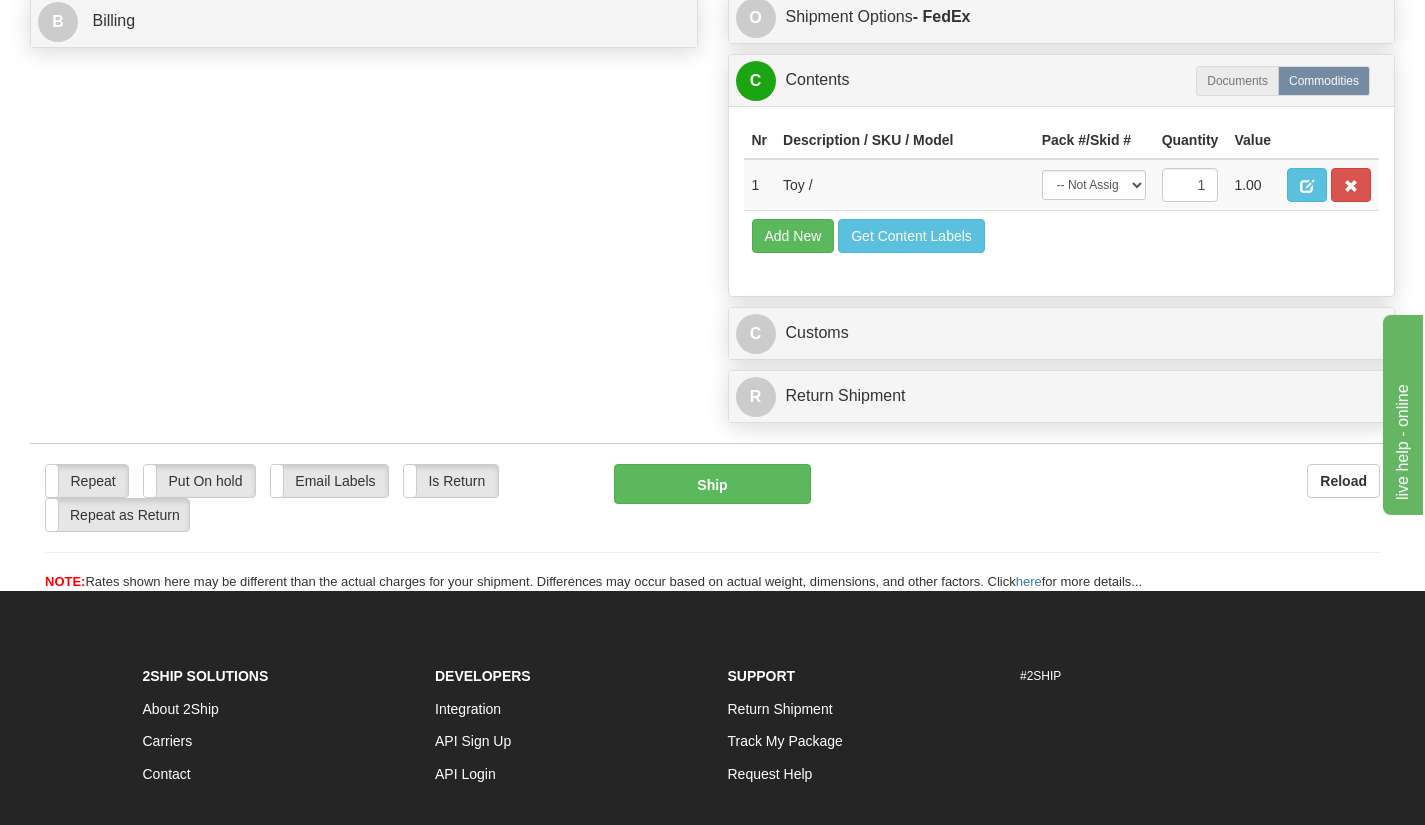 scroll, scrollTop: 989, scrollLeft: 0, axis: vertical 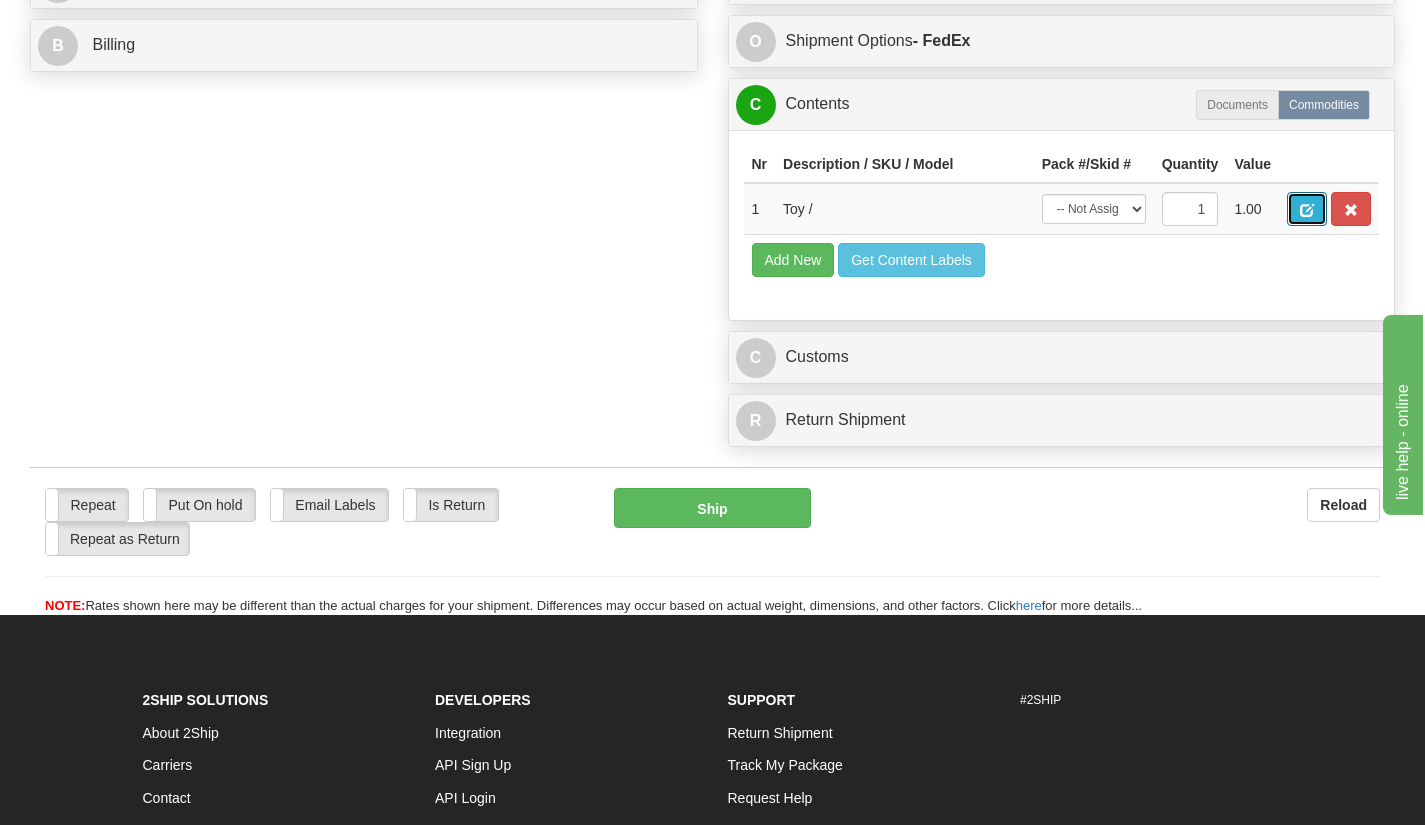 click at bounding box center (1307, 209) 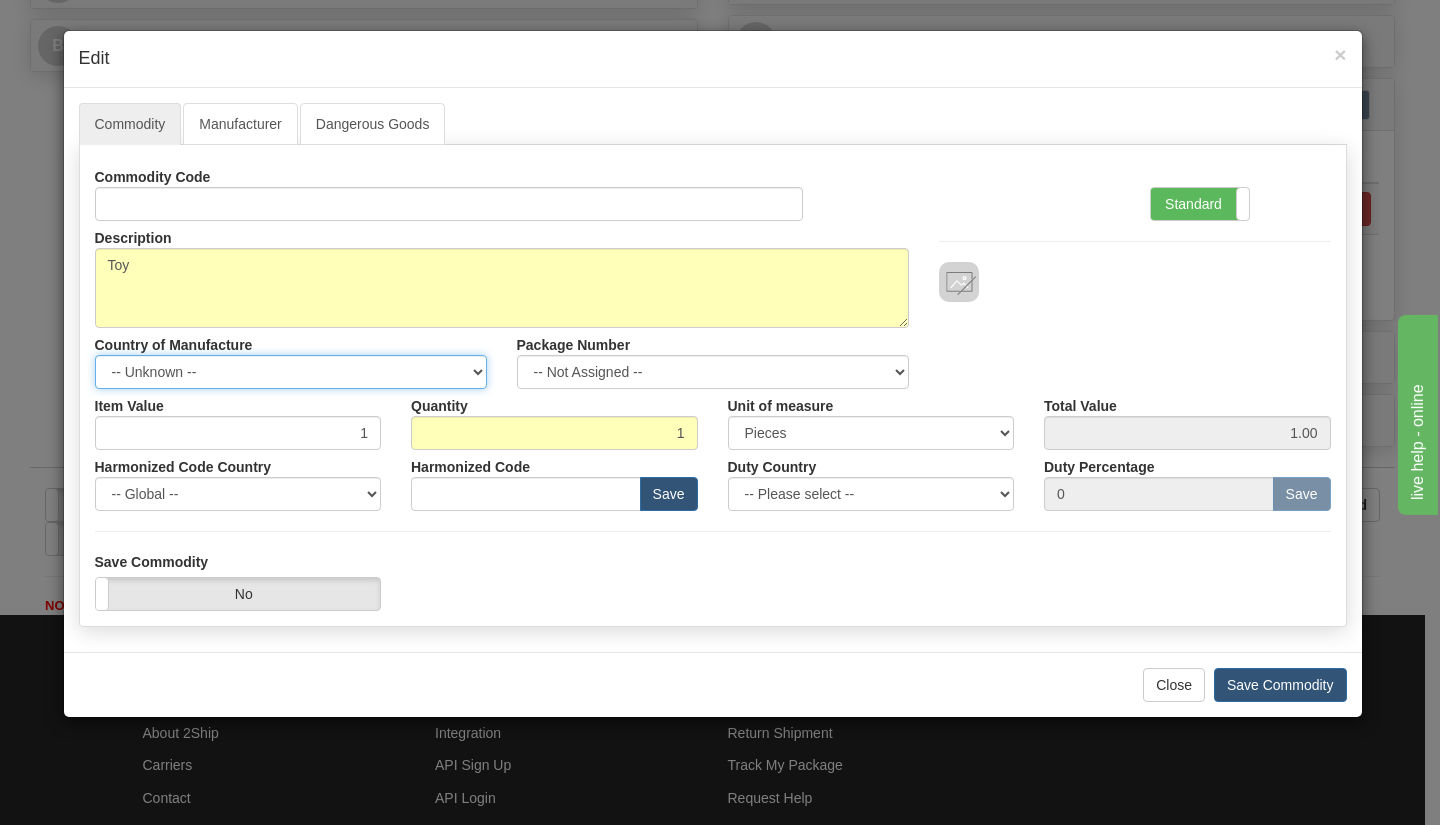 click on "-- Unknown --
AFGHANISTAN
ALAND ISLANDS
ALBANIA
ALGERIA
AMERICAN SAMOA
ANDORRA
ANGOLA
ANGUILLA
ANTIGUA AND BARBUDA
ARGENTINA
ARMENIA
ARUBA
AUSTRALIA
AUSTRIA
AZERBAIJAN
AZORES
BAHAMAS
BAHRAIN
BANGLADESH
BARBADOS
BELARUS
BELGIUM
BELIZE
BENIN
BERMUDA
BHUTAN
BOLIVIA
BONAIRE, SAINT EUSTATIUS AND SABA
BOSNIA
BOTSWANA
BOUVET ISLAND
BRAZIL
BRITISH INDIAN OCEAN TERRITORY
BRITISH VIRGIN ISLANDS
BRUNEI
BULGARIA
BURKINA FASO
BURUNDI
CAMBODIA
CAMEROON
CANADA
CANARY ISLANDS
CAPE VERDE
CAYMAN ISLANDS
CENTRAL AFRICAN REPUBLIC
CHAD
CHILE
CHINA
CHRISTMAS ISLAND
COCOS (KEELING) ISLANDS
COLOMBIA
COMOROS
CONGO
CONGO, DEMOCRATIC REPUBLIC OF
COOK ISLANDS
COSTA RICA
CROATIA
CURAÇAO
CYPRUS
CZECH REPUBLIC
DENMARK
DJIBOUTI
DOMINICA
DOMINICAN REPUBLIC
EAST TIMOR
ECUADOR
EGYPT
EL SALVADOR
EQUATORIAL GUINEA
ERITREA
ESTONIA
ETHIOPIA
FALKLAND ISLANDS (MALVINAS)
FAROE ISLANDS
FIJI
FINLAND" at bounding box center (291, 372) 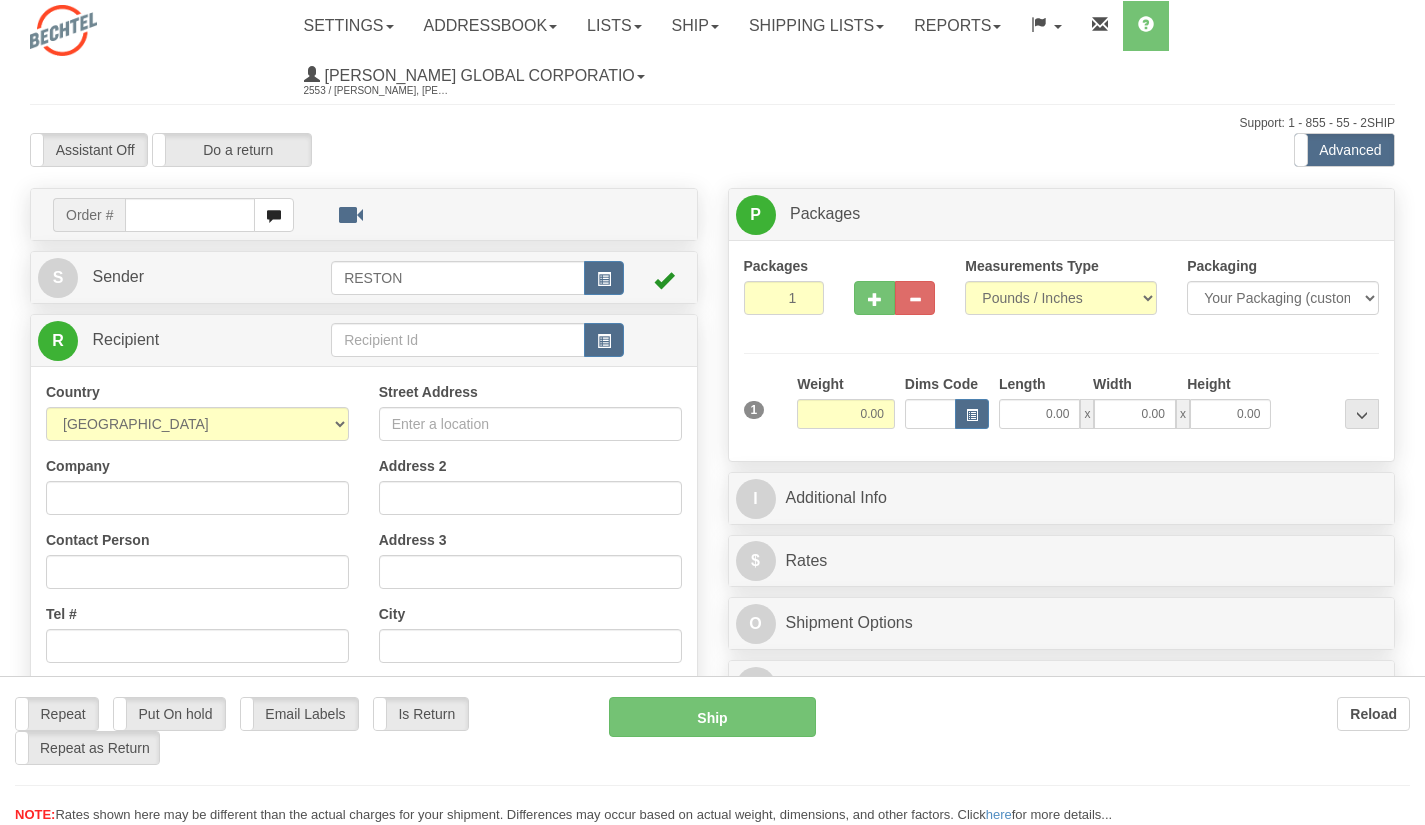 scroll, scrollTop: 0, scrollLeft: 0, axis: both 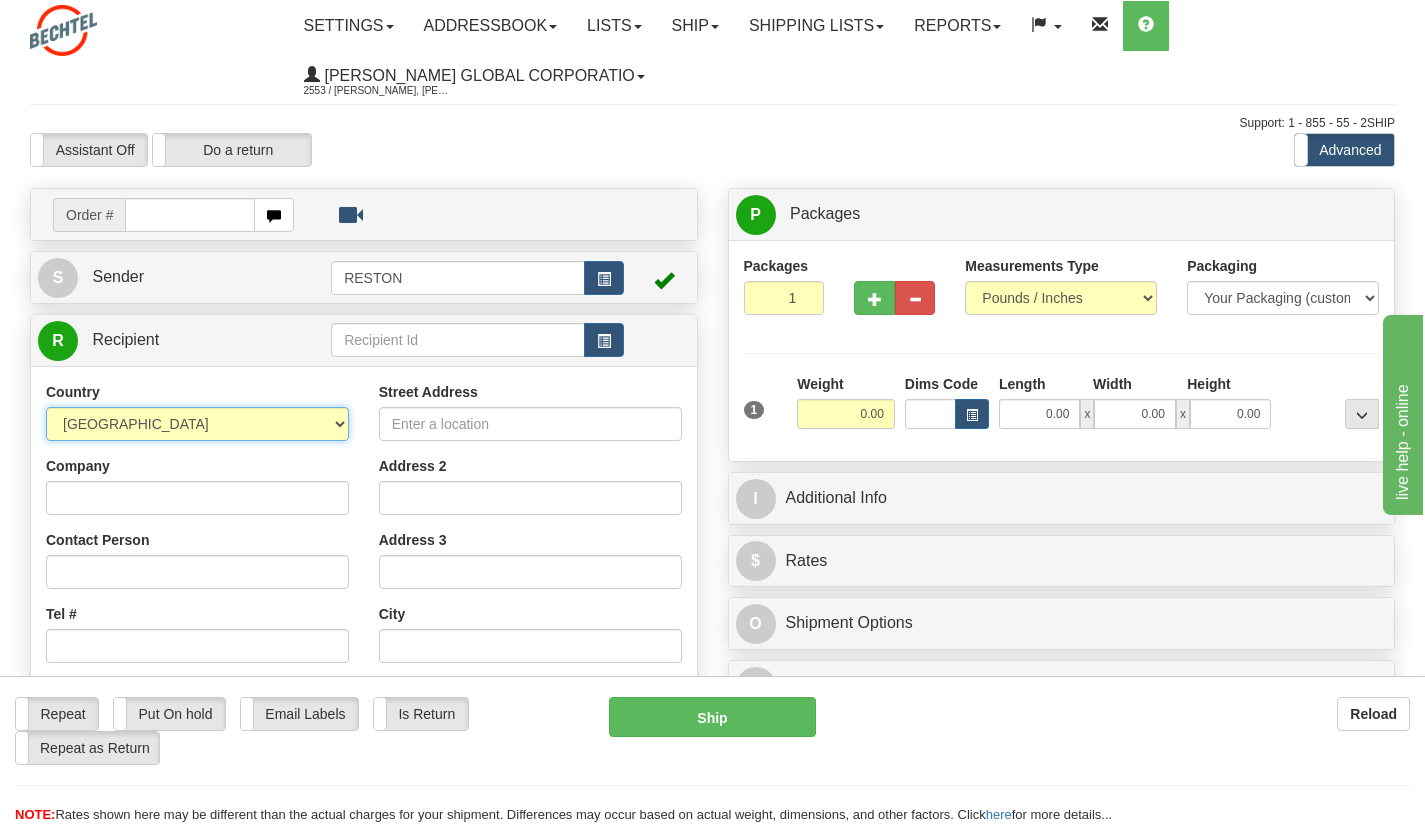 click on "[GEOGRAPHIC_DATA]
[GEOGRAPHIC_DATA]
[GEOGRAPHIC_DATA]
[GEOGRAPHIC_DATA]
[US_STATE]
[GEOGRAPHIC_DATA]
[GEOGRAPHIC_DATA]
[GEOGRAPHIC_DATA]
[GEOGRAPHIC_DATA]
[GEOGRAPHIC_DATA]
[GEOGRAPHIC_DATA]
[GEOGRAPHIC_DATA]
[GEOGRAPHIC_DATA]
[GEOGRAPHIC_DATA]
[GEOGRAPHIC_DATA]
[GEOGRAPHIC_DATA]
[GEOGRAPHIC_DATA]
[GEOGRAPHIC_DATA]
[GEOGRAPHIC_DATA]
[GEOGRAPHIC_DATA]
[GEOGRAPHIC_DATA]
[GEOGRAPHIC_DATA]
[GEOGRAPHIC_DATA]
[GEOGRAPHIC_DATA]
[GEOGRAPHIC_DATA]
[GEOGRAPHIC_DATA]
[GEOGRAPHIC_DATA]
[GEOGRAPHIC_DATA], [GEOGRAPHIC_DATA] AND [GEOGRAPHIC_DATA]
[GEOGRAPHIC_DATA]
[GEOGRAPHIC_DATA]
[GEOGRAPHIC_DATA]
[GEOGRAPHIC_DATA]
[GEOGRAPHIC_DATA]
[GEOGRAPHIC_DATA]
[GEOGRAPHIC_DATA]
[GEOGRAPHIC_DATA]
[GEOGRAPHIC_DATA]
[GEOGRAPHIC_DATA]
[GEOGRAPHIC_DATA]
[GEOGRAPHIC_DATA]
[GEOGRAPHIC_DATA]
[GEOGRAPHIC_DATA]
[GEOGRAPHIC_DATA]
[GEOGRAPHIC_DATA]
[GEOGRAPHIC_DATA]
[GEOGRAPHIC_DATA]
[GEOGRAPHIC_DATA]
[GEOGRAPHIC_DATA]
[GEOGRAPHIC_DATA]
COCOS ([GEOGRAPHIC_DATA]) ISLANDS
[GEOGRAPHIC_DATA]
[GEOGRAPHIC_DATA]
[GEOGRAPHIC_DATA]
[GEOGRAPHIC_DATA], [GEOGRAPHIC_DATA]
[GEOGRAPHIC_DATA]
[GEOGRAPHIC_DATA]
[GEOGRAPHIC_DATA]
[GEOGRAPHIC_DATA]
[GEOGRAPHIC_DATA]
[GEOGRAPHIC_DATA]
[GEOGRAPHIC_DATA]
[GEOGRAPHIC_DATA]
[GEOGRAPHIC_DATA]
[GEOGRAPHIC_DATA]
[GEOGRAPHIC_DATA]
[GEOGRAPHIC_DATA]
[GEOGRAPHIC_DATA]
[GEOGRAPHIC_DATA]
[GEOGRAPHIC_DATA]
[GEOGRAPHIC_DATA]
[GEOGRAPHIC_DATA]
[GEOGRAPHIC_DATA] ([GEOGRAPHIC_DATA])
[GEOGRAPHIC_DATA]
[GEOGRAPHIC_DATA]
[GEOGRAPHIC_DATA]
[GEOGRAPHIC_DATA]" at bounding box center [197, 424] 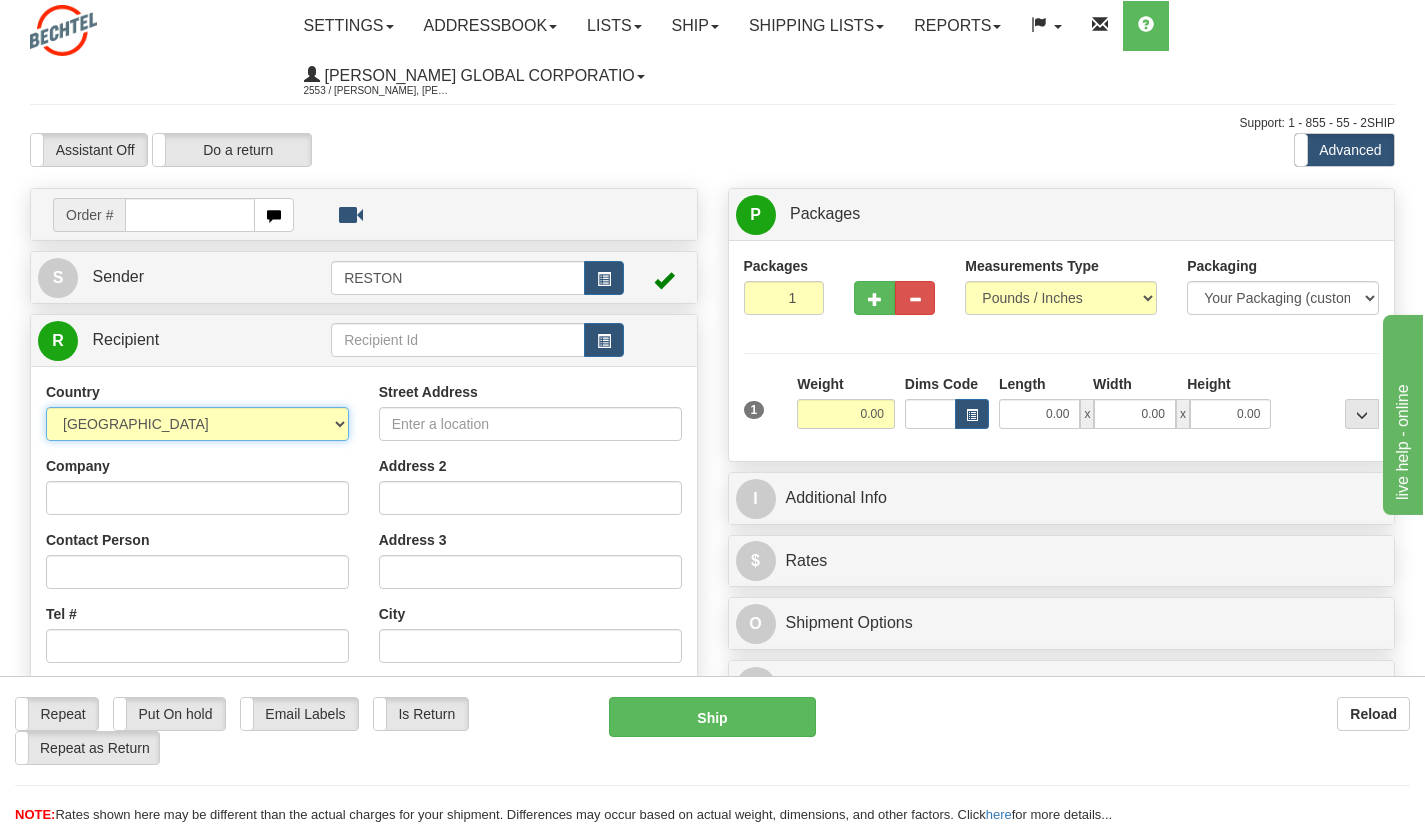 select on "GB" 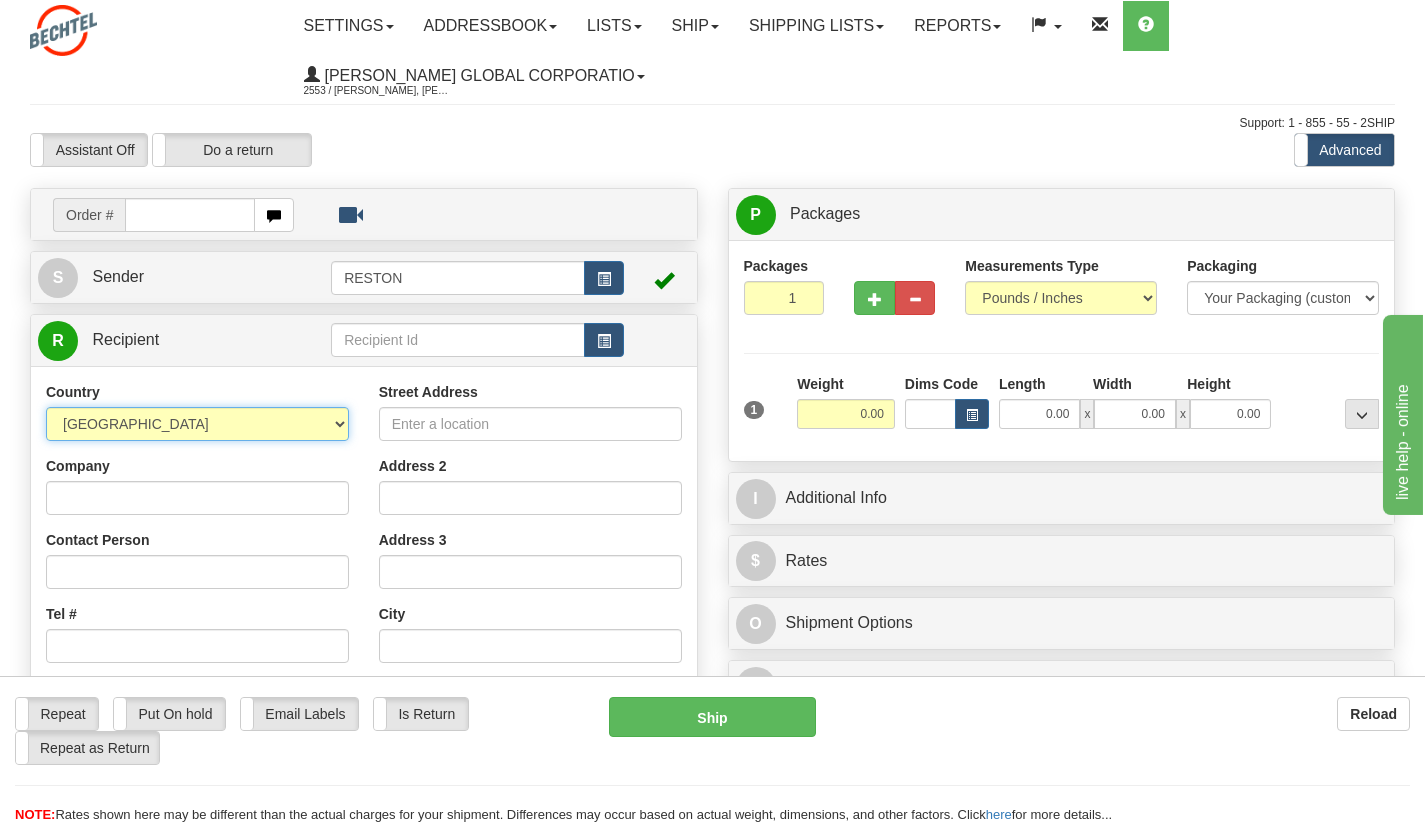 click on "[GEOGRAPHIC_DATA]
[GEOGRAPHIC_DATA]
[GEOGRAPHIC_DATA]
[GEOGRAPHIC_DATA]
[US_STATE]
[GEOGRAPHIC_DATA]
[GEOGRAPHIC_DATA]
[GEOGRAPHIC_DATA]
[GEOGRAPHIC_DATA]
[GEOGRAPHIC_DATA]
[GEOGRAPHIC_DATA]
[GEOGRAPHIC_DATA]
[GEOGRAPHIC_DATA]
[GEOGRAPHIC_DATA]
[GEOGRAPHIC_DATA]
[GEOGRAPHIC_DATA]
[GEOGRAPHIC_DATA]
[GEOGRAPHIC_DATA]
[GEOGRAPHIC_DATA]
[GEOGRAPHIC_DATA]
[GEOGRAPHIC_DATA]
[GEOGRAPHIC_DATA]
[GEOGRAPHIC_DATA]
[GEOGRAPHIC_DATA]
[GEOGRAPHIC_DATA]
[GEOGRAPHIC_DATA]
[GEOGRAPHIC_DATA]
[GEOGRAPHIC_DATA], [GEOGRAPHIC_DATA] AND [GEOGRAPHIC_DATA]
[GEOGRAPHIC_DATA]
[GEOGRAPHIC_DATA]
[GEOGRAPHIC_DATA]
[GEOGRAPHIC_DATA]
[GEOGRAPHIC_DATA]
[GEOGRAPHIC_DATA]
[GEOGRAPHIC_DATA]
[GEOGRAPHIC_DATA]
[GEOGRAPHIC_DATA]
[GEOGRAPHIC_DATA]
[GEOGRAPHIC_DATA]
[GEOGRAPHIC_DATA]
[GEOGRAPHIC_DATA]
[GEOGRAPHIC_DATA]
[GEOGRAPHIC_DATA]
[GEOGRAPHIC_DATA]
[GEOGRAPHIC_DATA]
[GEOGRAPHIC_DATA]
[GEOGRAPHIC_DATA]
[GEOGRAPHIC_DATA]
[GEOGRAPHIC_DATA]
COCOS ([GEOGRAPHIC_DATA]) ISLANDS
[GEOGRAPHIC_DATA]
[GEOGRAPHIC_DATA]
[GEOGRAPHIC_DATA]
[GEOGRAPHIC_DATA], [GEOGRAPHIC_DATA]
[GEOGRAPHIC_DATA]
[GEOGRAPHIC_DATA]
[GEOGRAPHIC_DATA]
[GEOGRAPHIC_DATA]
[GEOGRAPHIC_DATA]
[GEOGRAPHIC_DATA]
[GEOGRAPHIC_DATA]
[GEOGRAPHIC_DATA]
[GEOGRAPHIC_DATA]
[GEOGRAPHIC_DATA]
[GEOGRAPHIC_DATA]
[GEOGRAPHIC_DATA]
[GEOGRAPHIC_DATA]
[GEOGRAPHIC_DATA]
[GEOGRAPHIC_DATA]
[GEOGRAPHIC_DATA]
[GEOGRAPHIC_DATA]
[GEOGRAPHIC_DATA] ([GEOGRAPHIC_DATA])
[GEOGRAPHIC_DATA]
[GEOGRAPHIC_DATA]
[GEOGRAPHIC_DATA]
[GEOGRAPHIC_DATA]" at bounding box center (197, 424) 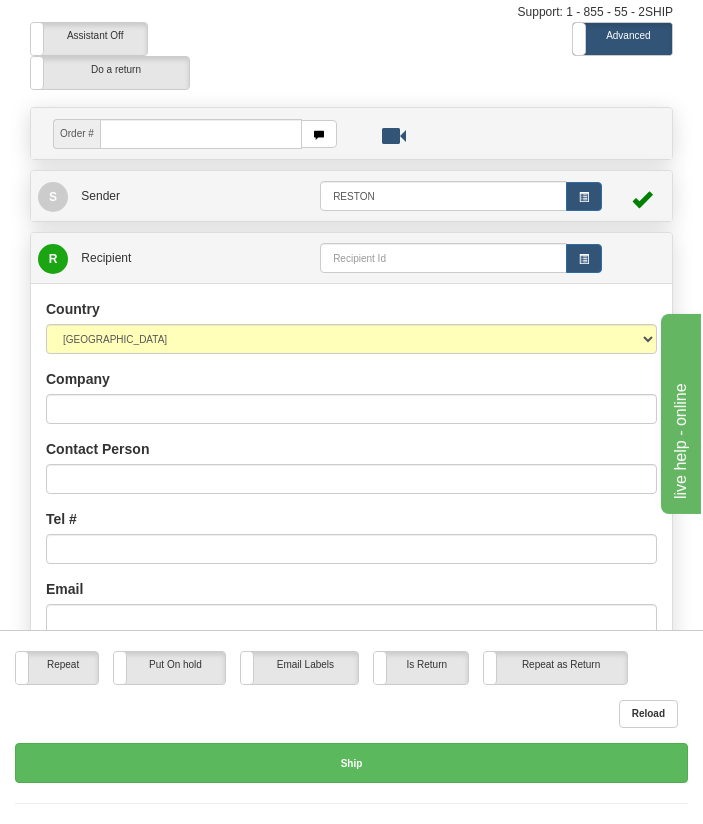 scroll, scrollTop: 124, scrollLeft: 0, axis: vertical 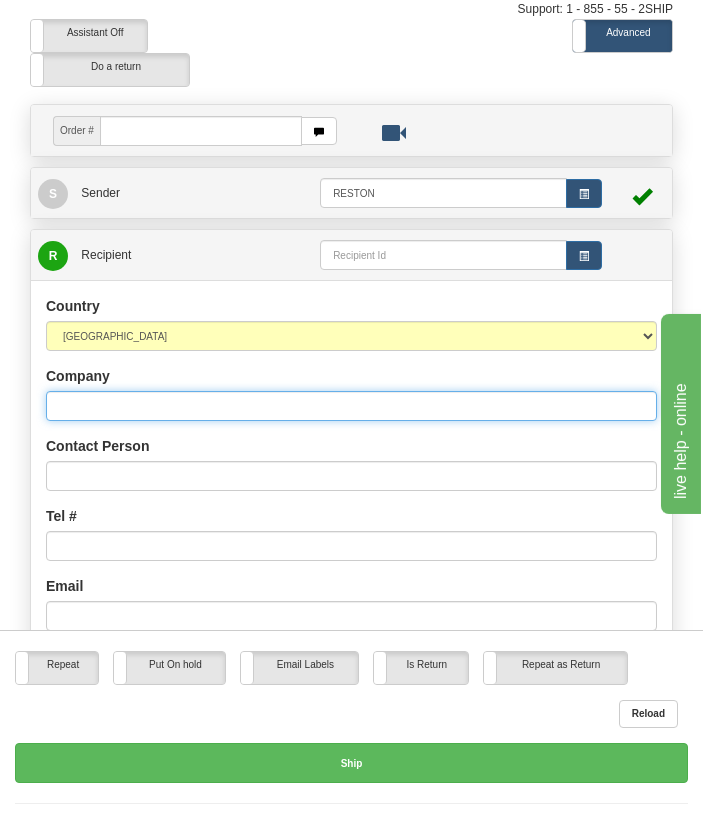 click on "Company" at bounding box center (351, 406) 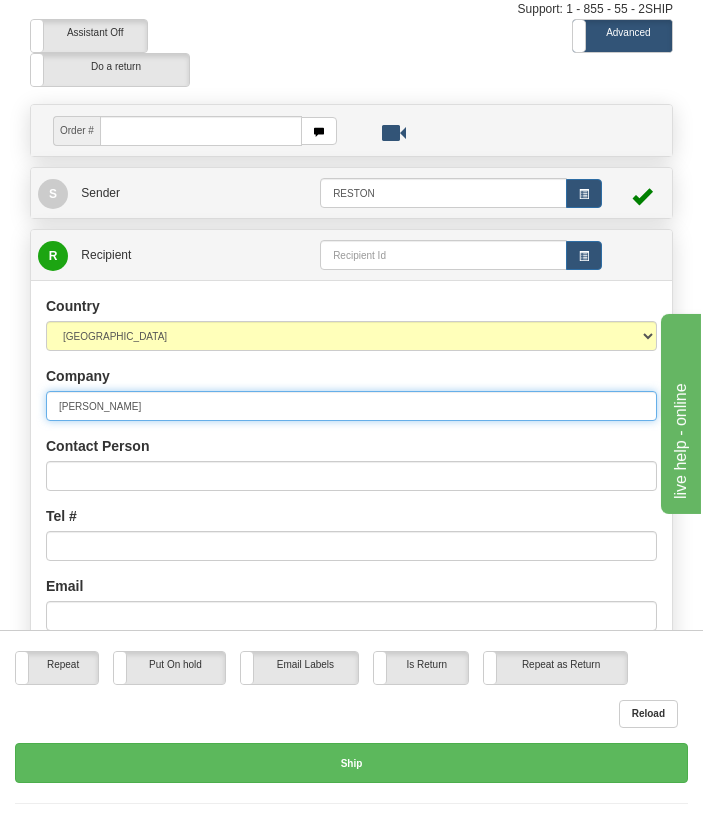 type on "[PERSON_NAME]" 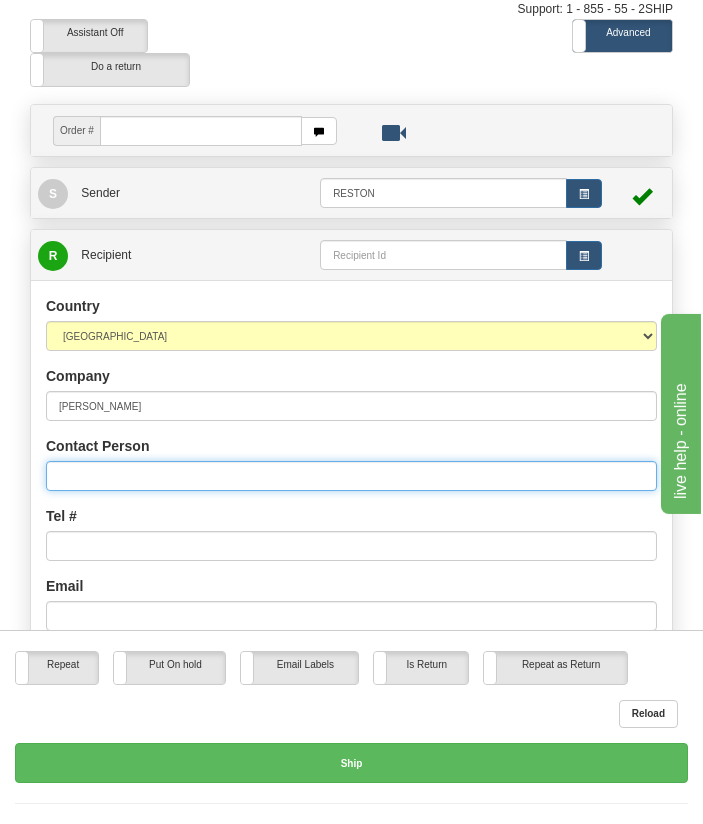 click on "Contact Person" at bounding box center [351, 476] 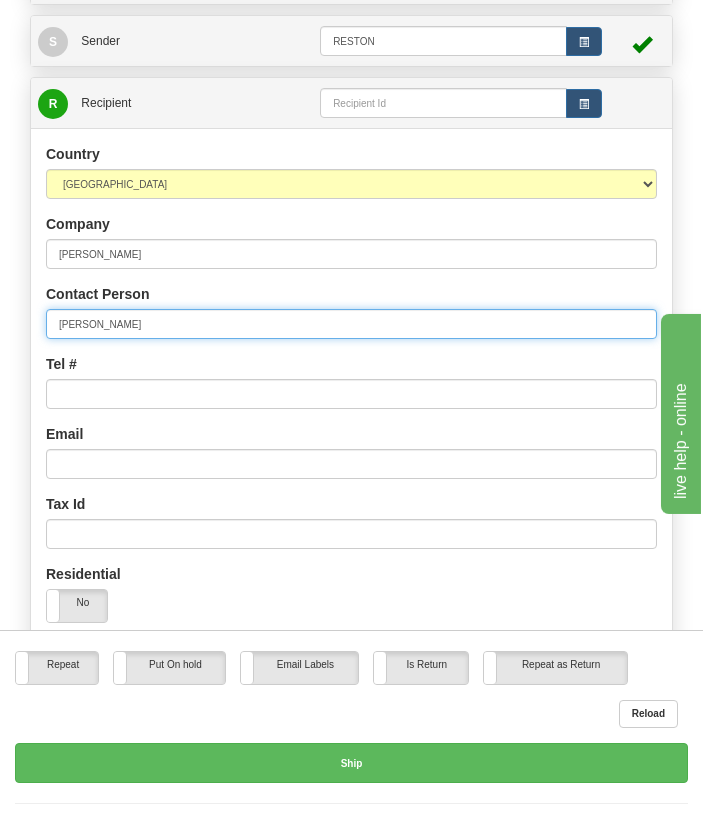 scroll, scrollTop: 277, scrollLeft: 0, axis: vertical 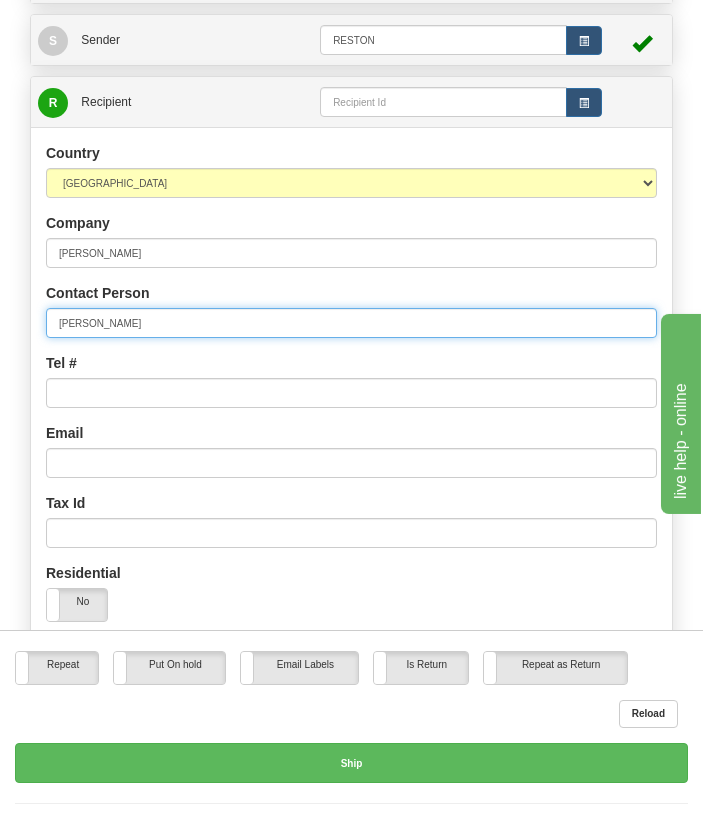 type on "[PERSON_NAME]" 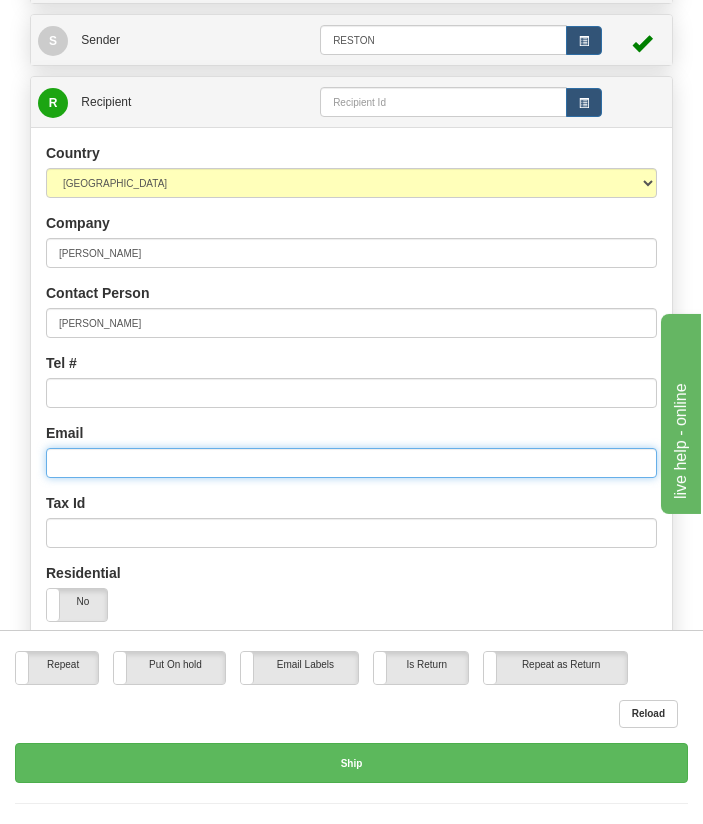 click on "Email" at bounding box center [351, 463] 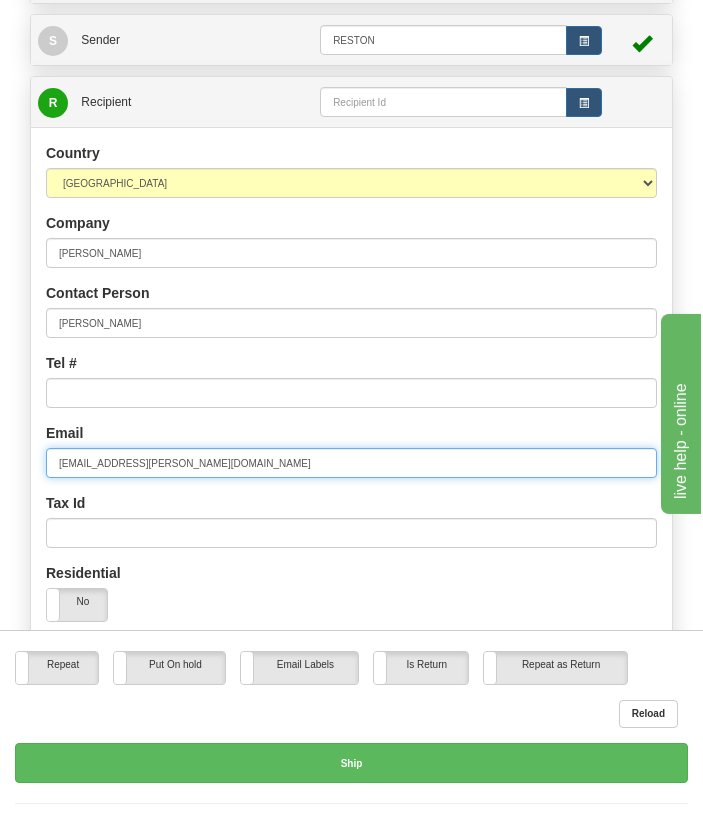 type on "[EMAIL_ADDRESS][PERSON_NAME][DOMAIN_NAME]" 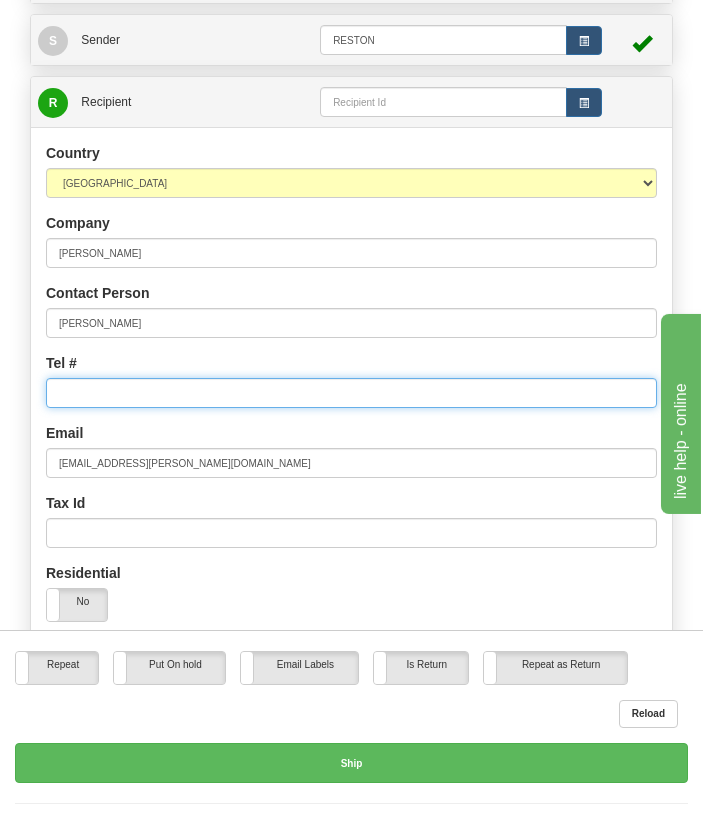 click on "Tel #" at bounding box center (351, 393) 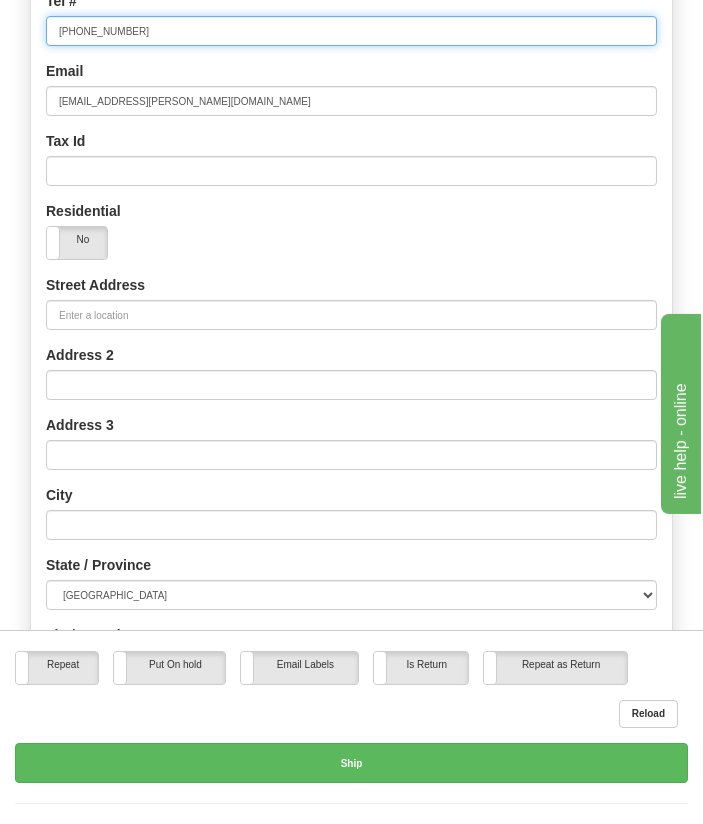 scroll, scrollTop: 669, scrollLeft: 0, axis: vertical 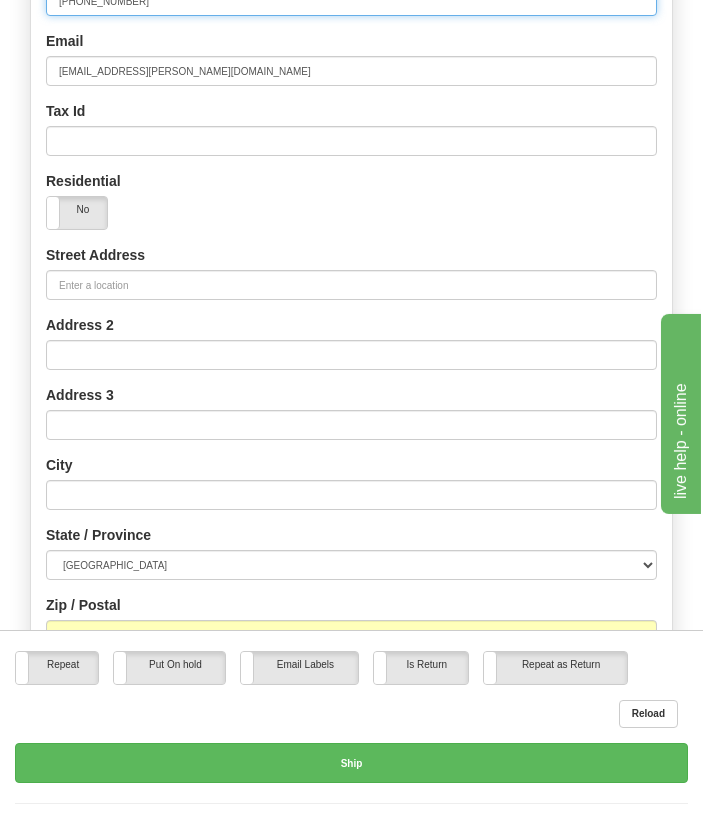 type on "[PHONE_NUMBER]" 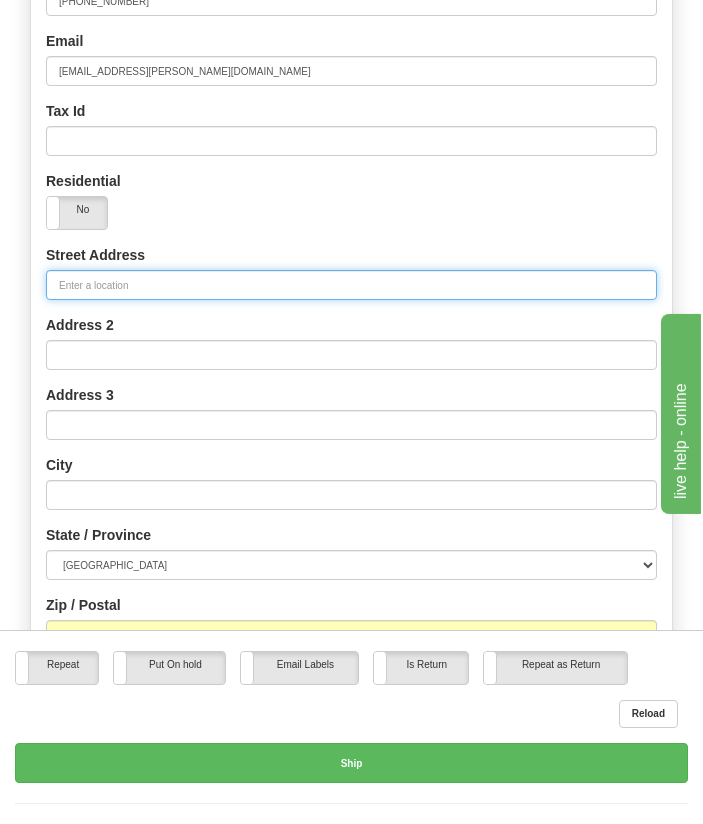 click on "Street Address" at bounding box center (351, 285) 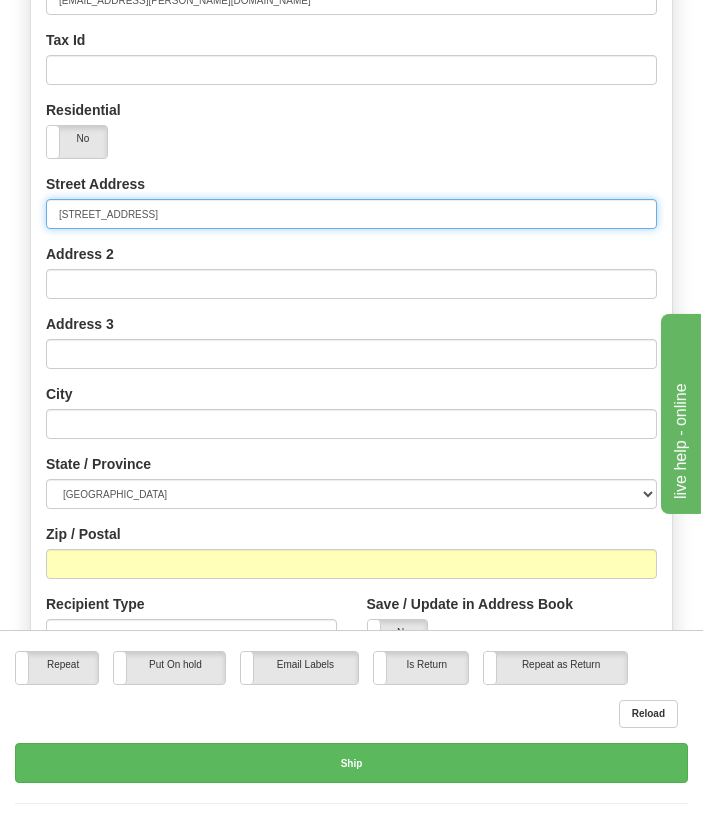 scroll, scrollTop: 741, scrollLeft: 0, axis: vertical 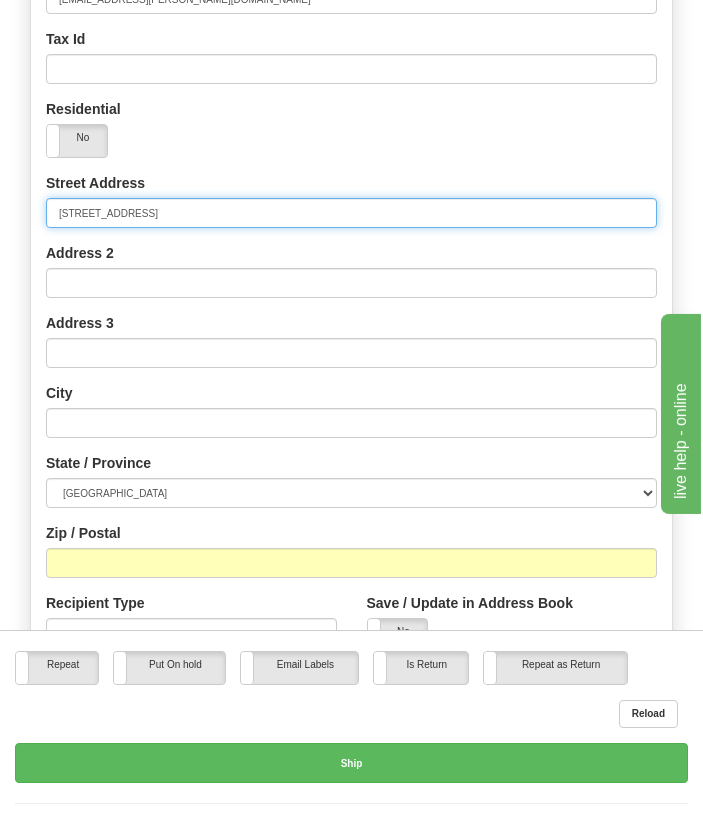 type on "10 Southampton Street" 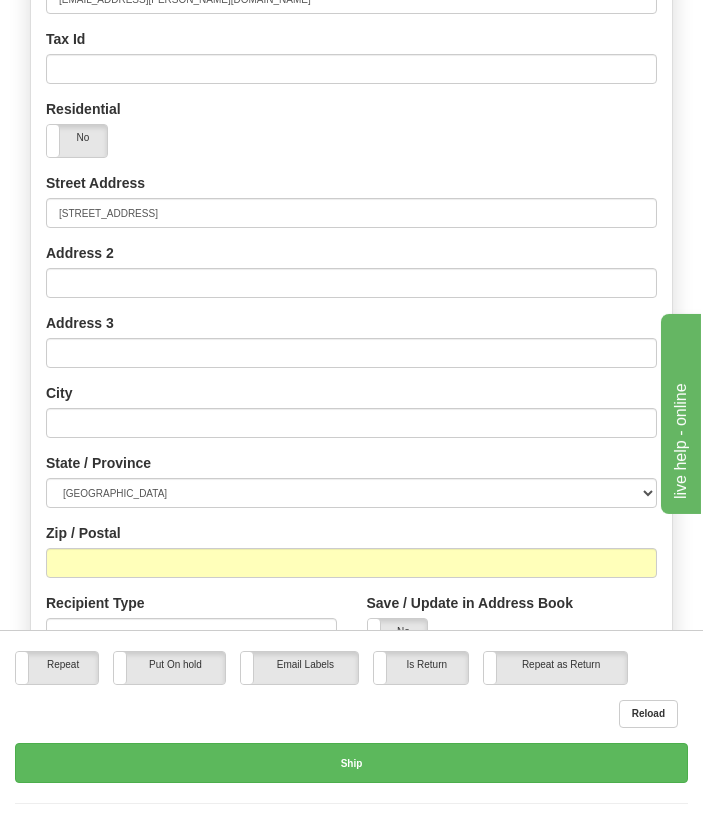 click on "State / Province
Aberdeen City Aberdeenshire Angus Antrim and Newtownabbey Ards and North Down Argyll and Bute Armagh City, Banbridge and Craigavon Barking and Dagenham Barnet Barnsley Bath and North East Somerset Bedford Belfast City Berkshire Bexley Birmingham Blackburn with Darwen Blackpool Blaenau Gwent Bolton Bournemouth, Christchurch and Poole Bracknell Forest Bradford Brent Bridgend Brighton and Hove Bristol Bromley Buckinghamshire Bury Caerphilly Calderdale Cambridgeshire Camden Cardiff Carmarthenshire Causeway Coast and Glens Central Bedfordshire Ceredigion Cheshire East Cheshire West and Chester Clackmannanshire Conwy Cornwall Coventry Croydon Cumbria Darlington Denbighshire Derby Derbyshire Derry and Strabane Devon Doncaster Dorset Dudley Dumfries and Galloway Dundee City Durham, County Ealing East Ayrshire East Dunbartonshire East Lothian East Renfrewshire East Riding of Yorkshire East Sussex Edinburgh Eilean Siar Enfield Essex Falkirk" at bounding box center [351, 480] 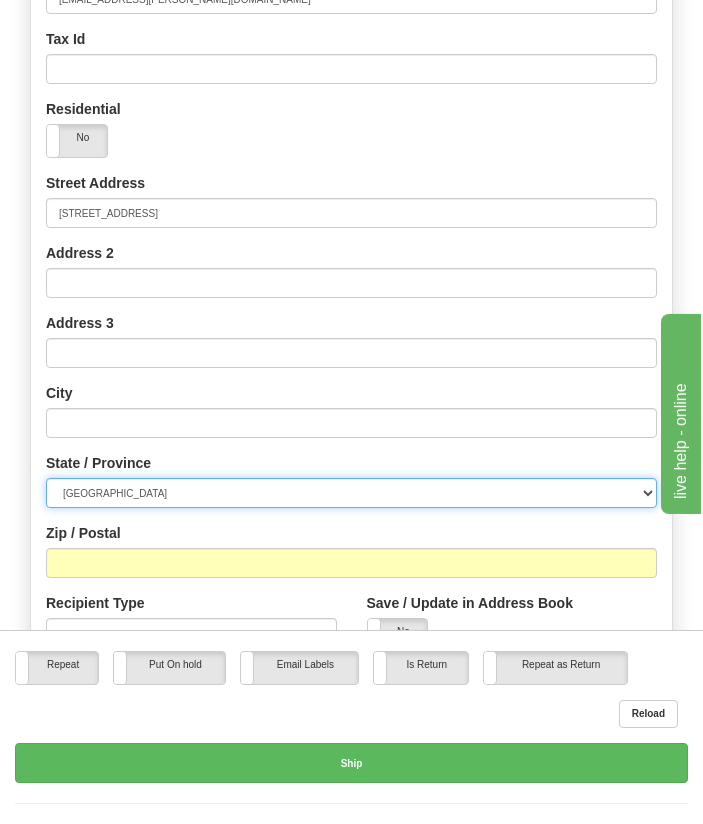 click on "Aberdeen City Aberdeenshire Angus Antrim and Newtownabbey Ards and North Down Argyll and Bute Armagh City, Banbridge and Craigavon Barking and Dagenham Barnet Barnsley Bath and North East Somerset Bedford Belfast City Berkshire Bexley Birmingham Blackburn with Darwen Blackpool Blaenau Gwent Bolton Bournemouth, Christchurch and Poole Bracknell Forest Bradford Brent Bridgend Brighton and Hove Bristol Bromley Buckinghamshire Bury Caerphilly Calderdale Cambridgeshire Camden Cardiff Carmarthenshire Causeway Coast and Glens Central Bedfordshire Ceredigion Cheshire East Cheshire West and Chester Clackmannanshire Conwy Cornwall Coventry Croydon Cumbria Darlington Denbighshire Derby Derbyshire Derry and Strabane Devon Doncaster Dorset Dudley Dumfries and Galloway Dundee City Durham, County Ealing East Ayrshire East Dunbartonshire East Lothian East Renfrewshire East Riding of Yorkshire East Sussex Edinburgh Eilean Siar Enfield Essex Falkirk Fermanagh and Omagh Fife Flintshire Gateshead Glasgow City Gloucestershire Kent" at bounding box center [351, 493] 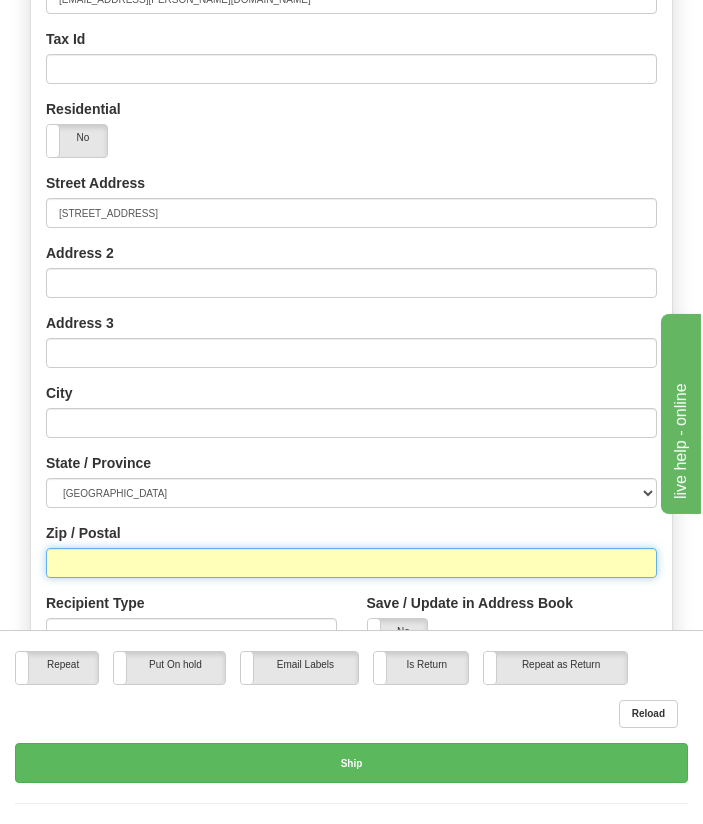 click on "Zip / Postal" at bounding box center (351, 563) 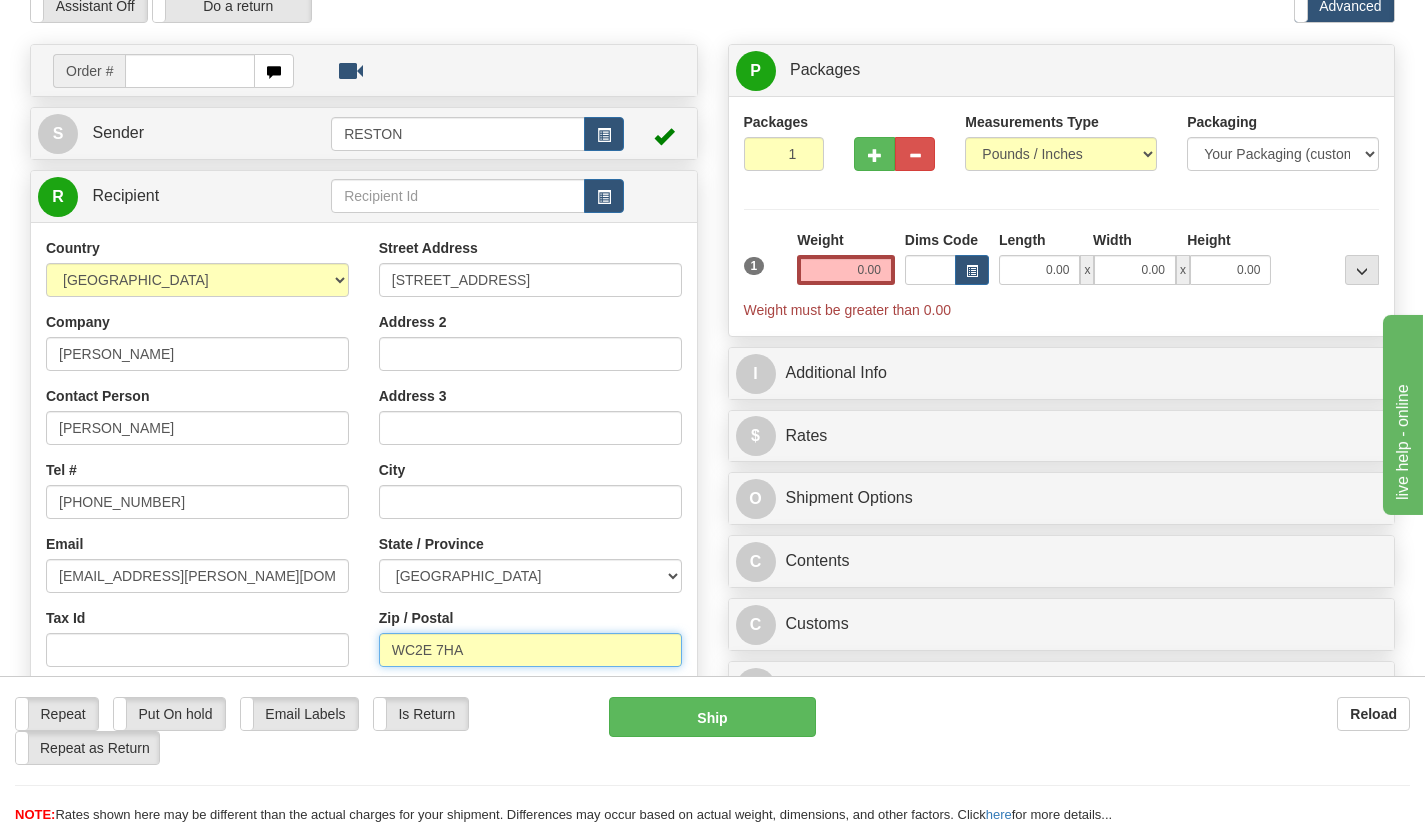 scroll, scrollTop: 129, scrollLeft: 0, axis: vertical 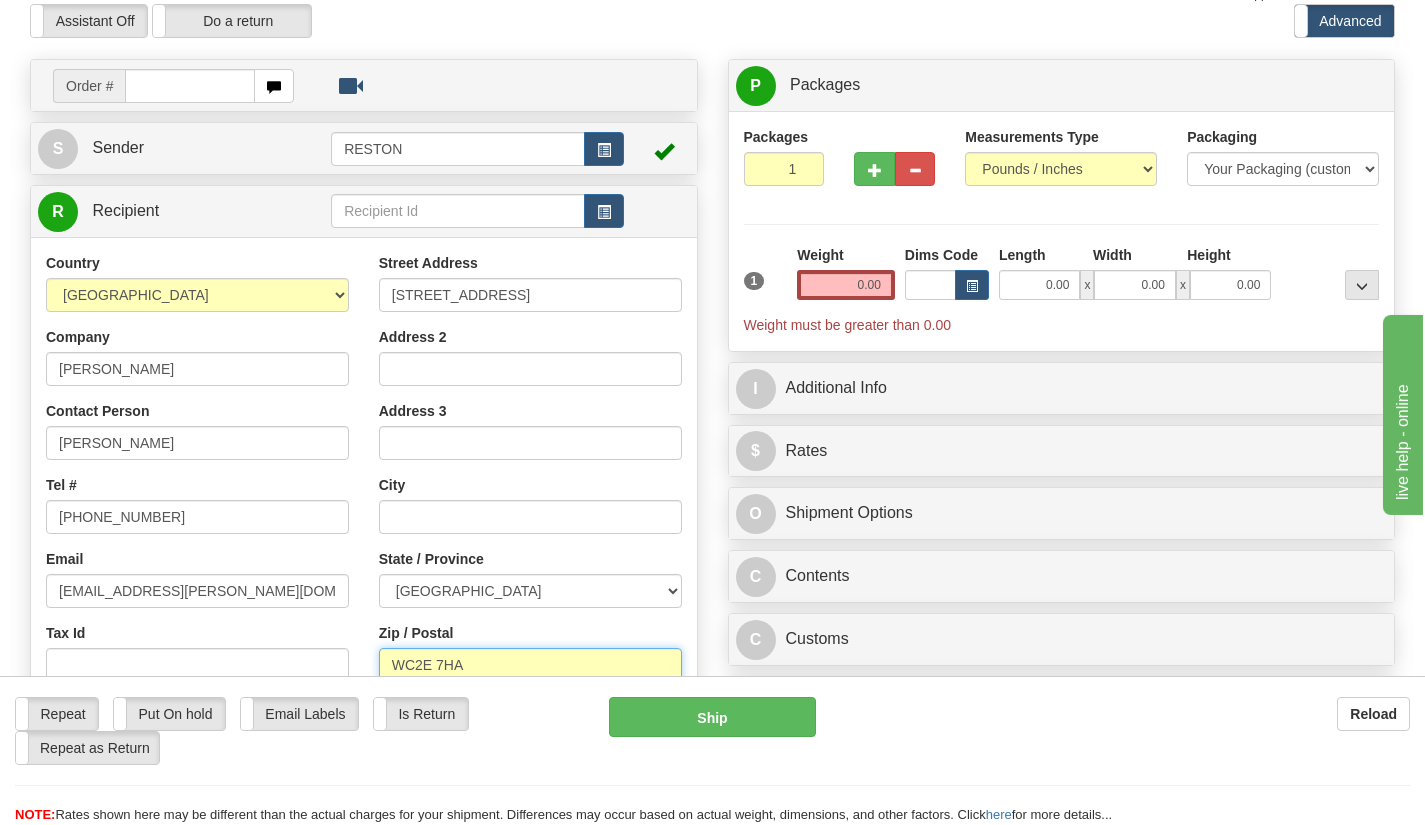 type on "WC2E 7HA" 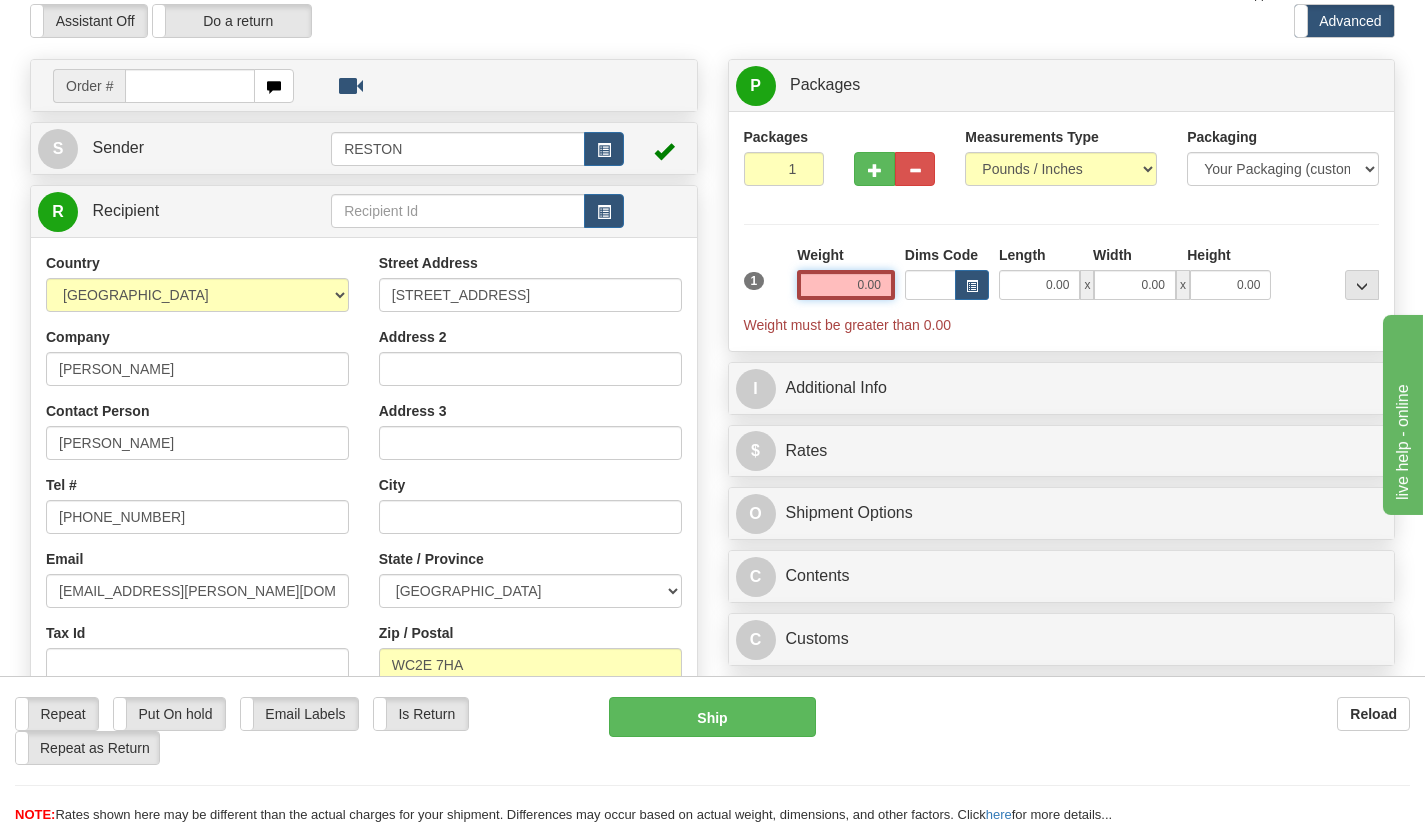drag, startPoint x: 845, startPoint y: 284, endPoint x: 897, endPoint y: 283, distance: 52.009613 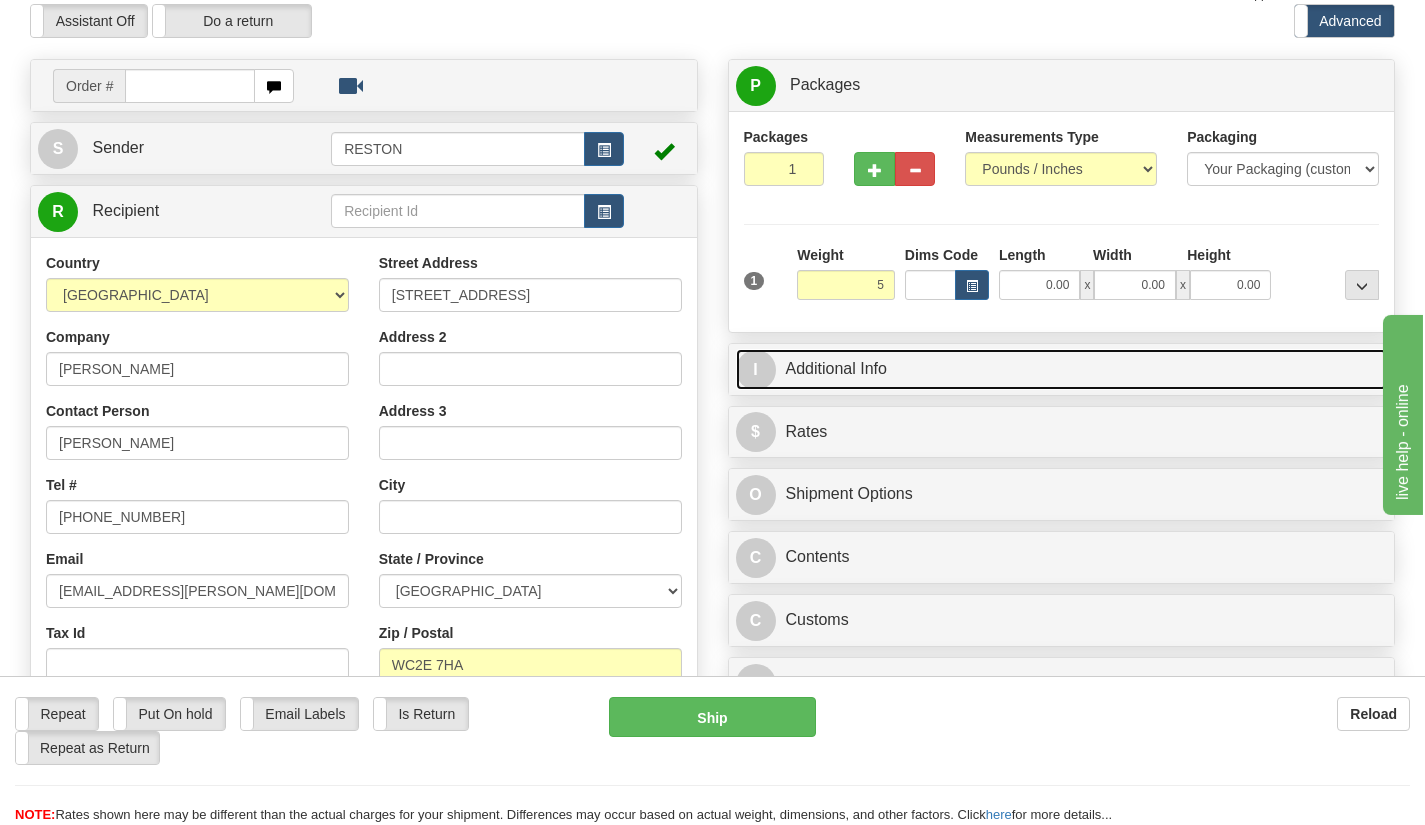 type on "5.00" 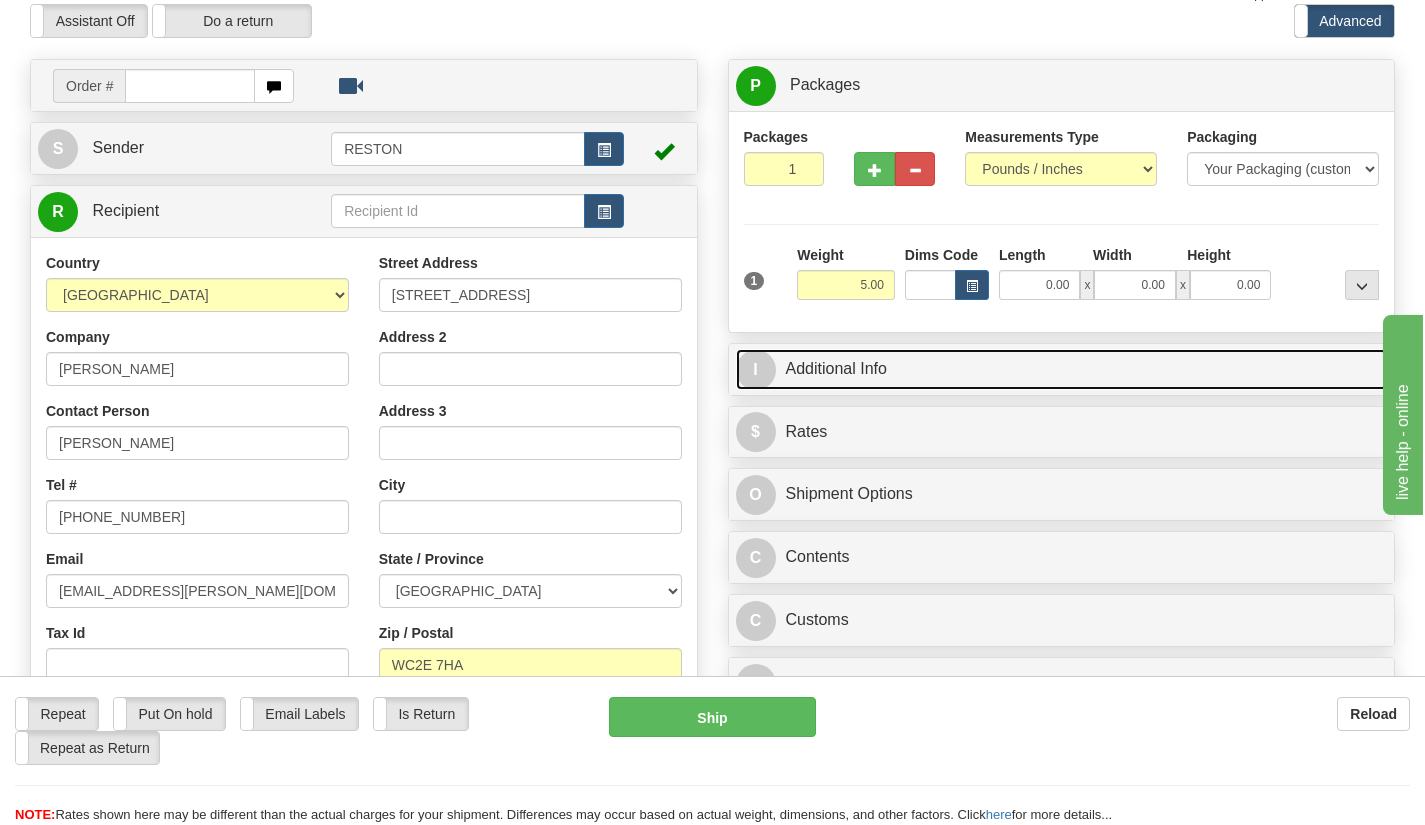 click on "I Additional Info" at bounding box center [1062, 369] 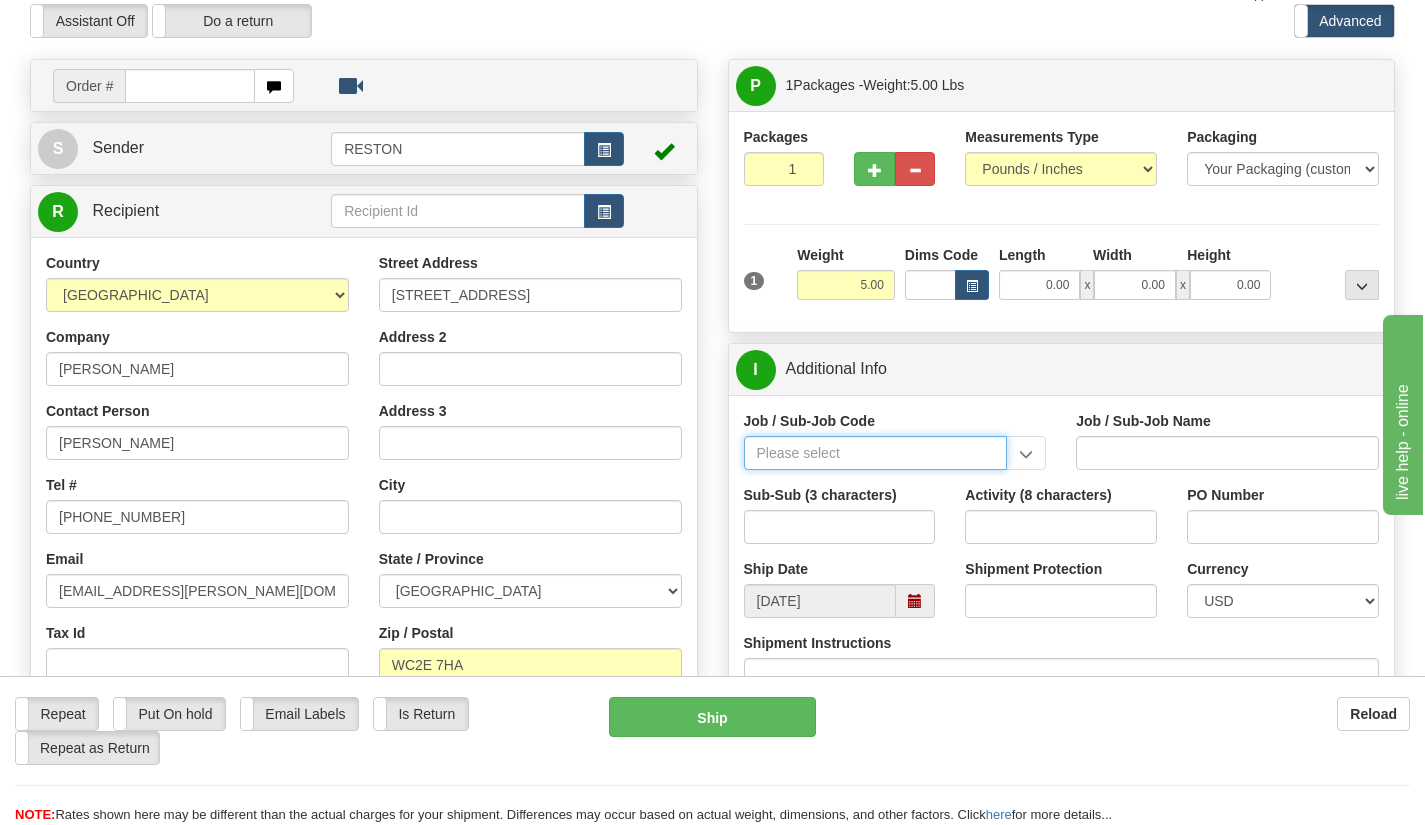 click on "Job / Sub-Job Code" at bounding box center [876, 453] 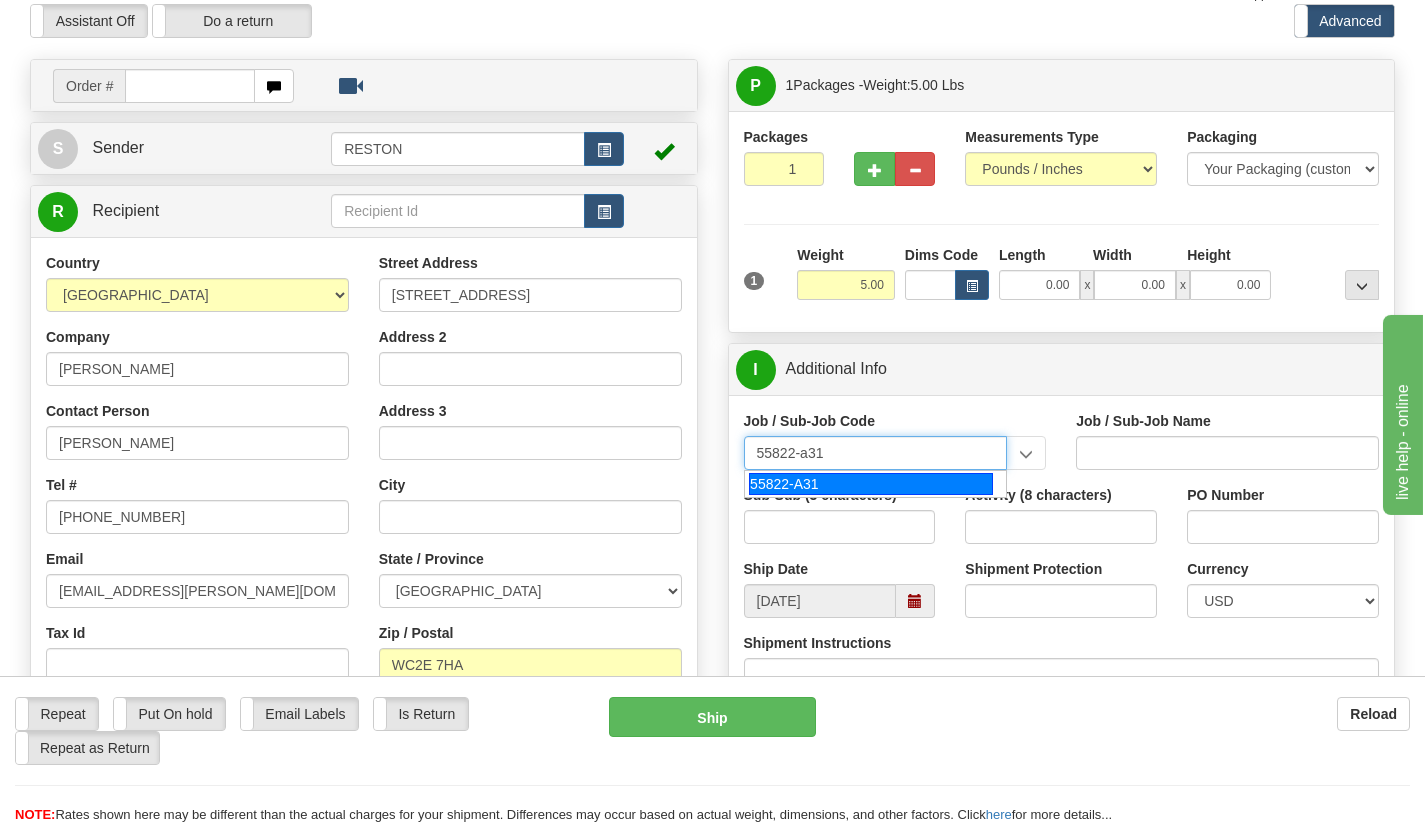 click on "55822-A31" at bounding box center [871, 484] 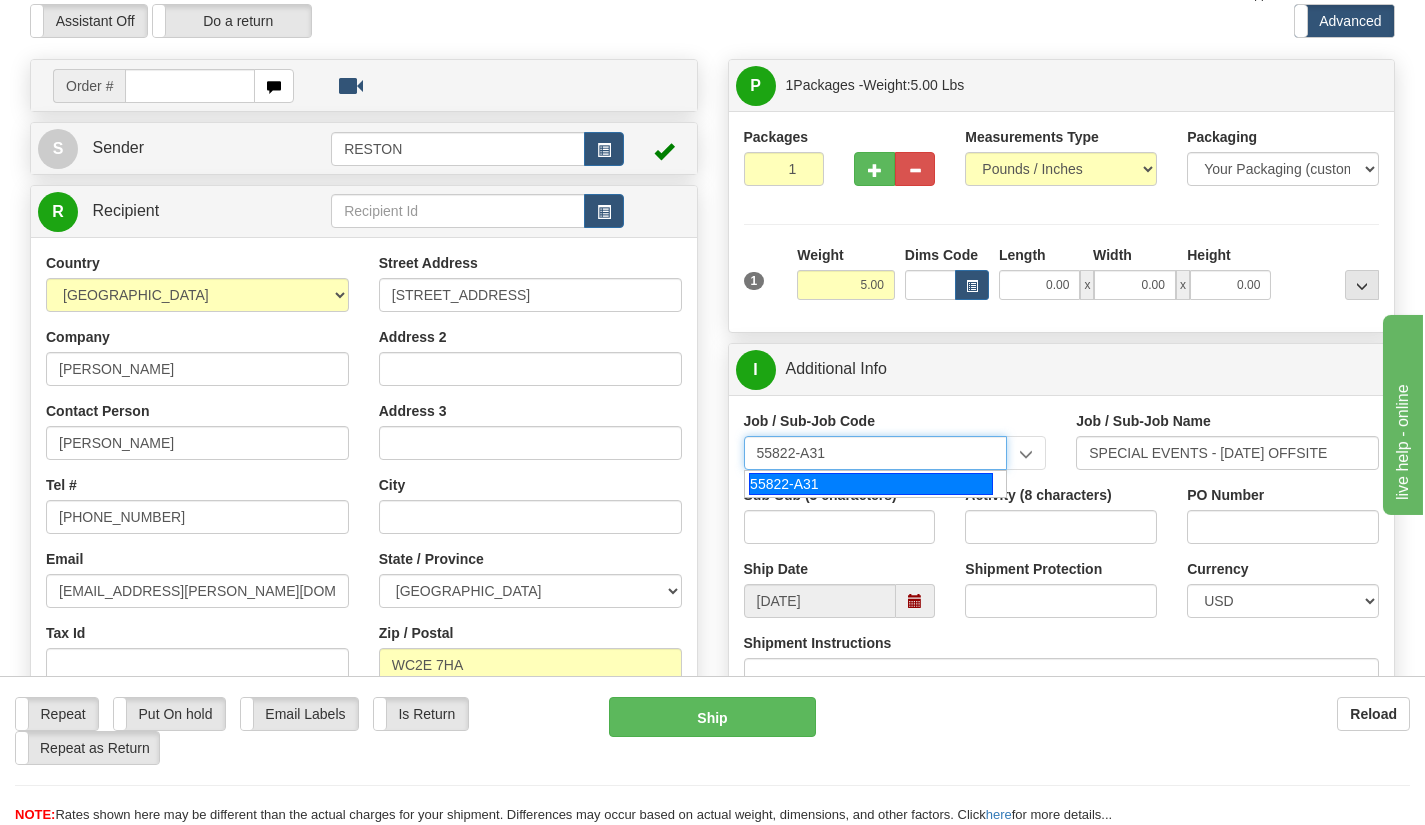 type on "55822-A31" 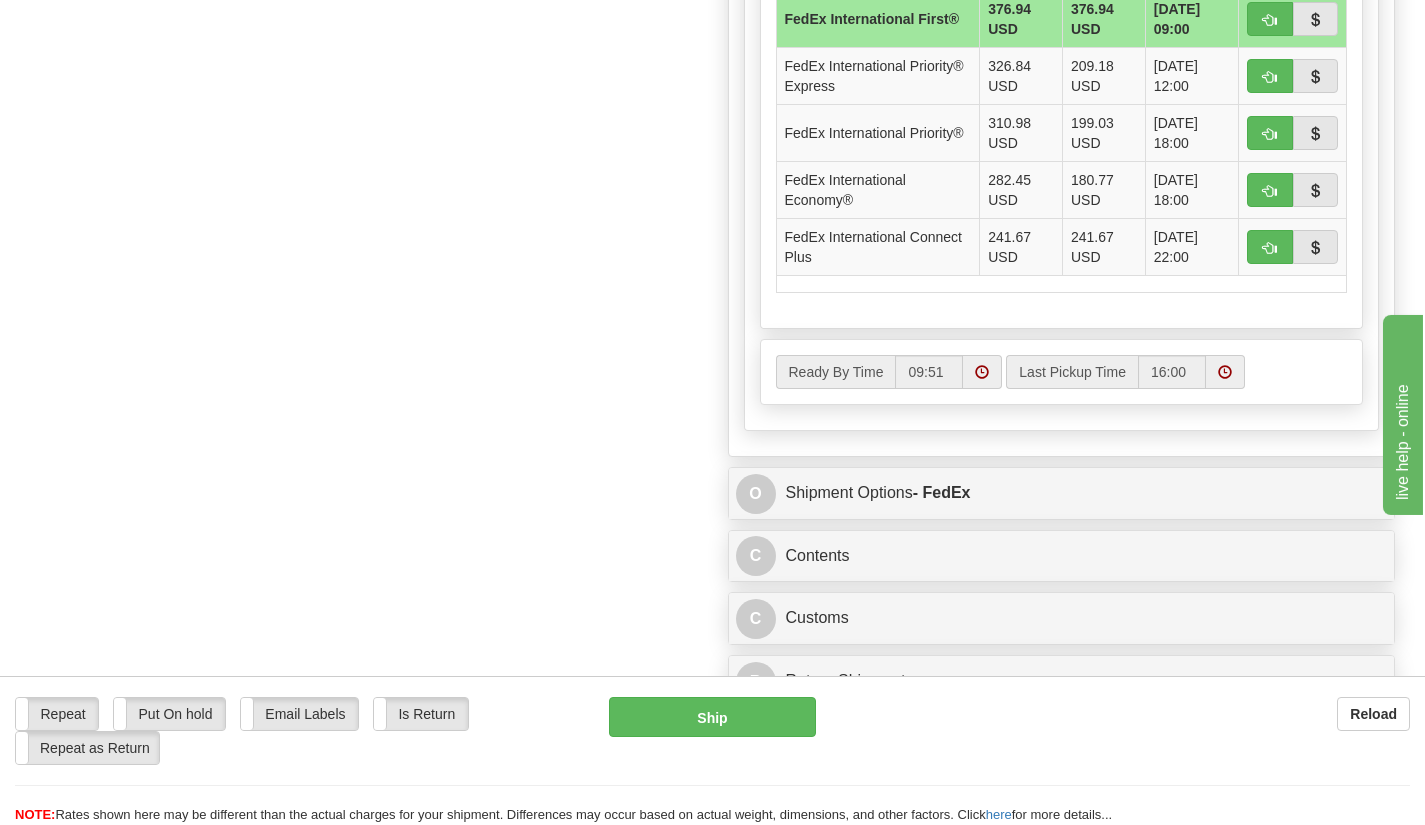 scroll, scrollTop: 1196, scrollLeft: 0, axis: vertical 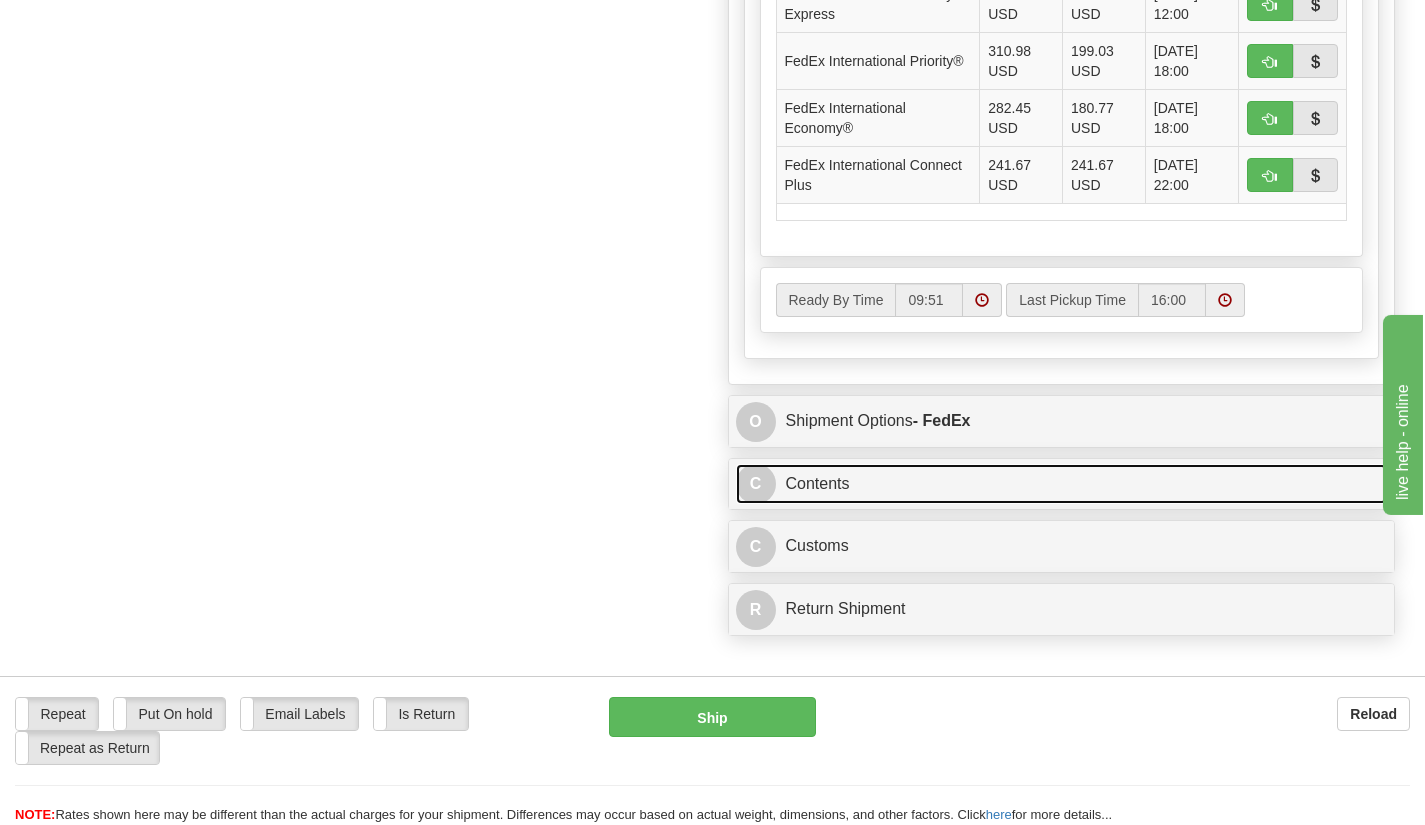 click on "C Contents" at bounding box center [1062, 484] 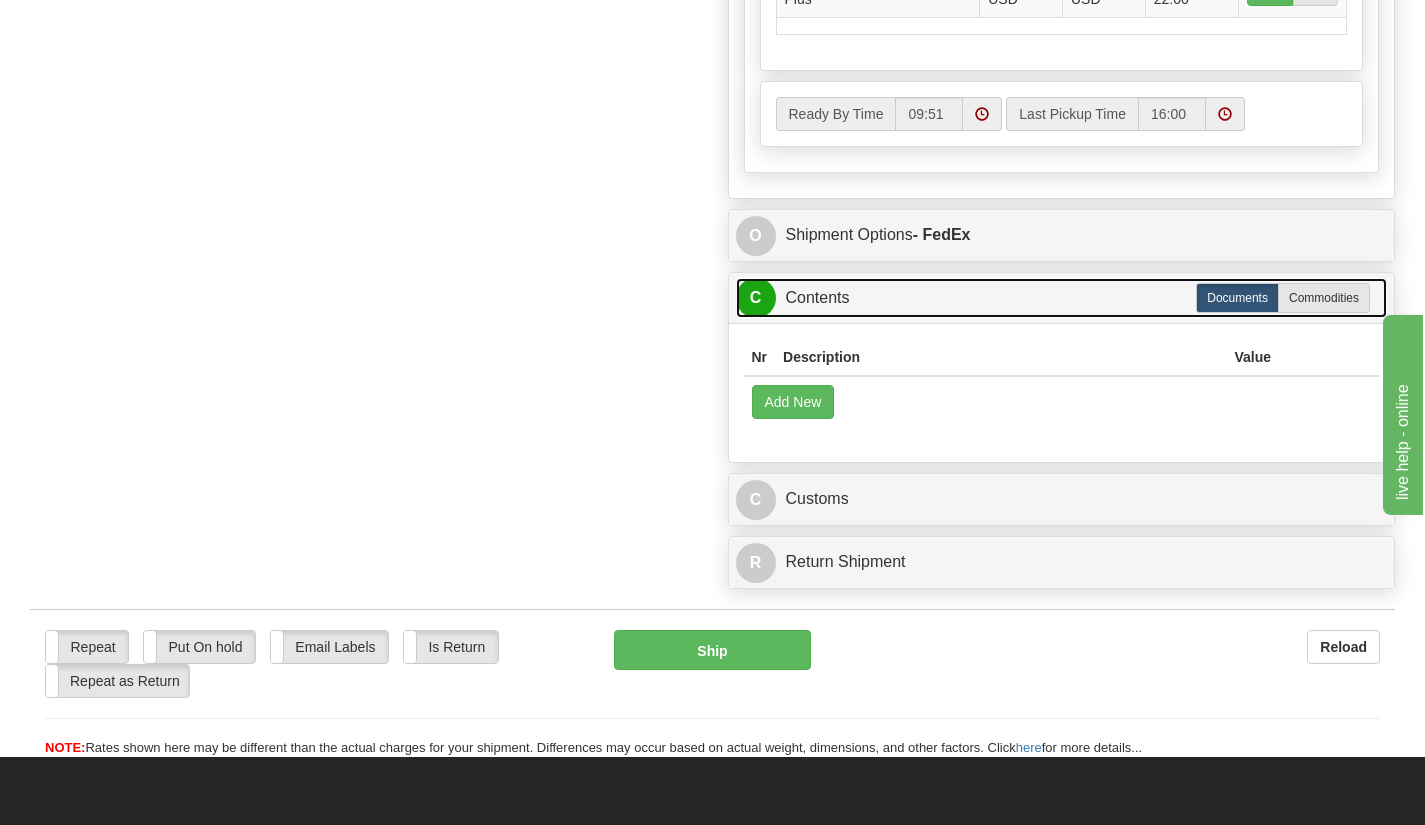 scroll, scrollTop: 1391, scrollLeft: 0, axis: vertical 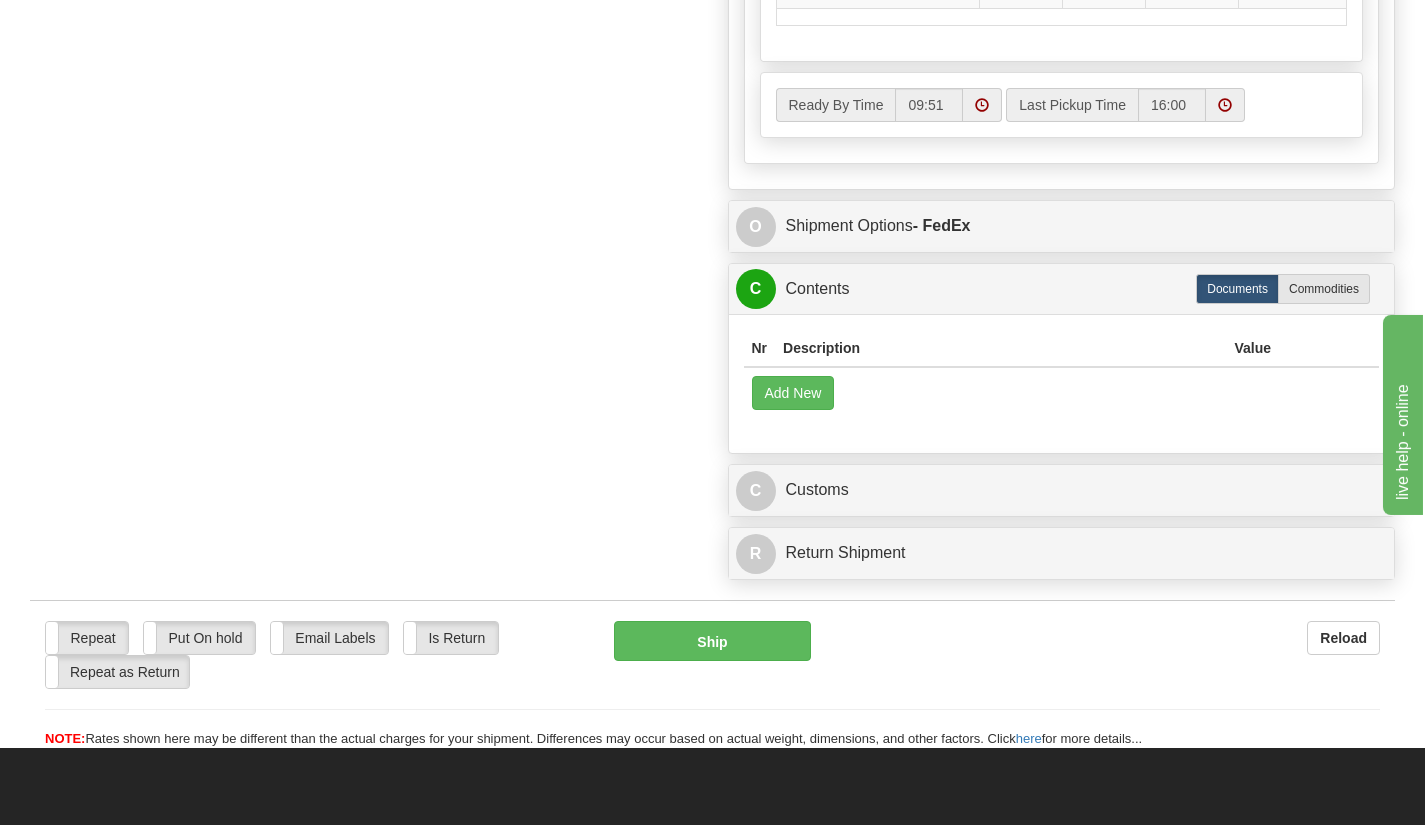 click on "Commodities" at bounding box center [1324, 289] 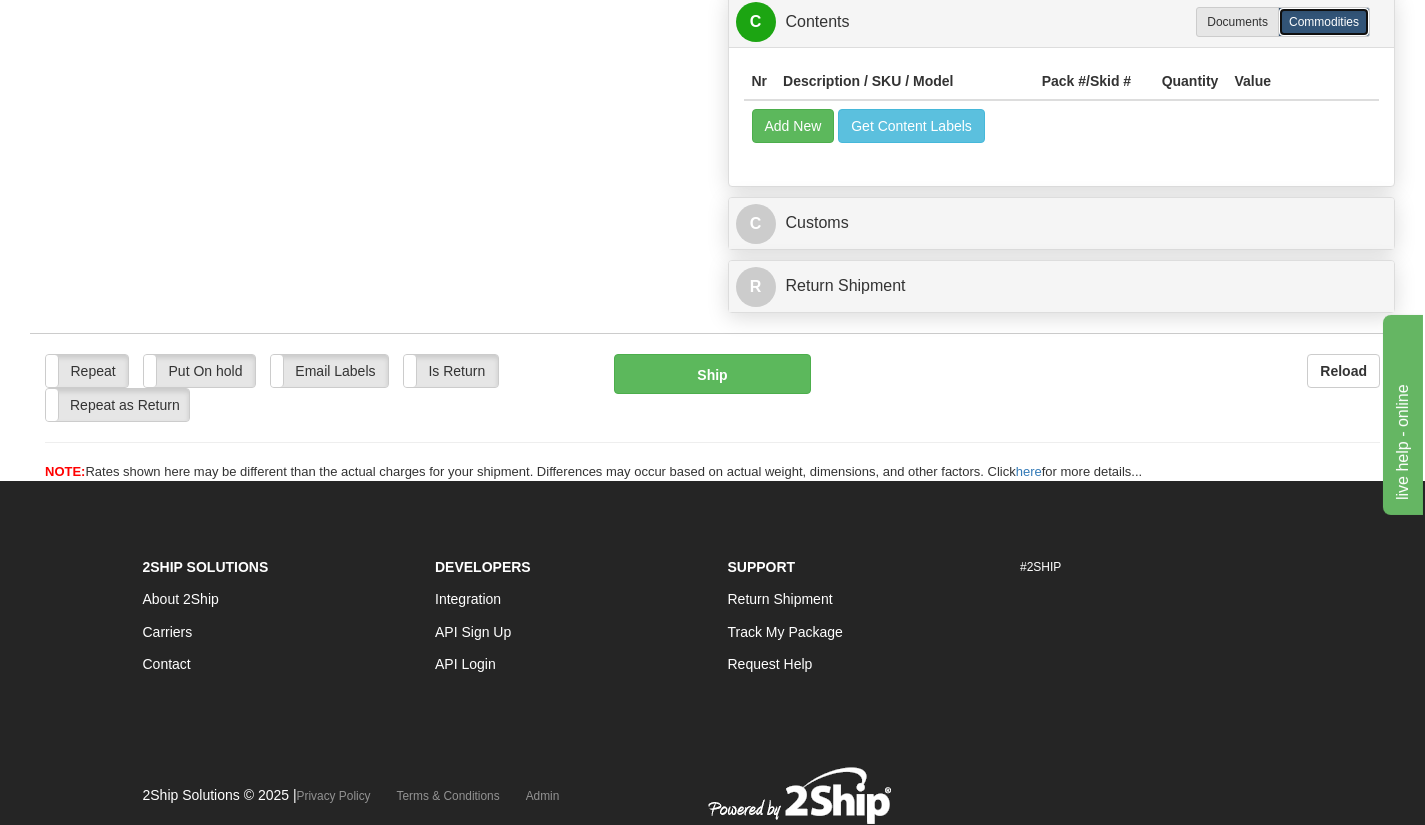 scroll, scrollTop: 1658, scrollLeft: 0, axis: vertical 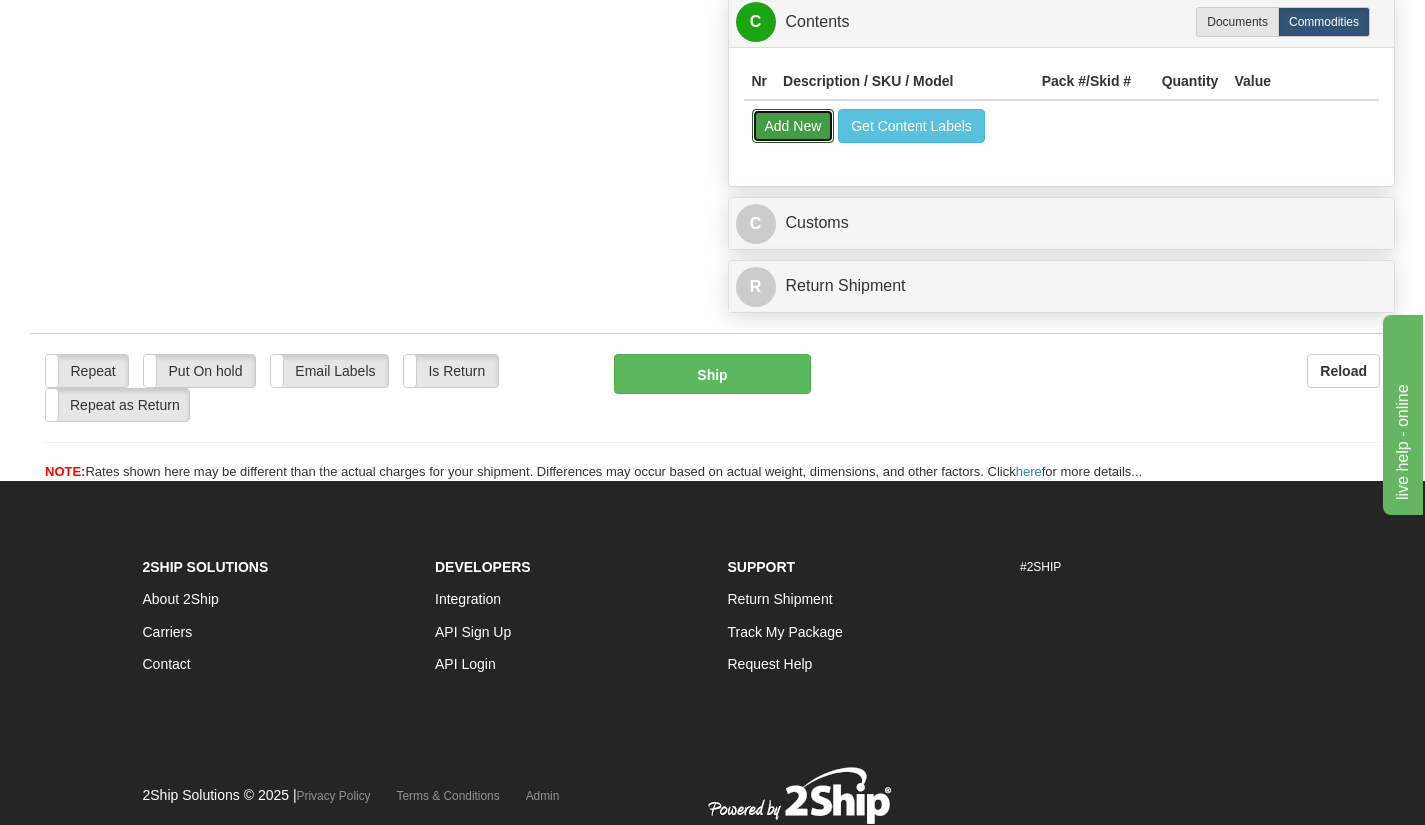 click on "Add New" at bounding box center [793, 126] 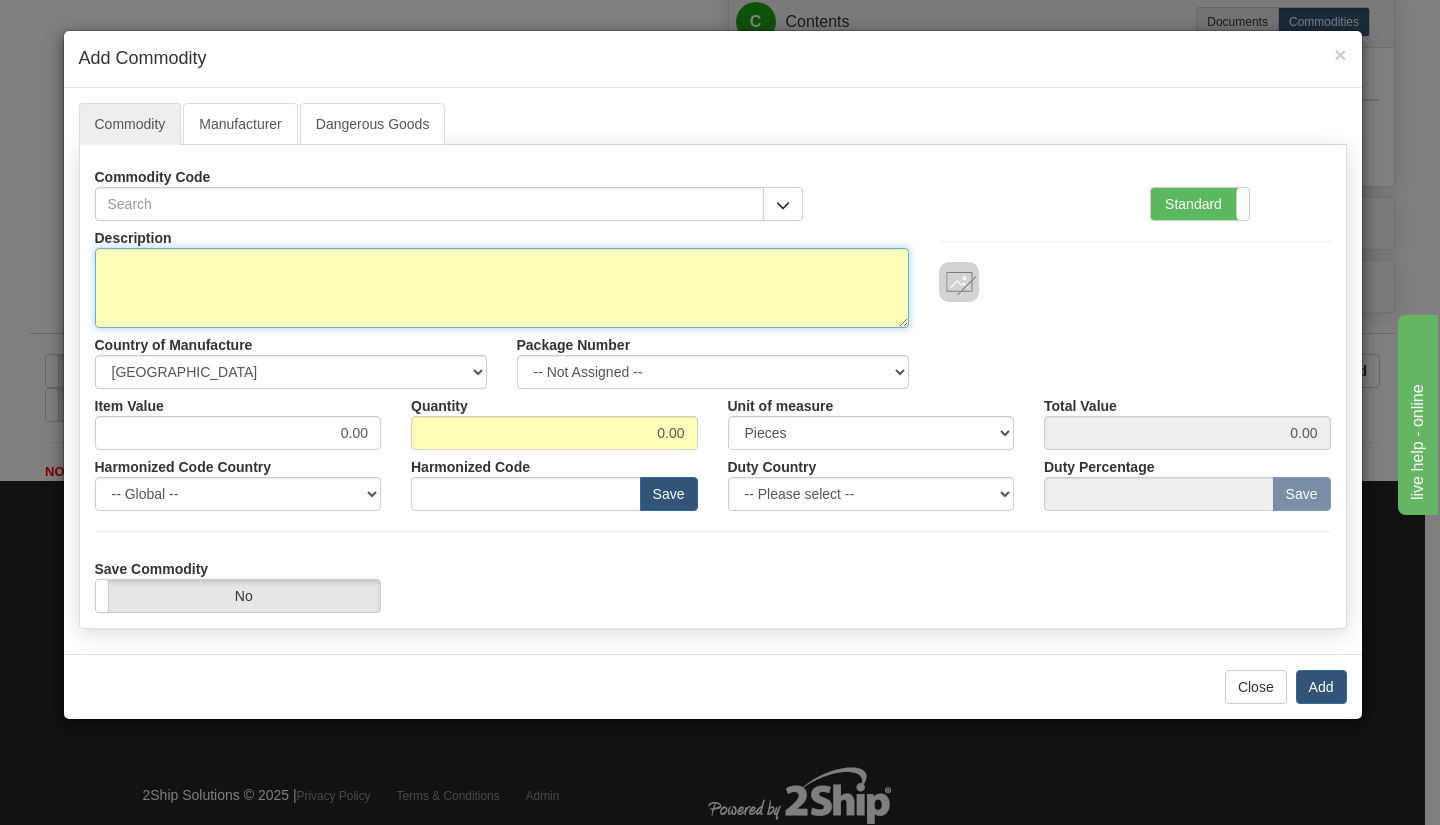 click on "Description" at bounding box center (502, 288) 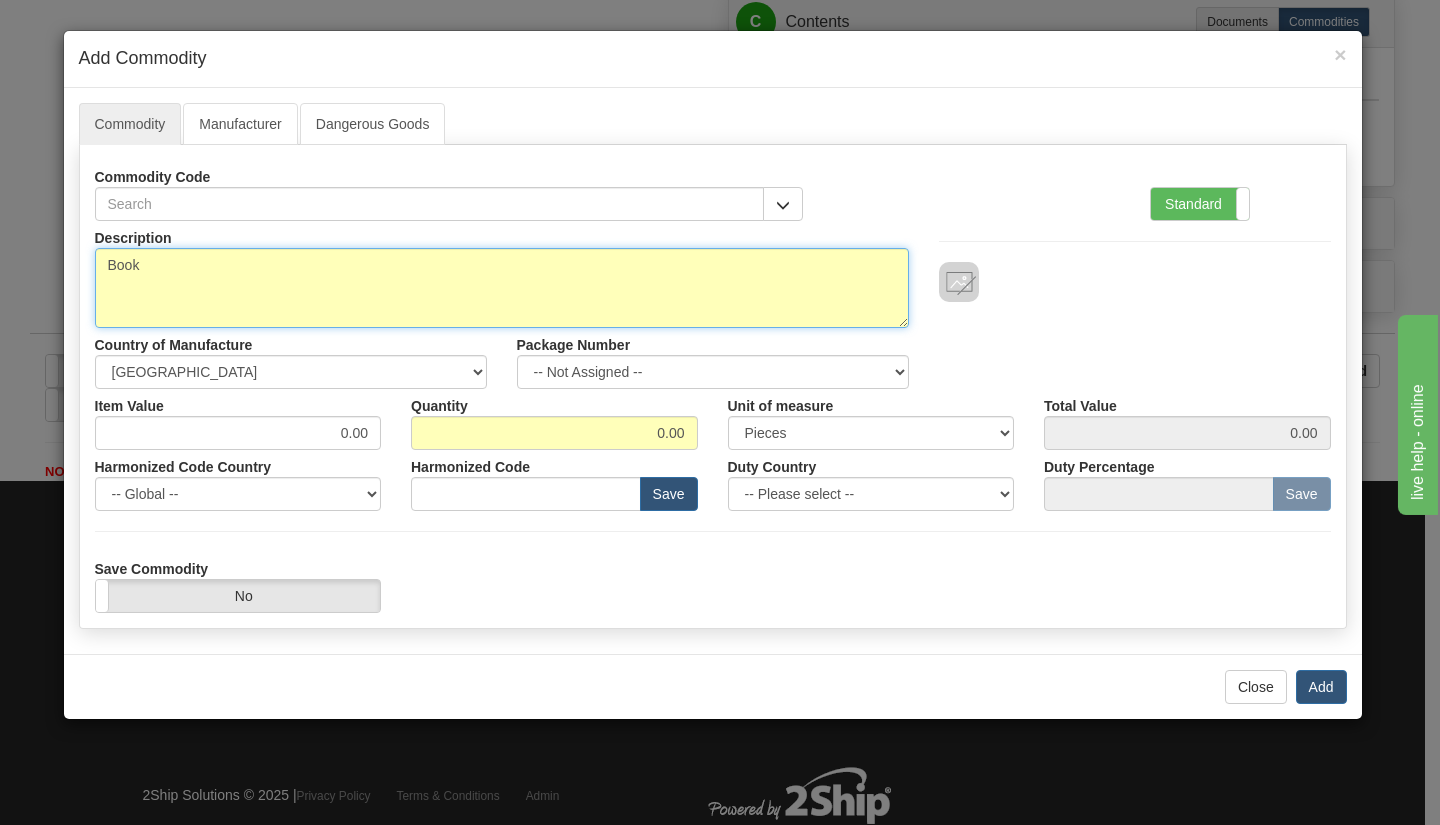 type on "Book" 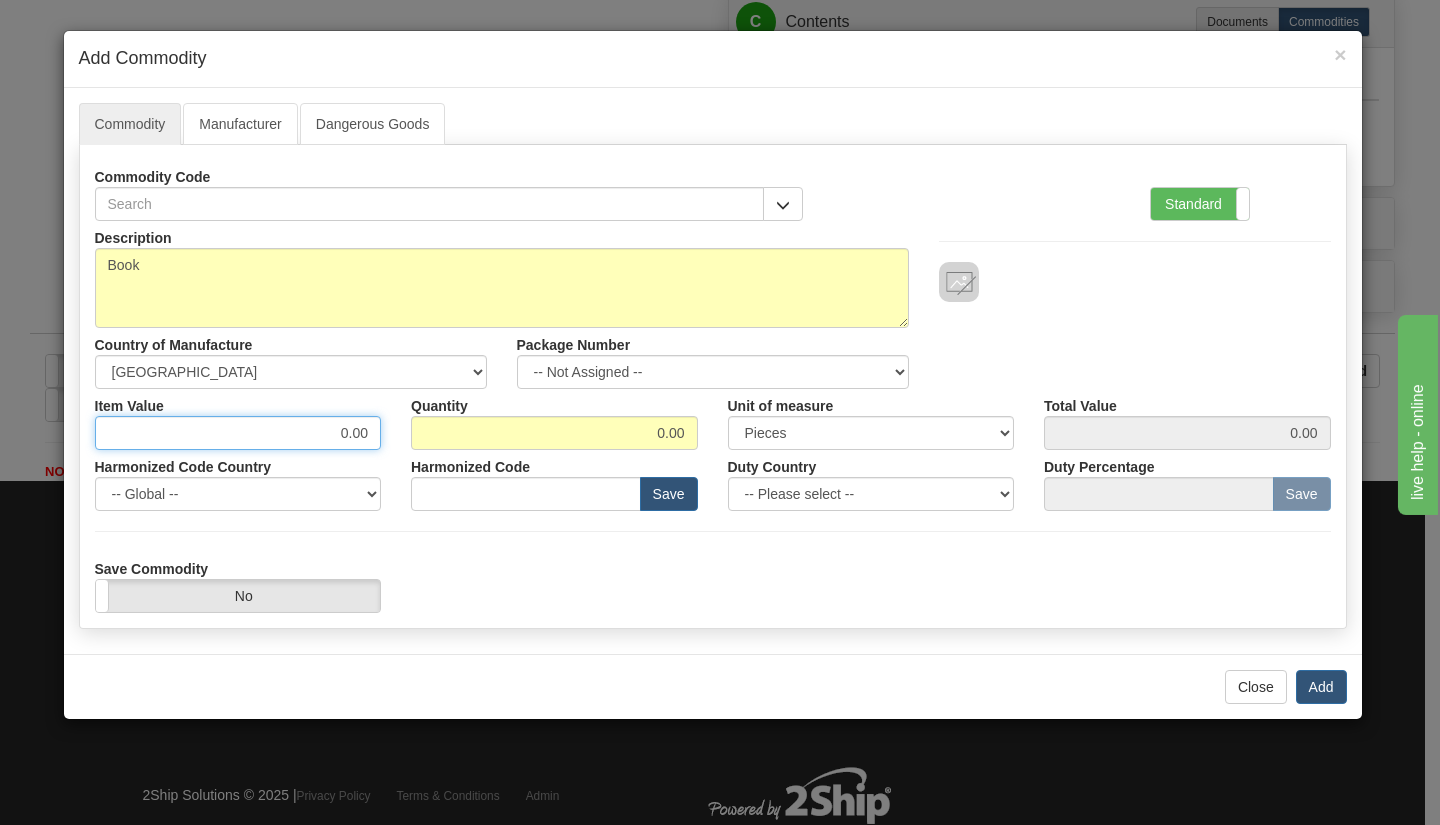 drag, startPoint x: 333, startPoint y: 434, endPoint x: 389, endPoint y: 434, distance: 56 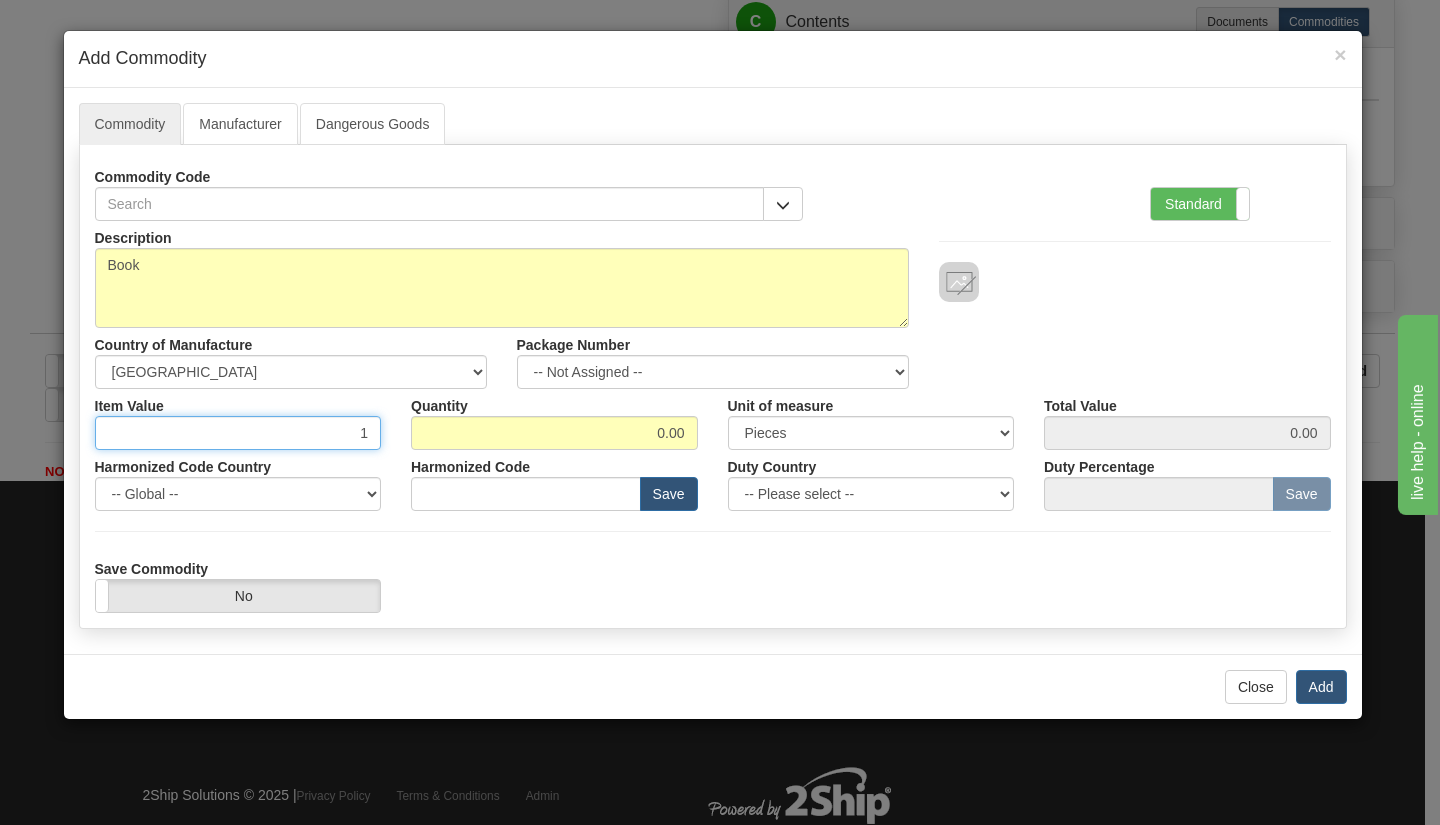 type on "1" 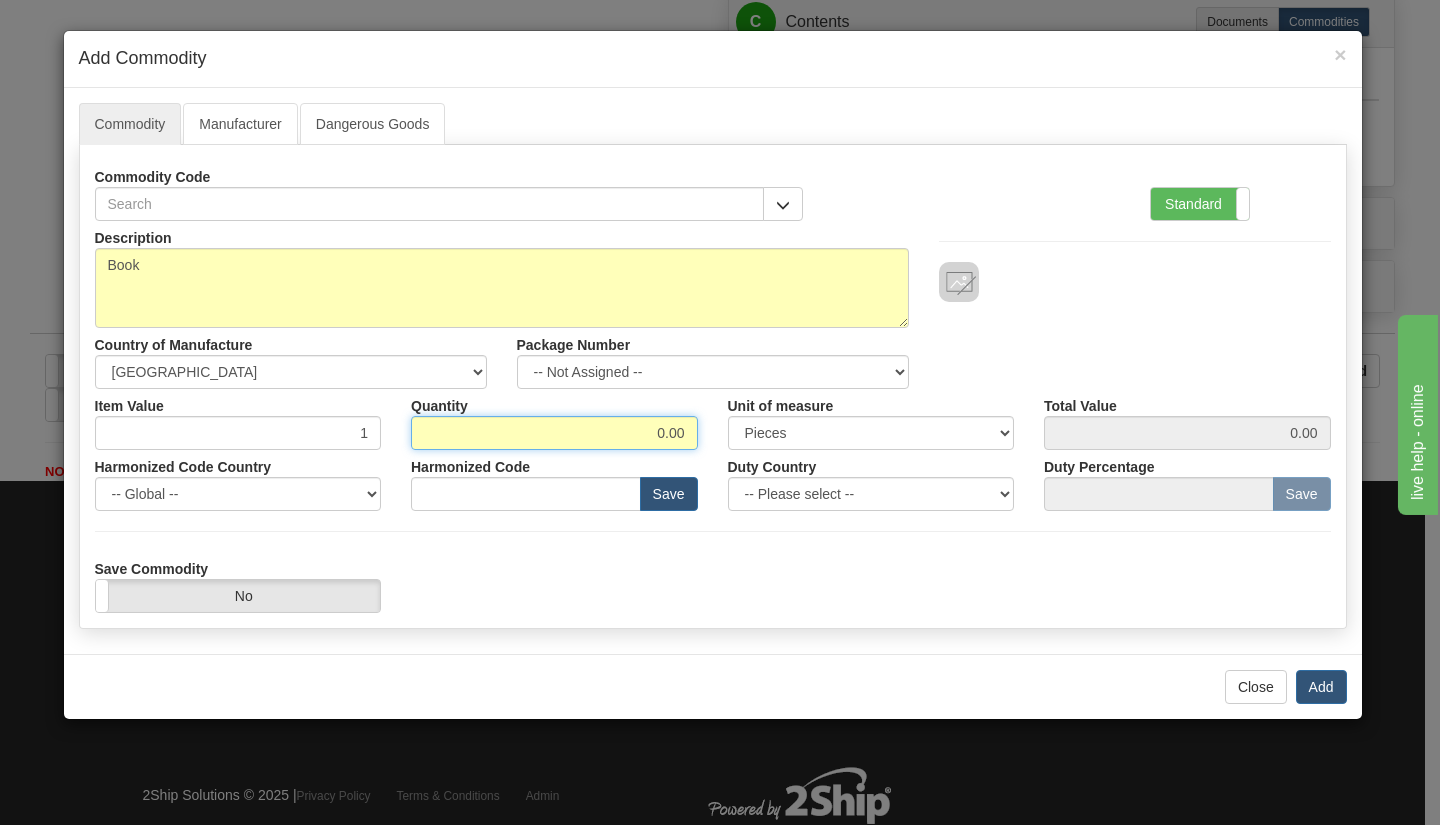 drag, startPoint x: 633, startPoint y: 433, endPoint x: 720, endPoint y: 430, distance: 87.05171 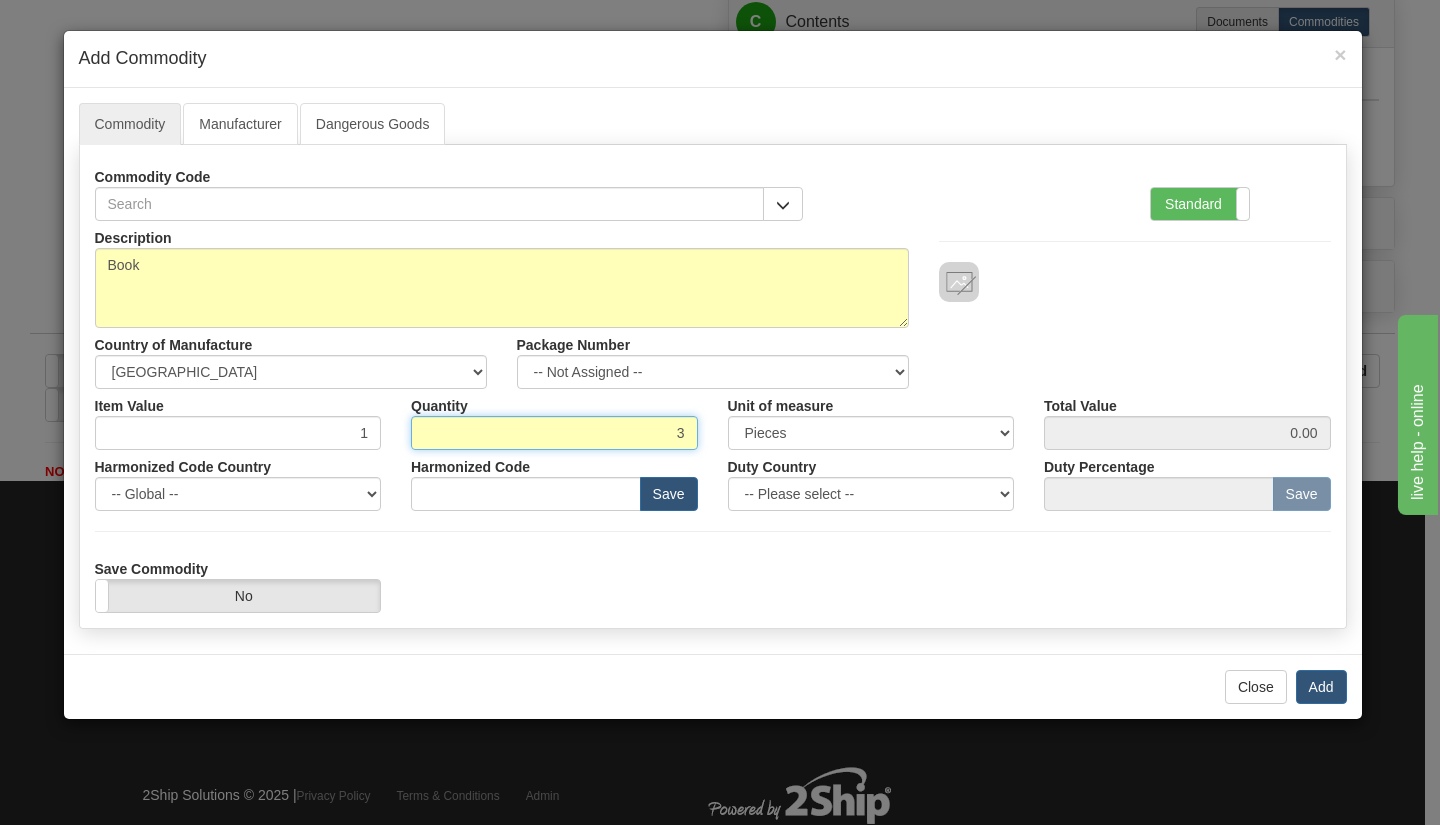 type on "3" 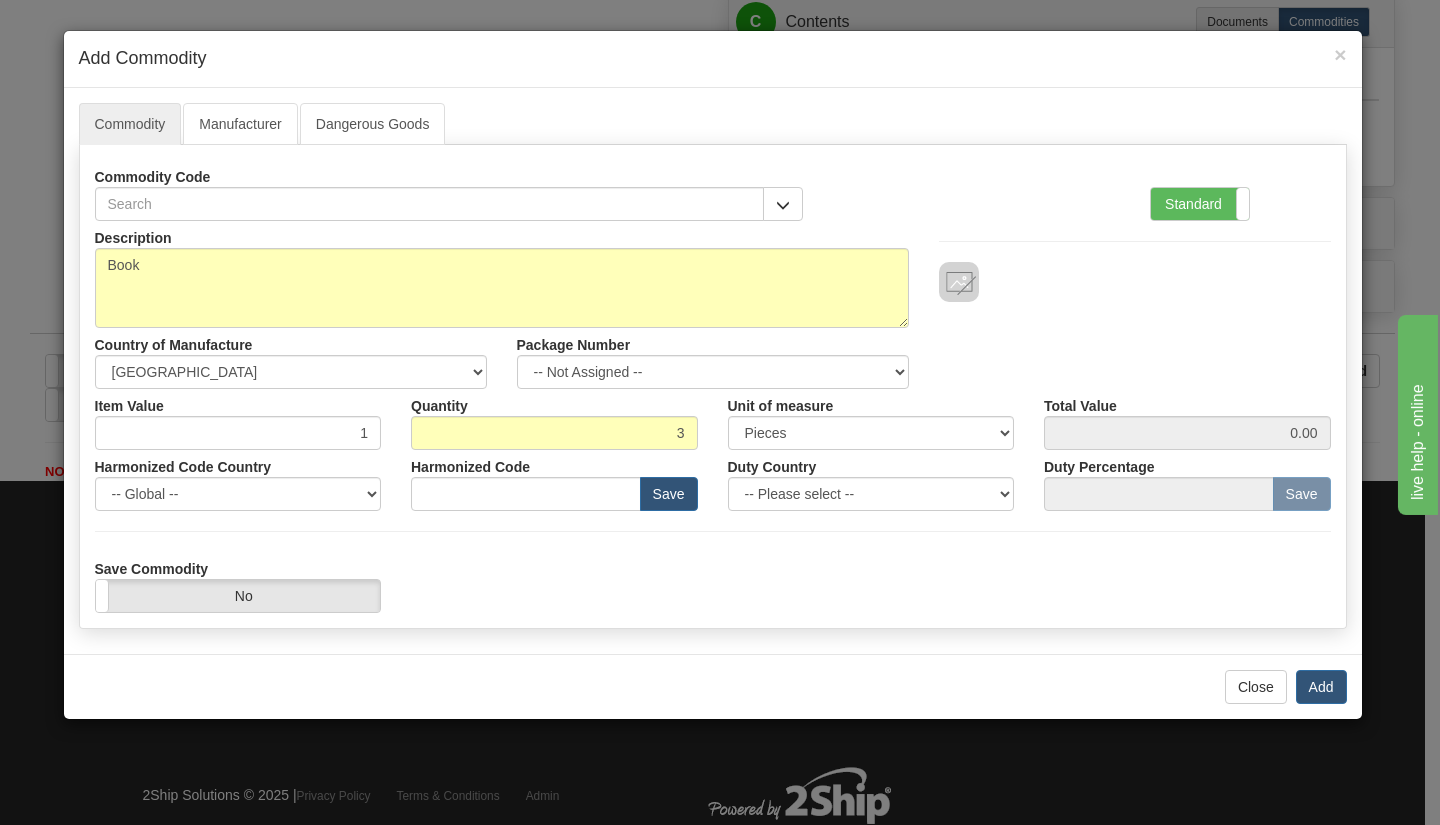type on "3.00" 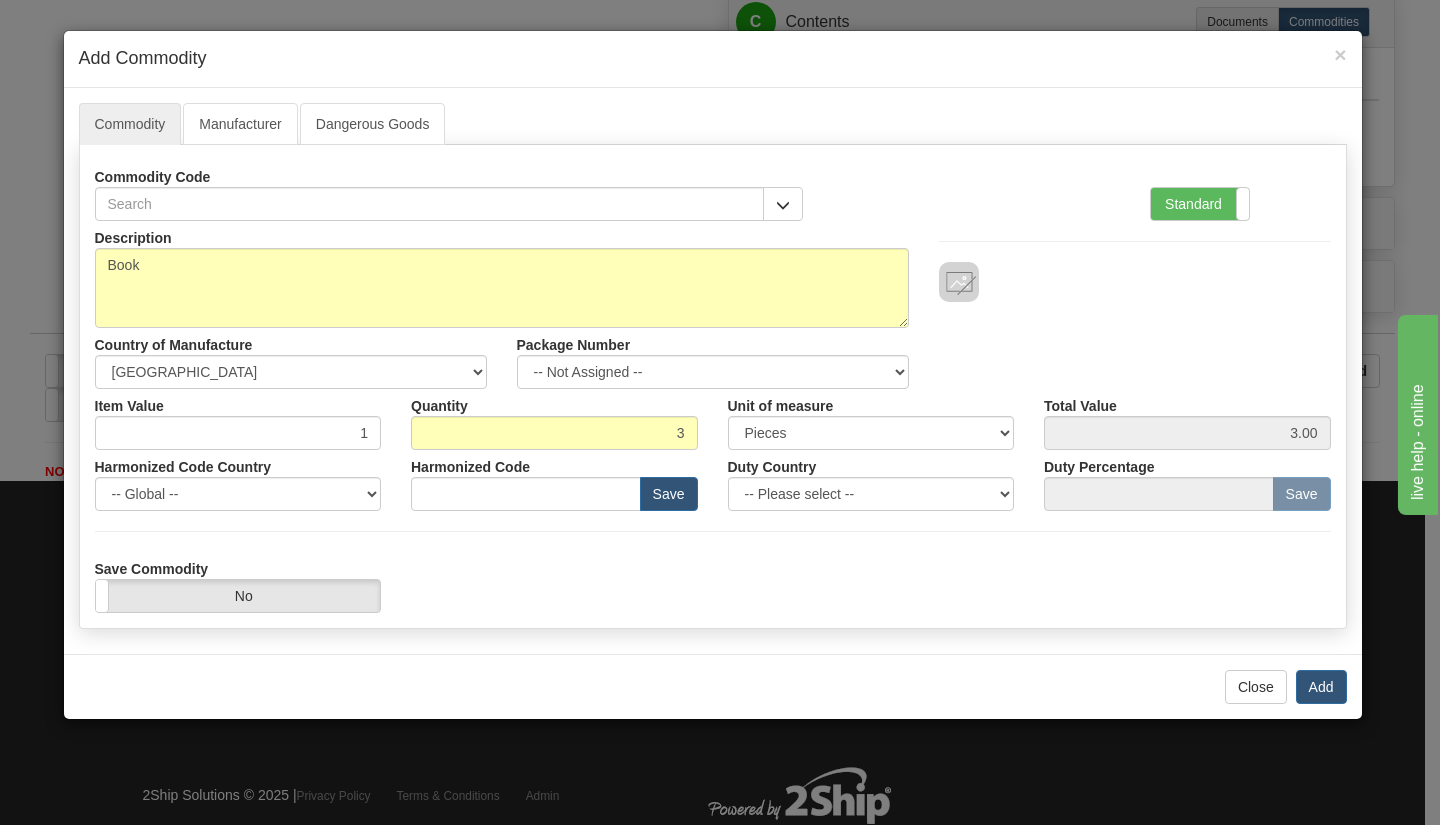 click on "Save Commodity
Yes No" at bounding box center [713, 582] 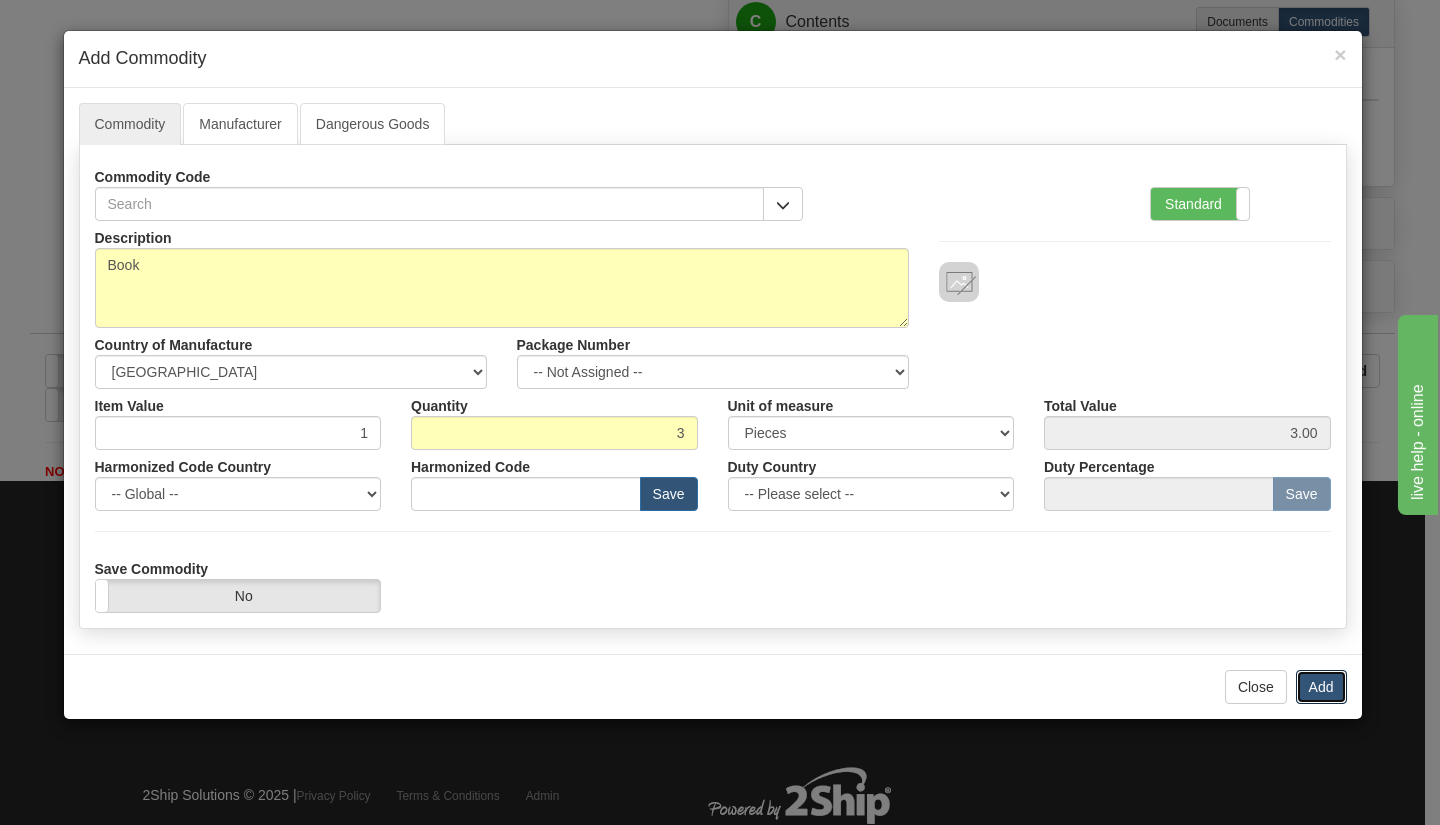 click on "Add" at bounding box center (1321, 687) 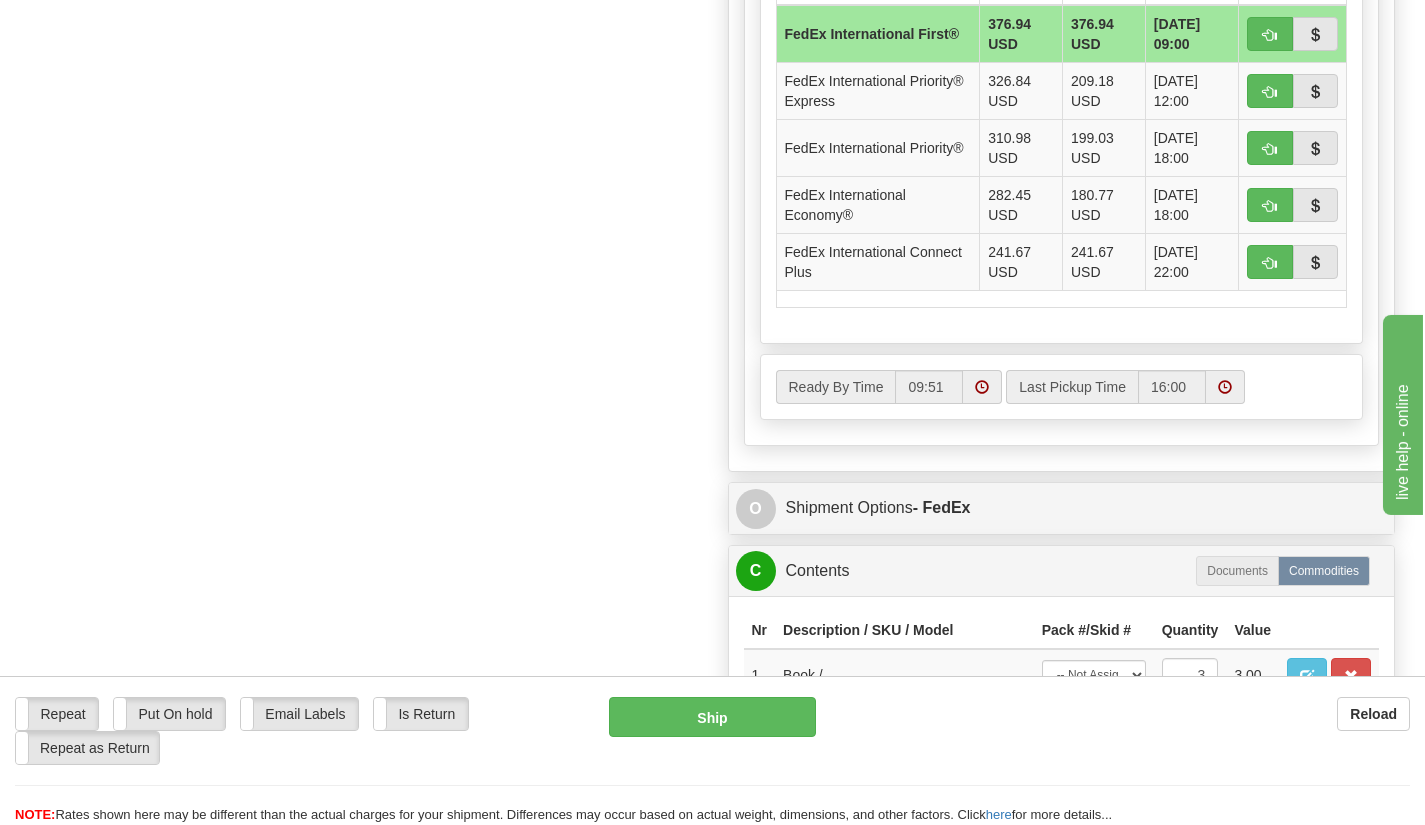 scroll, scrollTop: 1073, scrollLeft: 0, axis: vertical 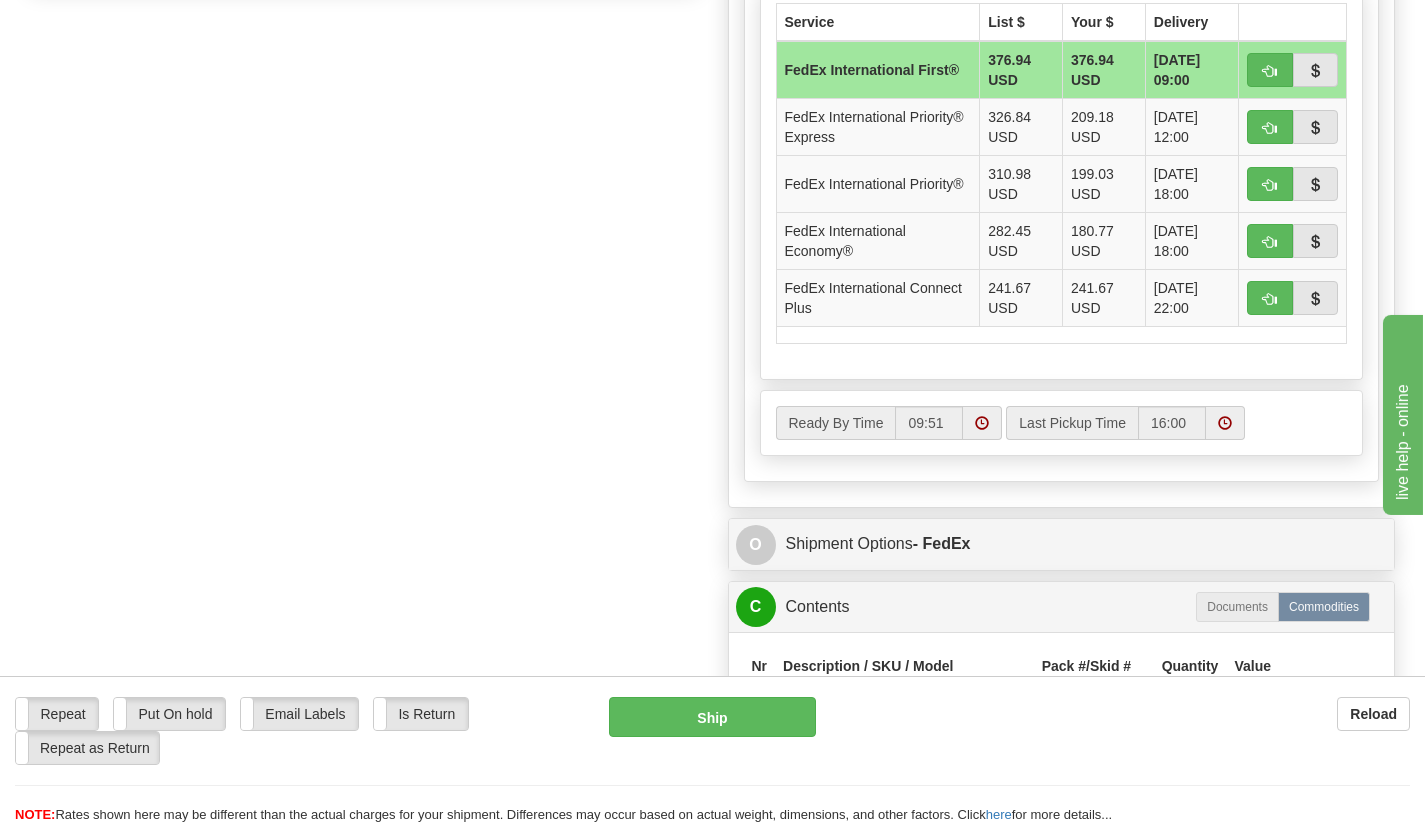 click on "180.77 USD" at bounding box center (1104, 240) 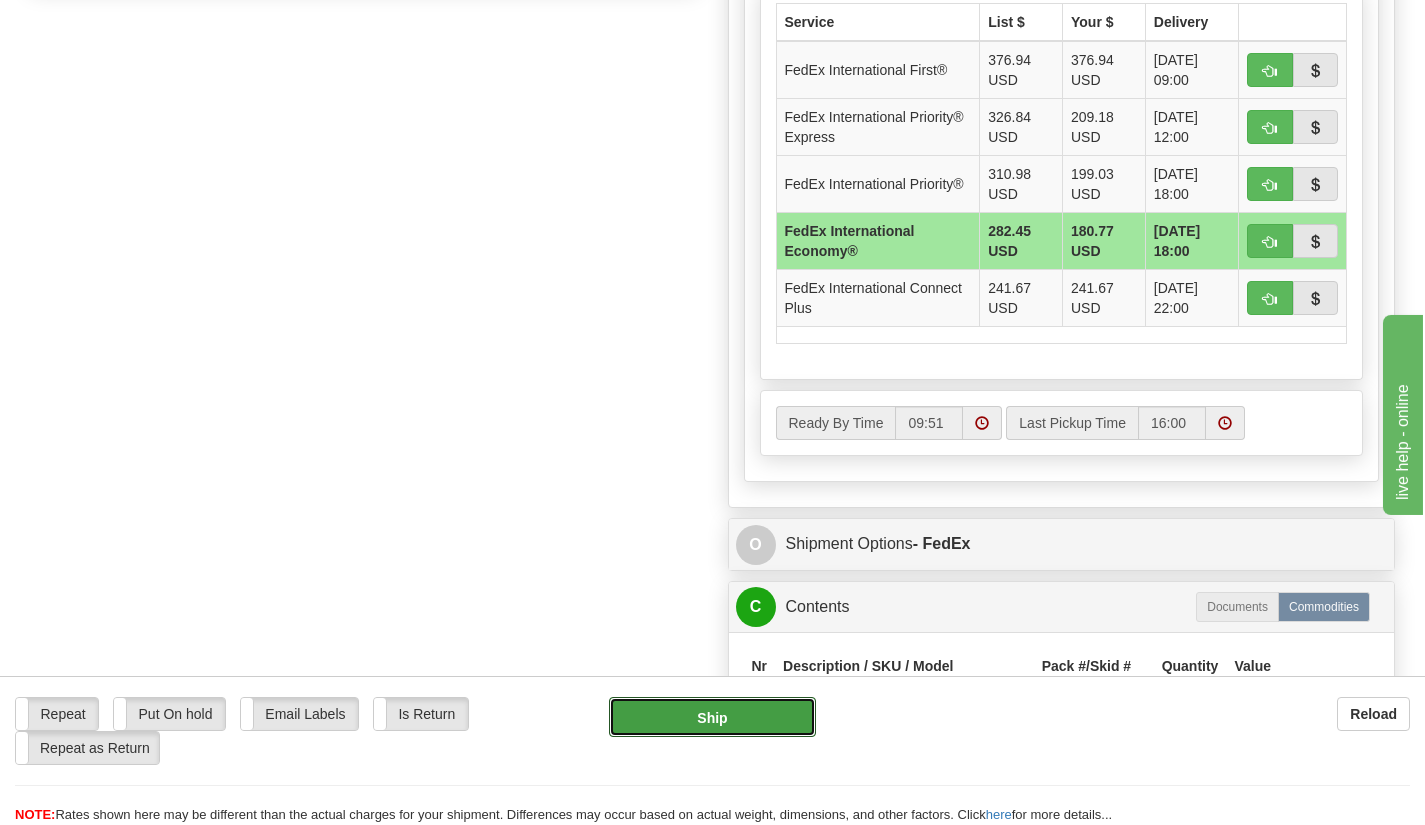 click on "Ship" at bounding box center [713, 717] 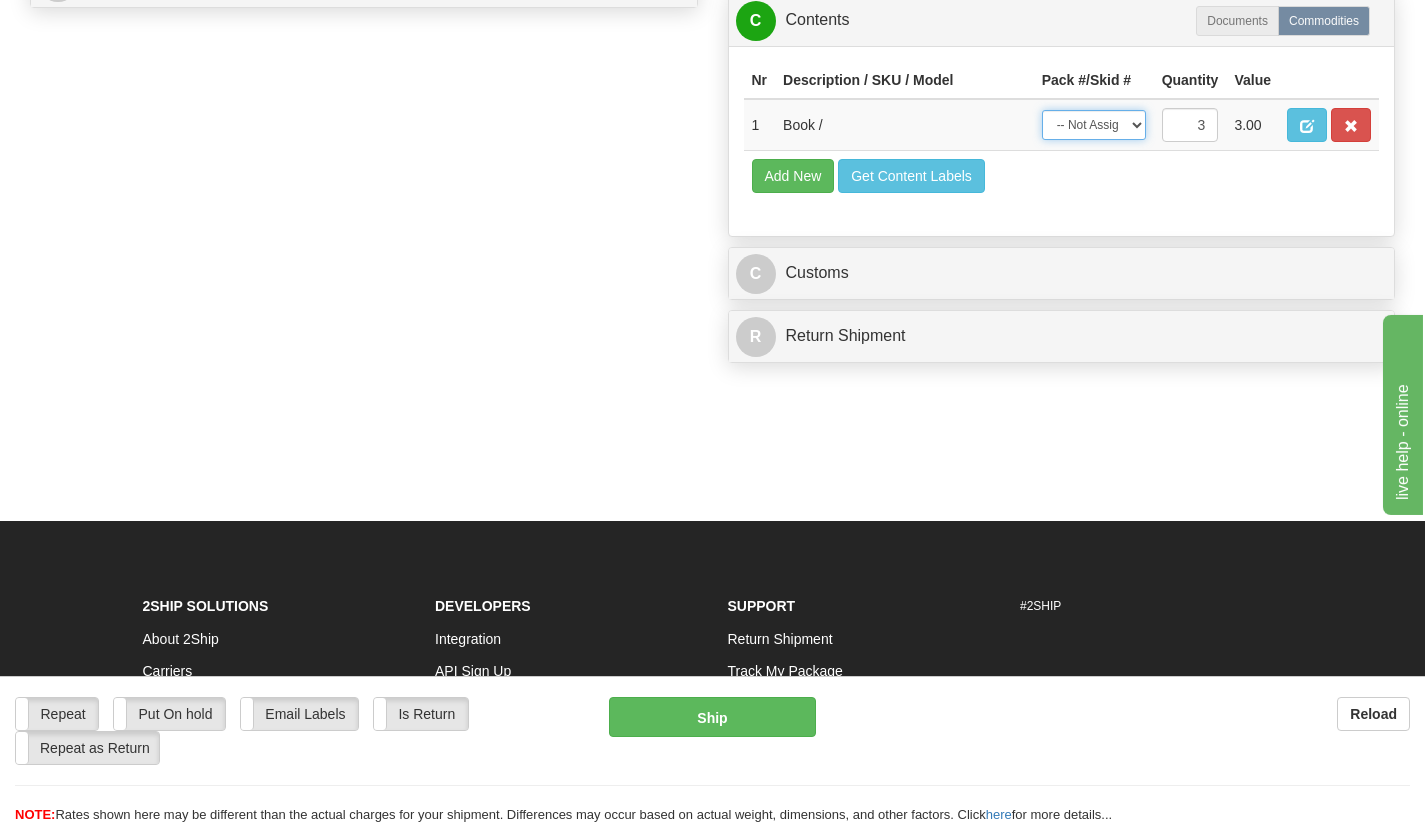 click on "-- Not Assigned --
Item 1" at bounding box center (1094, 125) 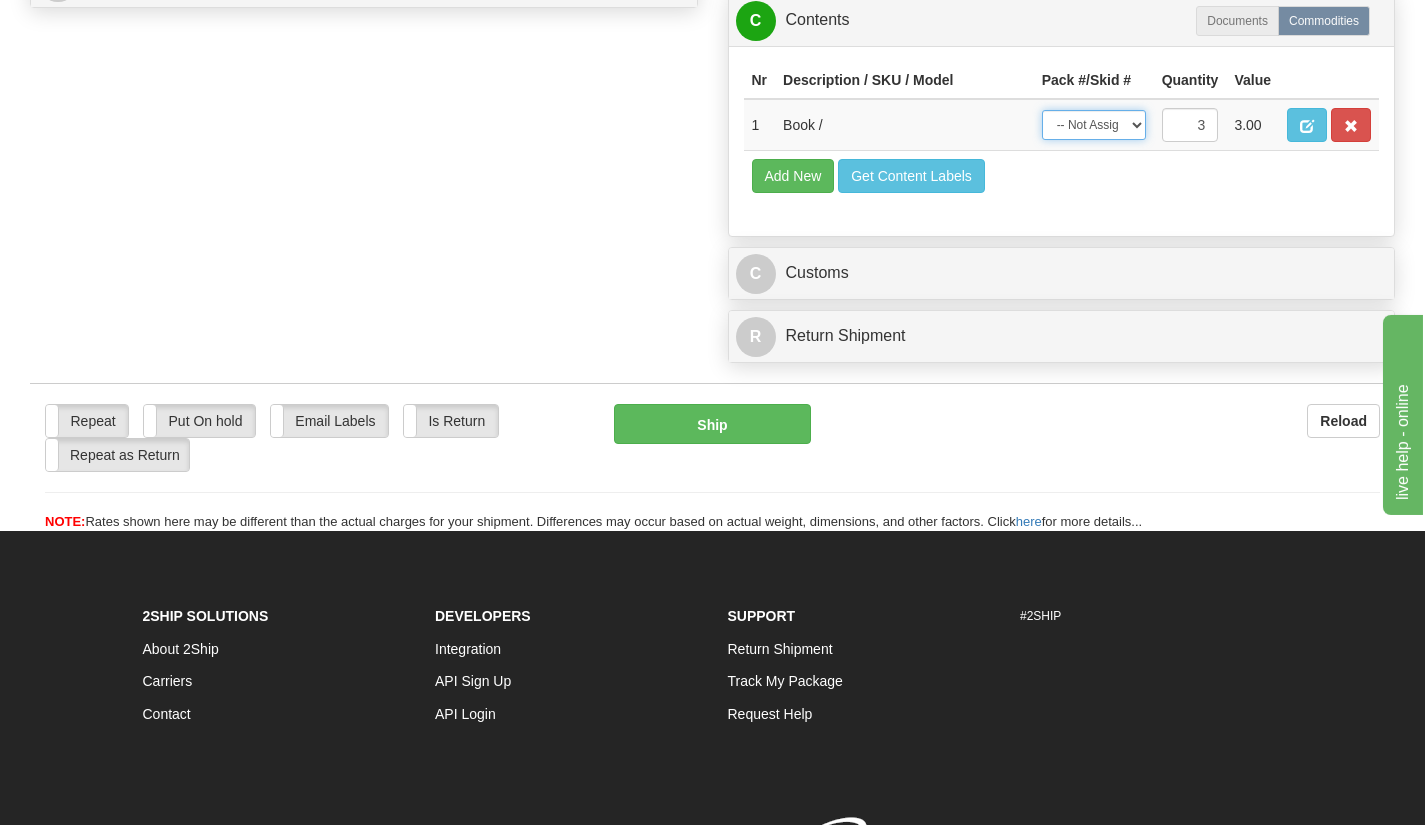 select on "0" 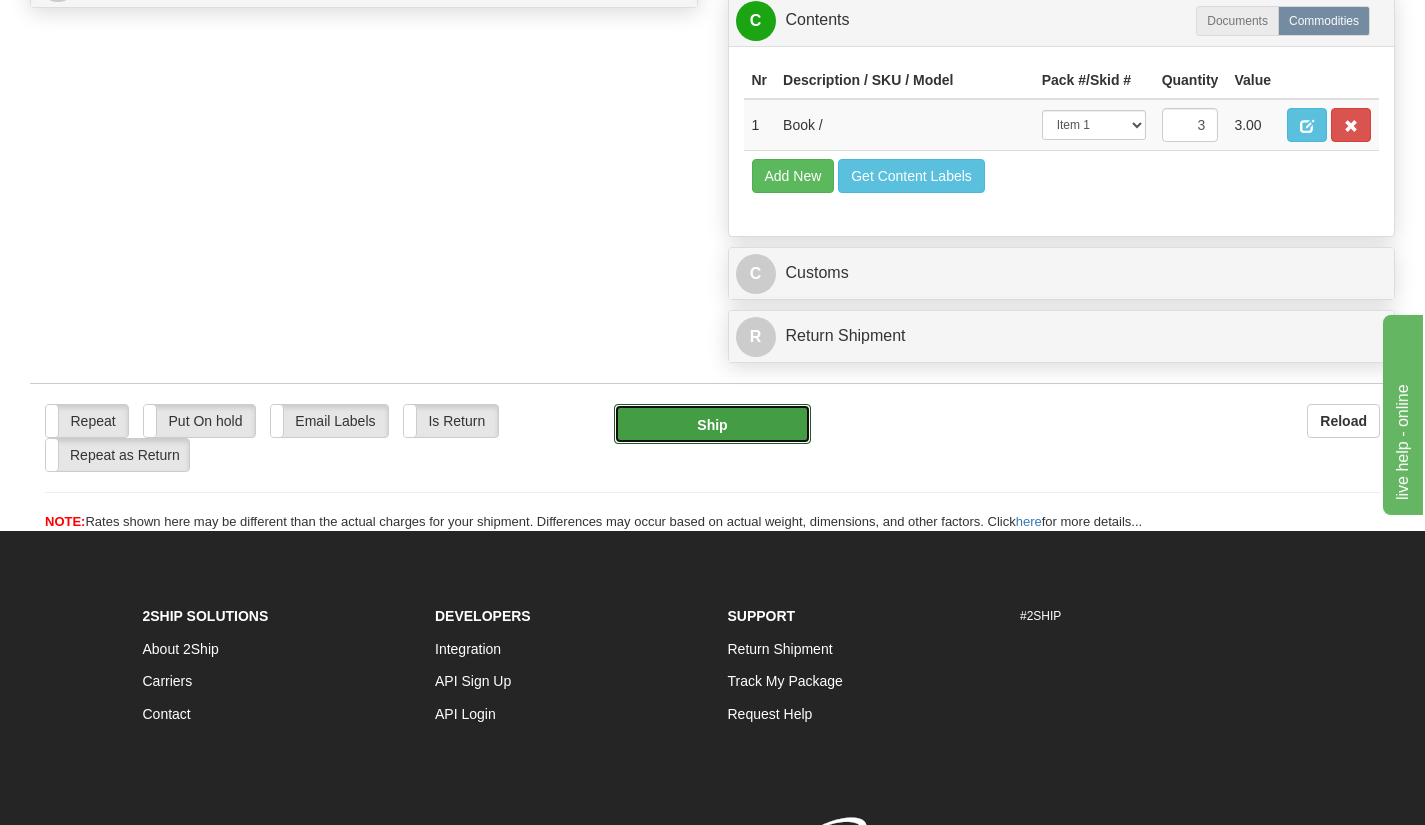 click on "Ship" at bounding box center (713, 424) 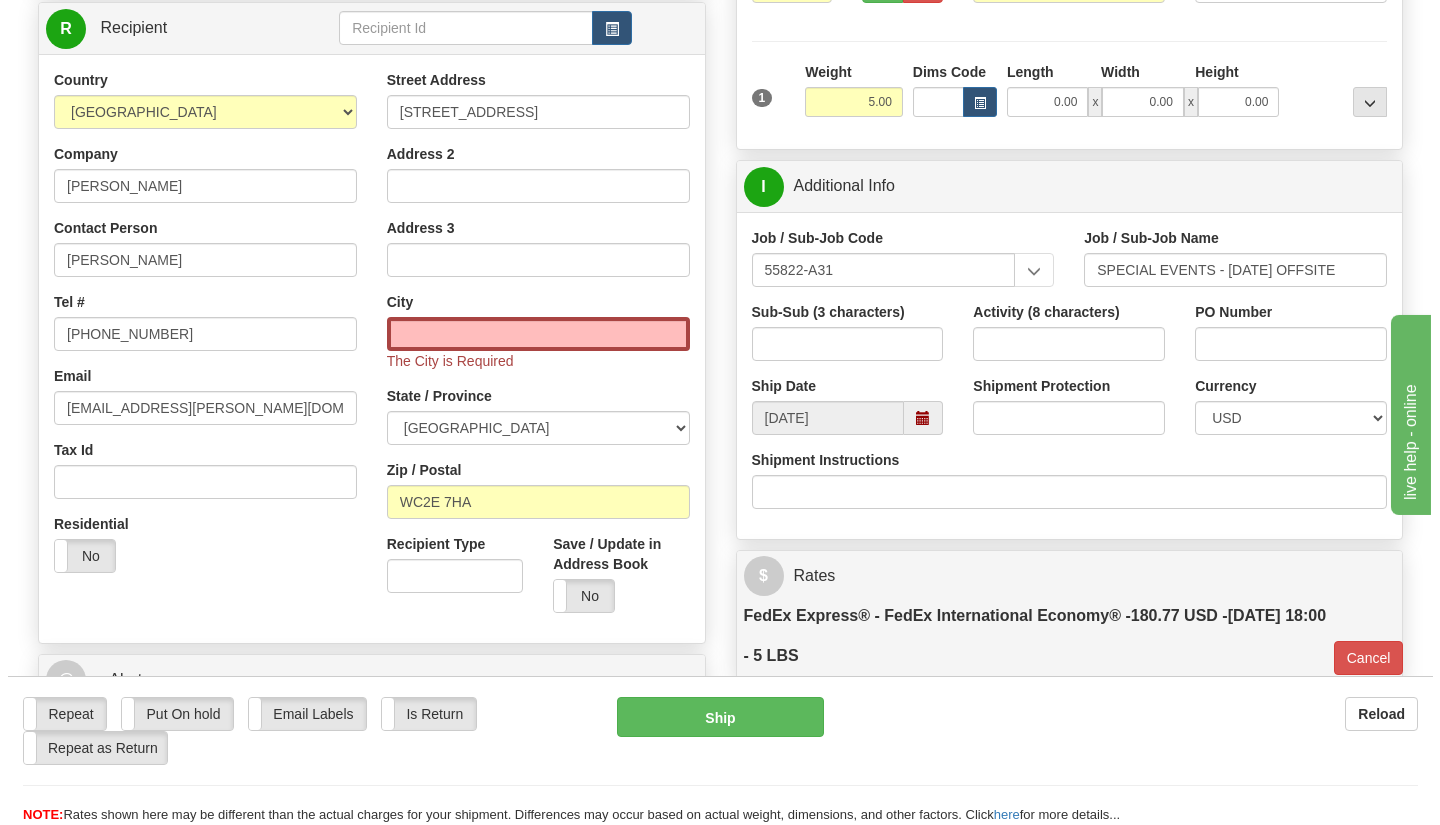 scroll, scrollTop: 297, scrollLeft: 0, axis: vertical 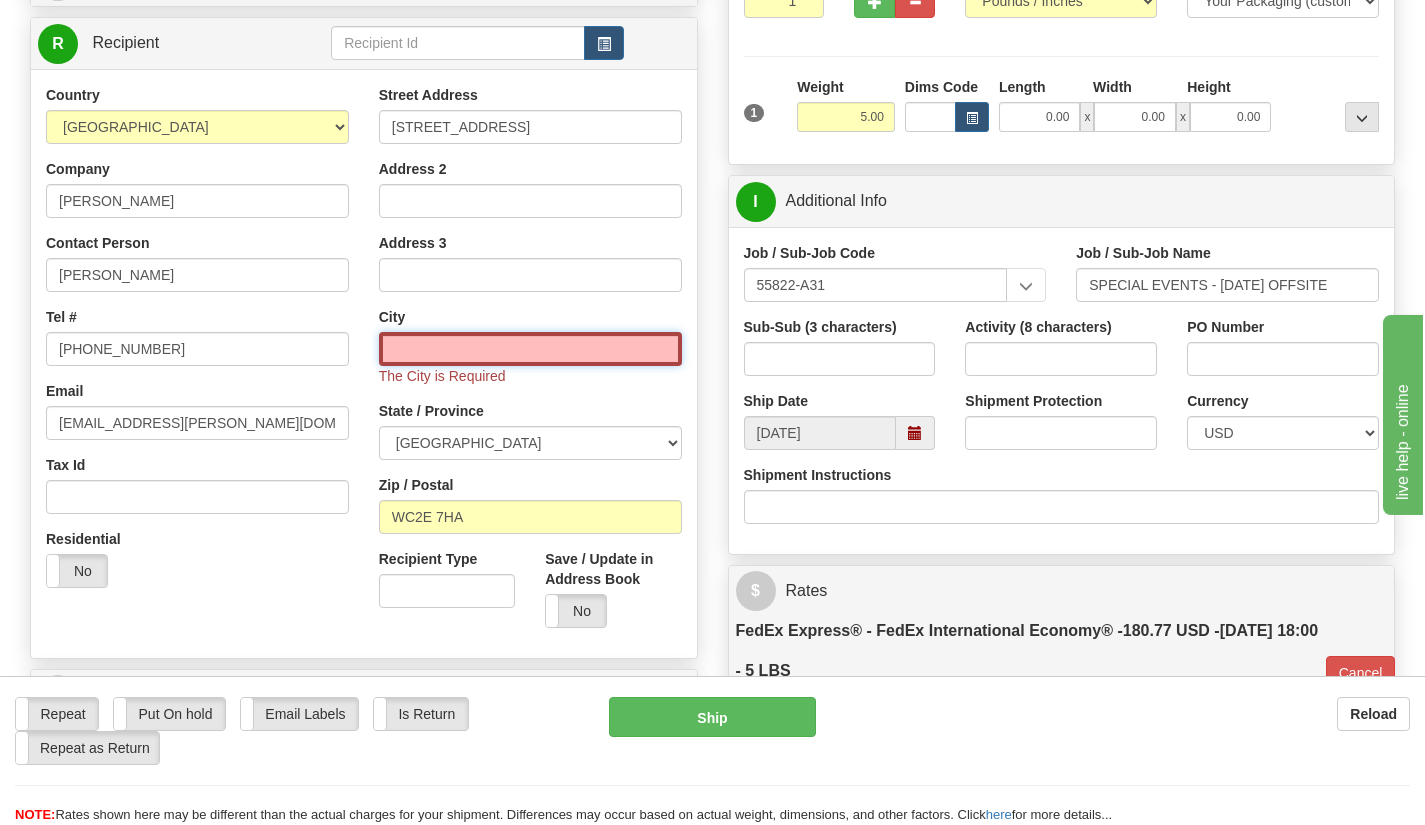 click at bounding box center (530, 349) 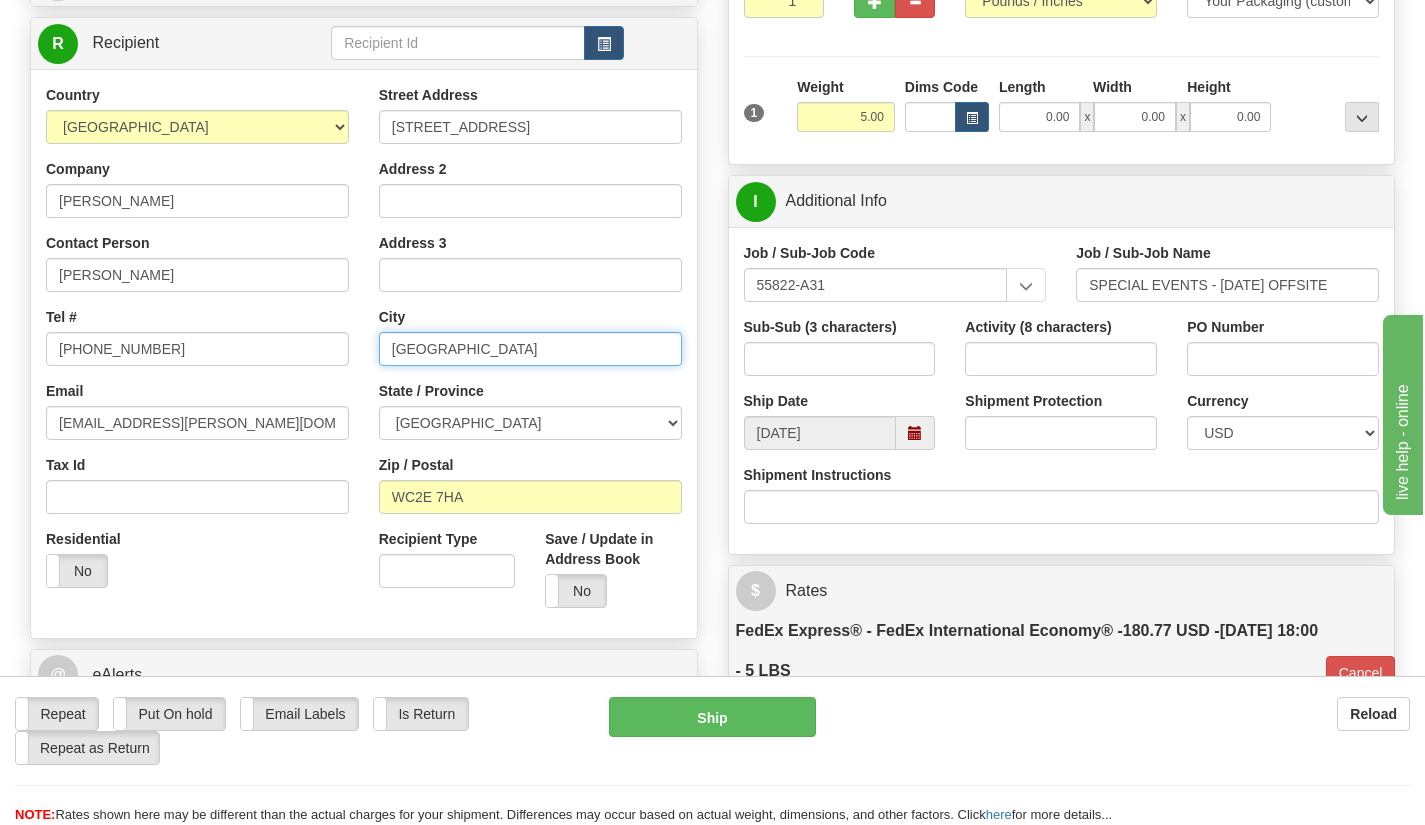 type on "London" 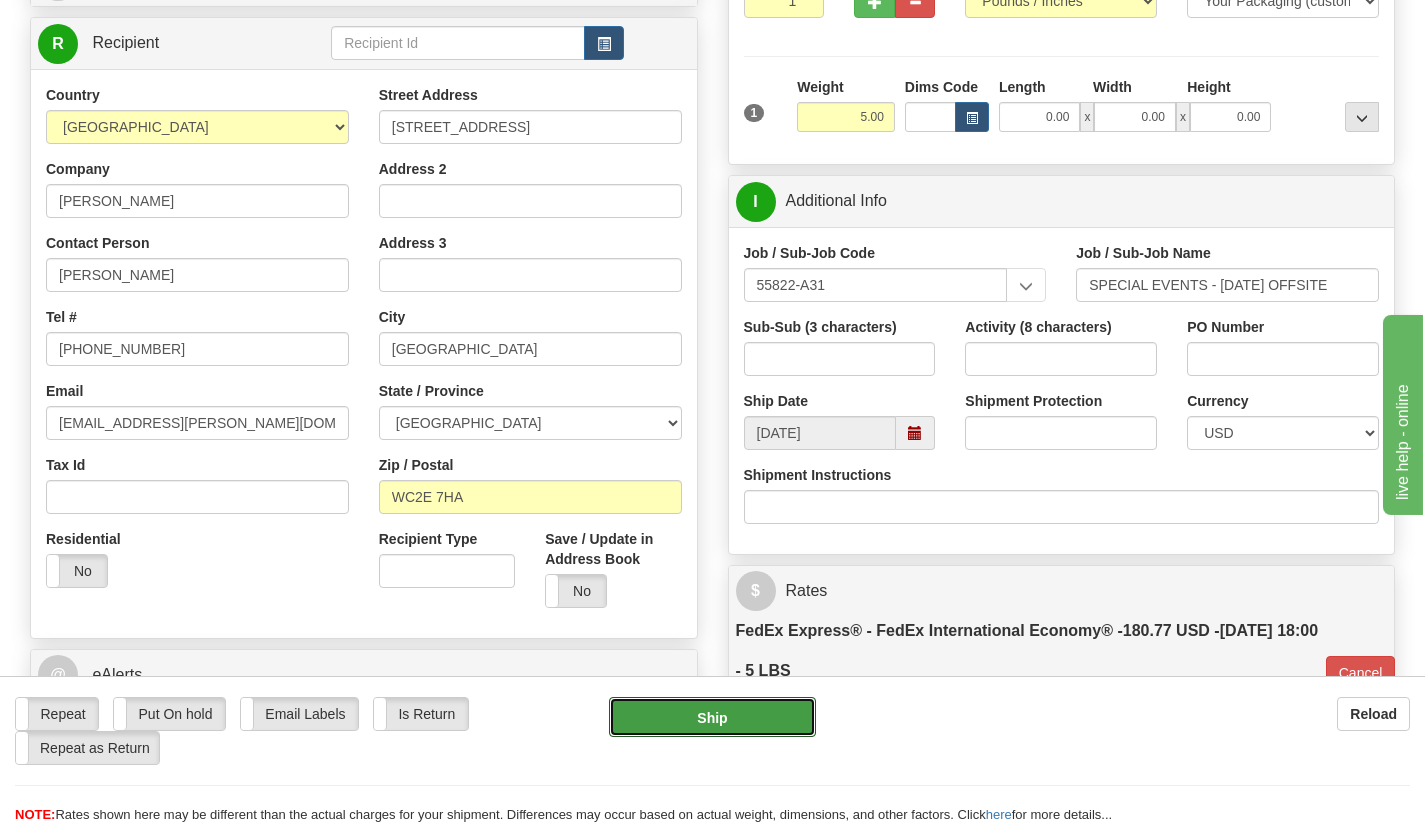 click on "Ship" at bounding box center (713, 717) 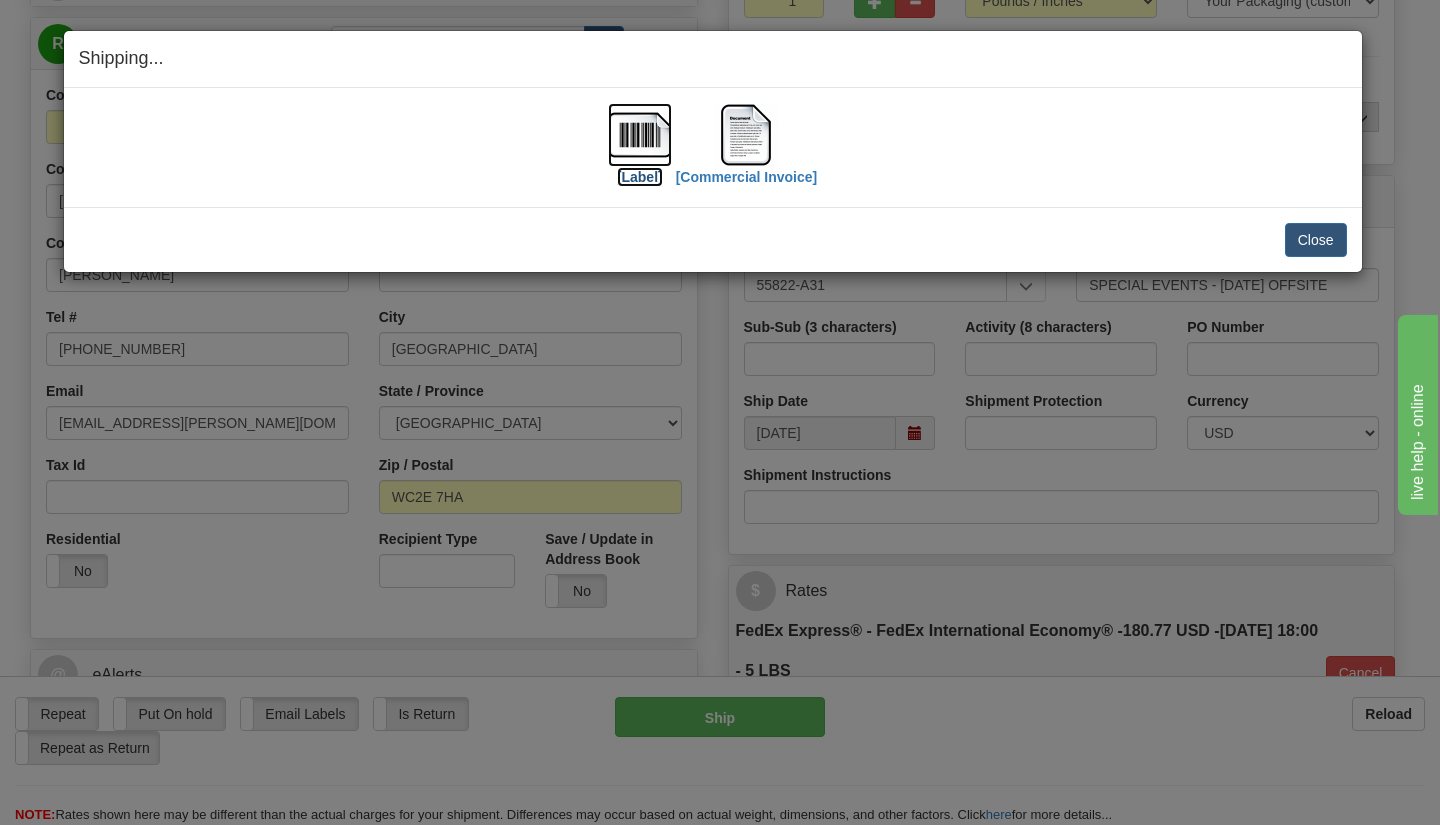 click on "[Label]" at bounding box center (640, 177) 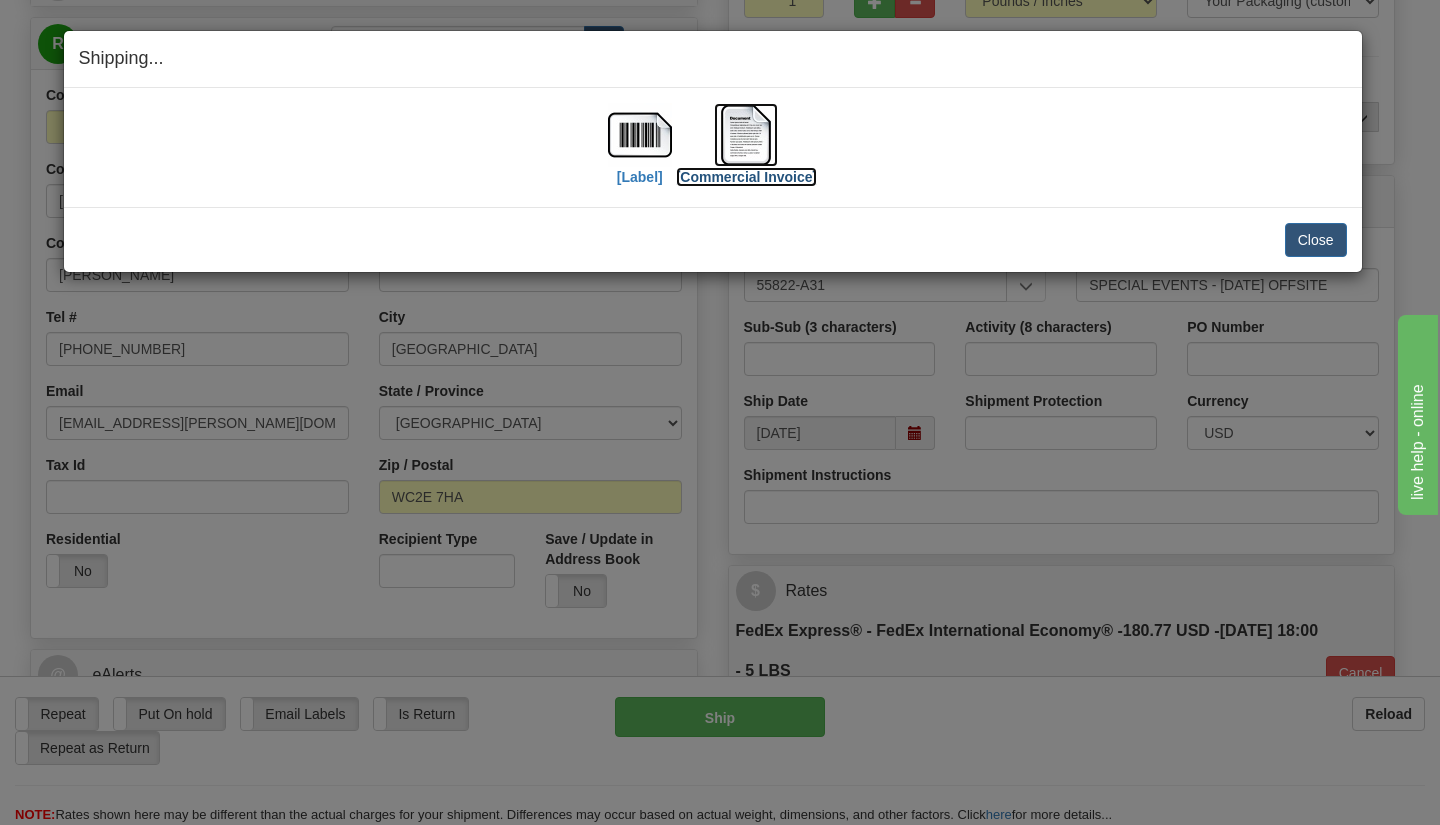 click on "[Commercial Invoice]" at bounding box center [747, 177] 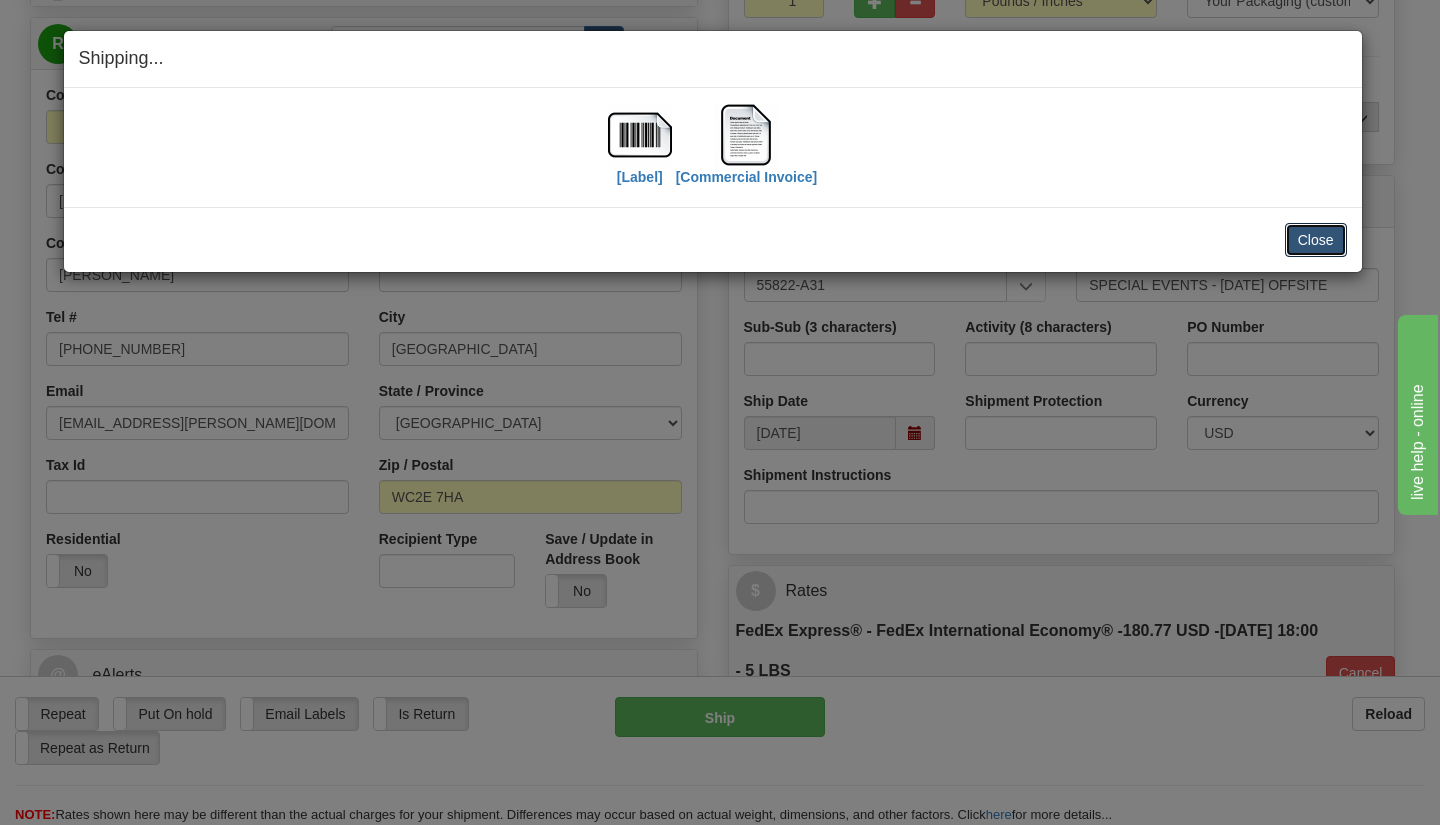click on "Close" at bounding box center [1316, 240] 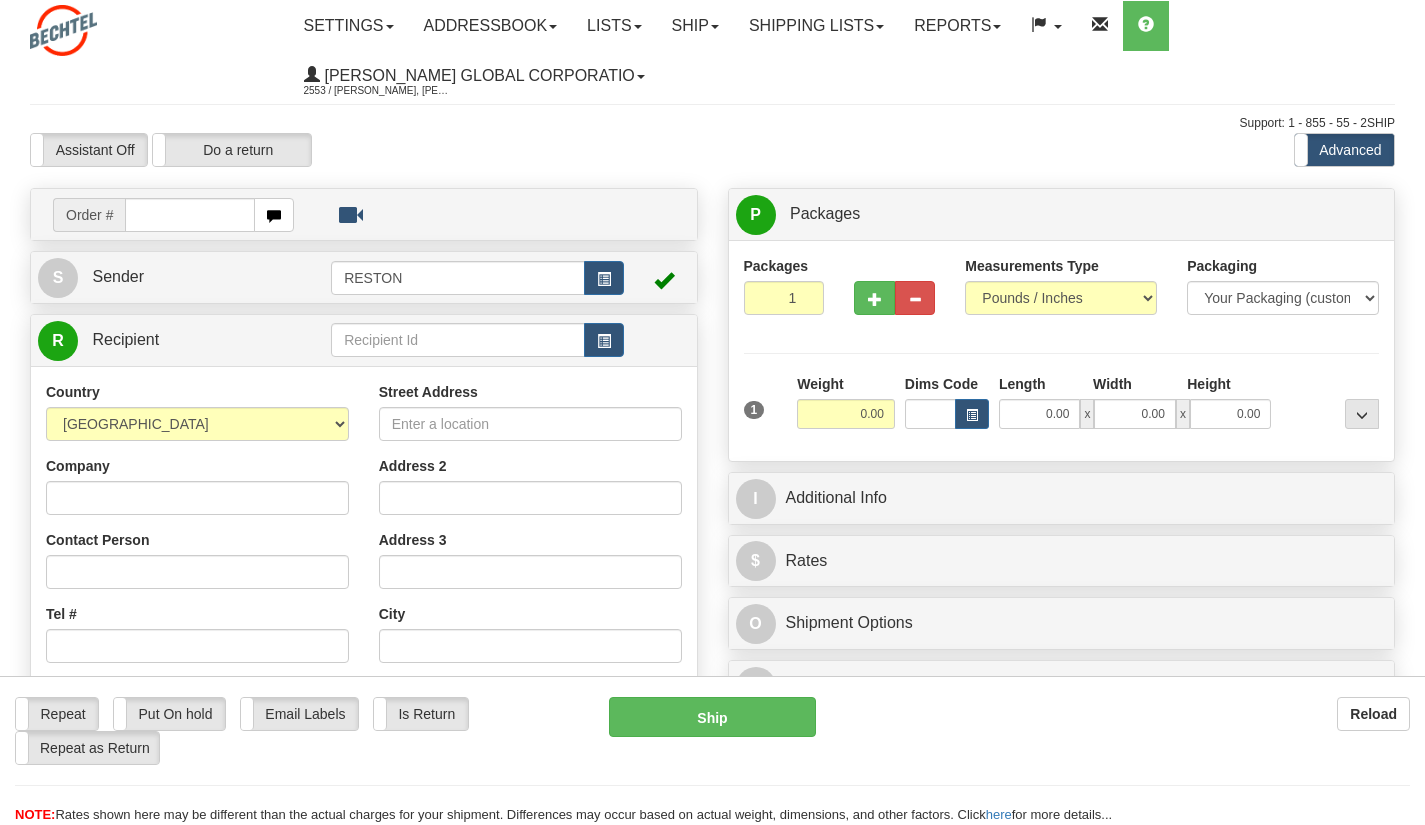 scroll, scrollTop: 0, scrollLeft: 0, axis: both 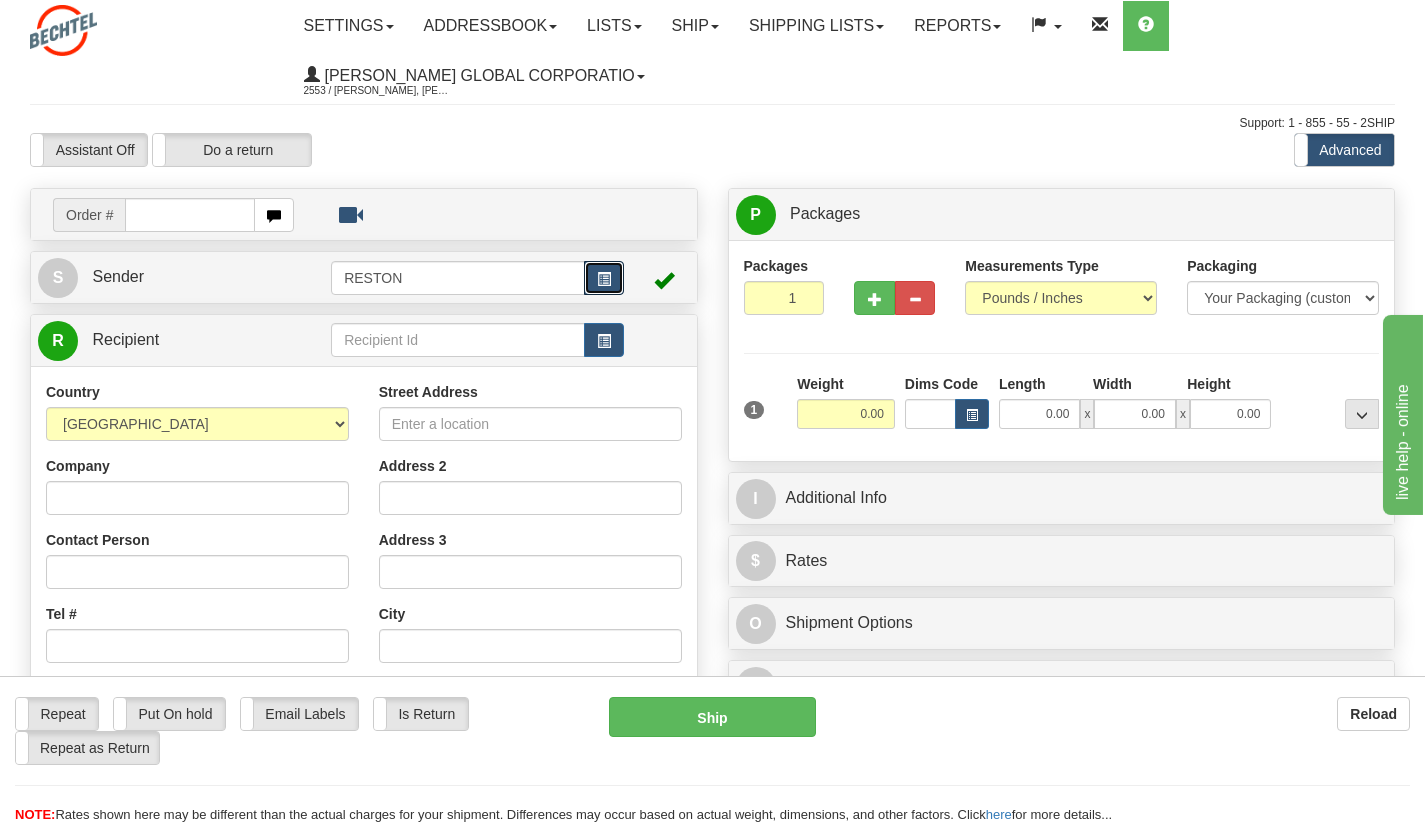 click at bounding box center [604, 278] 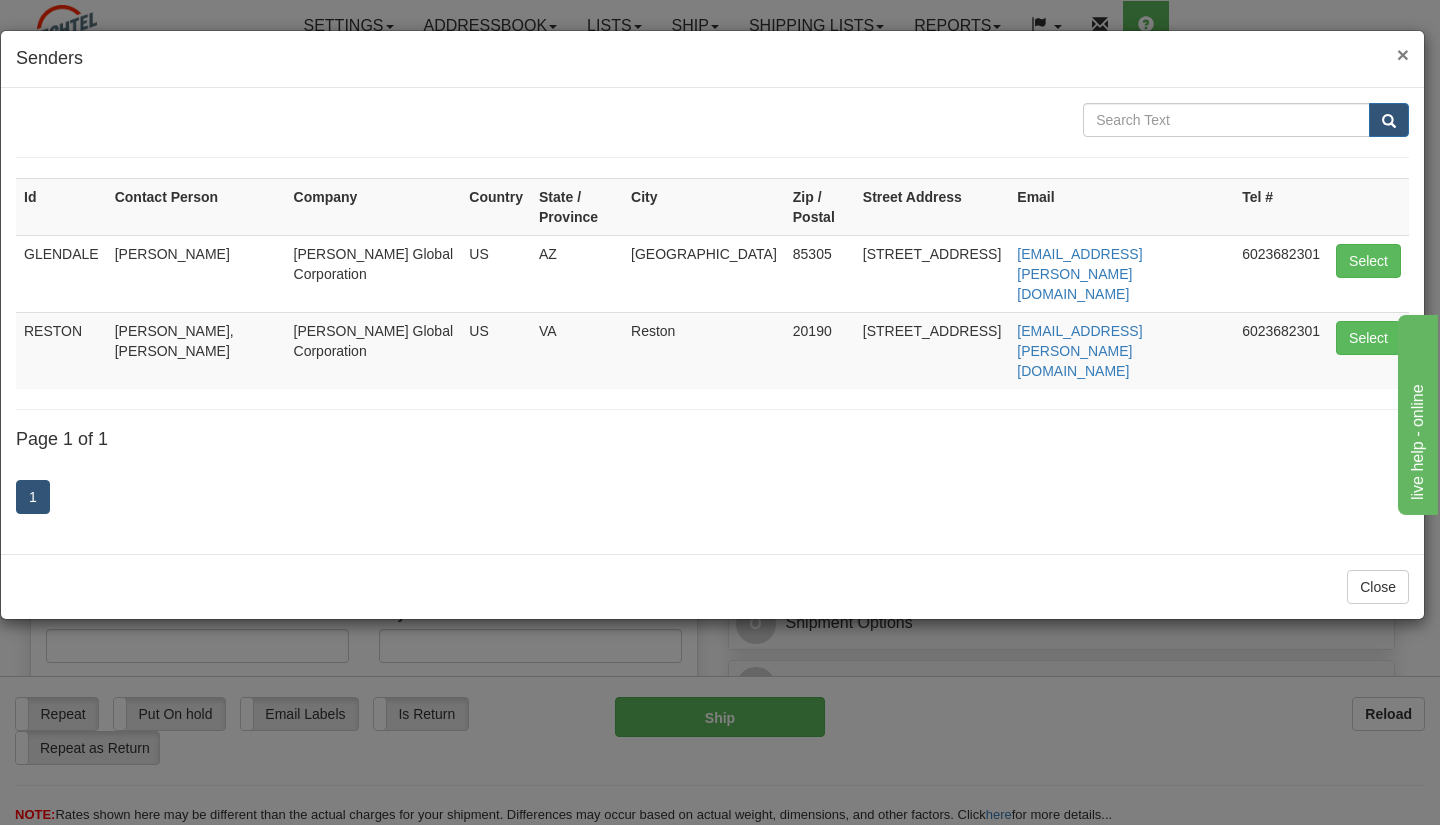 click on "×" at bounding box center (1403, 54) 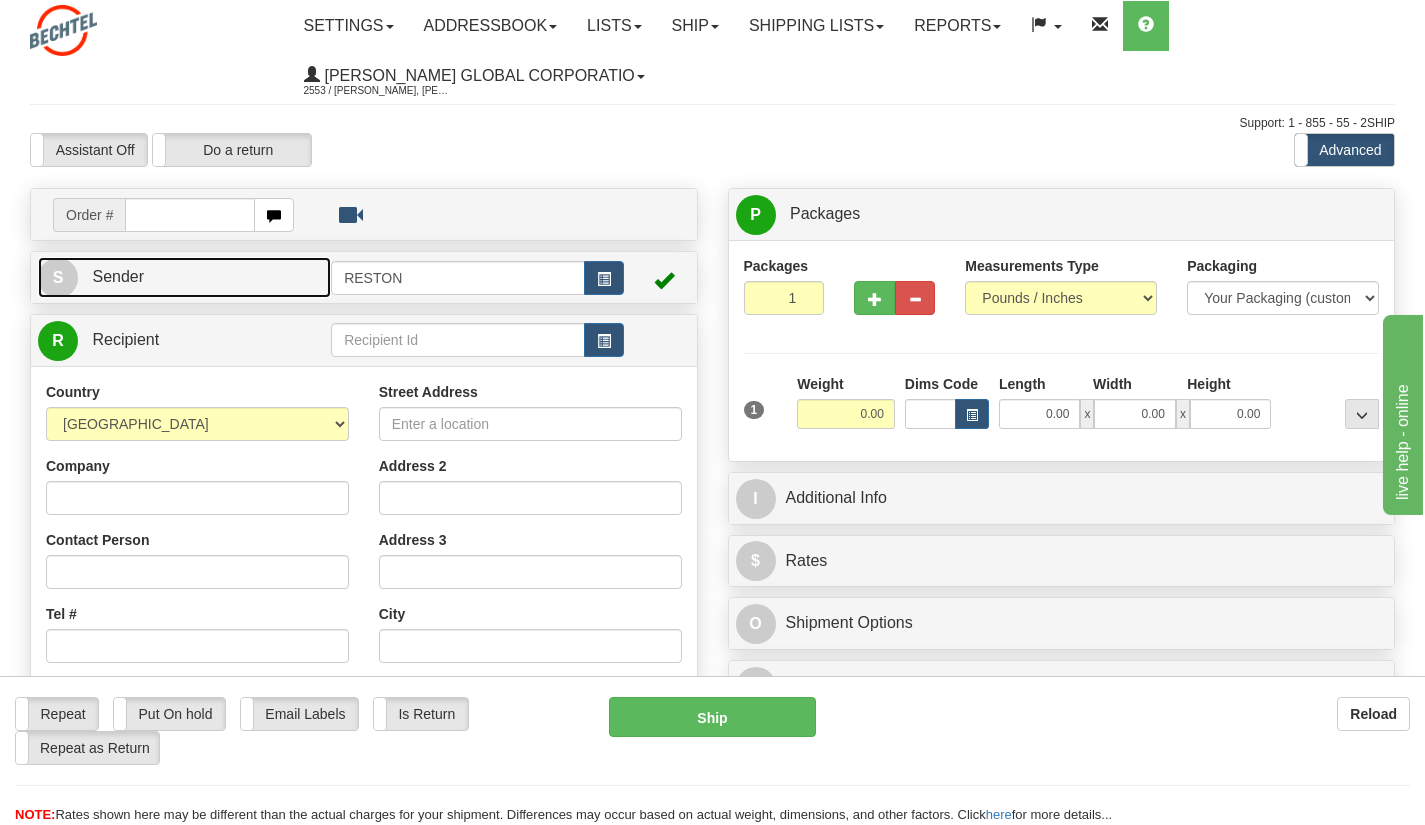 click on "S
Sender" at bounding box center [184, 277] 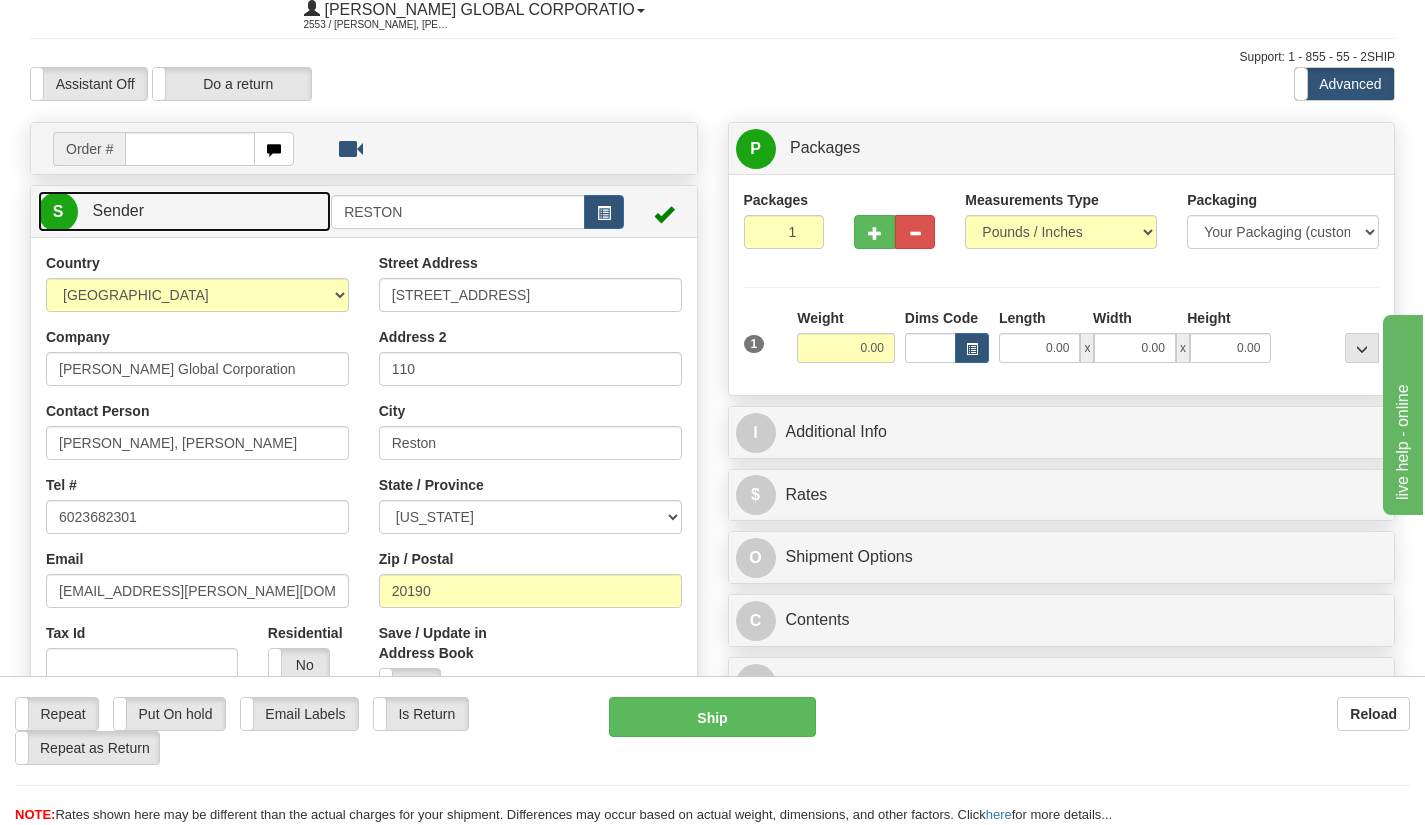 scroll, scrollTop: 74, scrollLeft: 0, axis: vertical 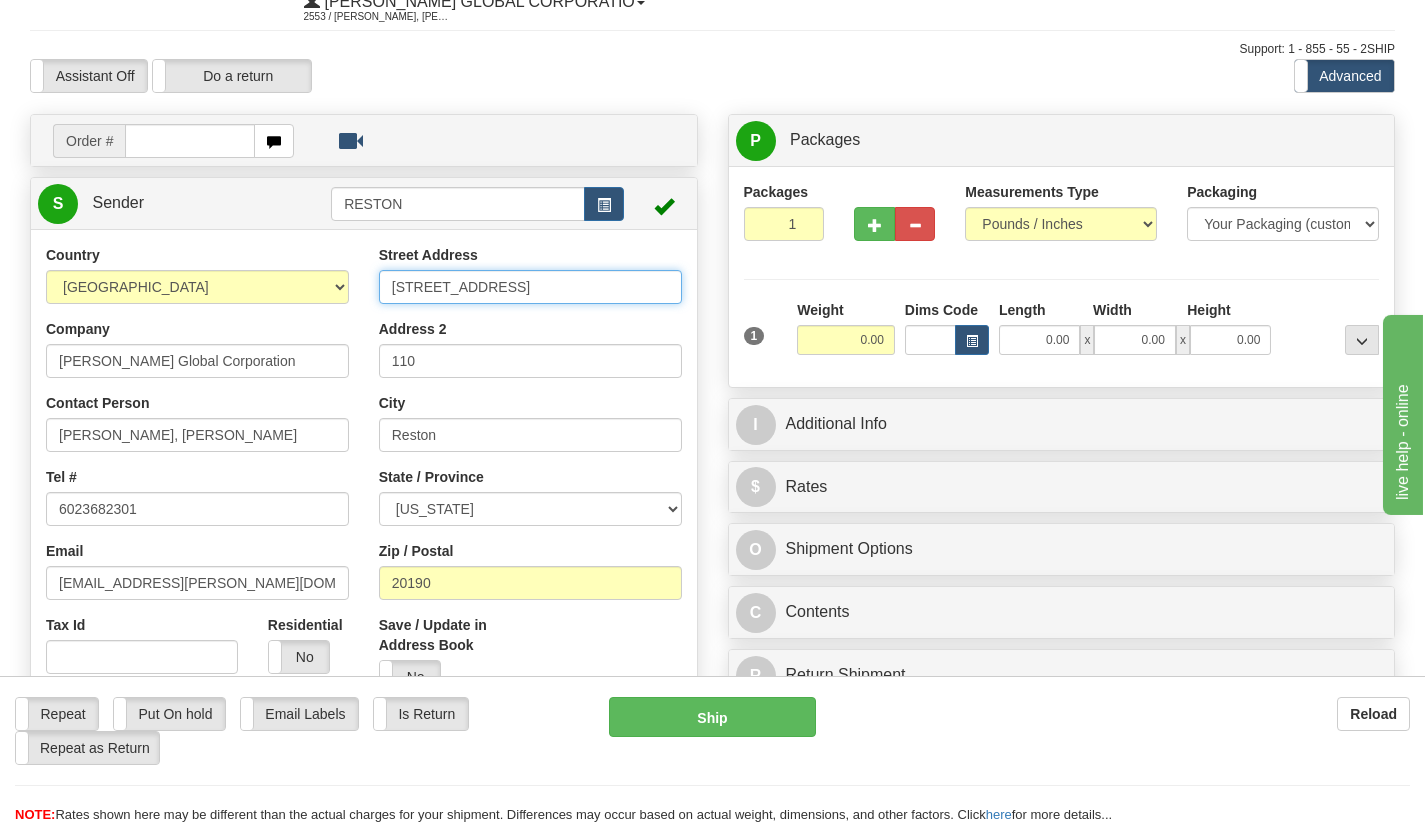 drag, startPoint x: 559, startPoint y: 289, endPoint x: 387, endPoint y: 288, distance: 172.00291 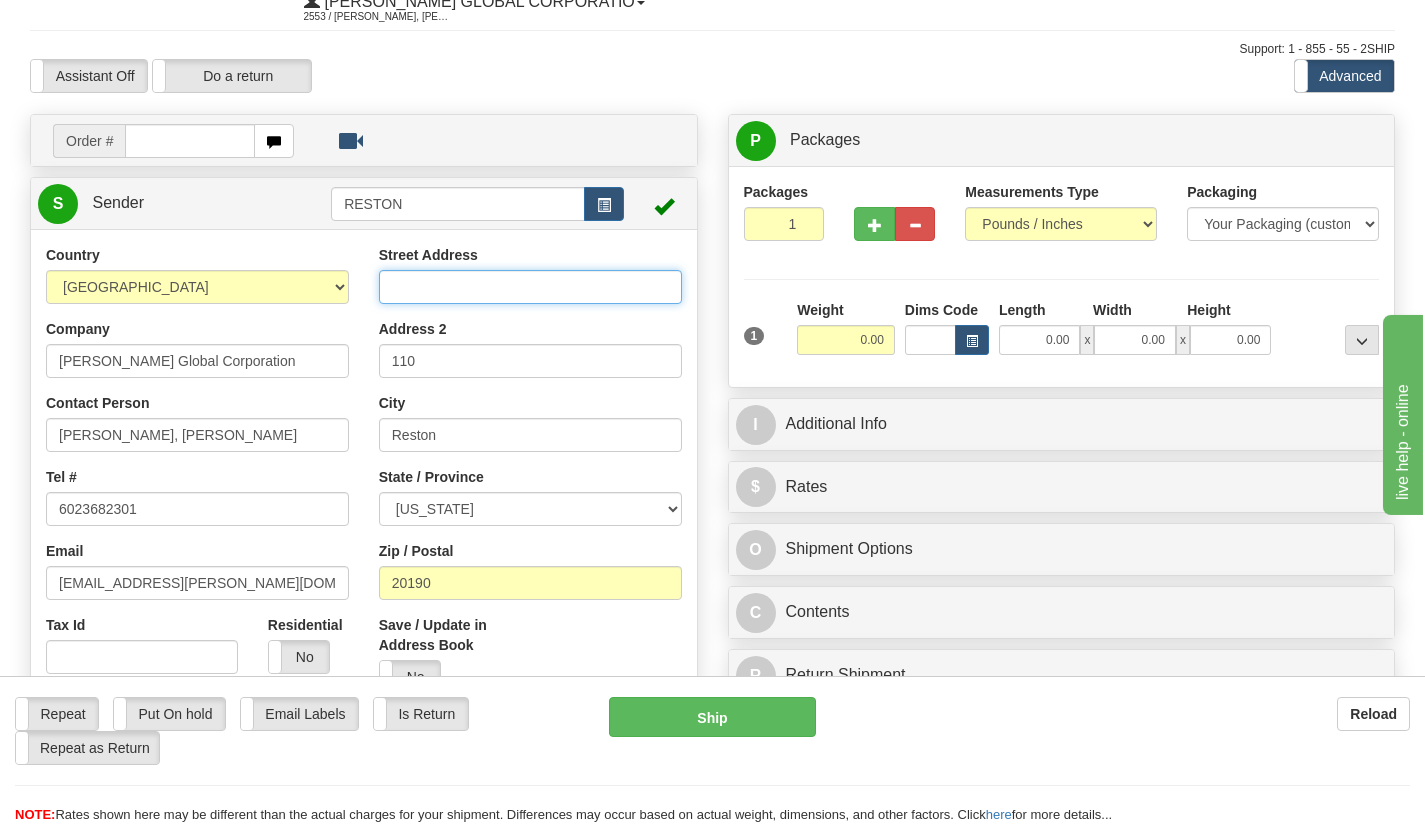 type 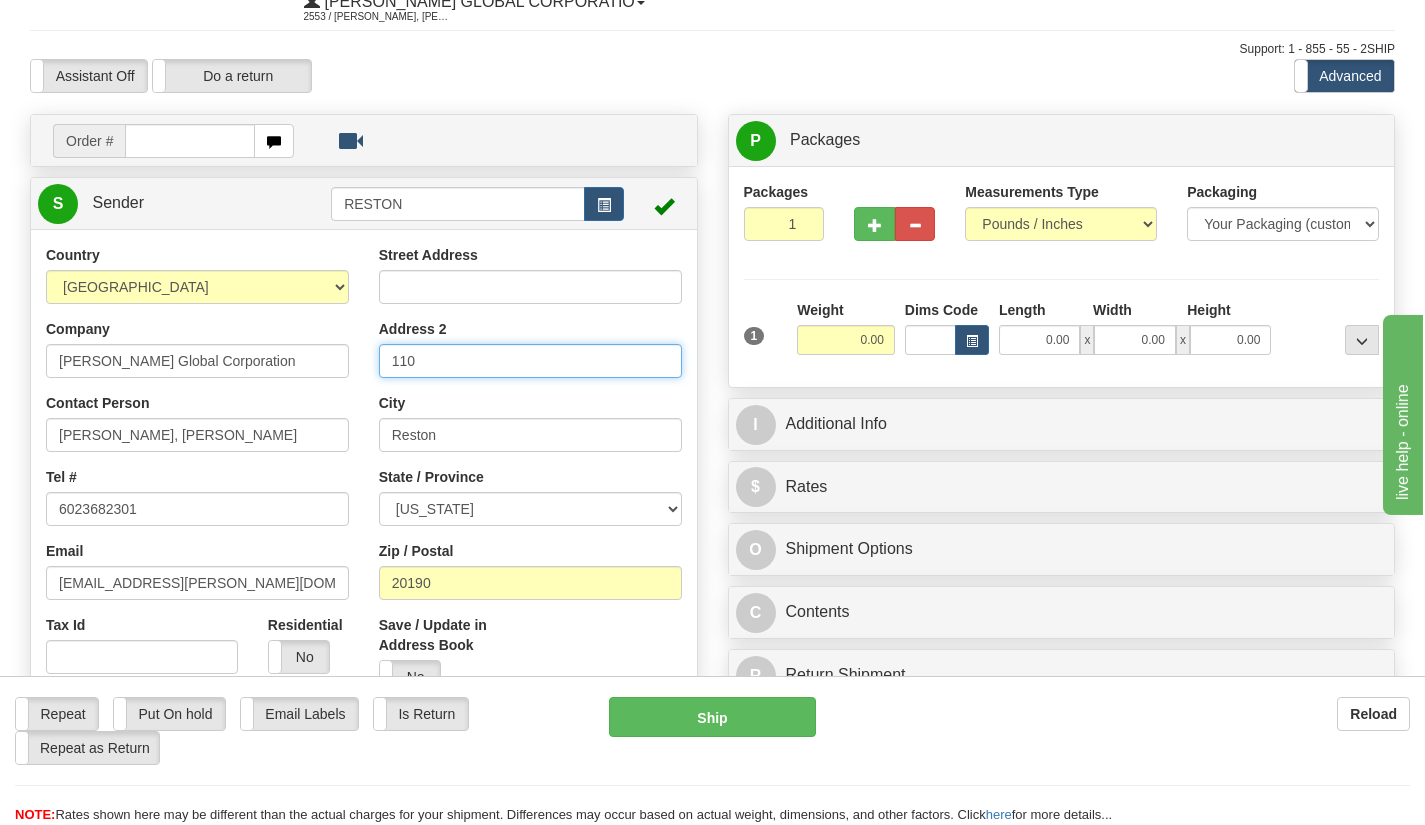 drag, startPoint x: 431, startPoint y: 358, endPoint x: 358, endPoint y: 358, distance: 73 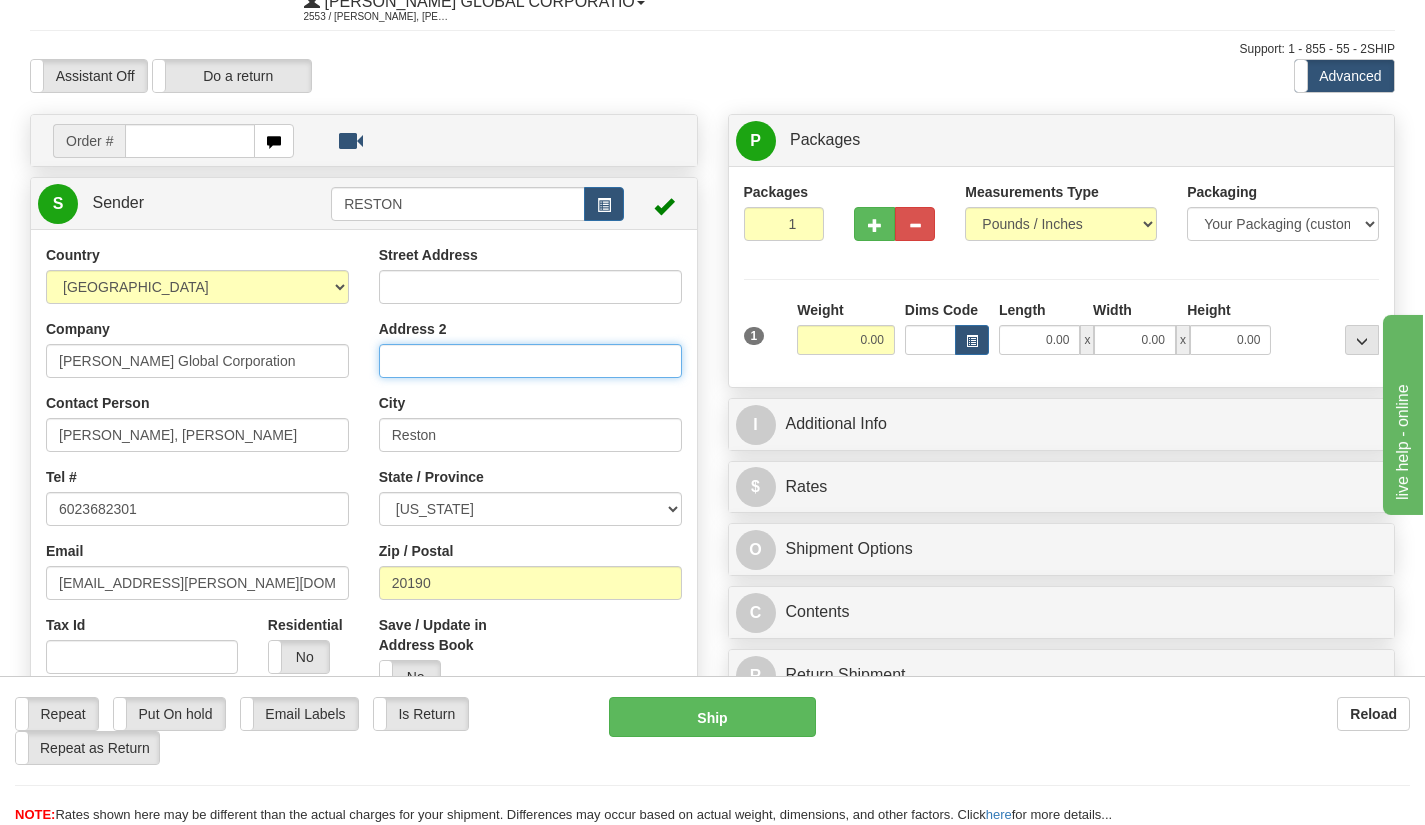 type 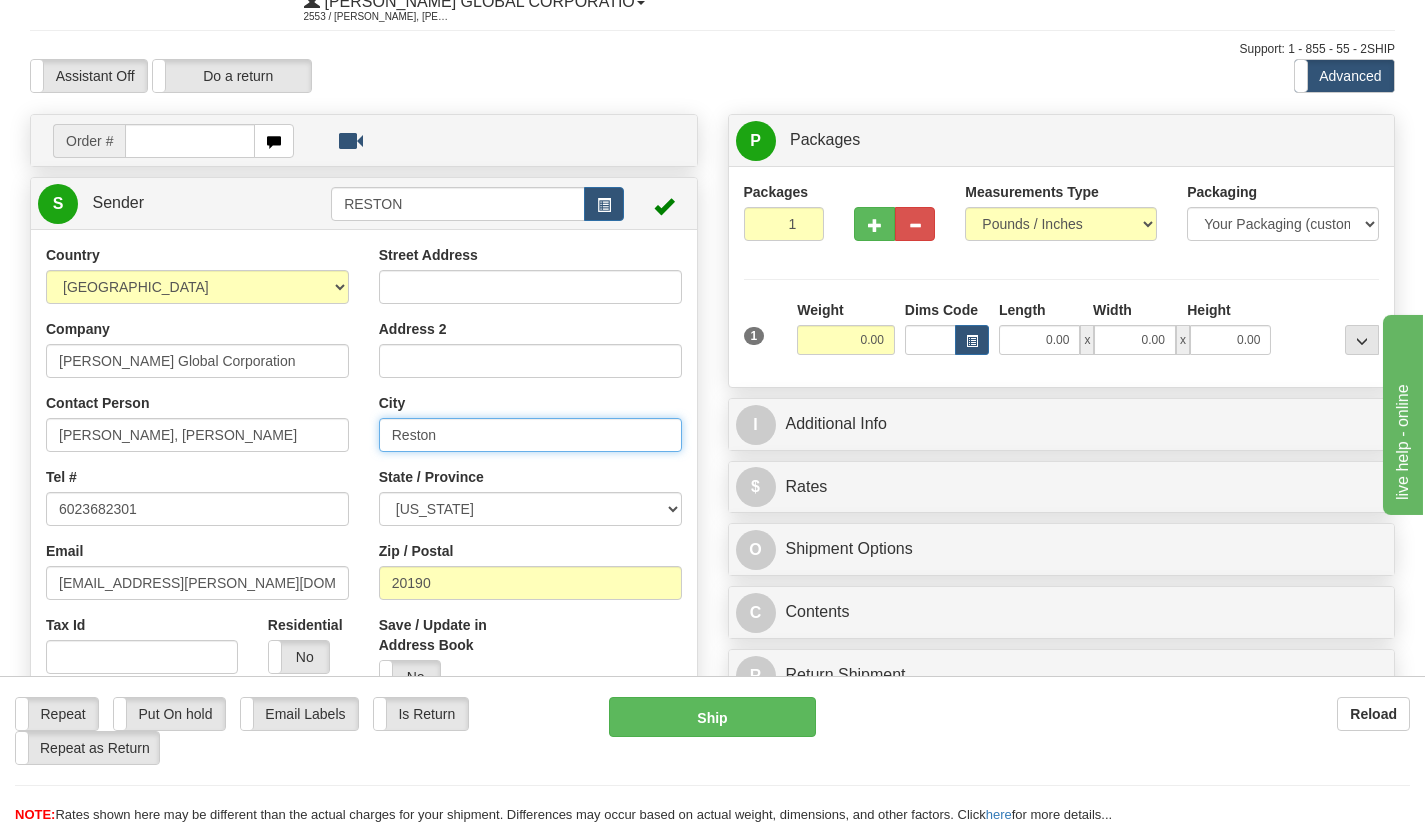 drag, startPoint x: 473, startPoint y: 442, endPoint x: 380, endPoint y: 455, distance: 93.904205 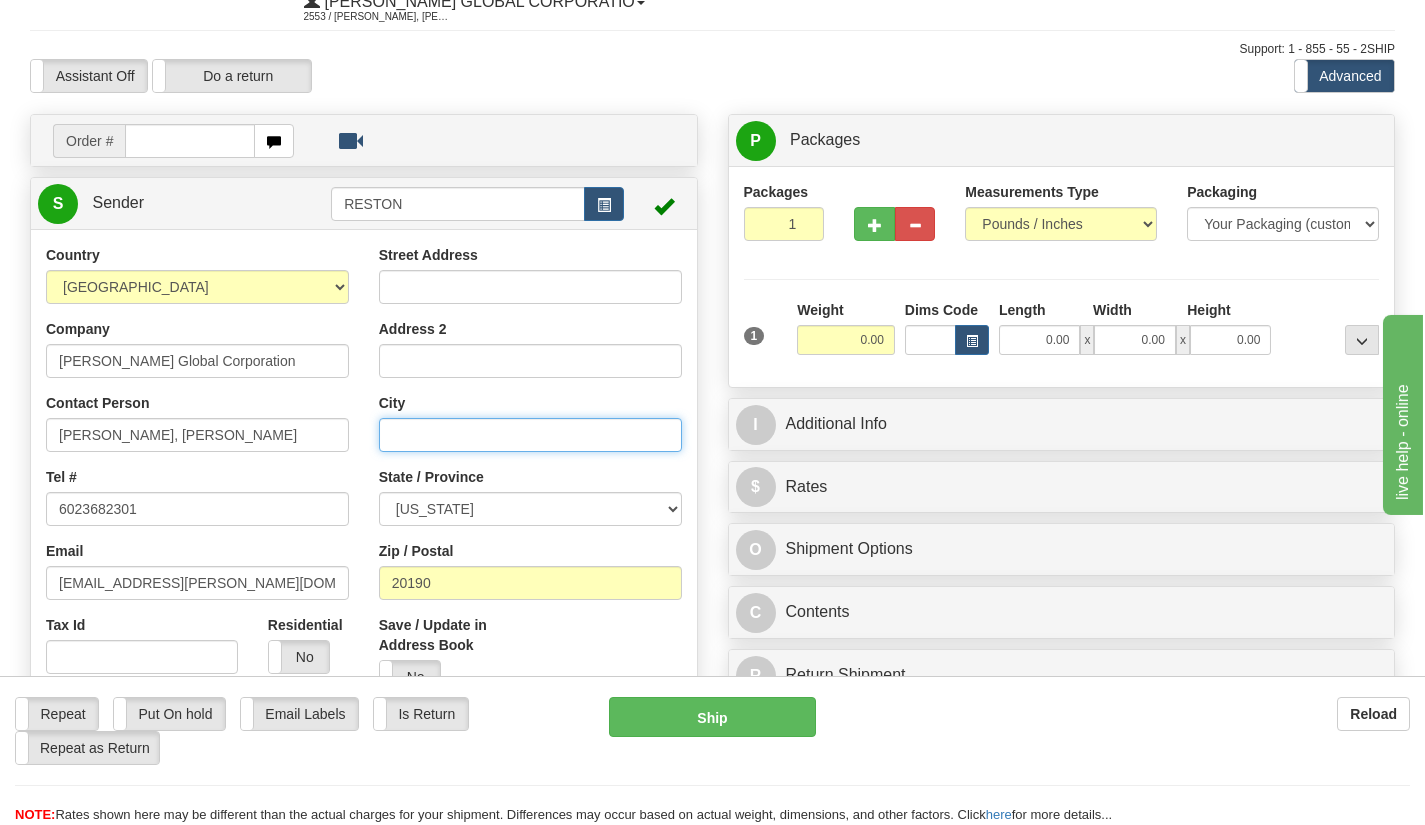 type 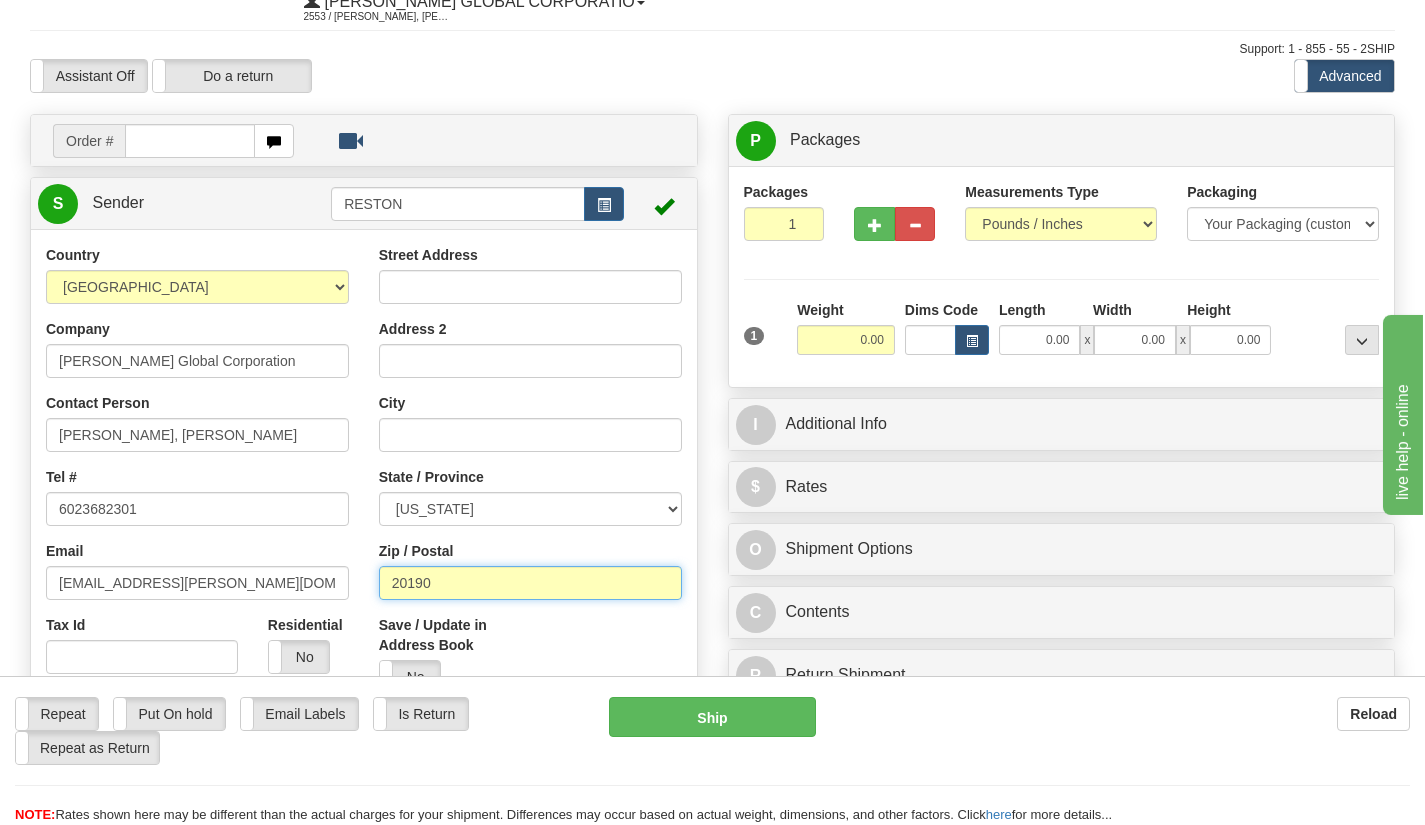 drag, startPoint x: 456, startPoint y: 577, endPoint x: 366, endPoint y: 577, distance: 90 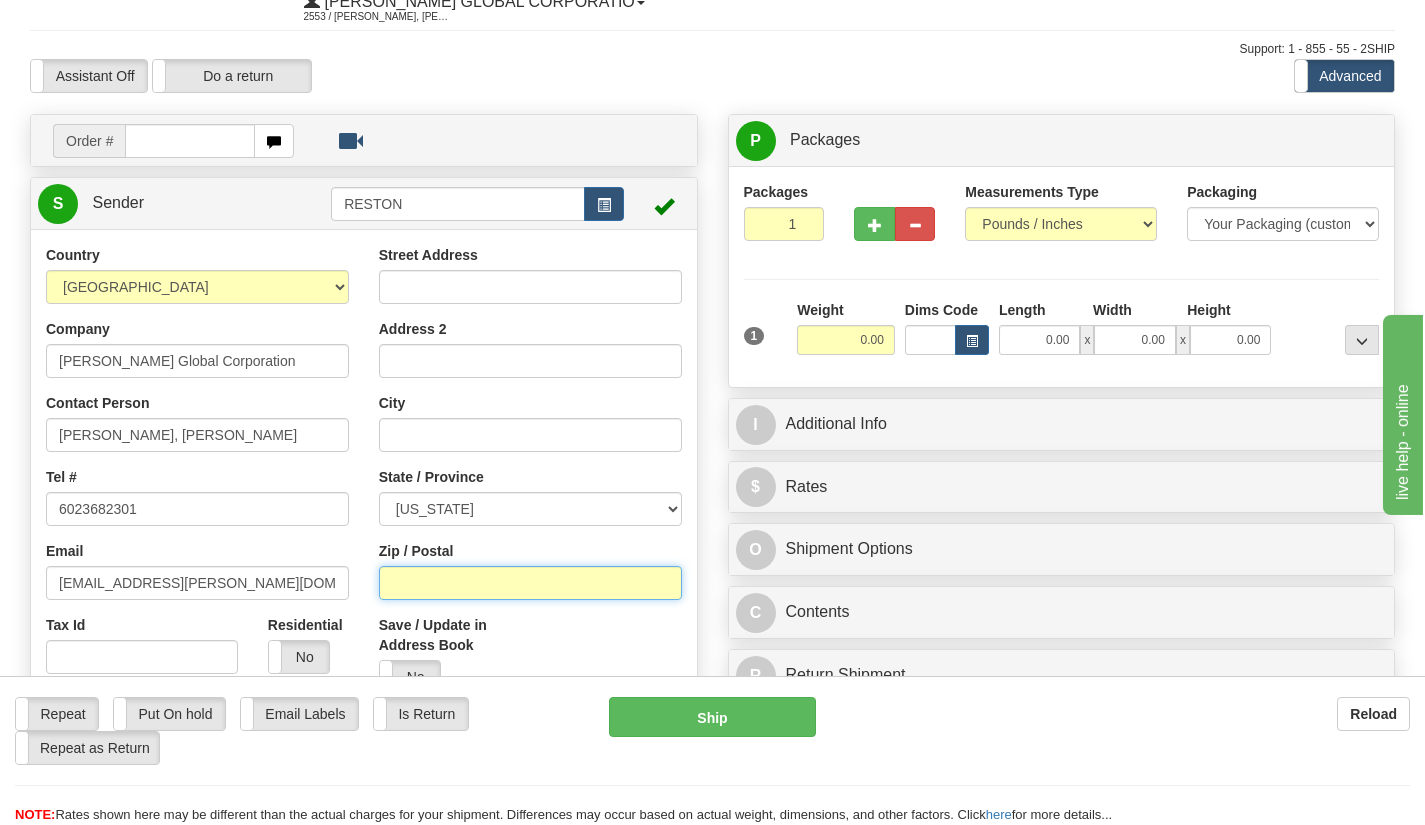 type 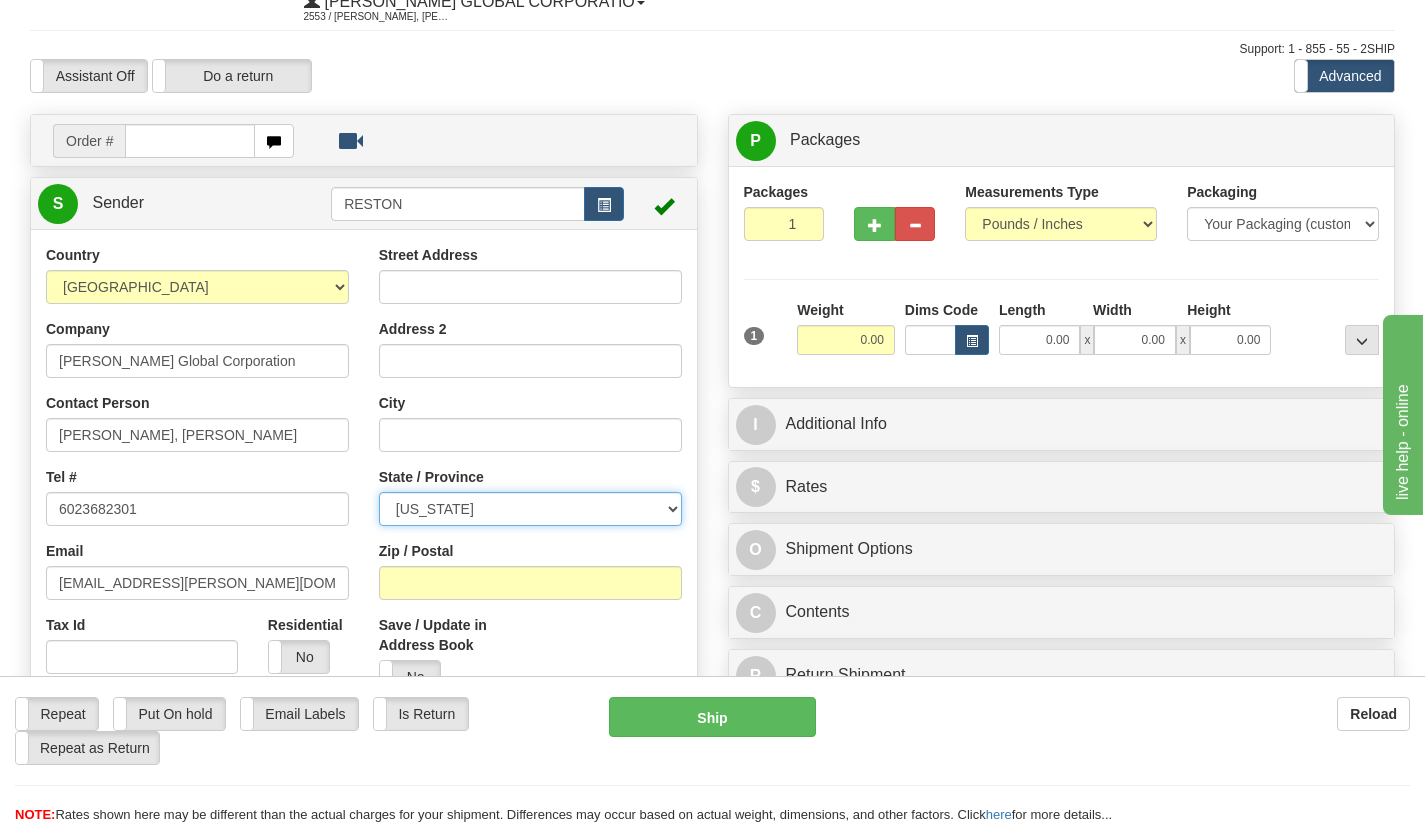 click on "[US_STATE] [US_STATE] [US_STATE] [US_STATE] Armed Forces America Armed Forces Europe Armed Forces Pacific [US_STATE] [US_STATE] [US_STATE] [US_STATE] [US_STATE][GEOGRAPHIC_DATA] [US_STATE] [US_STATE] [US_STATE] [US_STATE] [US_STATE] [US_STATE] [US_STATE] [US_STATE] [US_STATE] [US_STATE] [US_STATE] [US_STATE] [US_STATE] [US_STATE] [US_STATE] [US_STATE] [US_STATE] [US_STATE] [US_STATE] [US_STATE] [US_STATE] [US_STATE] [US_STATE] [US_STATE] [US_STATE] [US_STATE] [US_STATE] [US_STATE] [US_STATE] [US_STATE] [US_STATE] [US_STATE] [US_STATE] [US_STATE] [US_STATE] [US_STATE] [US_STATE] [US_STATE] [US_STATE][PERSON_NAME][US_STATE] STATE [US_STATE] [US_STATE] [US_STATE]" at bounding box center [530, 509] 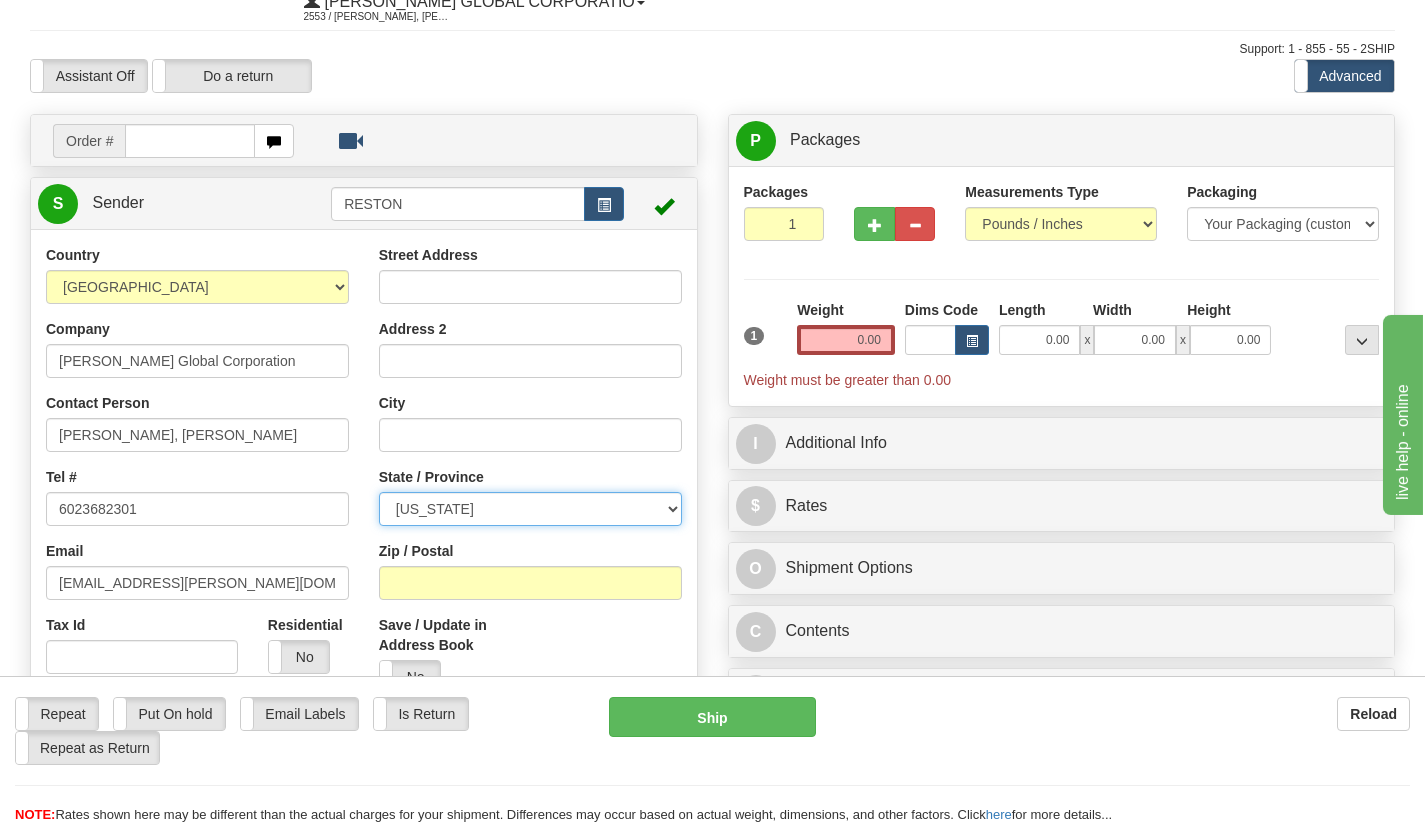 select on "[GEOGRAPHIC_DATA]" 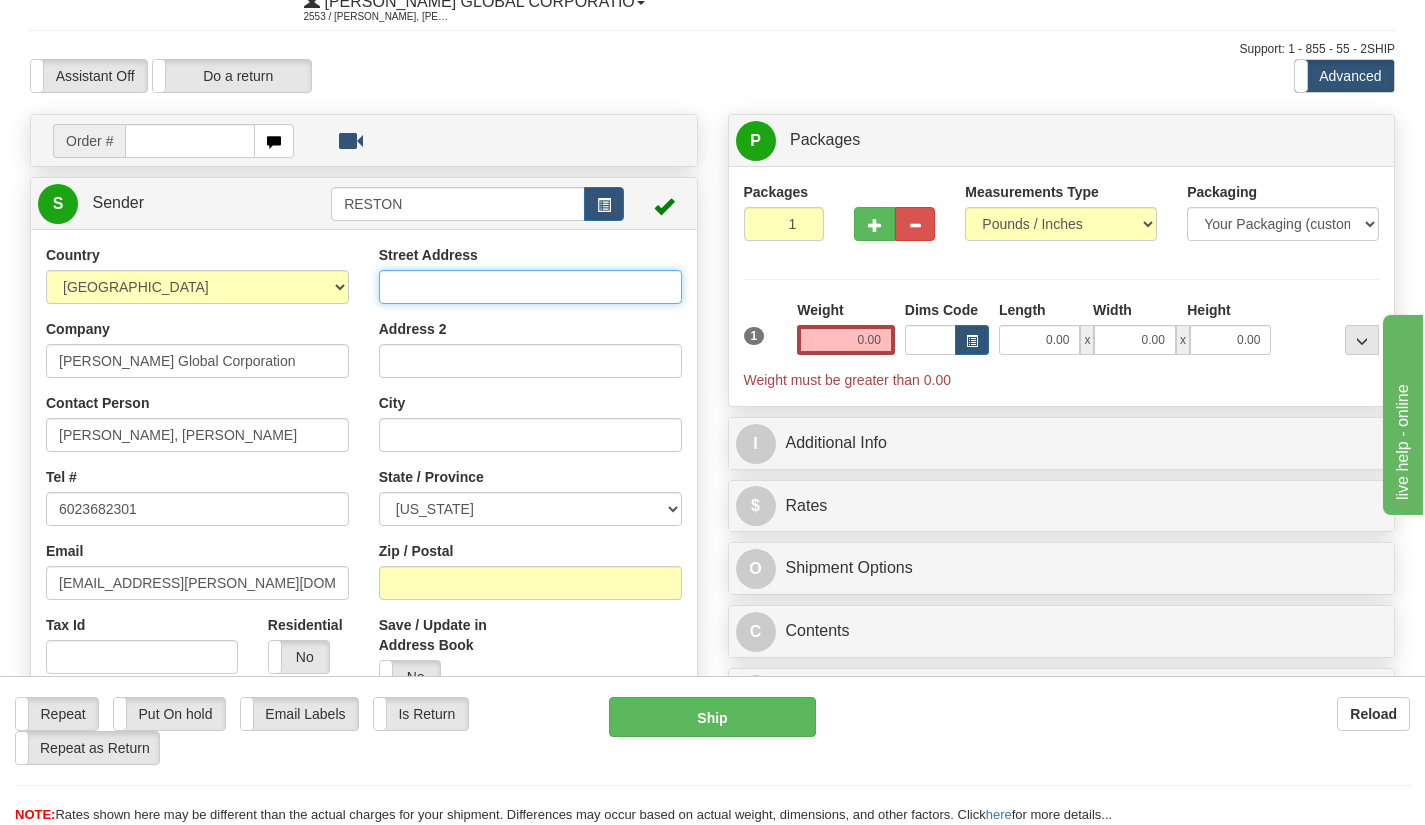 click on "Street Address" at bounding box center [530, 287] 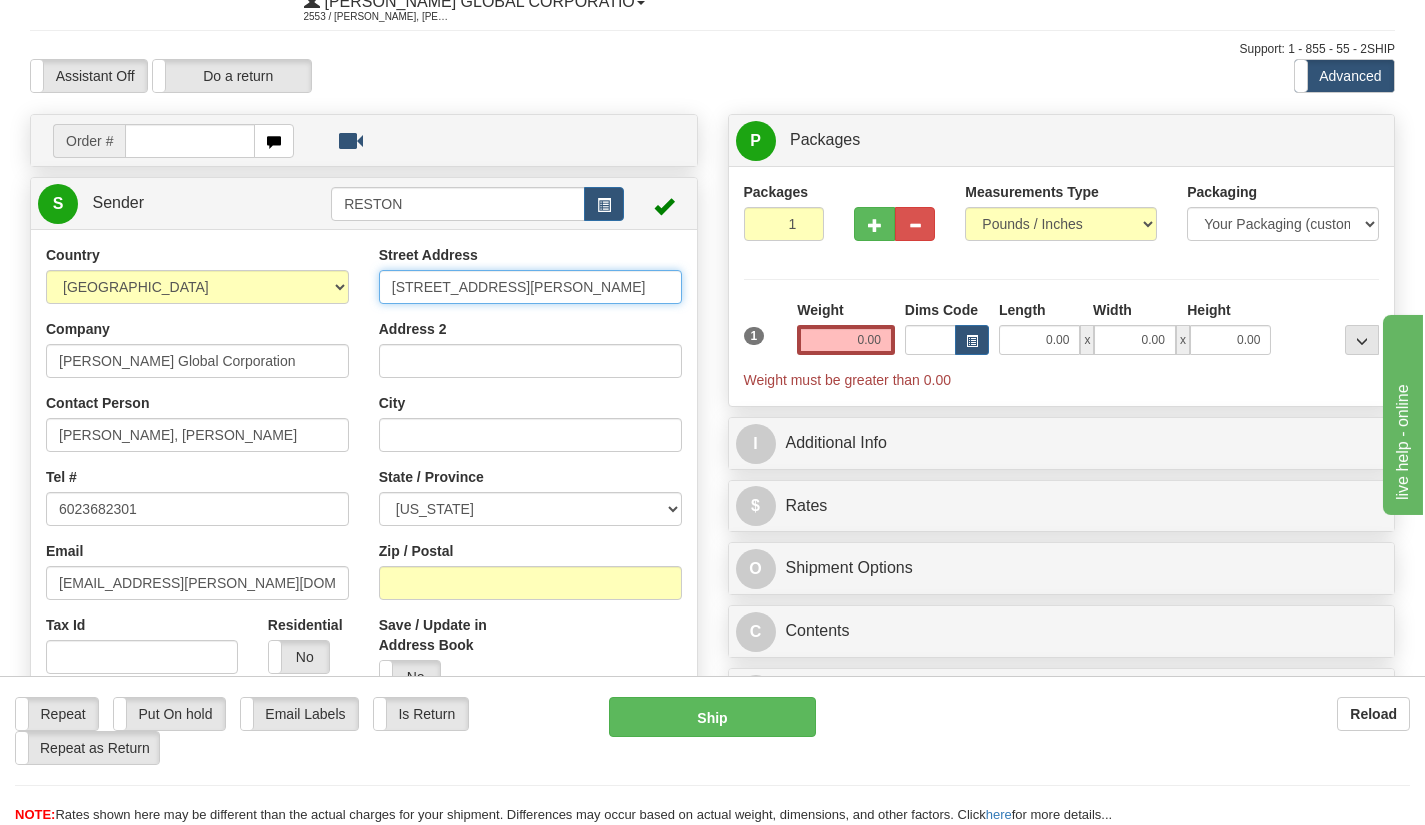 type on "[STREET_ADDRESS][PERSON_NAME]" 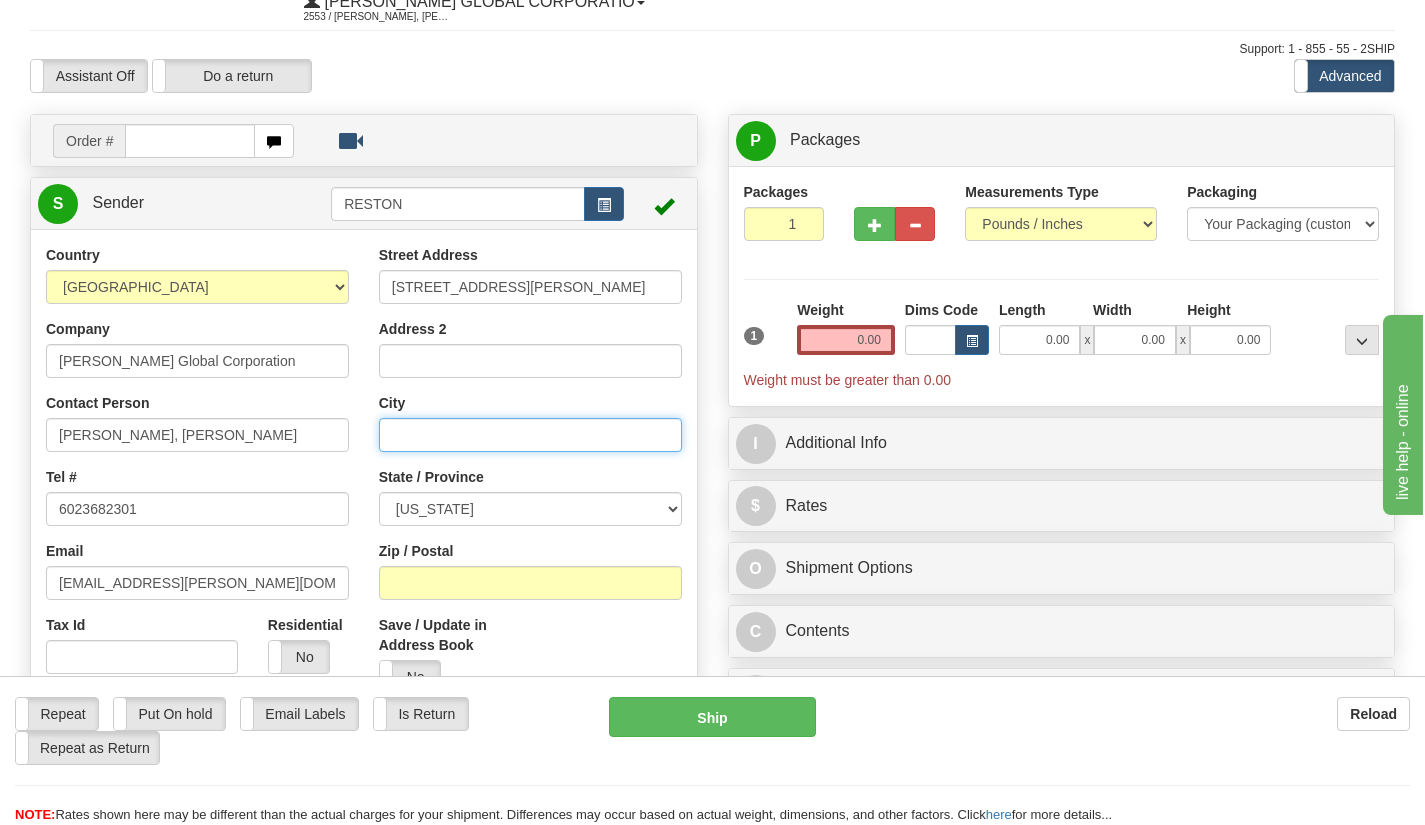 click on "City" at bounding box center (530, 435) 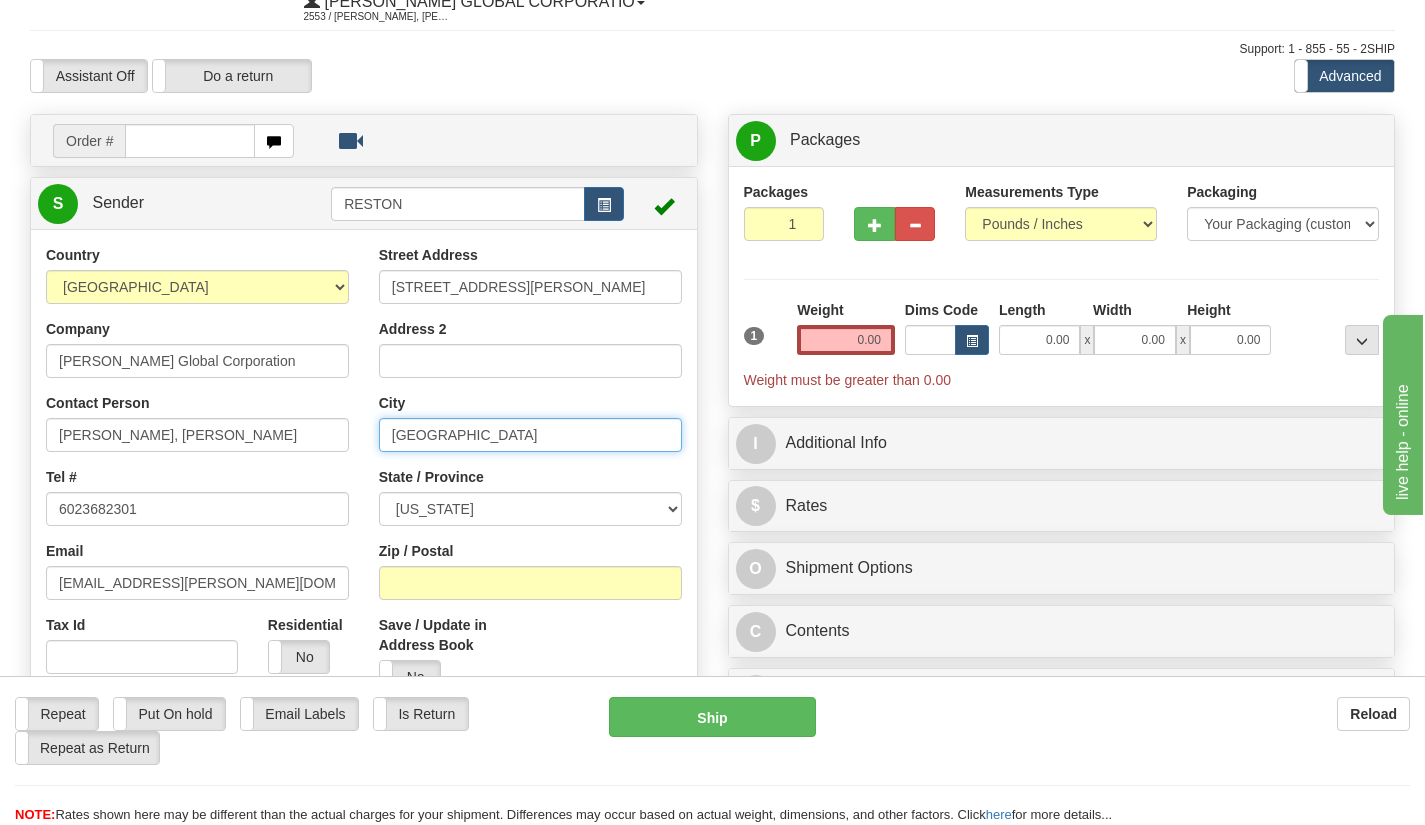 type on "[GEOGRAPHIC_DATA]" 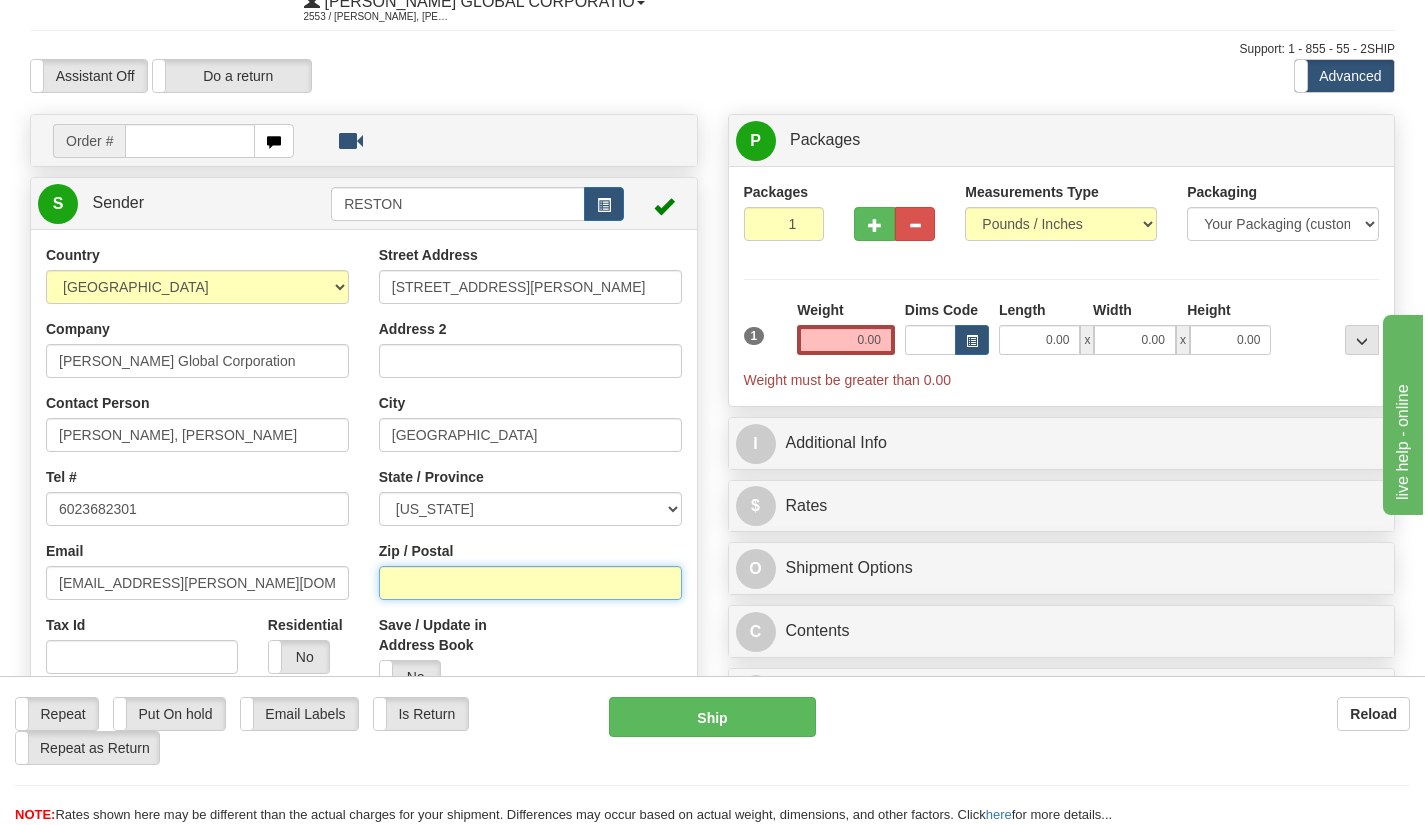 click on "Zip / Postal" at bounding box center [530, 583] 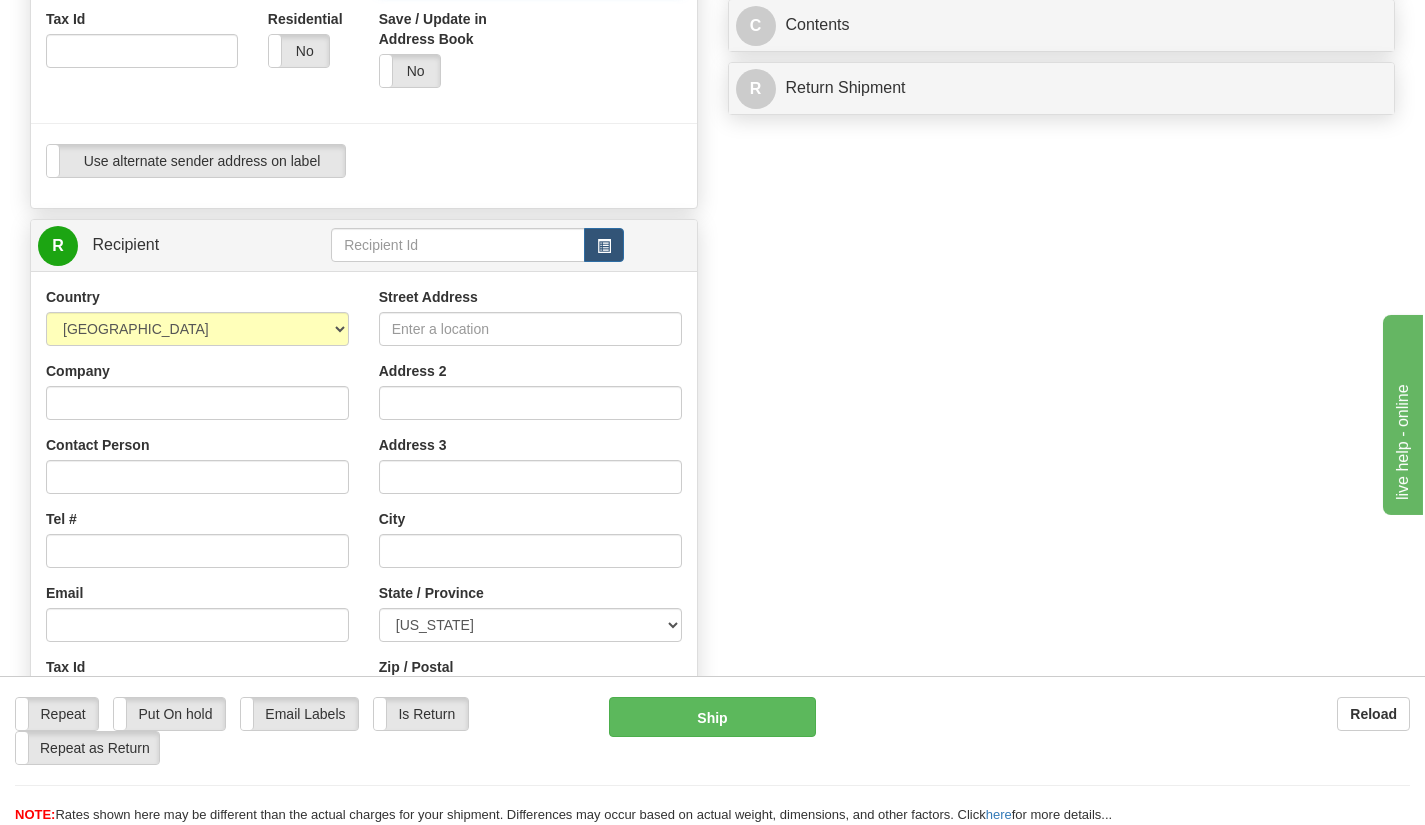 scroll, scrollTop: 693, scrollLeft: 0, axis: vertical 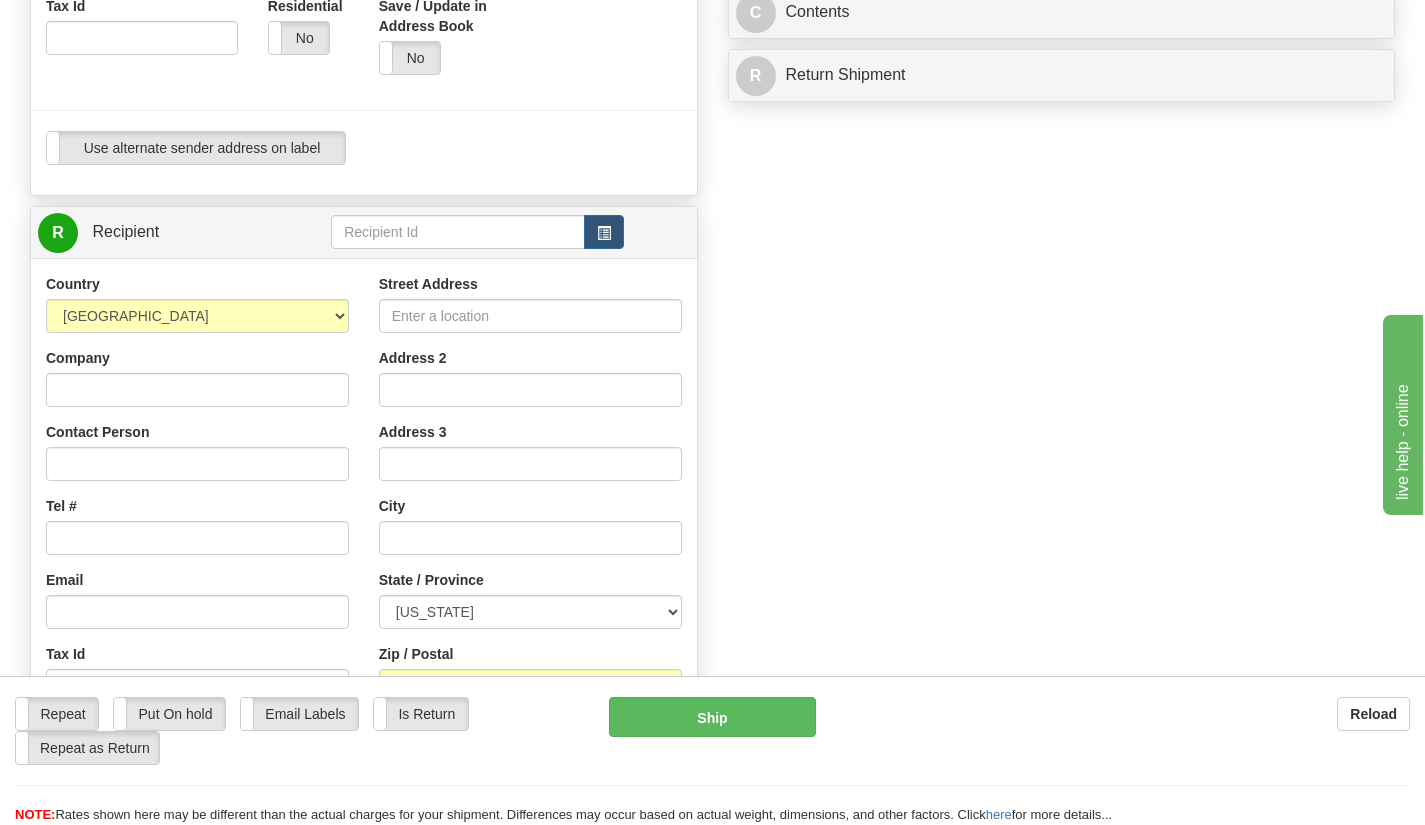 type on "77019" 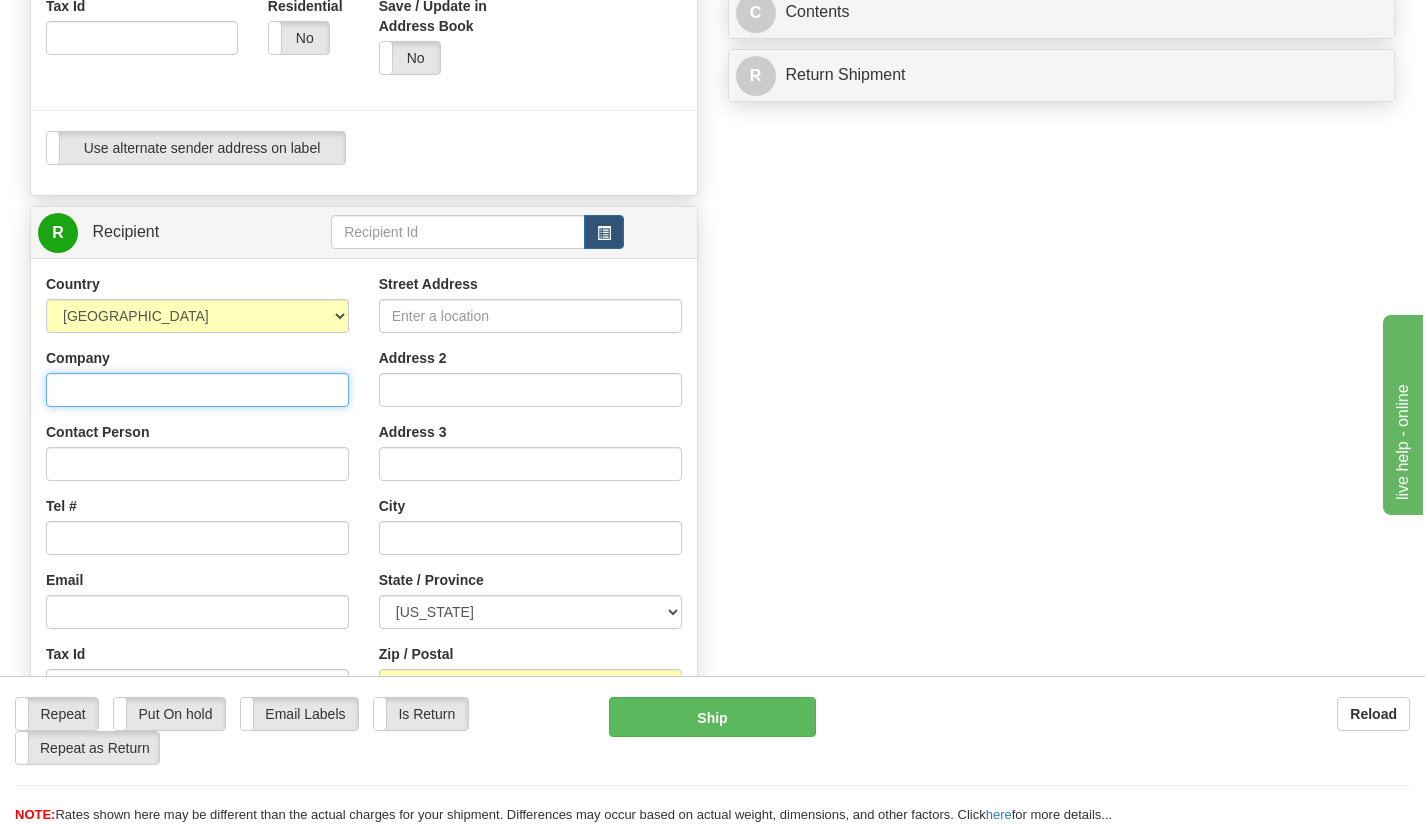 click on "Company" at bounding box center (197, 390) 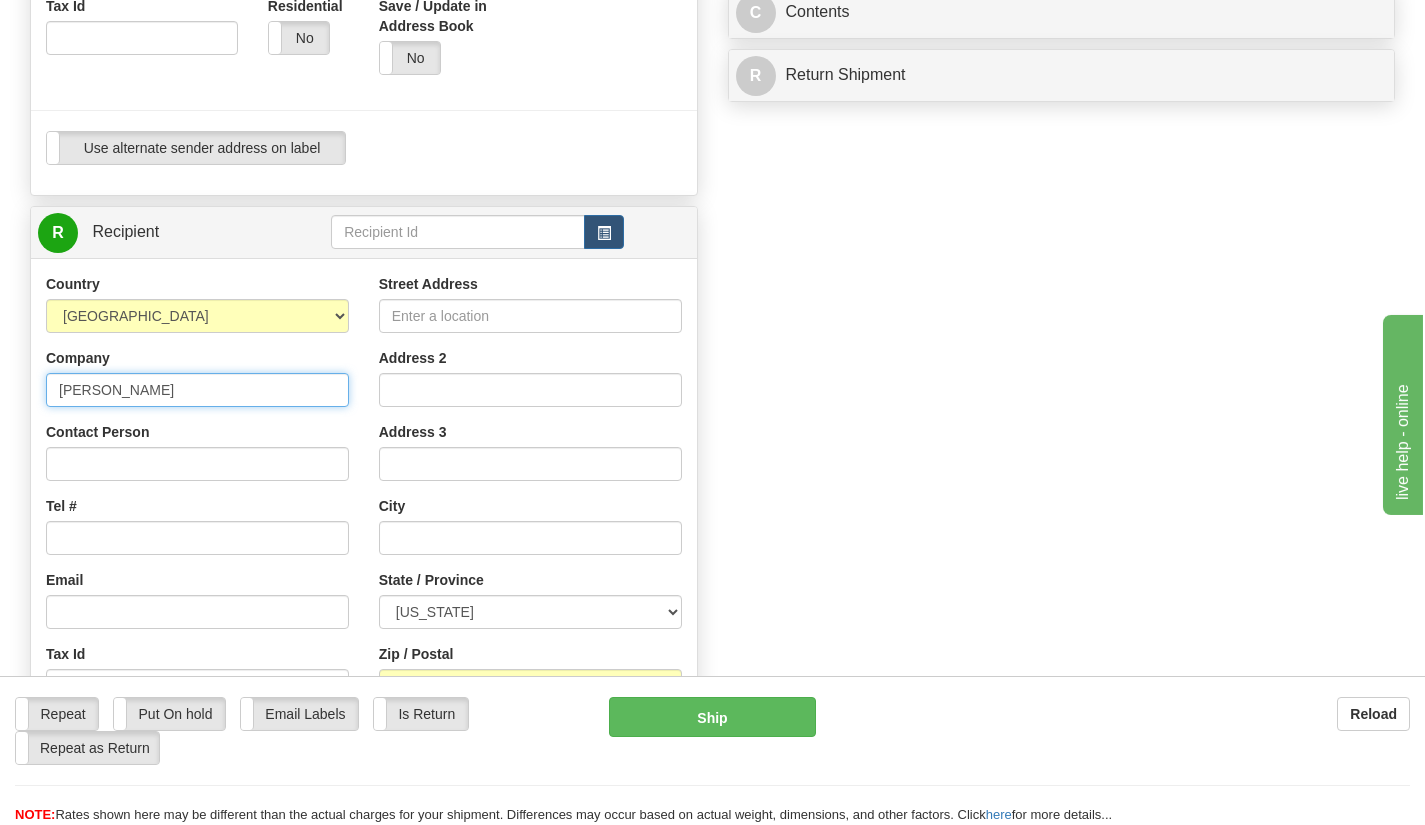 type on "[PERSON_NAME]" 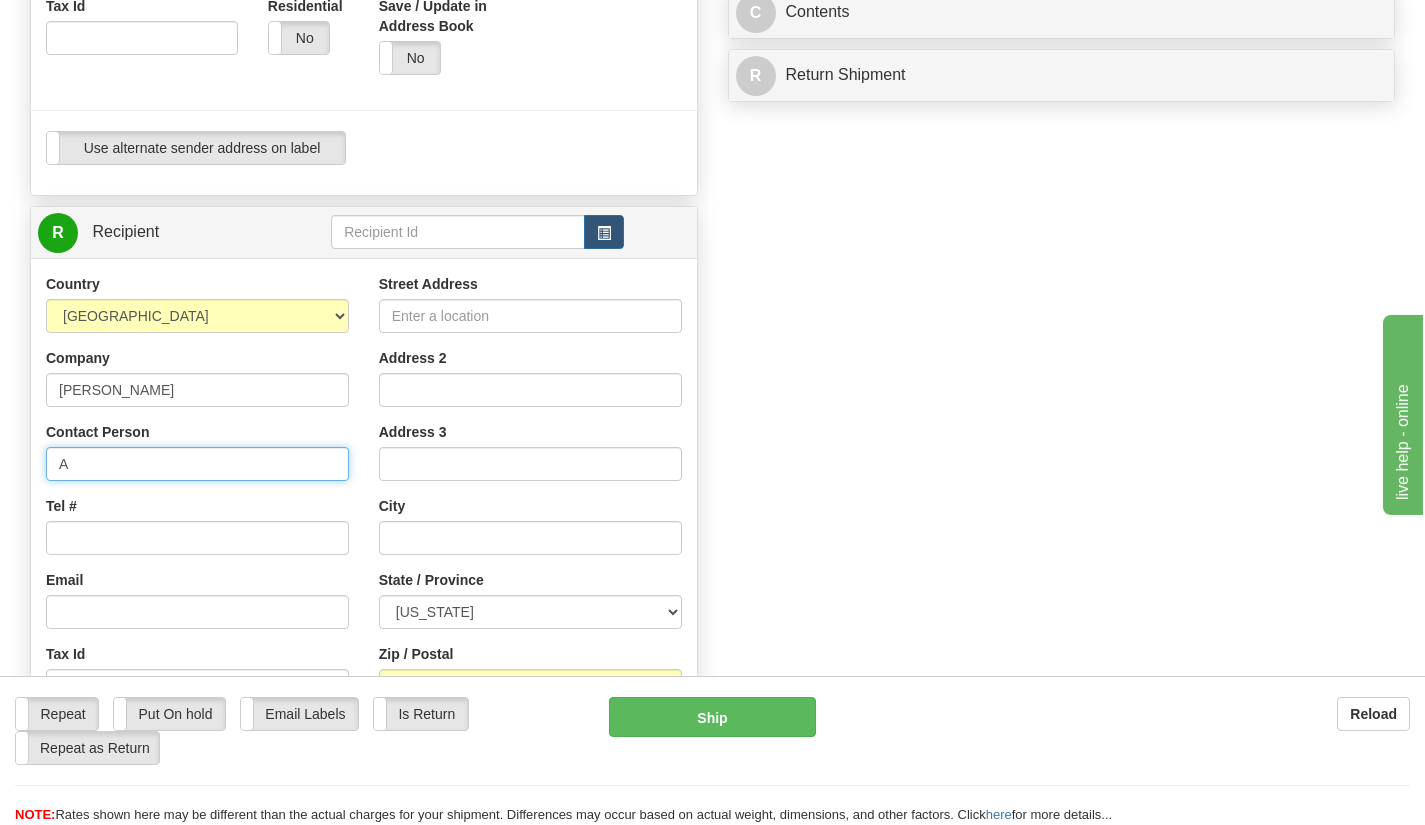 type on "[PERSON_NAME]" 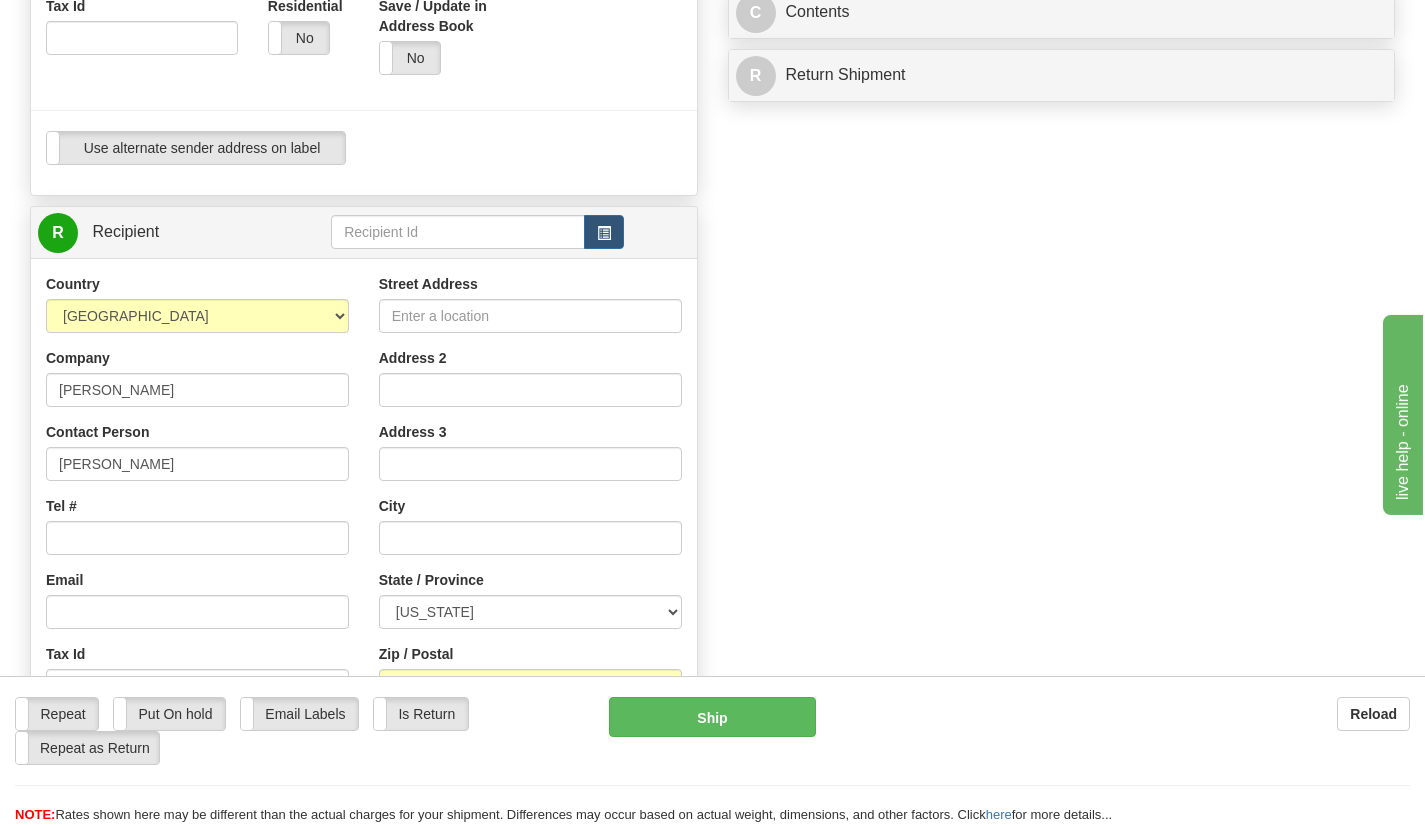type on "[EMAIL_ADDRESS][PERSON_NAME][DOMAIN_NAME]" 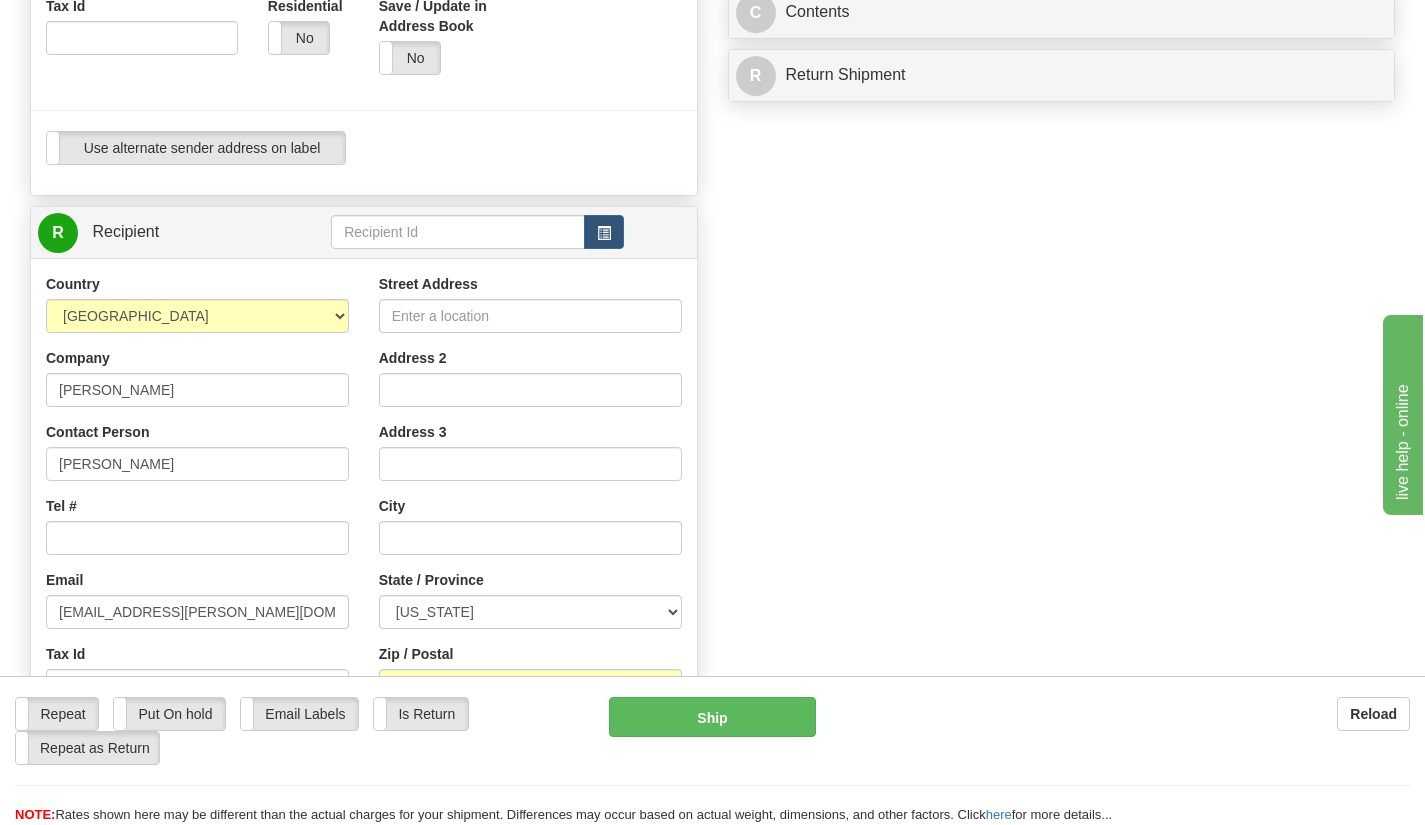 type on "[STREET_ADDRESS]" 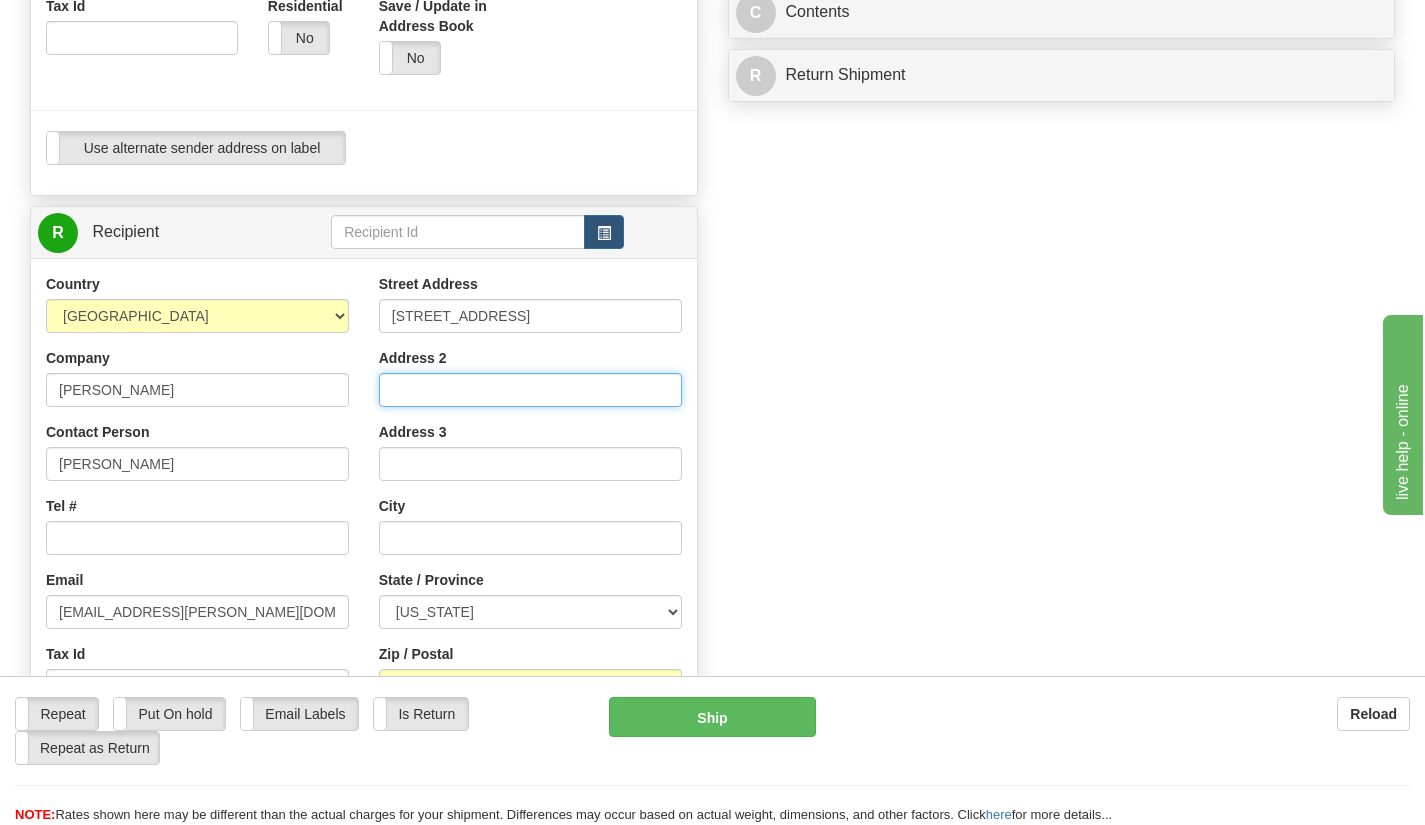 type on "suite 110" 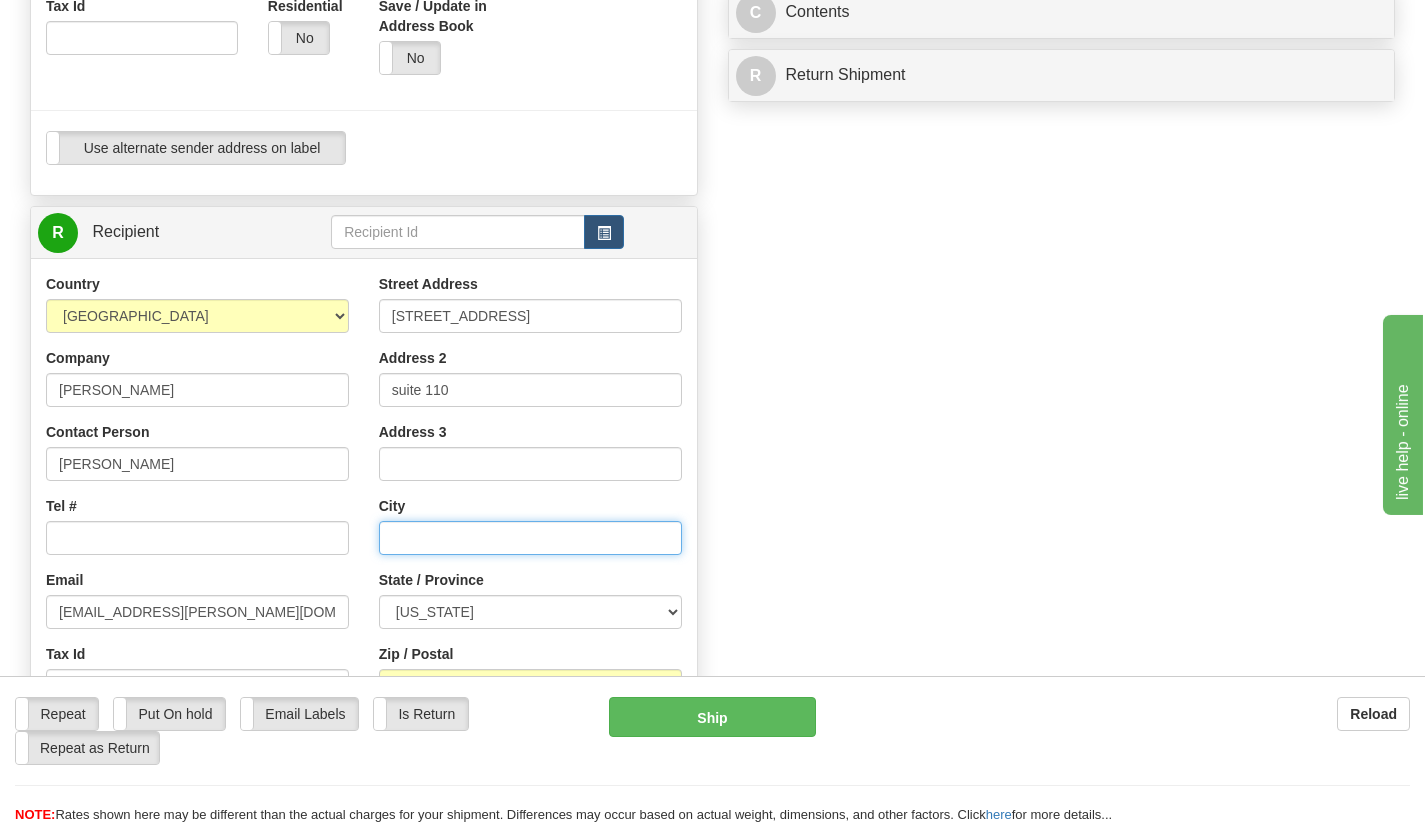 type on "RESTON" 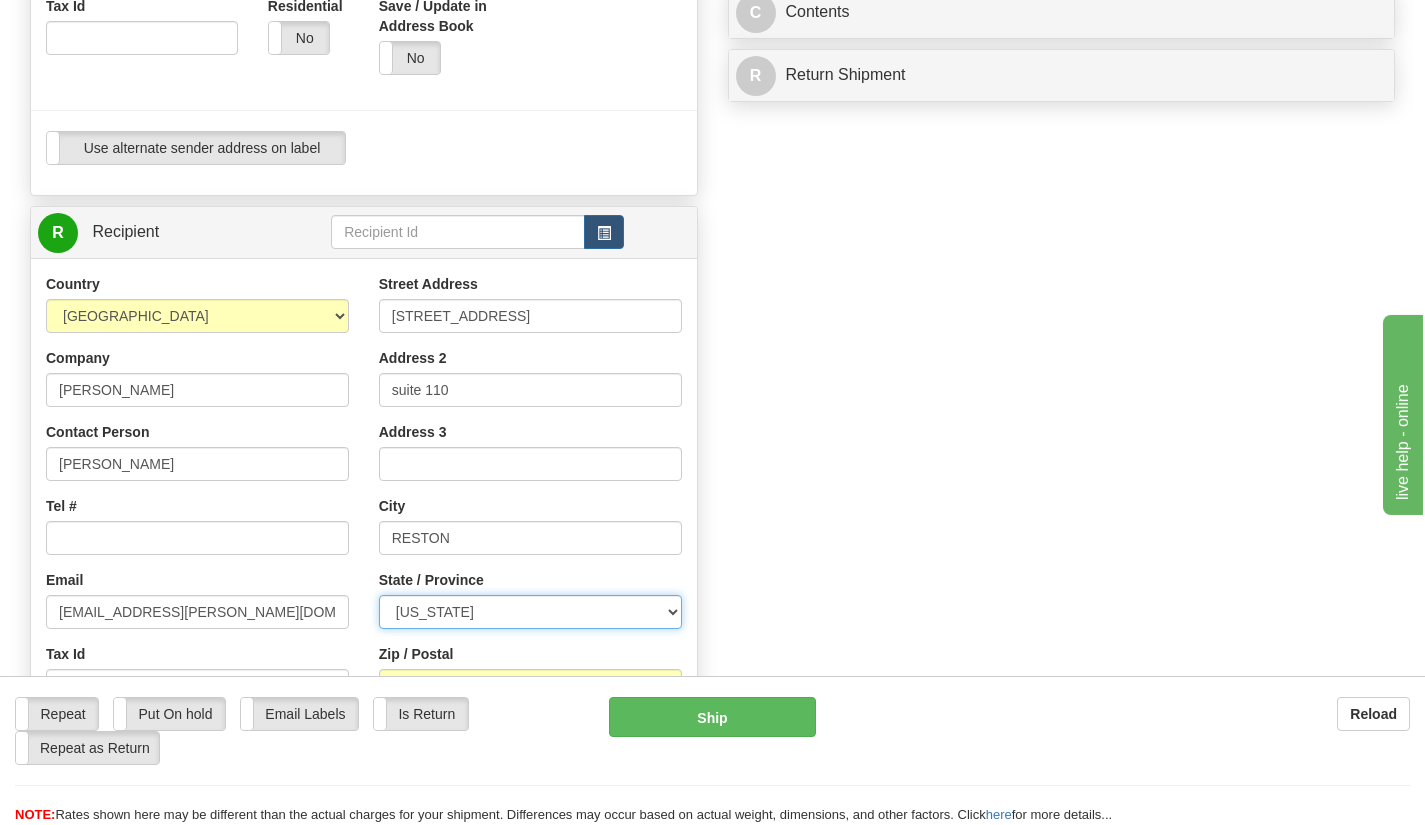 select on "VA" 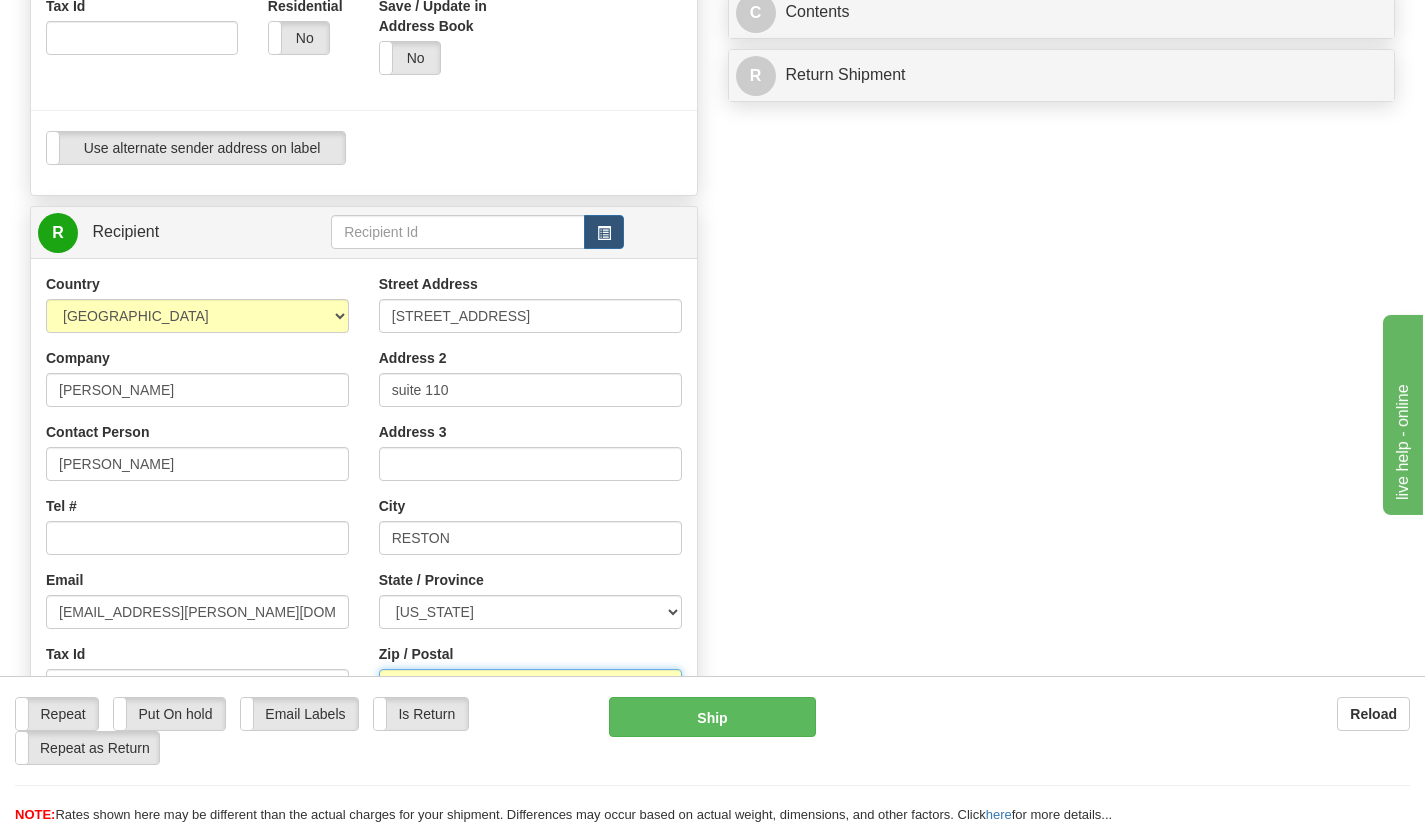 type on "20190" 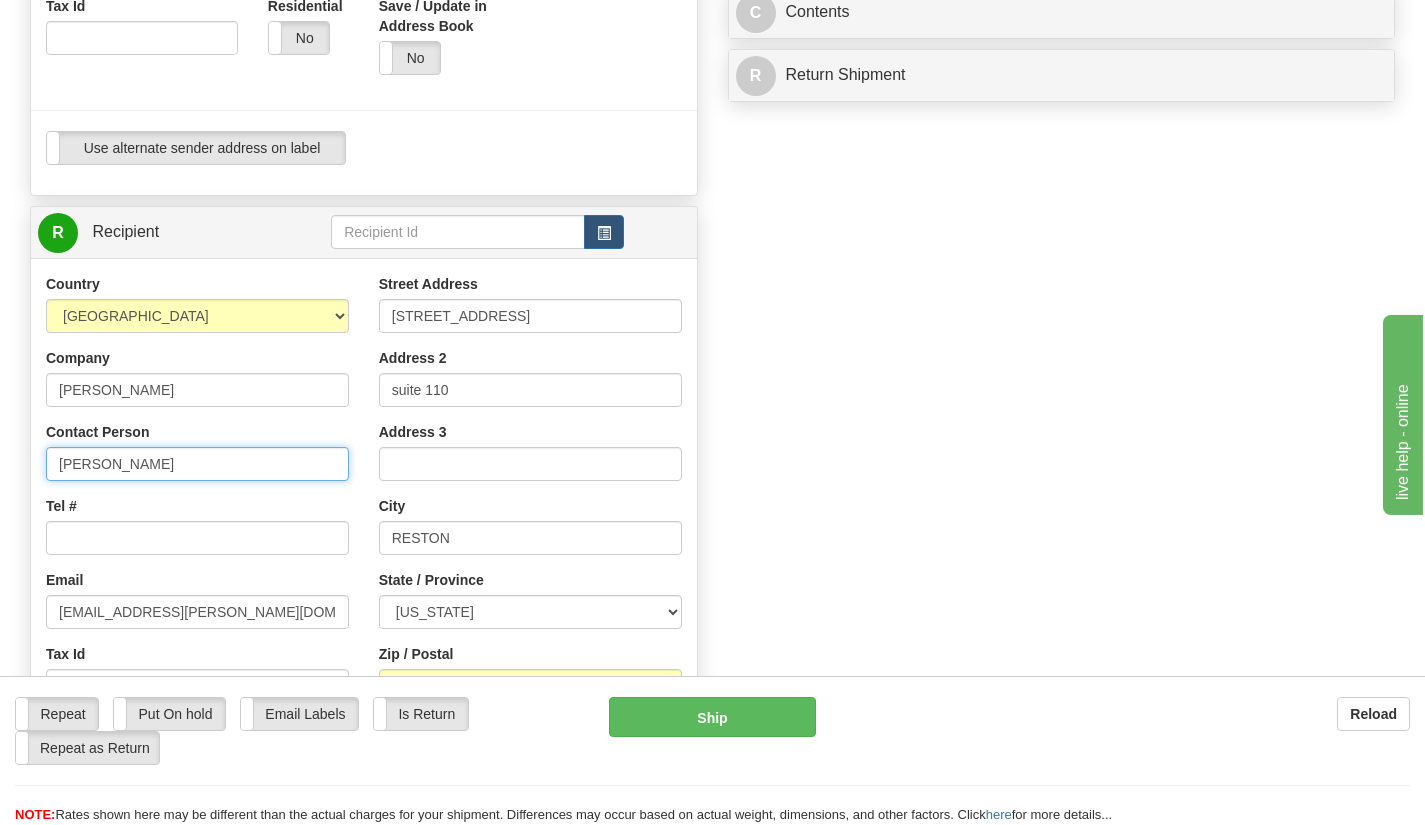 drag, startPoint x: 142, startPoint y: 464, endPoint x: 35, endPoint y: 474, distance: 107.46627 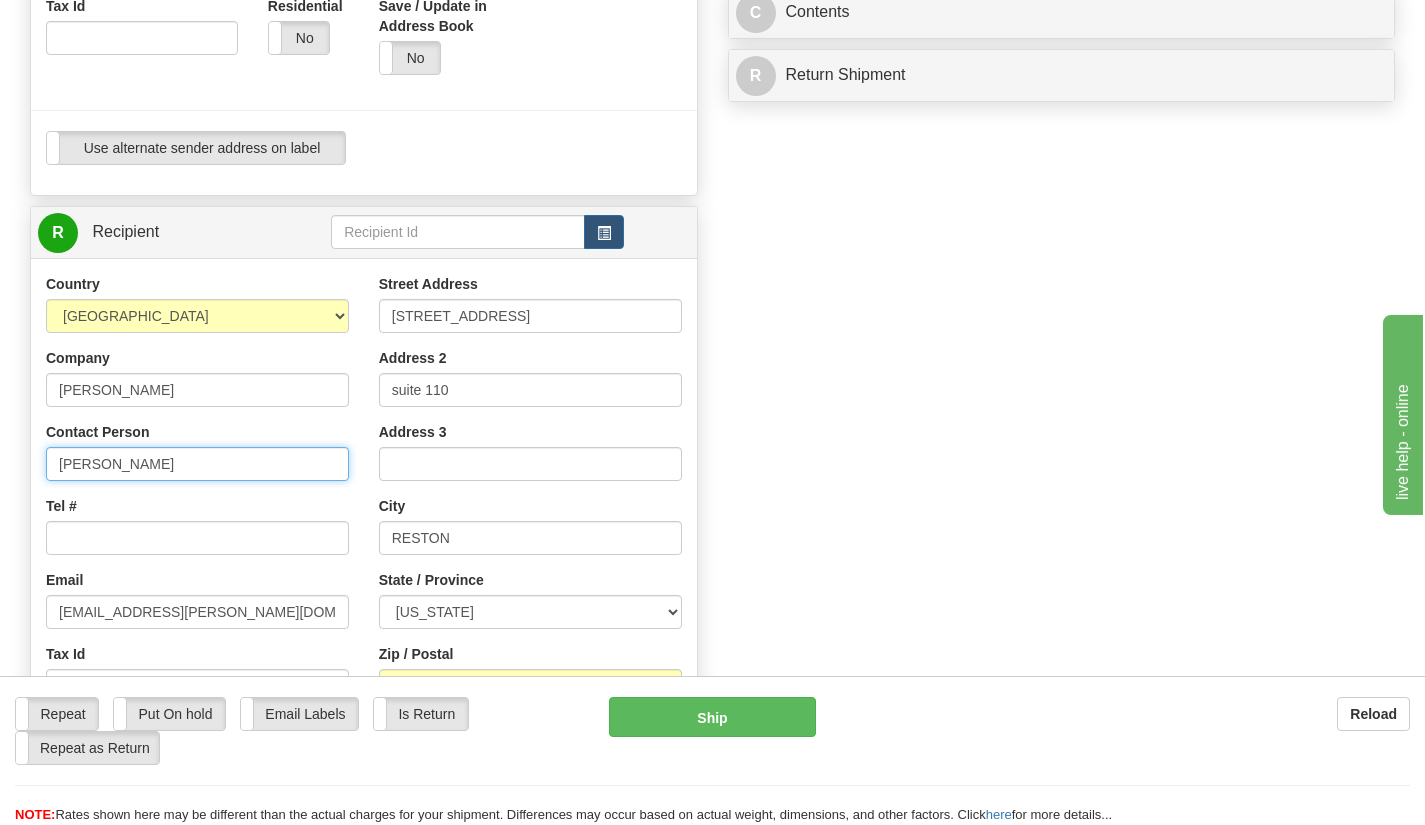 type on "[PERSON_NAME]" 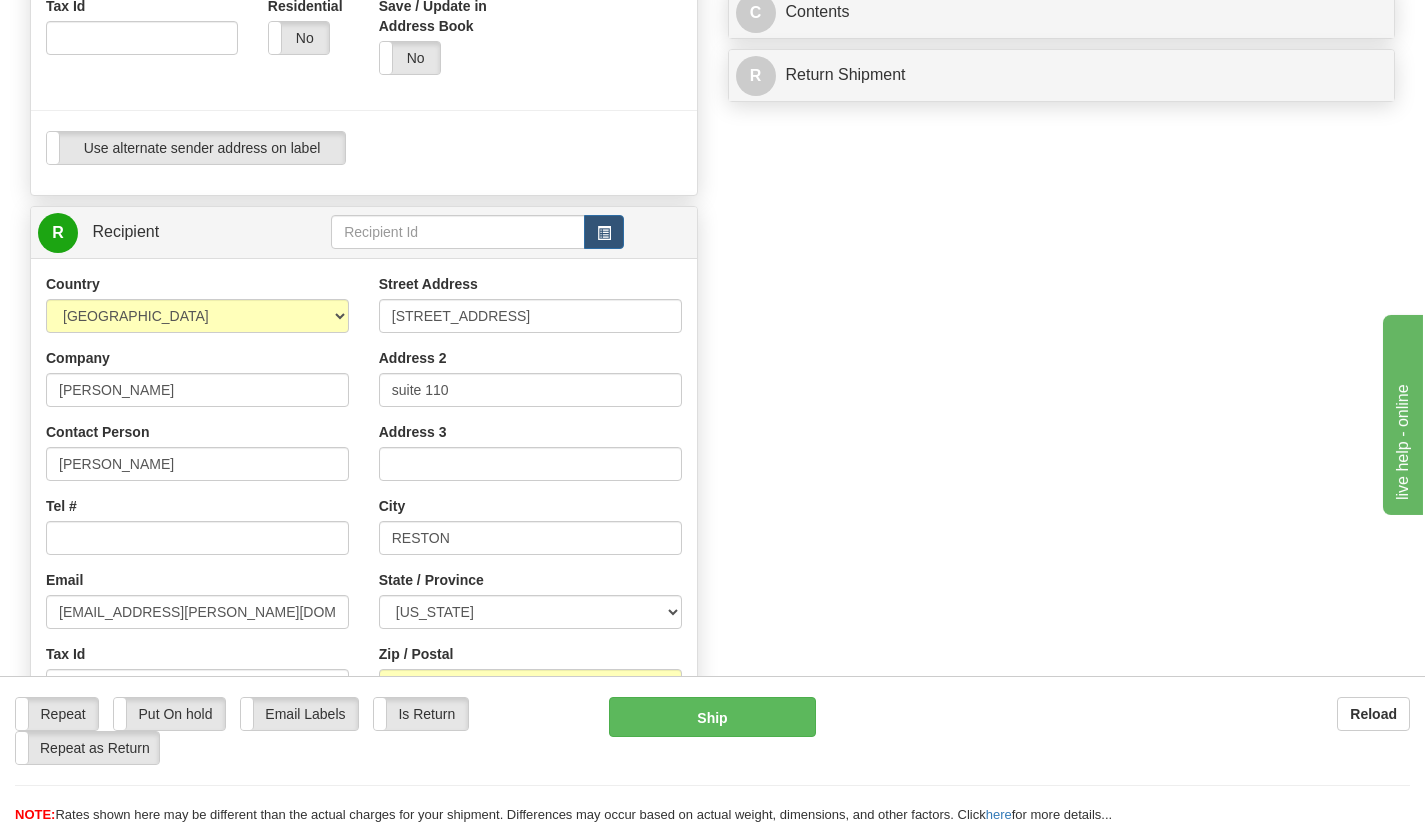click on "Create a label for the return
Create Pickup Without Label
Order #" at bounding box center [712, 229] 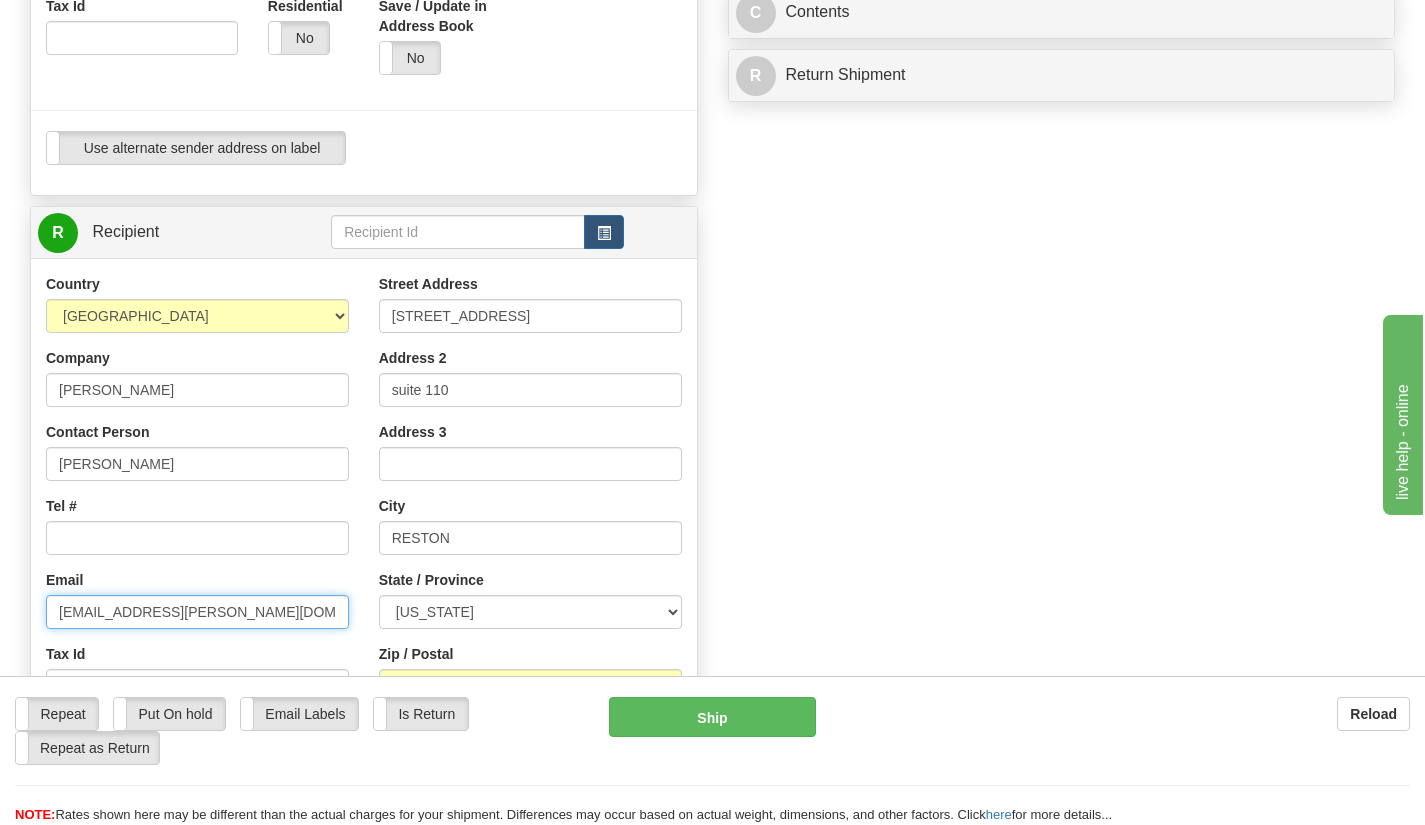 drag, startPoint x: 217, startPoint y: 607, endPoint x: 0, endPoint y: 595, distance: 217.33154 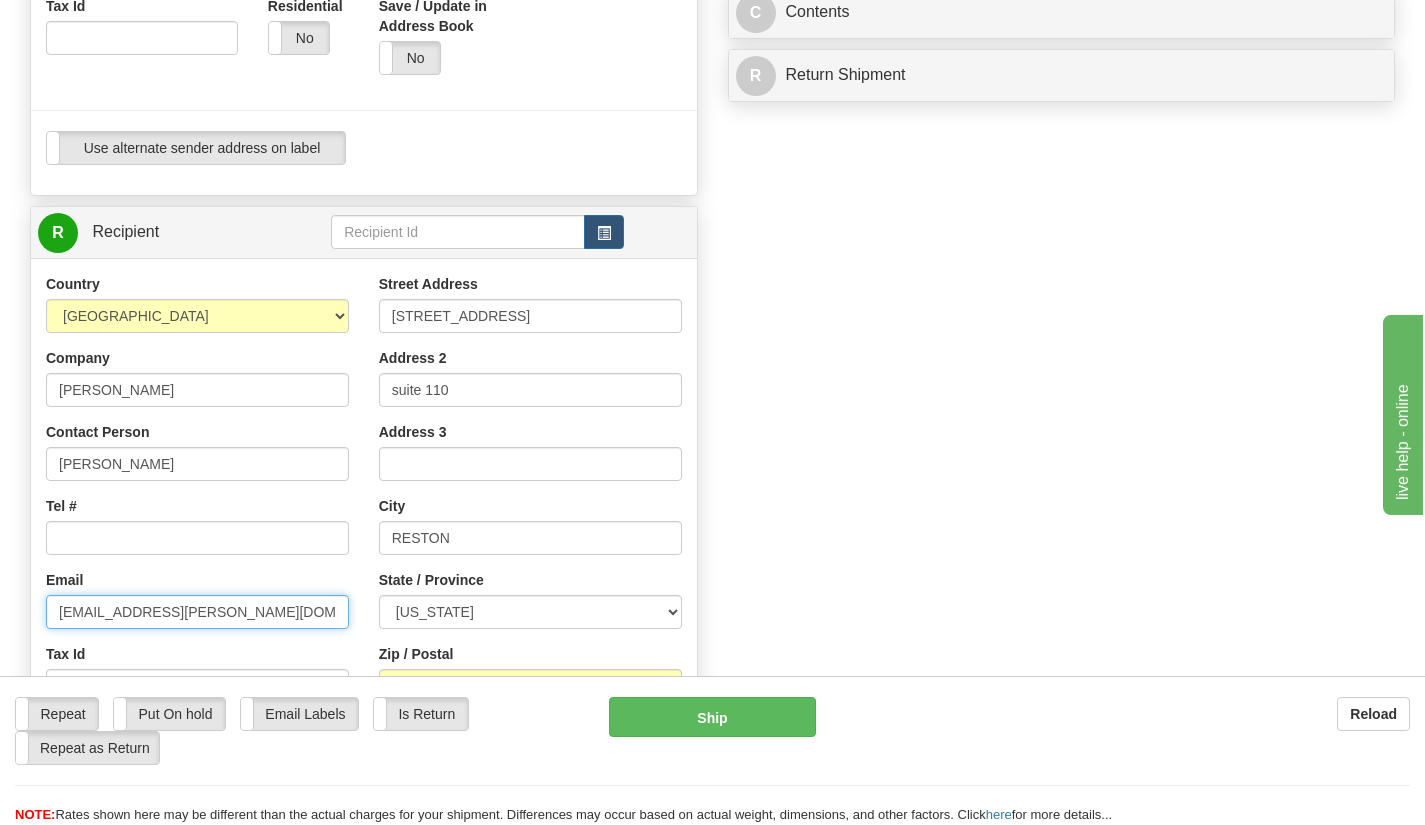 type on "[EMAIL_ADDRESS][PERSON_NAME][DOMAIN_NAME]" 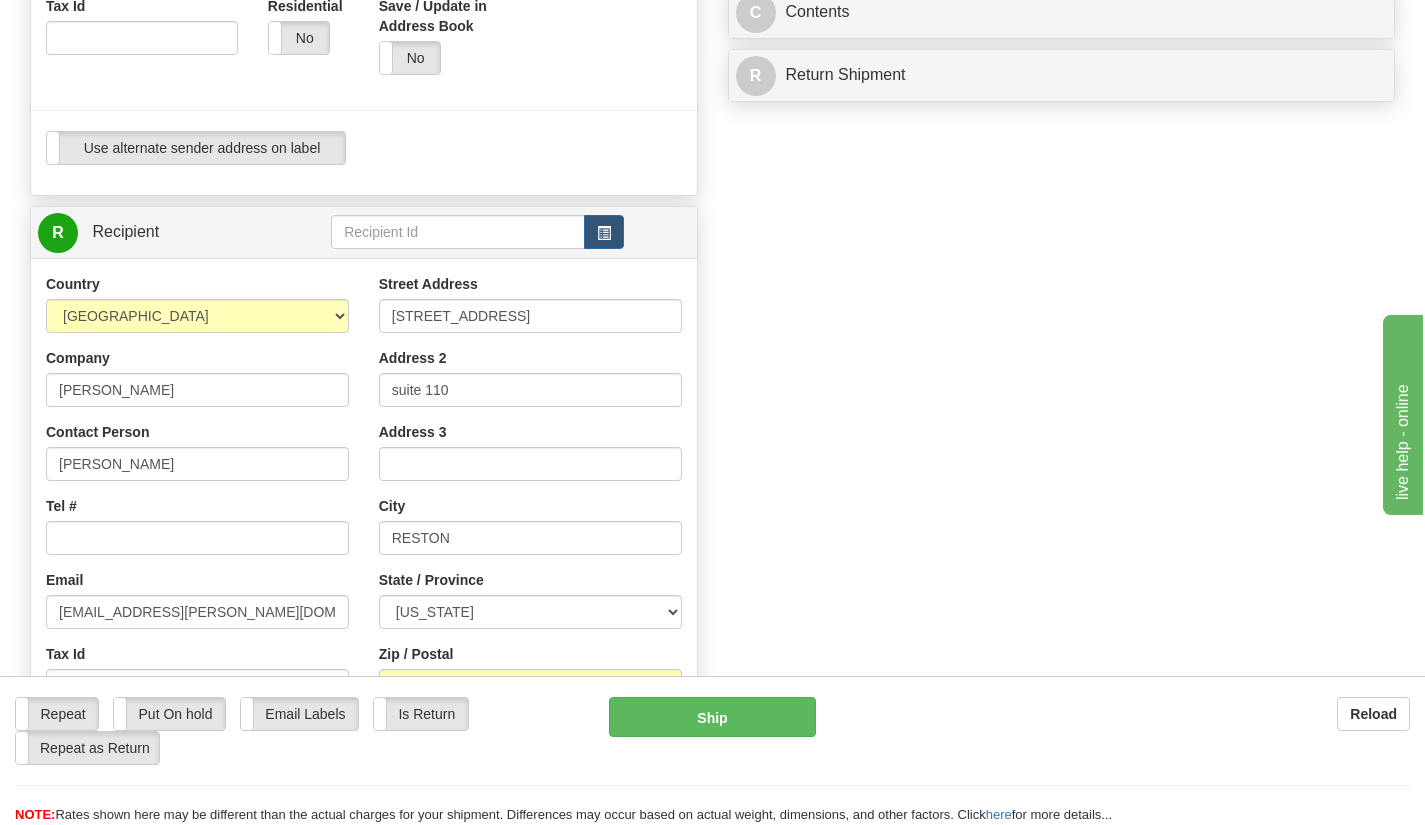 click on "Create a label for the return
Create Pickup Without Label
Order #" at bounding box center [712, 229] 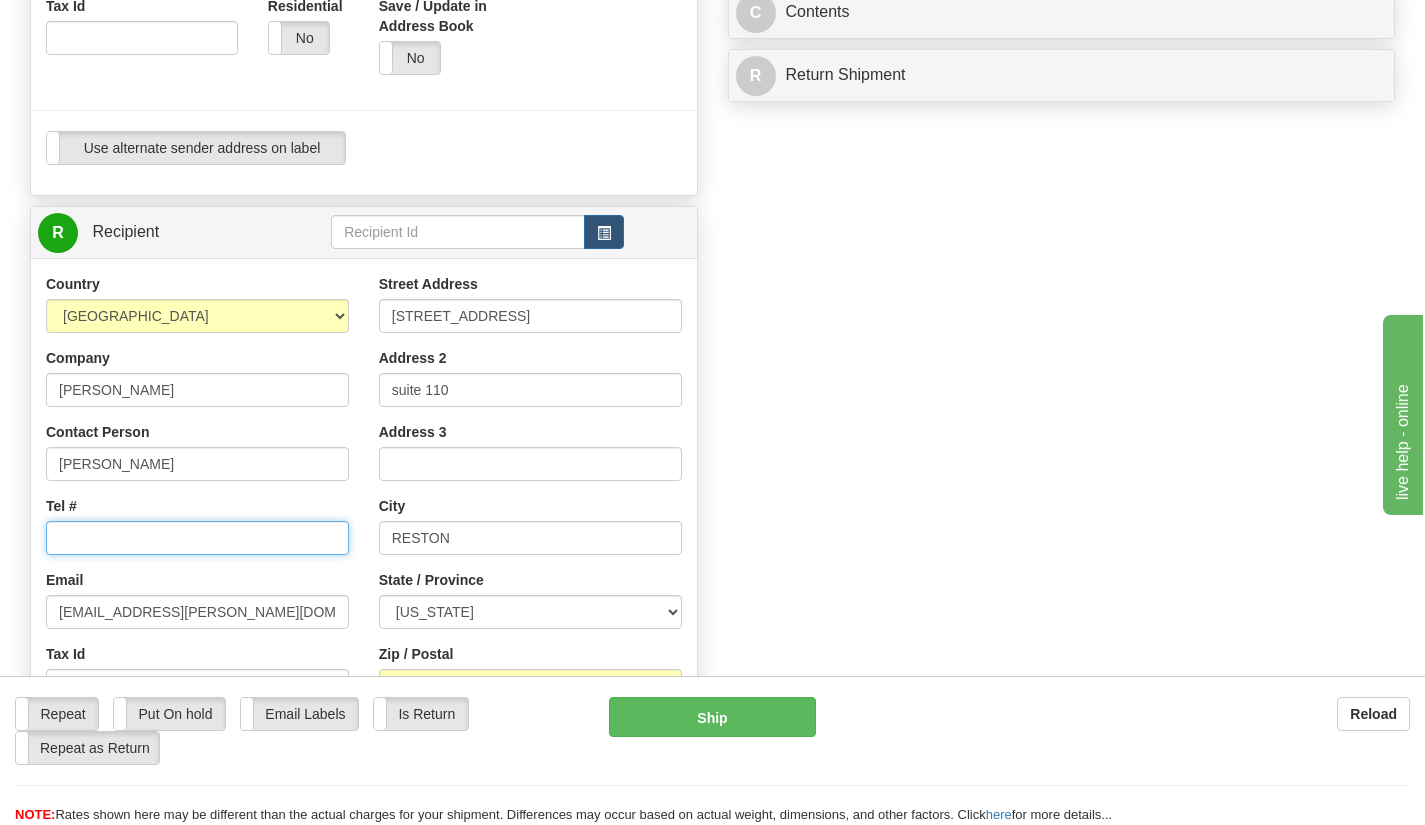 click on "Tel #" at bounding box center (197, 538) 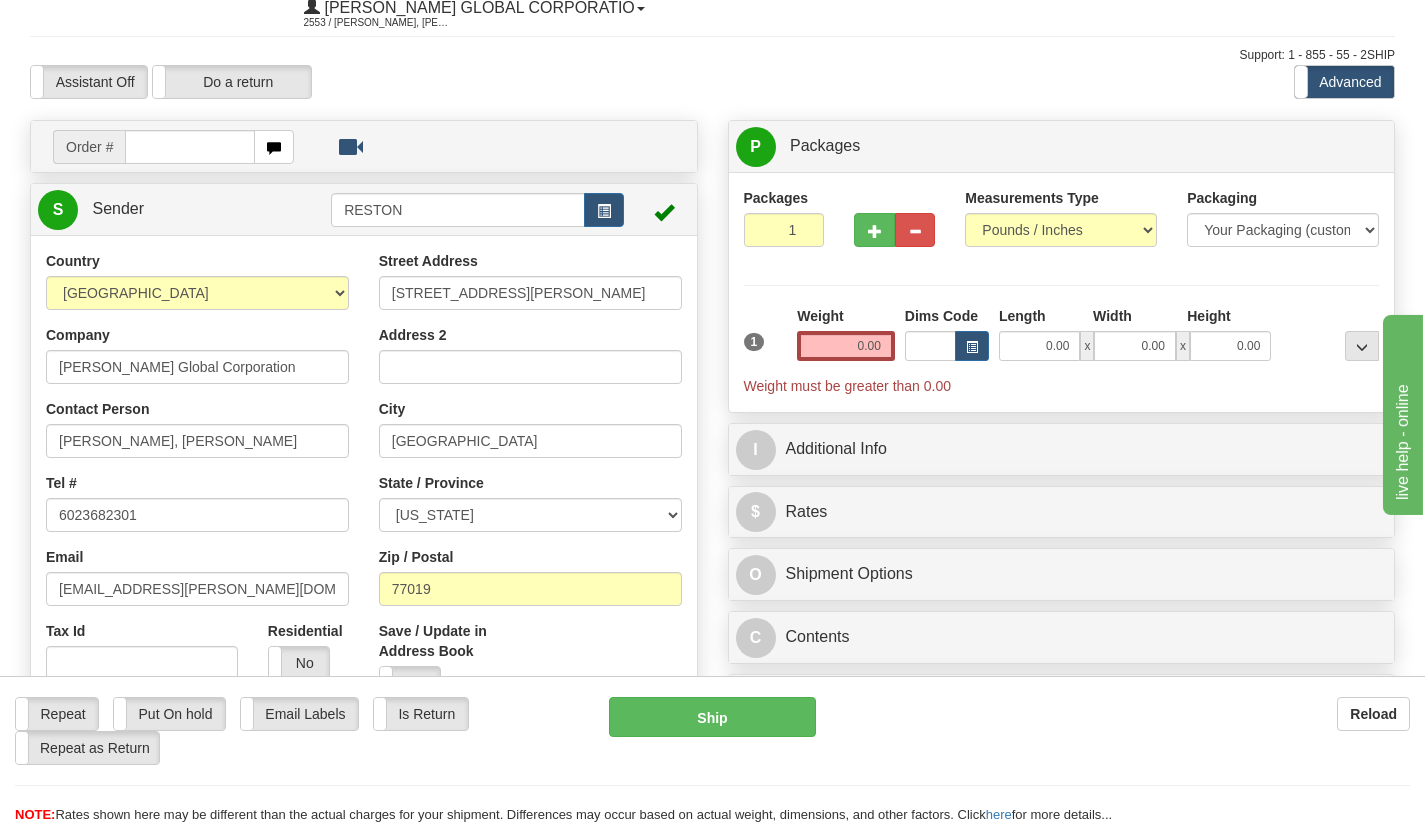scroll, scrollTop: 0, scrollLeft: 0, axis: both 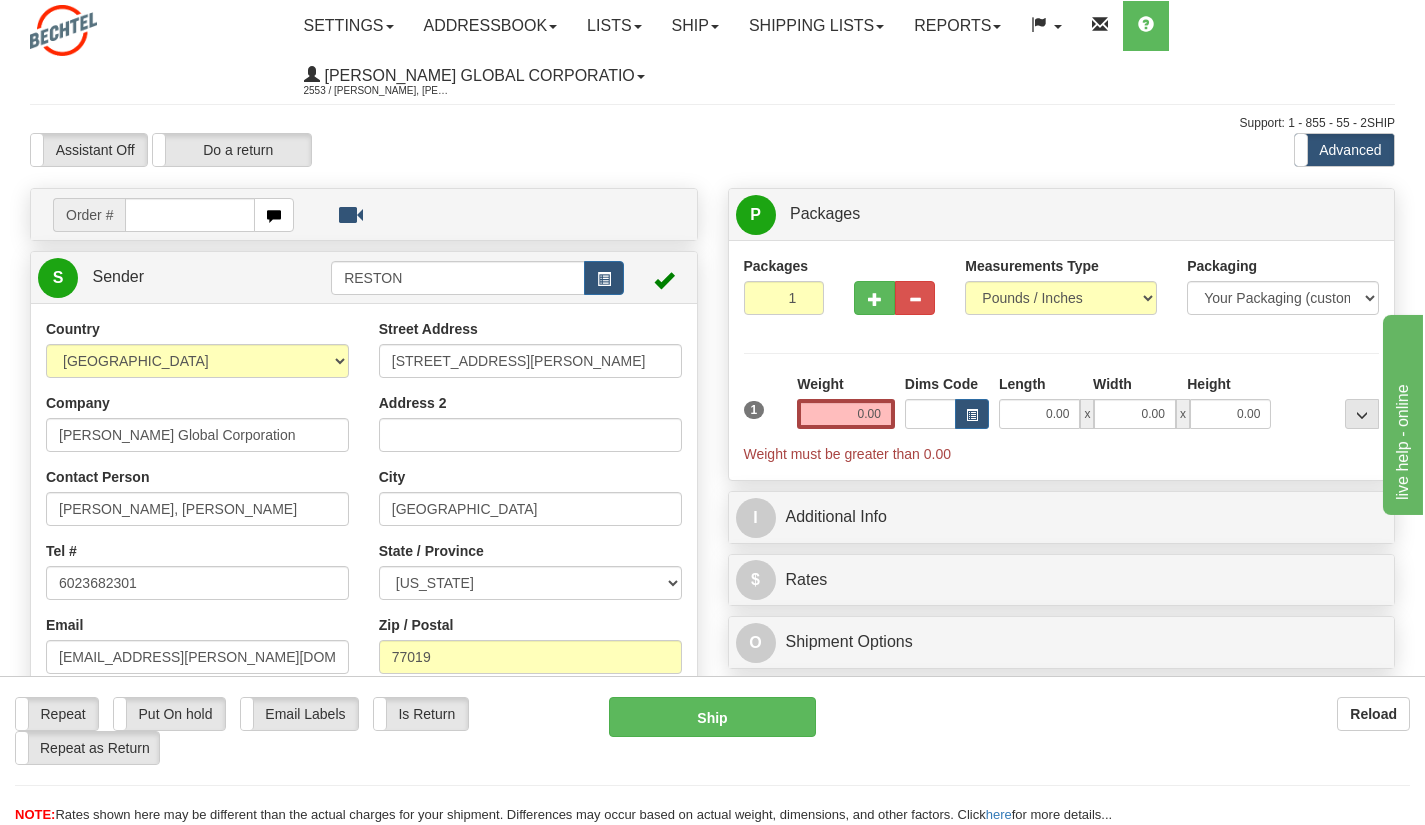 type on "[PHONE_NUMBER]" 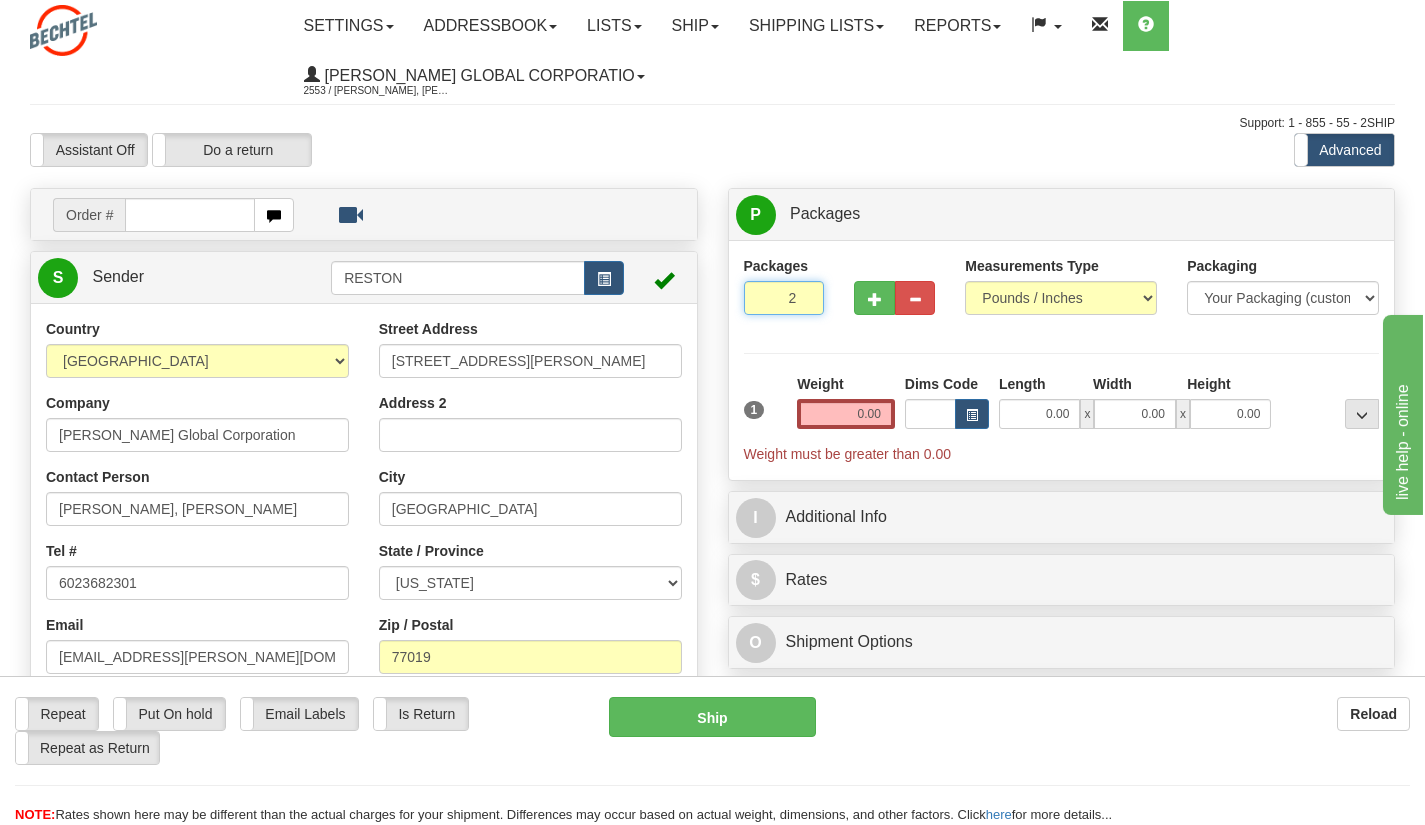type on "2" 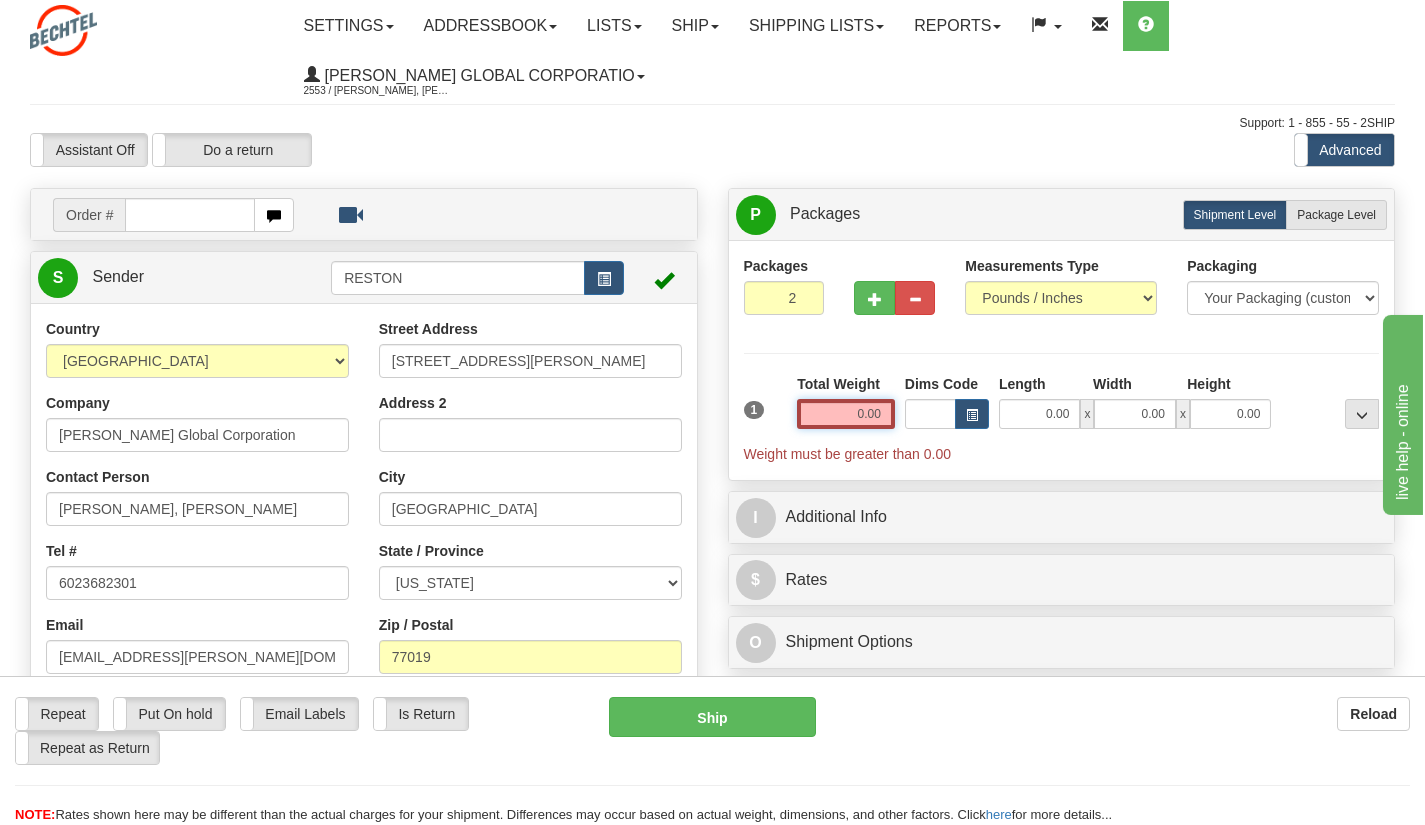 drag, startPoint x: 855, startPoint y: 413, endPoint x: 907, endPoint y: 413, distance: 52 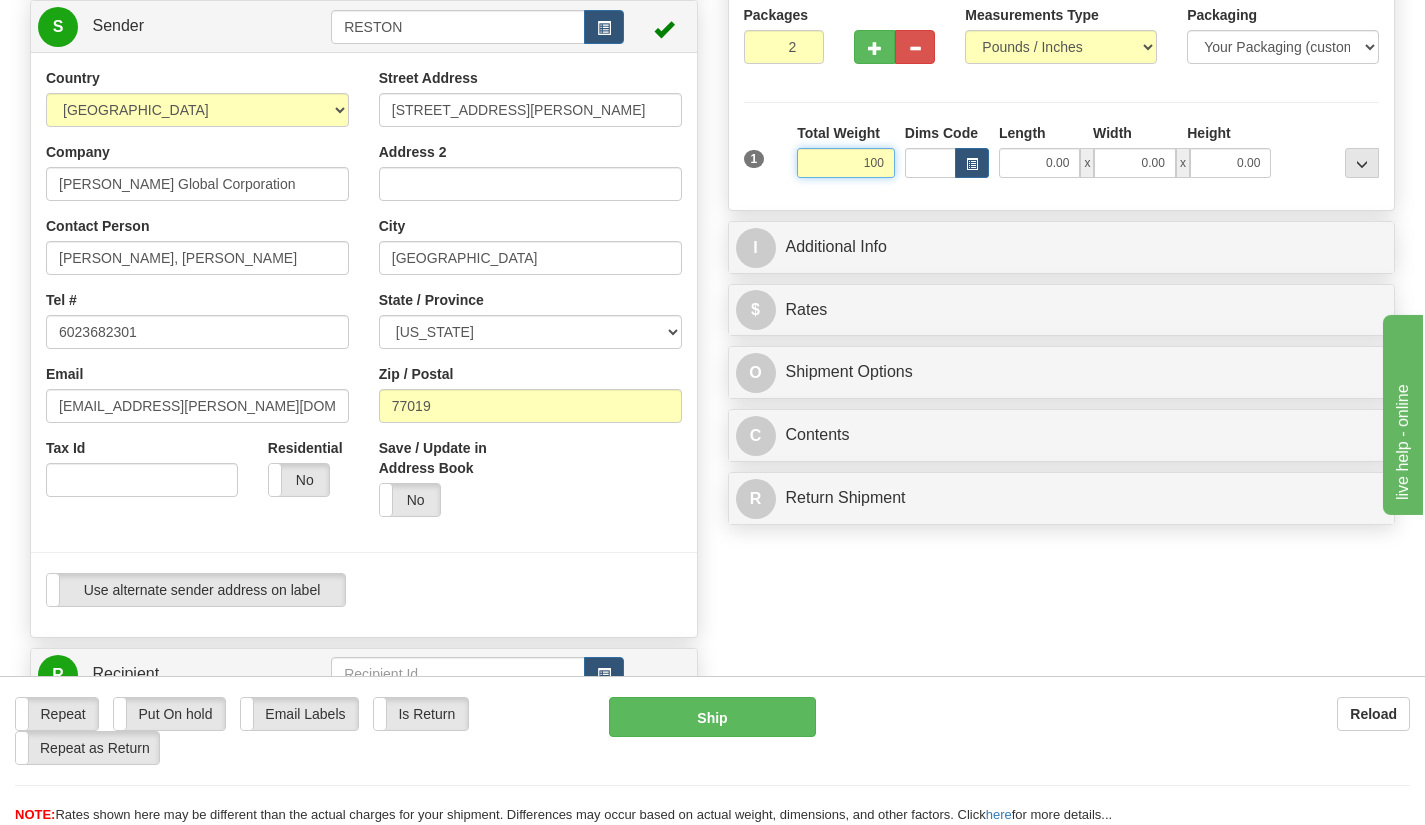scroll, scrollTop: 261, scrollLeft: 0, axis: vertical 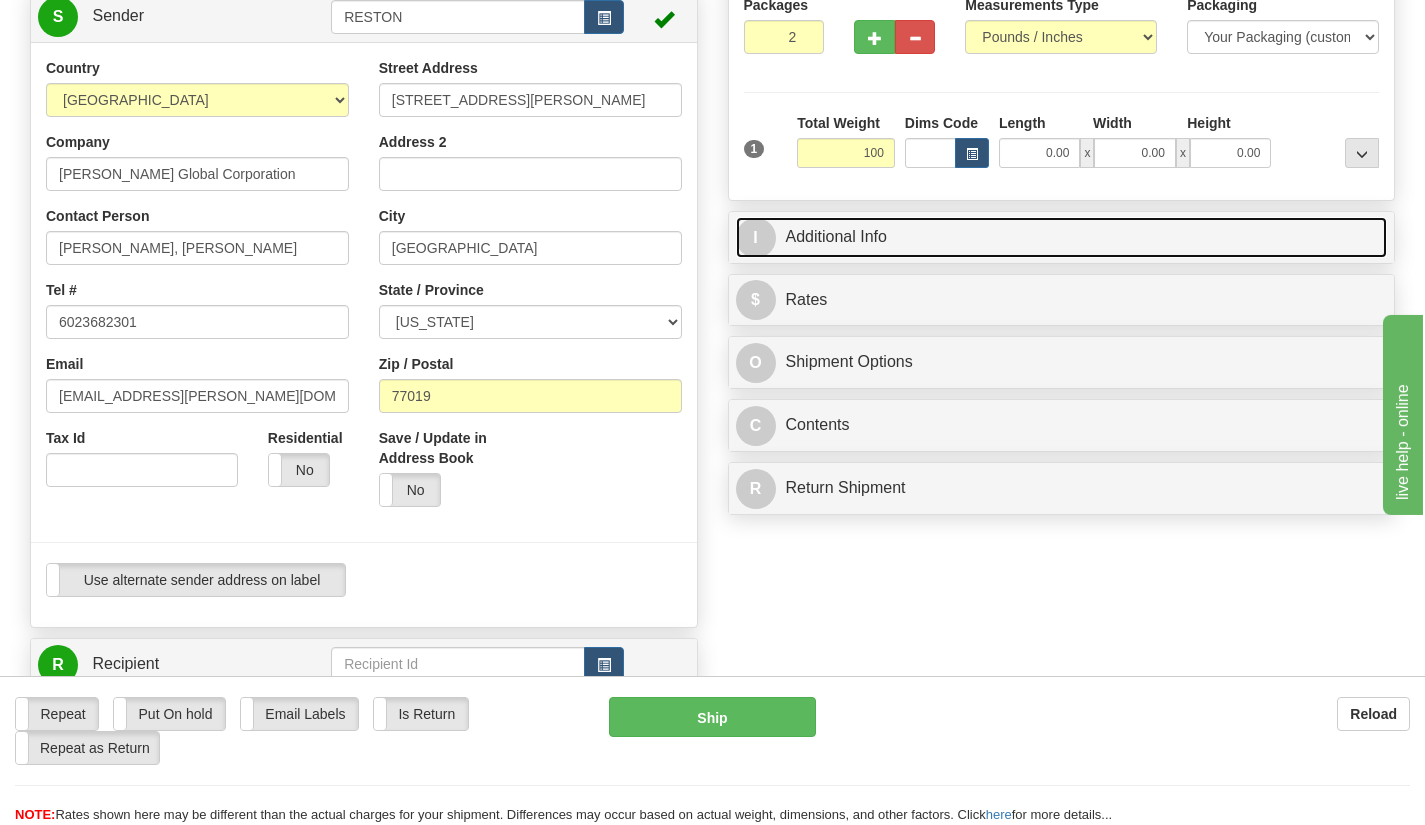 type on "100.00" 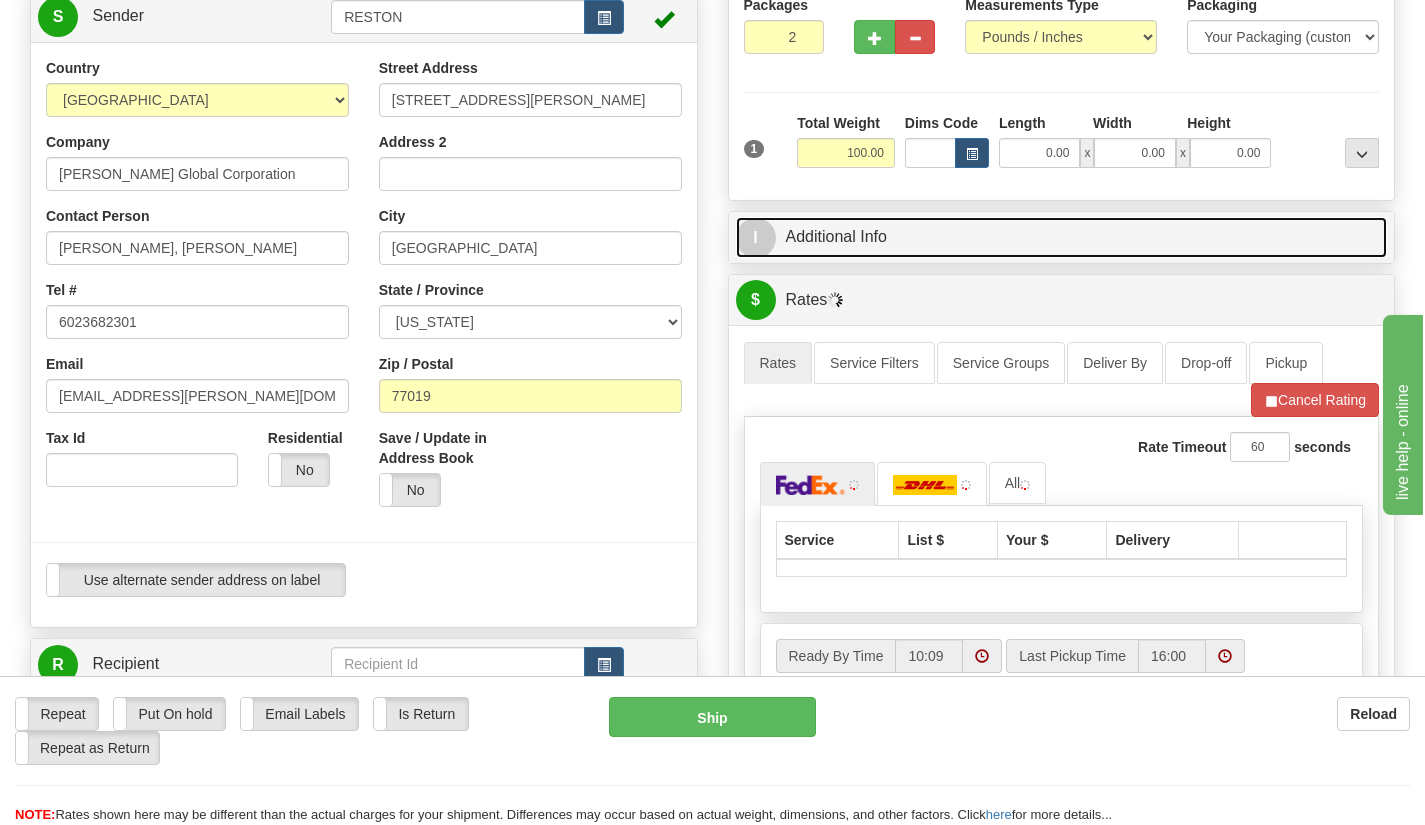 click on "I Additional Info" at bounding box center (1062, 237) 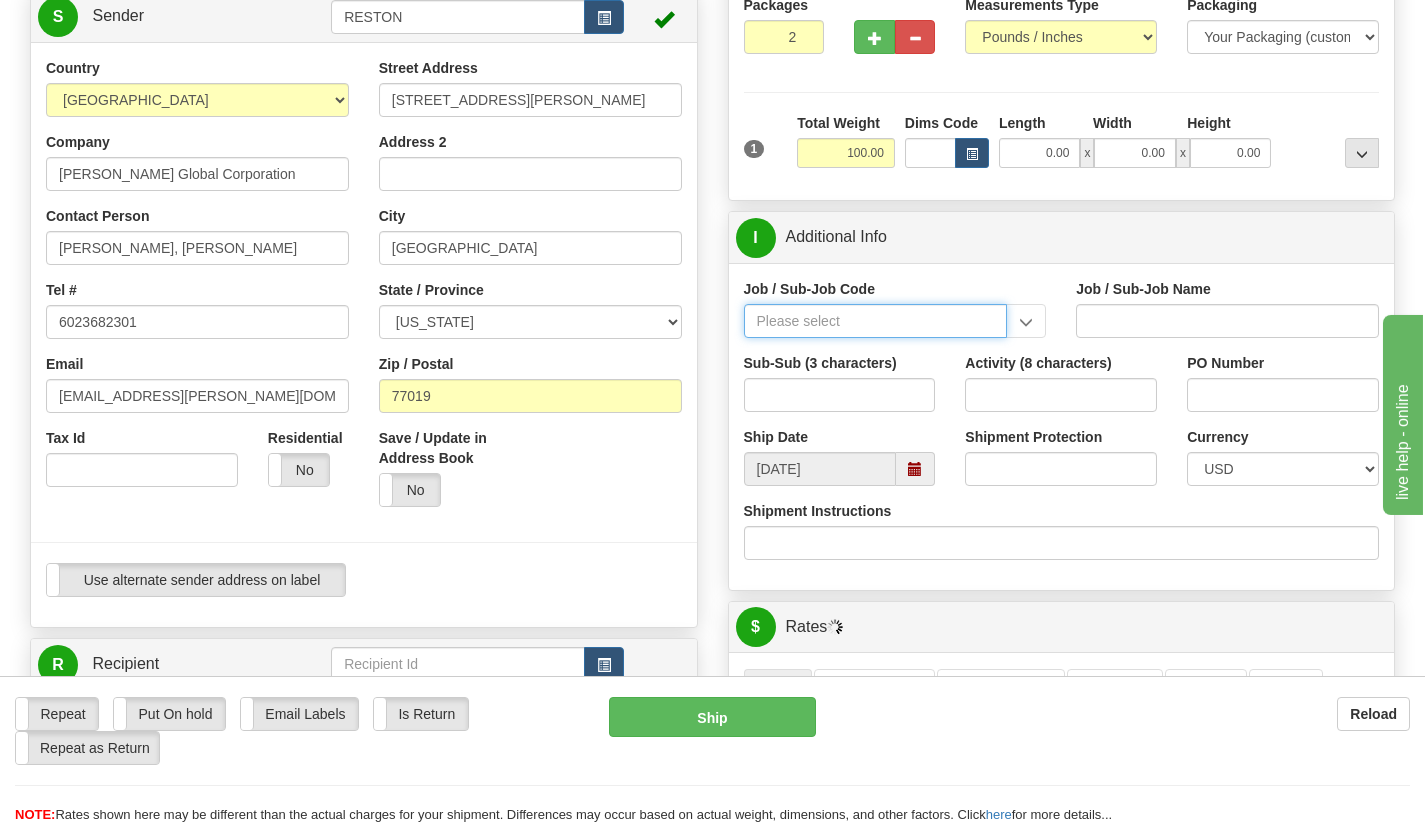 click on "Job / Sub-Job Code" at bounding box center (876, 321) 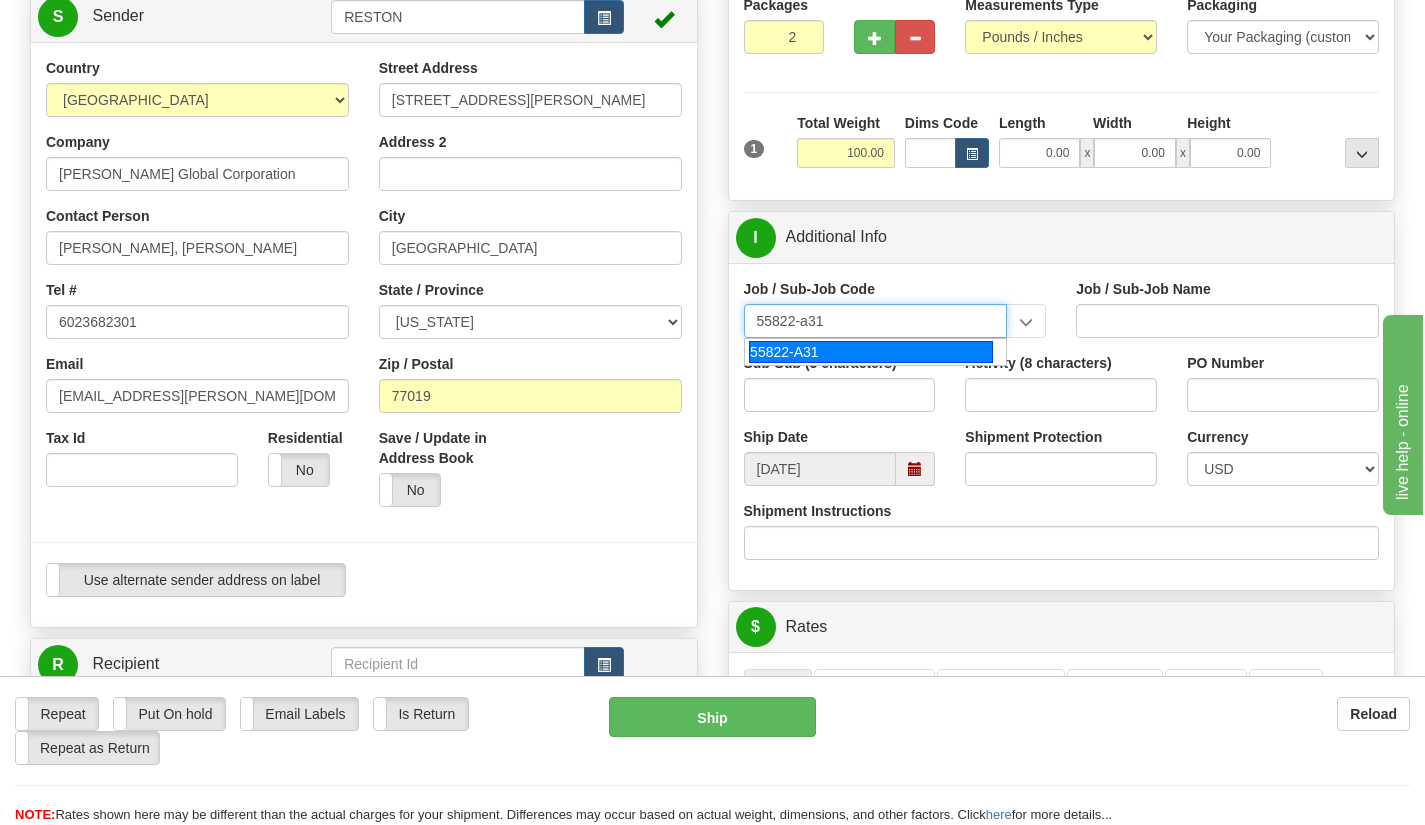 click on "55822-A31" at bounding box center [876, 352] 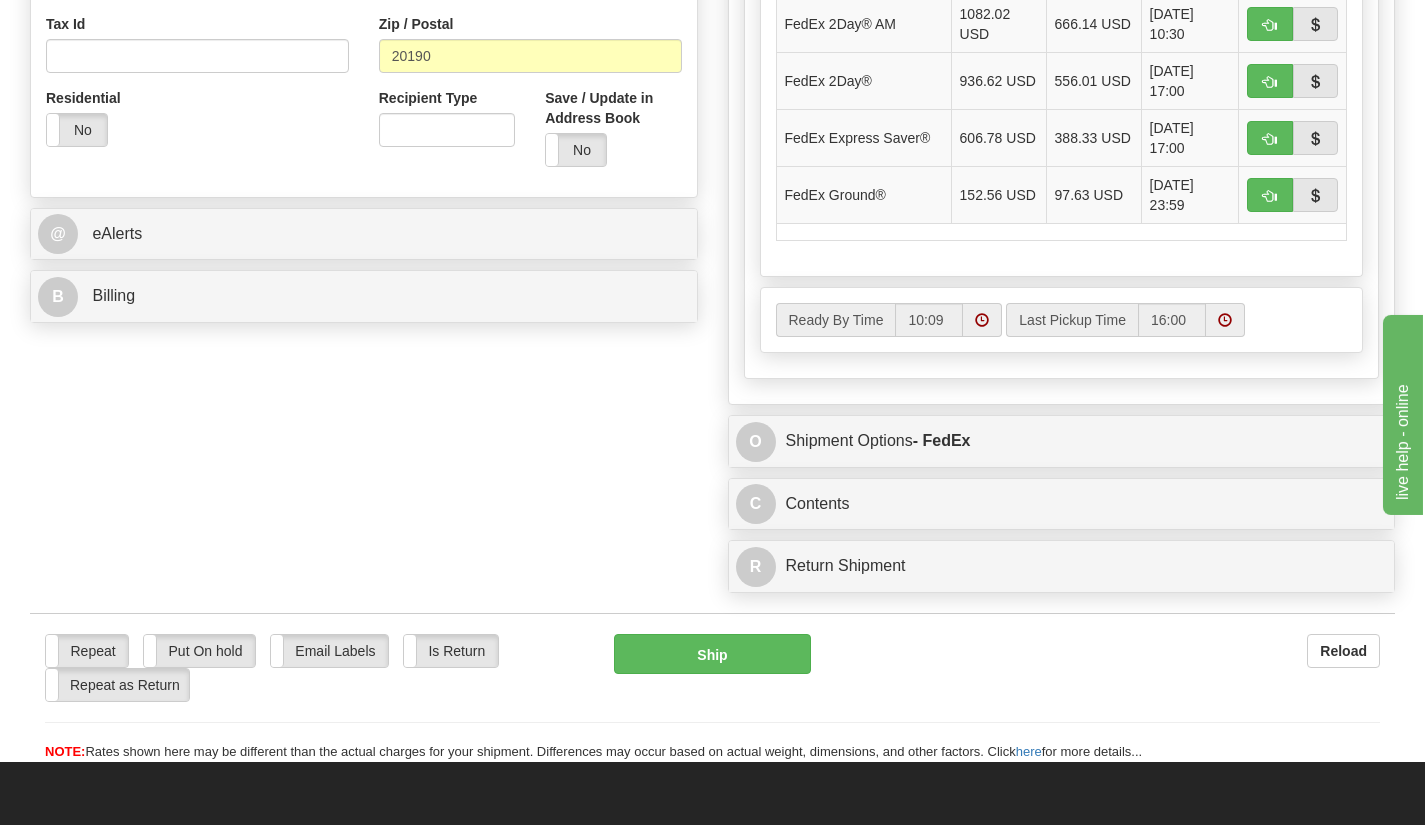 scroll, scrollTop: 1327, scrollLeft: 0, axis: vertical 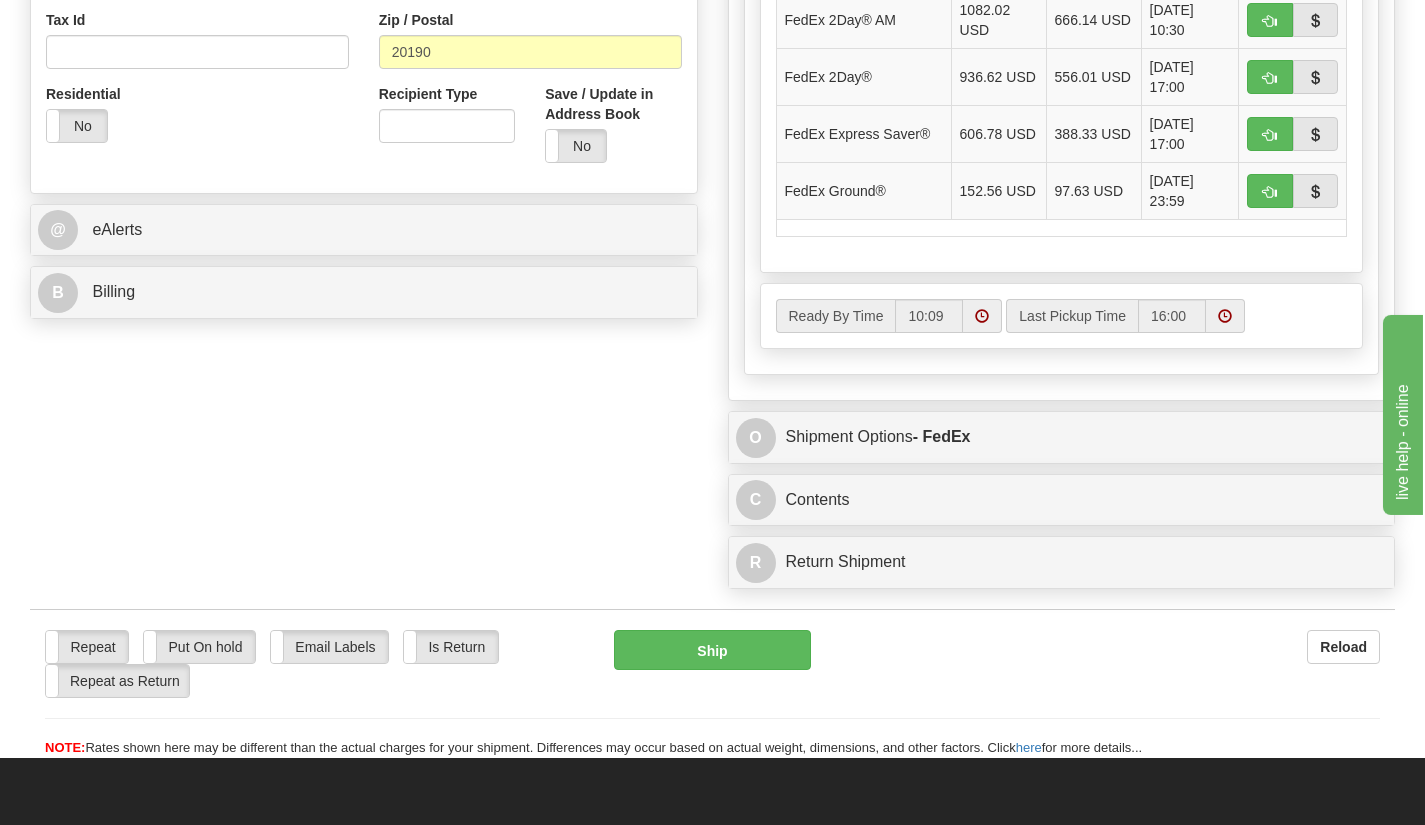 click on "97.63 USD" at bounding box center [1093, 190] 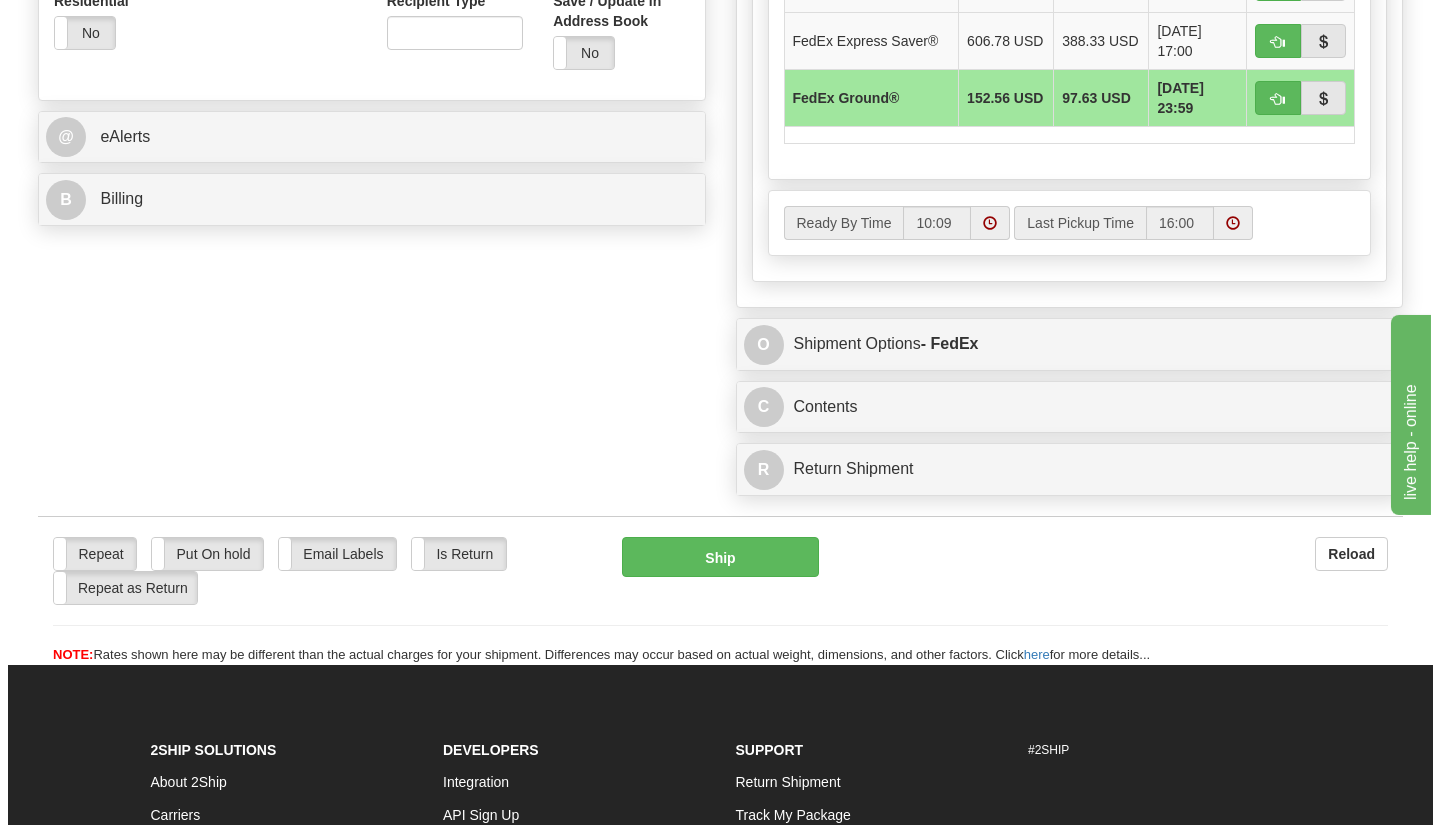 scroll, scrollTop: 1466, scrollLeft: 0, axis: vertical 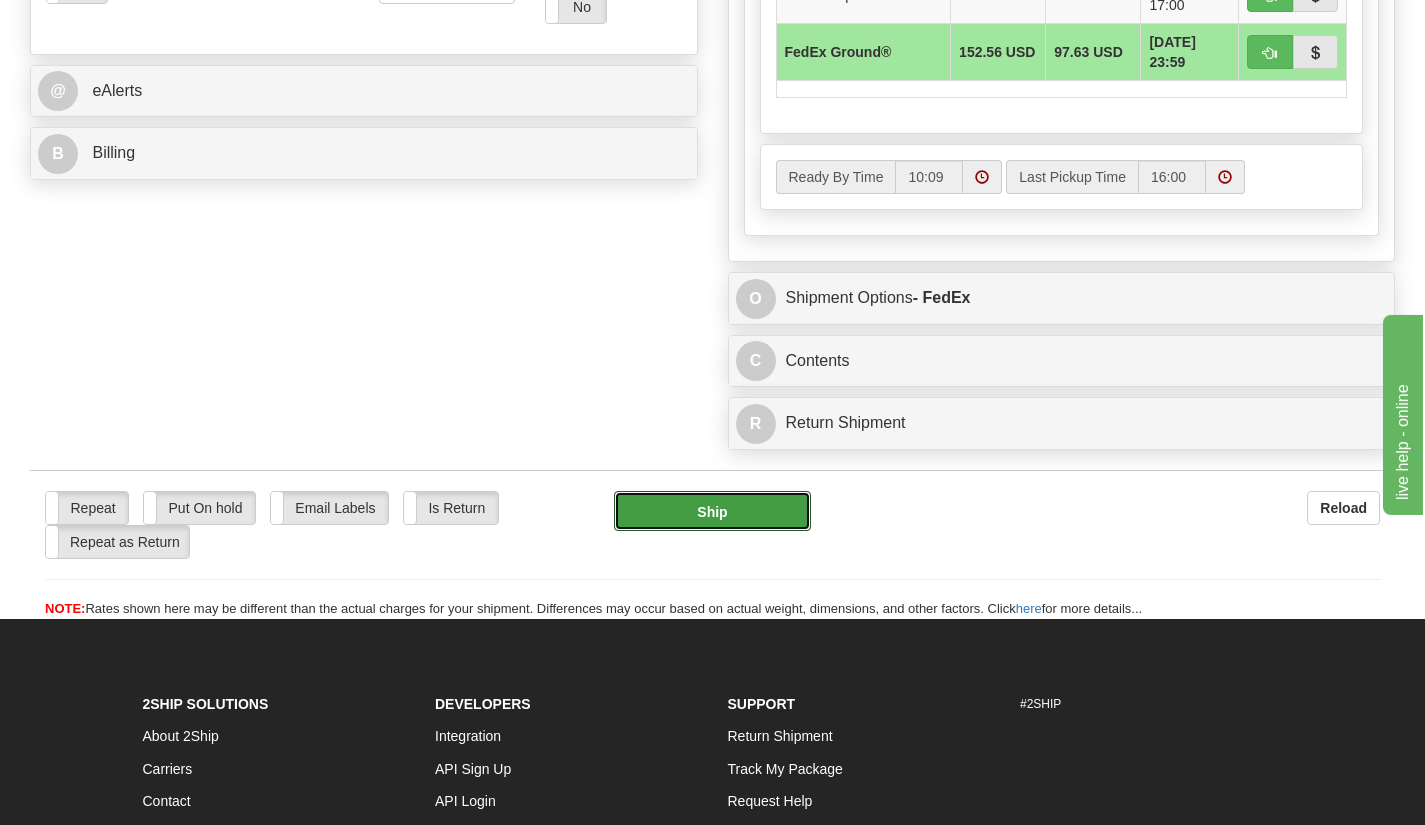 click on "Ship" at bounding box center [713, 511] 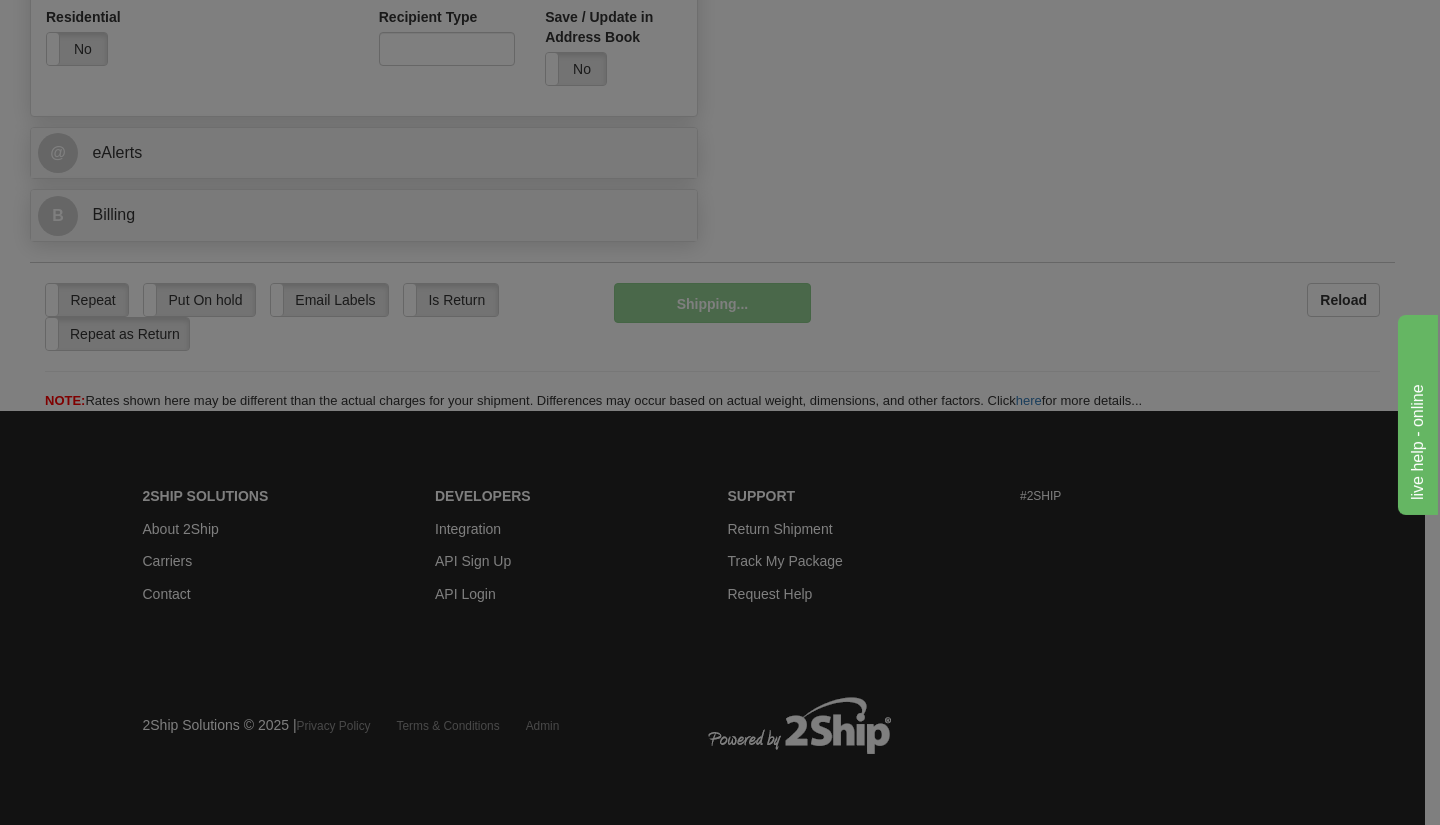 scroll, scrollTop: 1407, scrollLeft: 0, axis: vertical 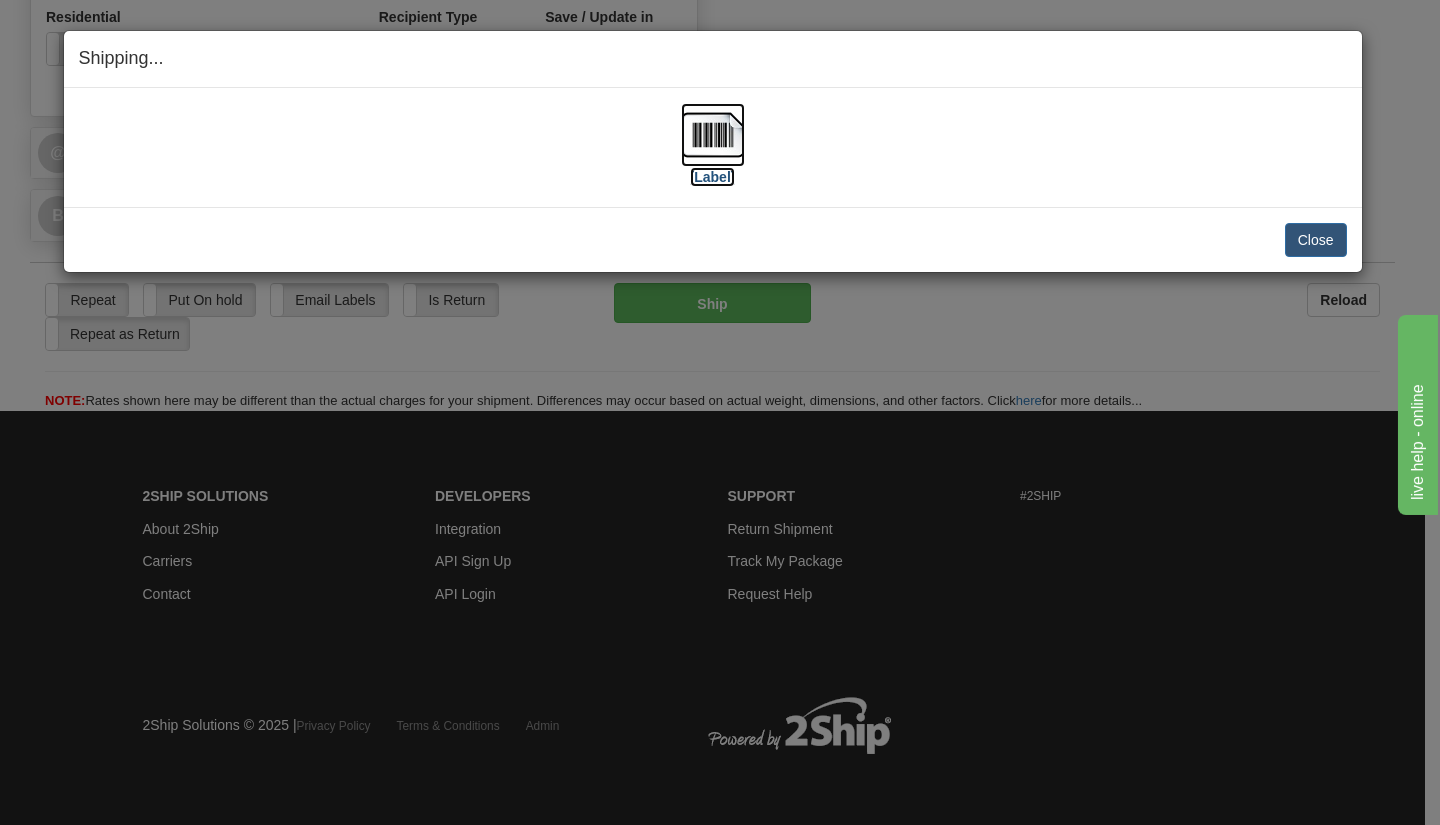 click on "[Label]" at bounding box center (713, 177) 